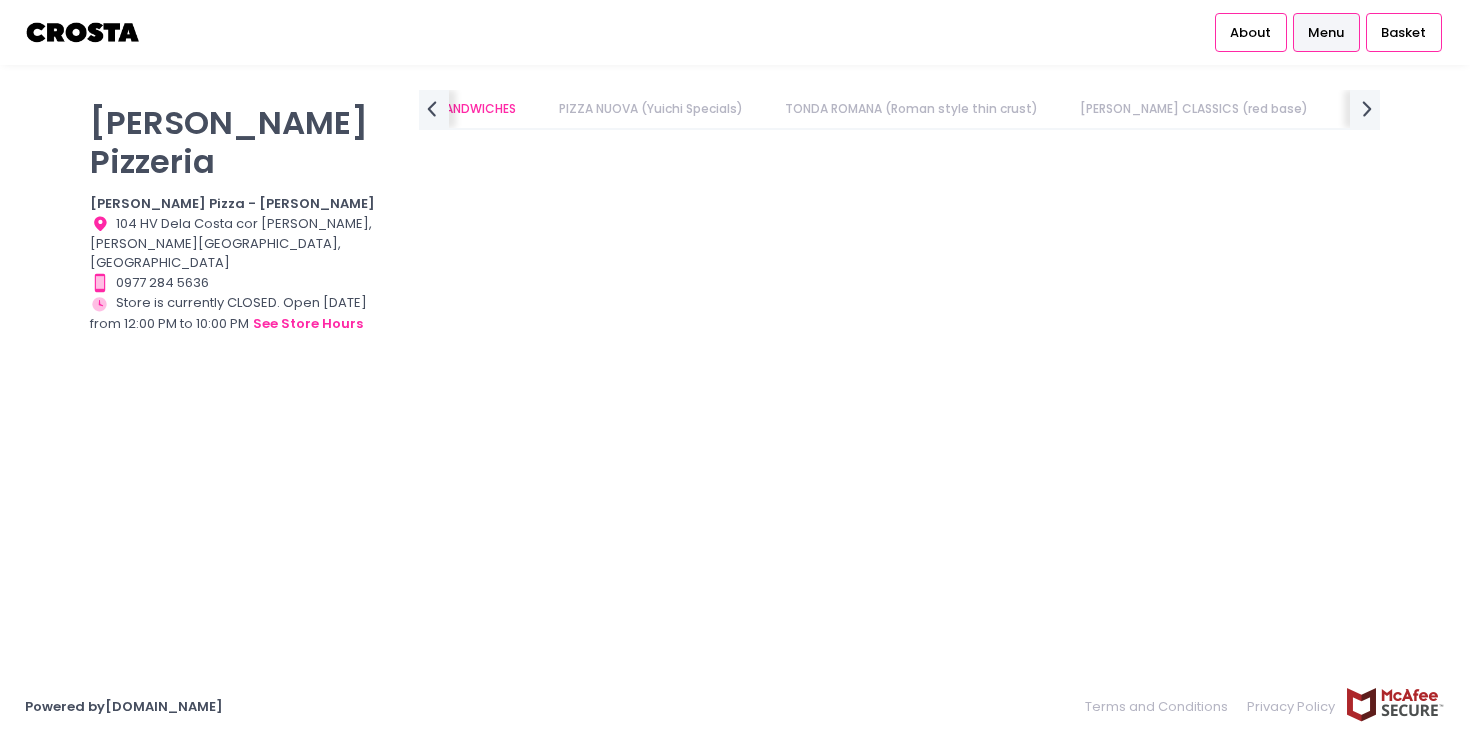 scroll, scrollTop: 0, scrollLeft: 0, axis: both 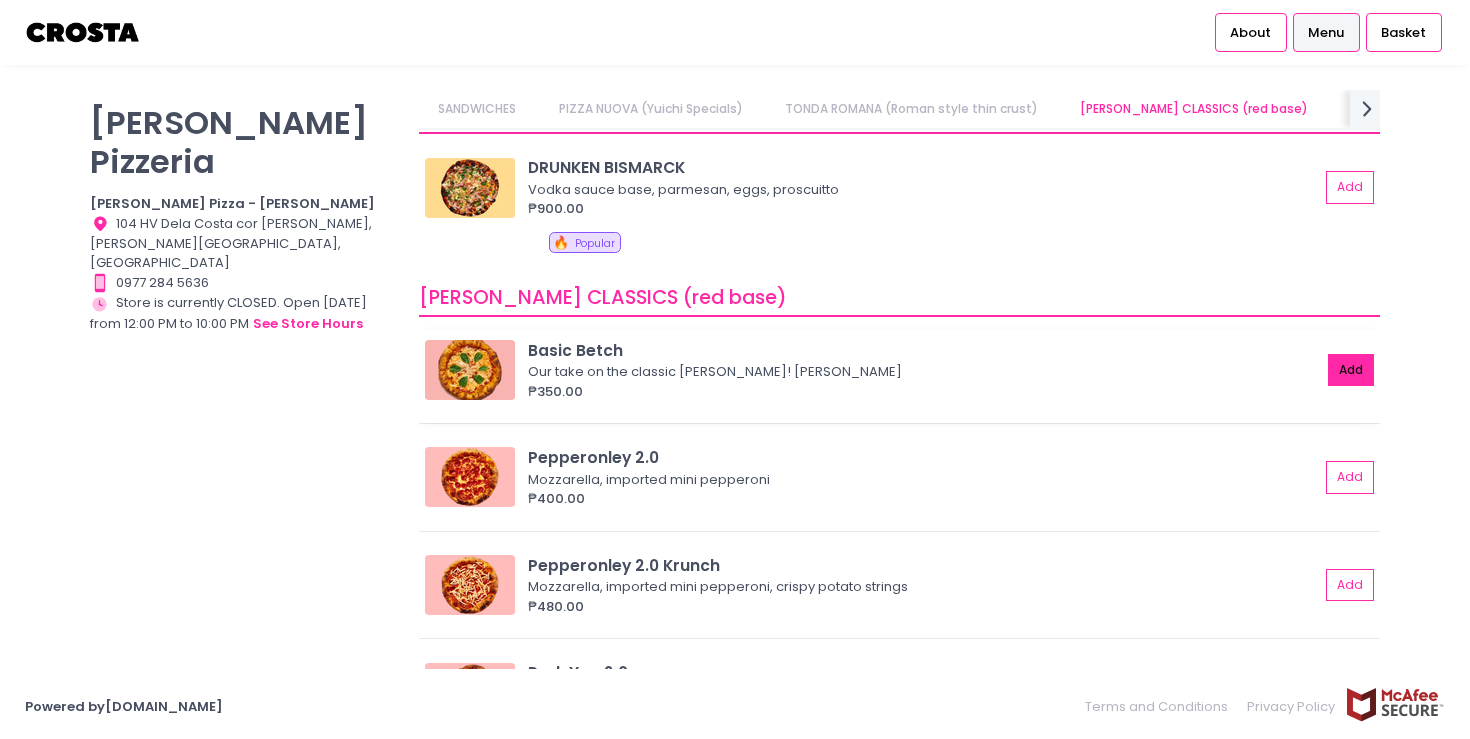 click on "Add" at bounding box center [1351, 370] 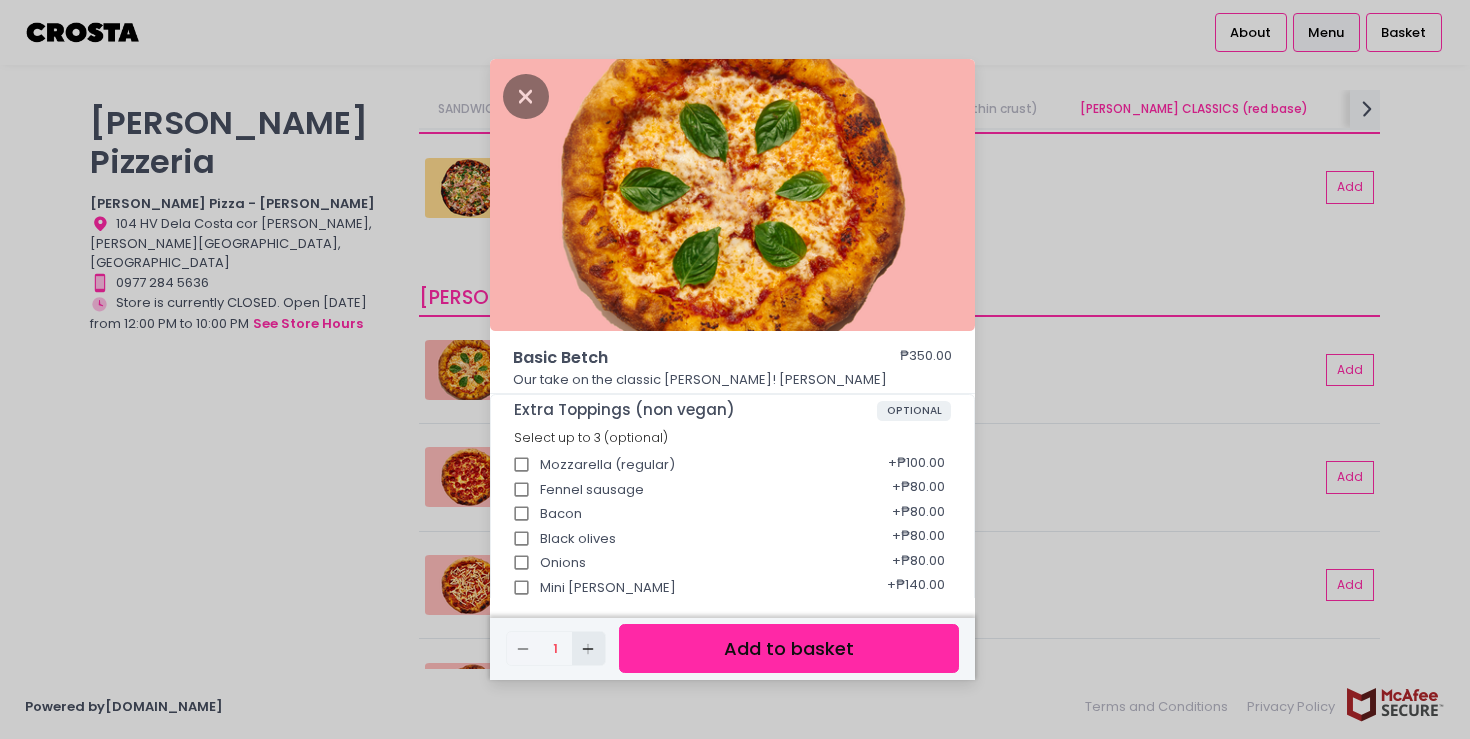 click on "Add Created with Sketch." at bounding box center [588, 648] 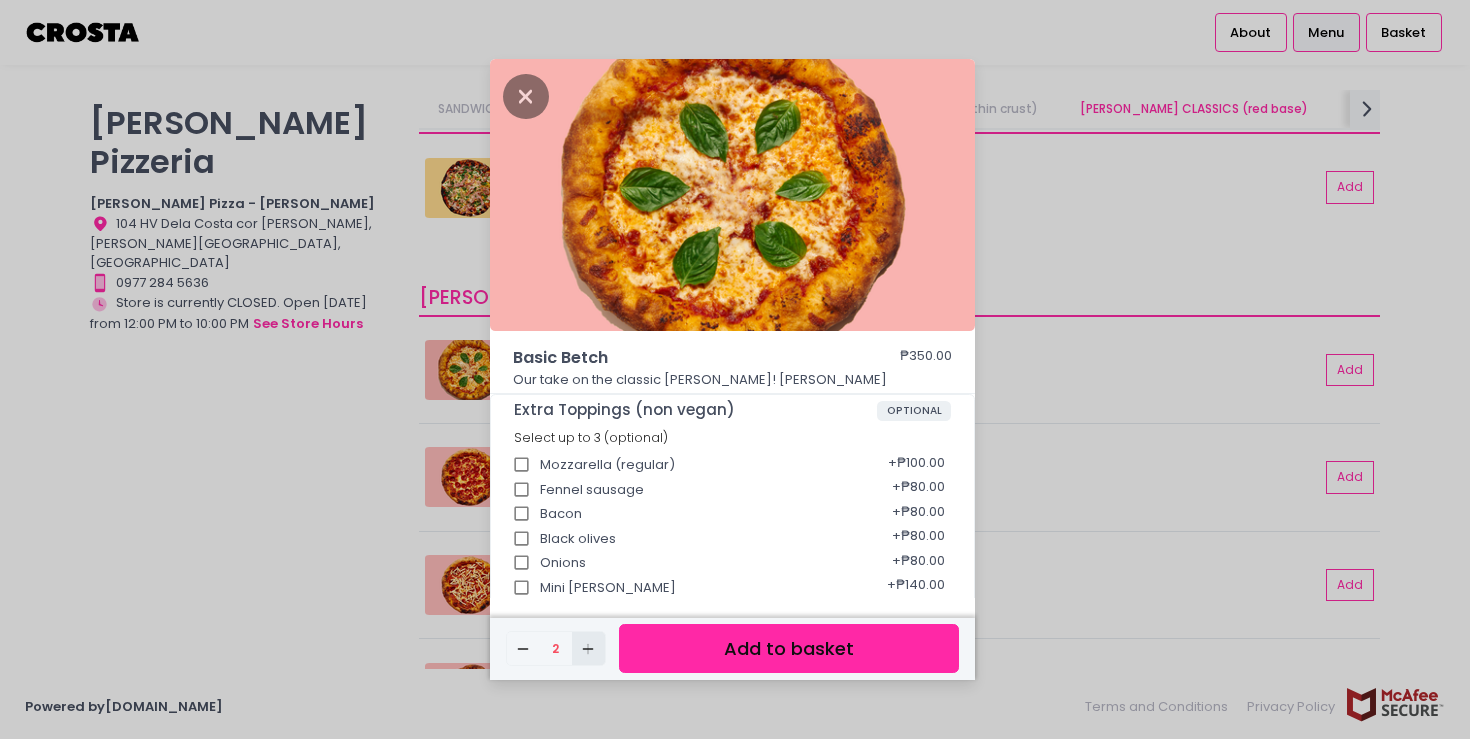 click on "Add Created with Sketch." at bounding box center (588, 648) 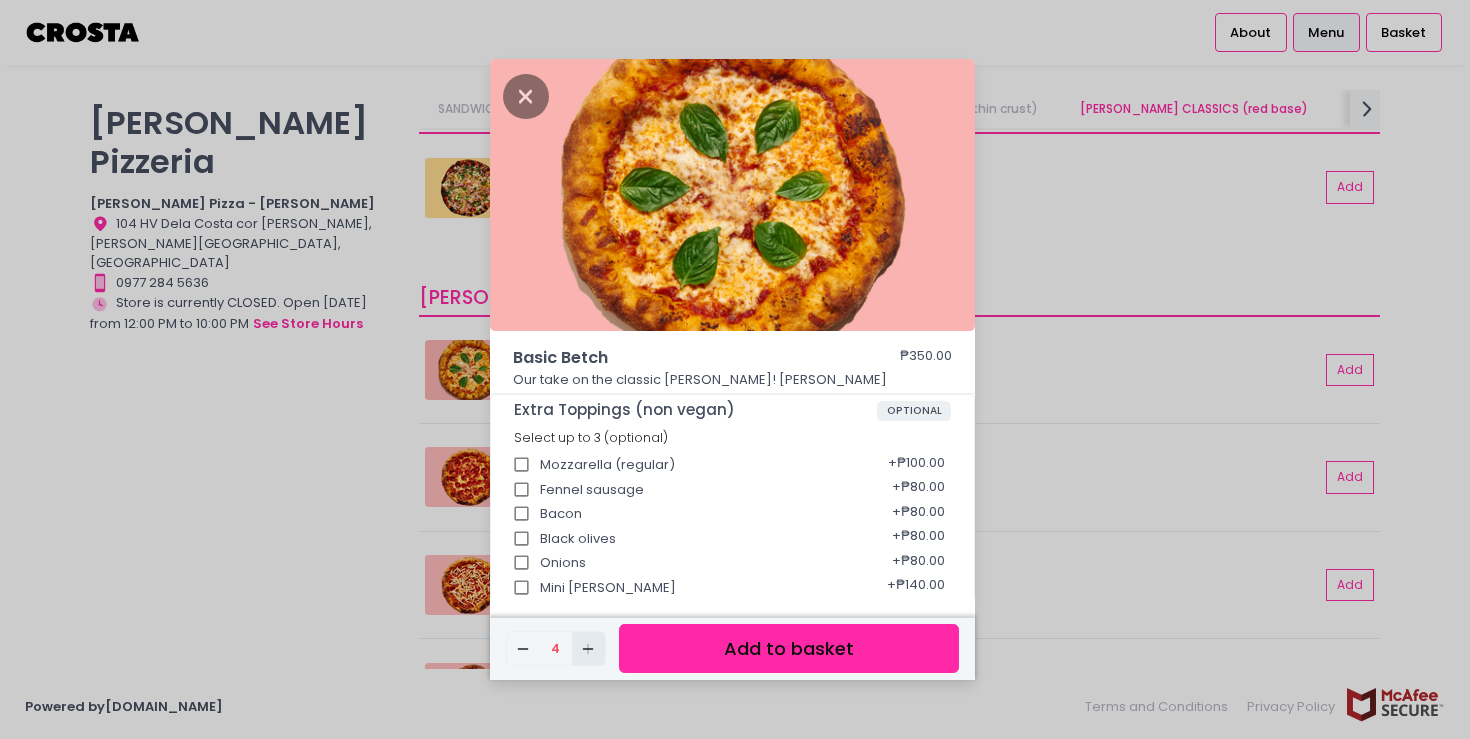 click on "Add Created with Sketch." at bounding box center [588, 648] 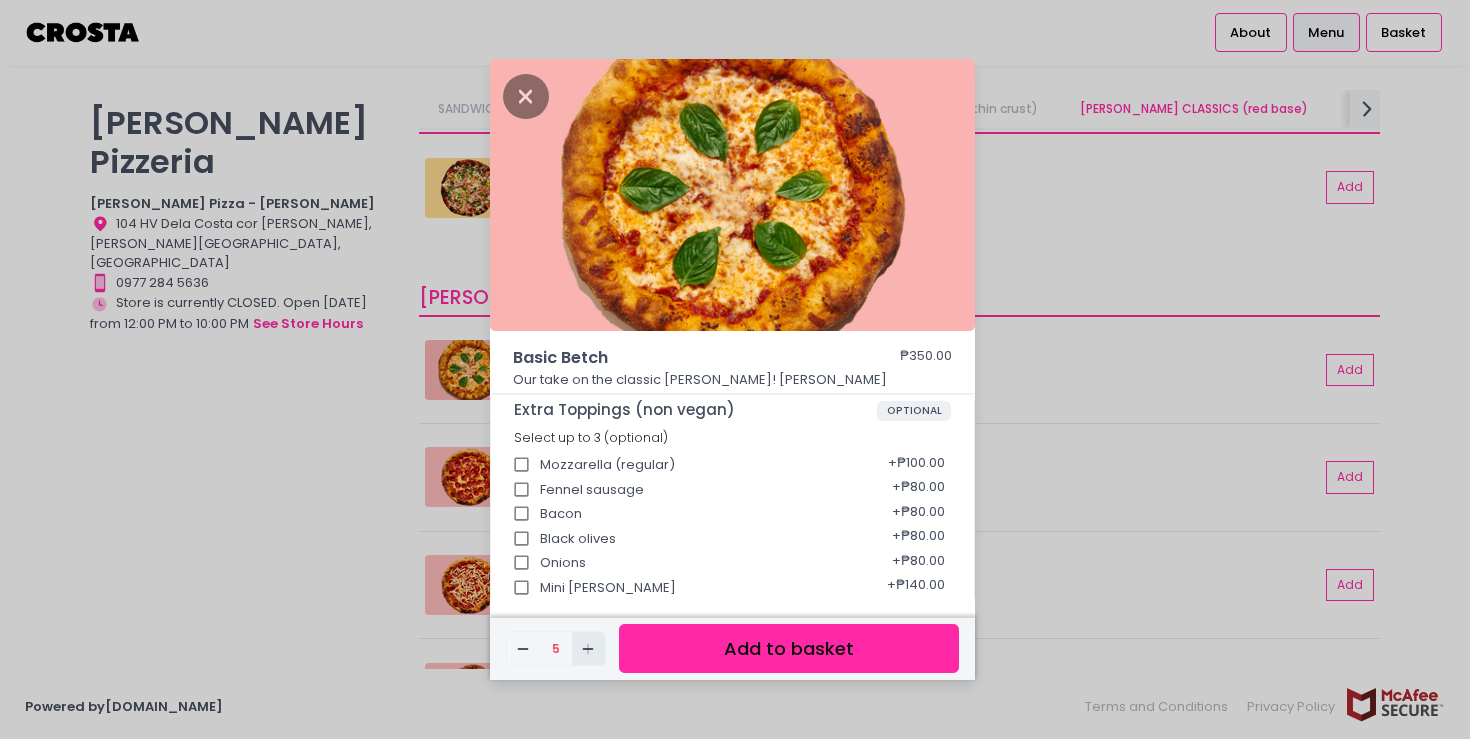 click on "Add Created with Sketch." at bounding box center [588, 648] 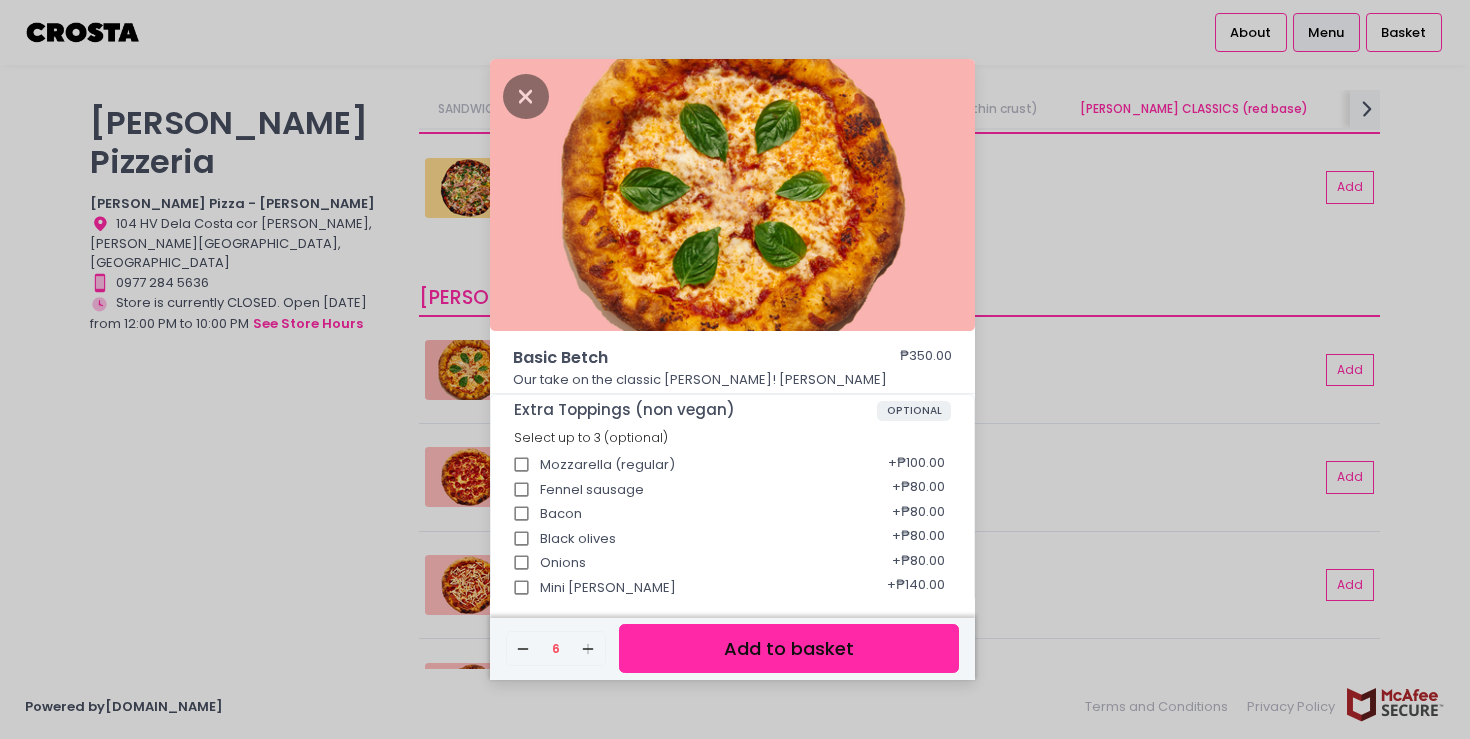 click on "Add to basket" at bounding box center [789, 648] 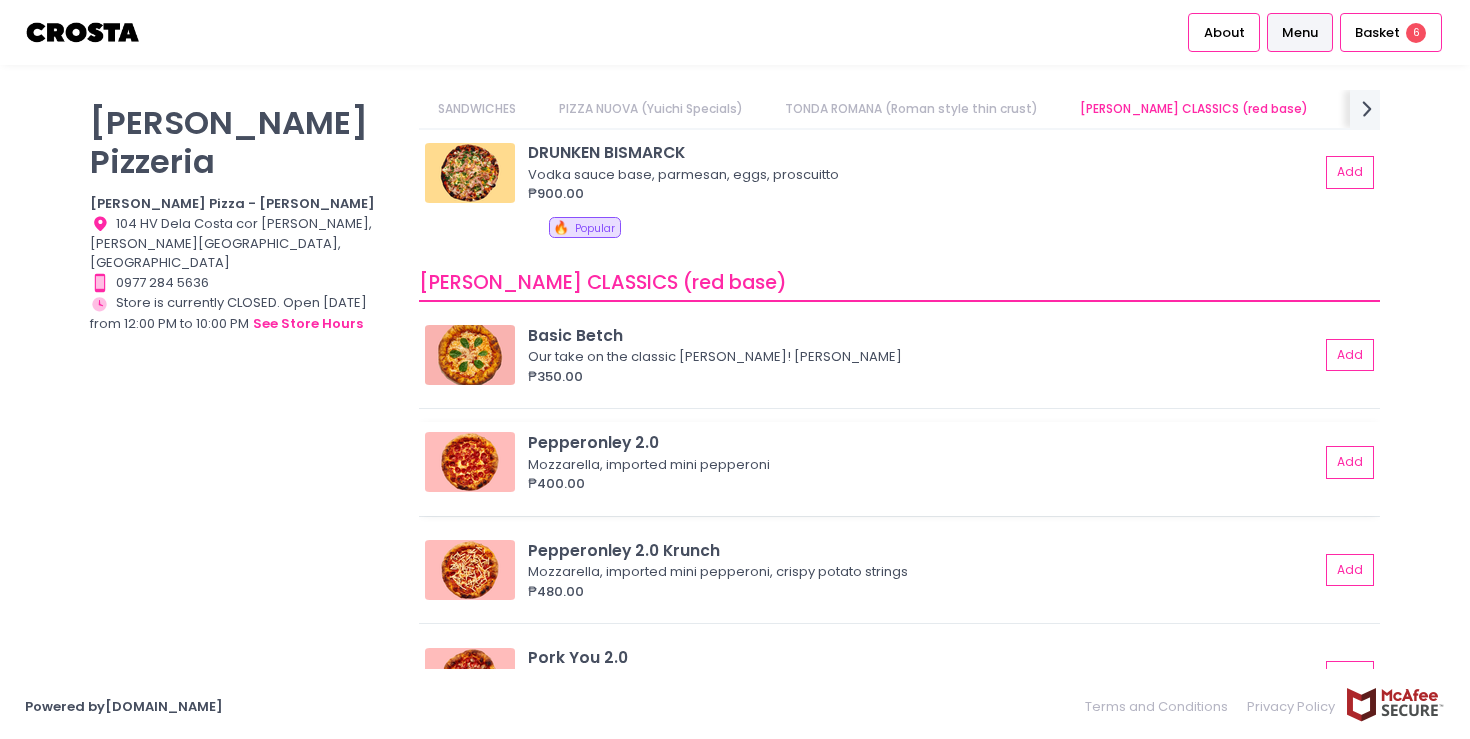 scroll, scrollTop: 730, scrollLeft: 0, axis: vertical 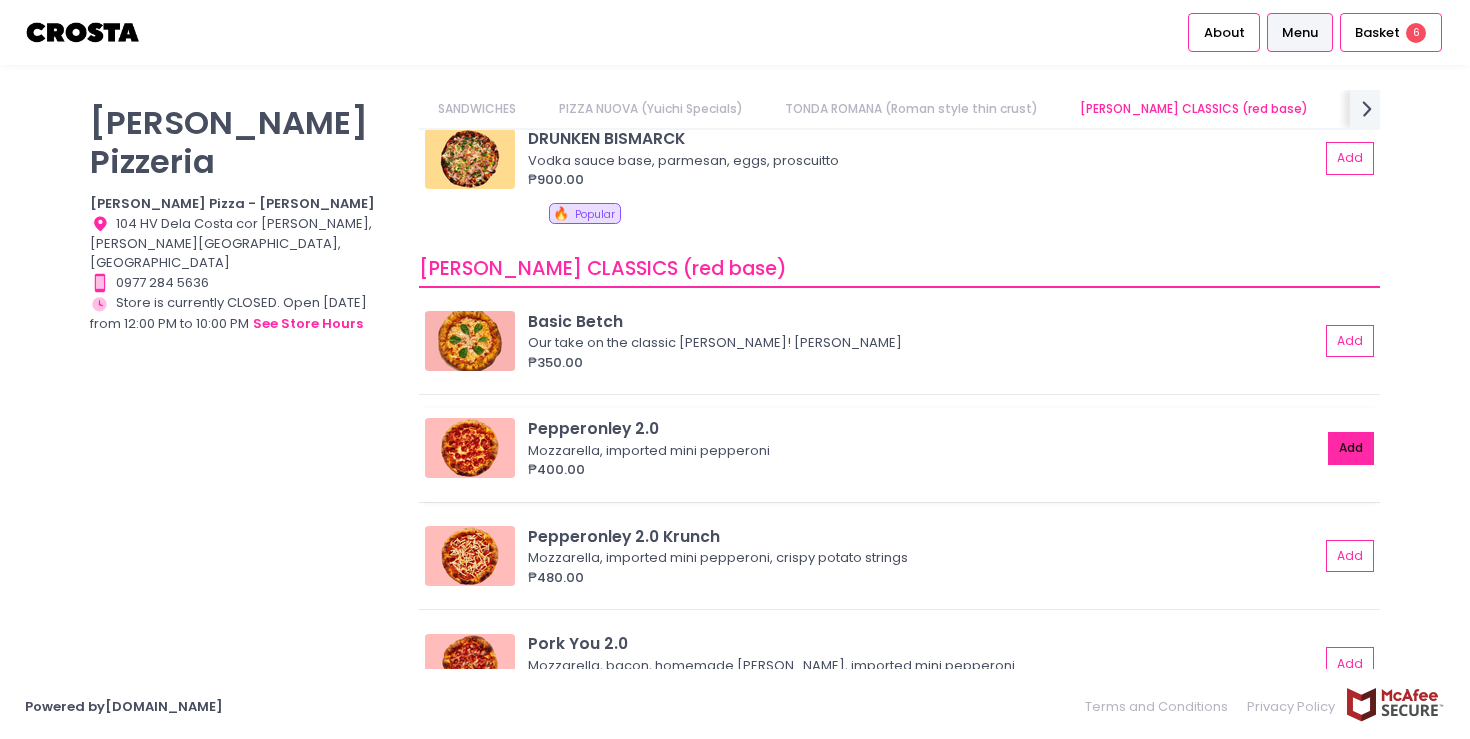 click on "Add" at bounding box center [1351, 448] 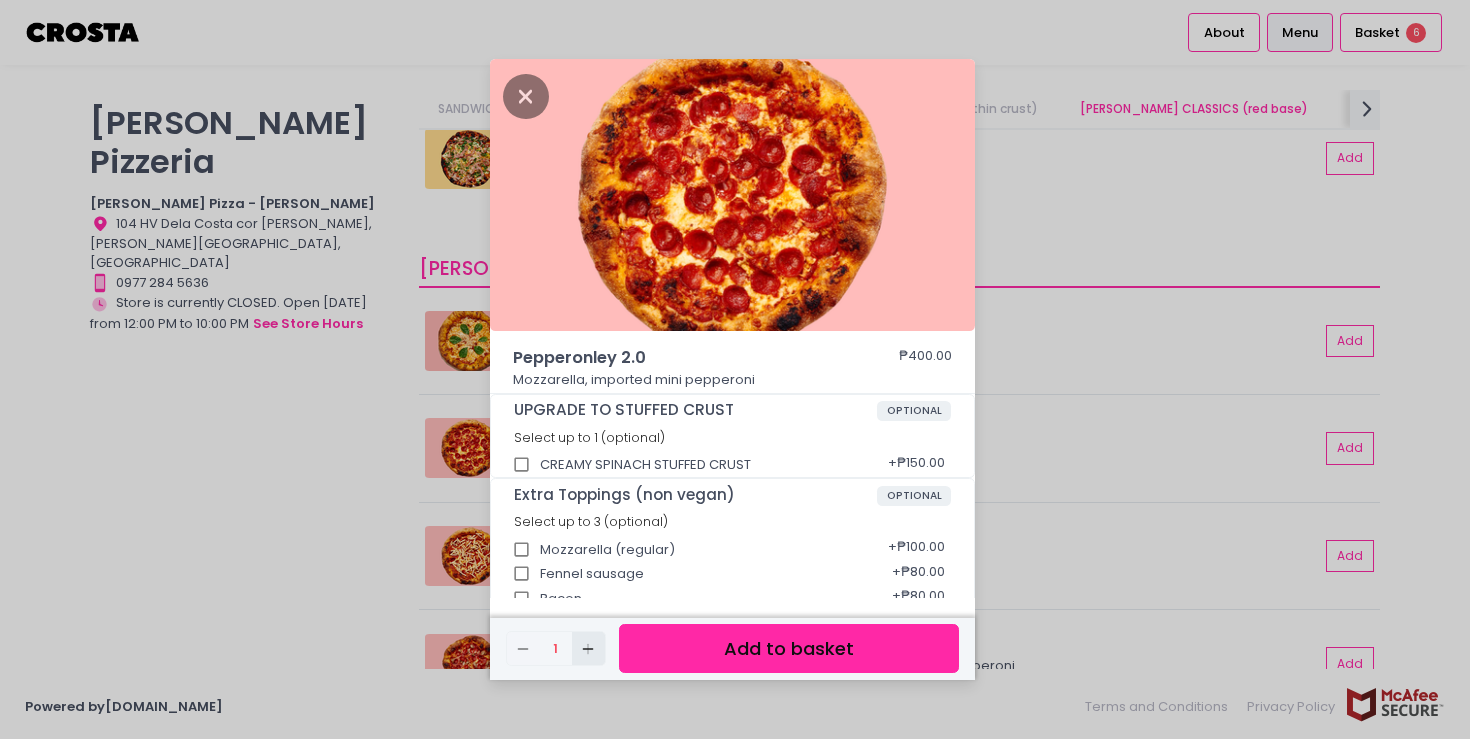 click on "Add Created with Sketch." at bounding box center (588, 648) 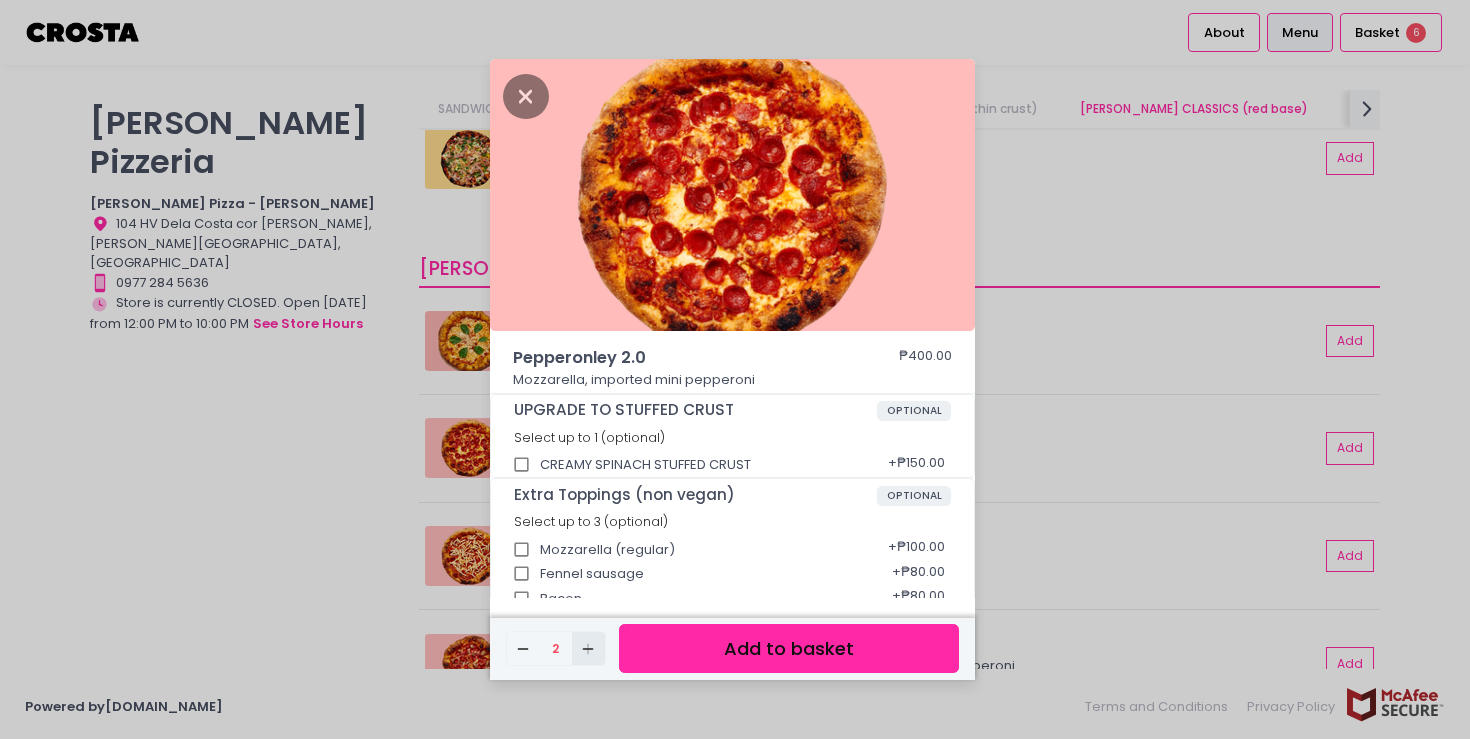 click on "Add Created with Sketch." at bounding box center (588, 648) 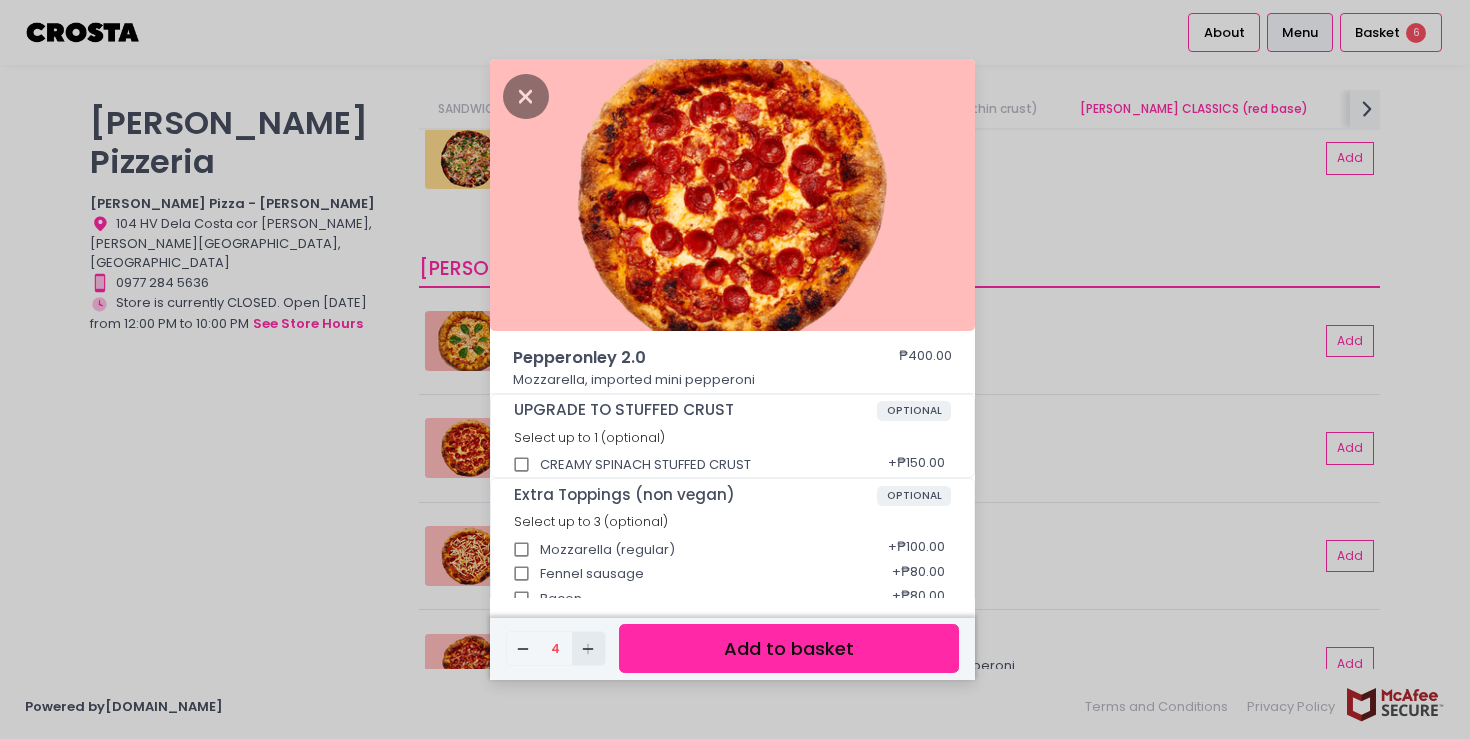 click on "Add Created with Sketch." at bounding box center (588, 648) 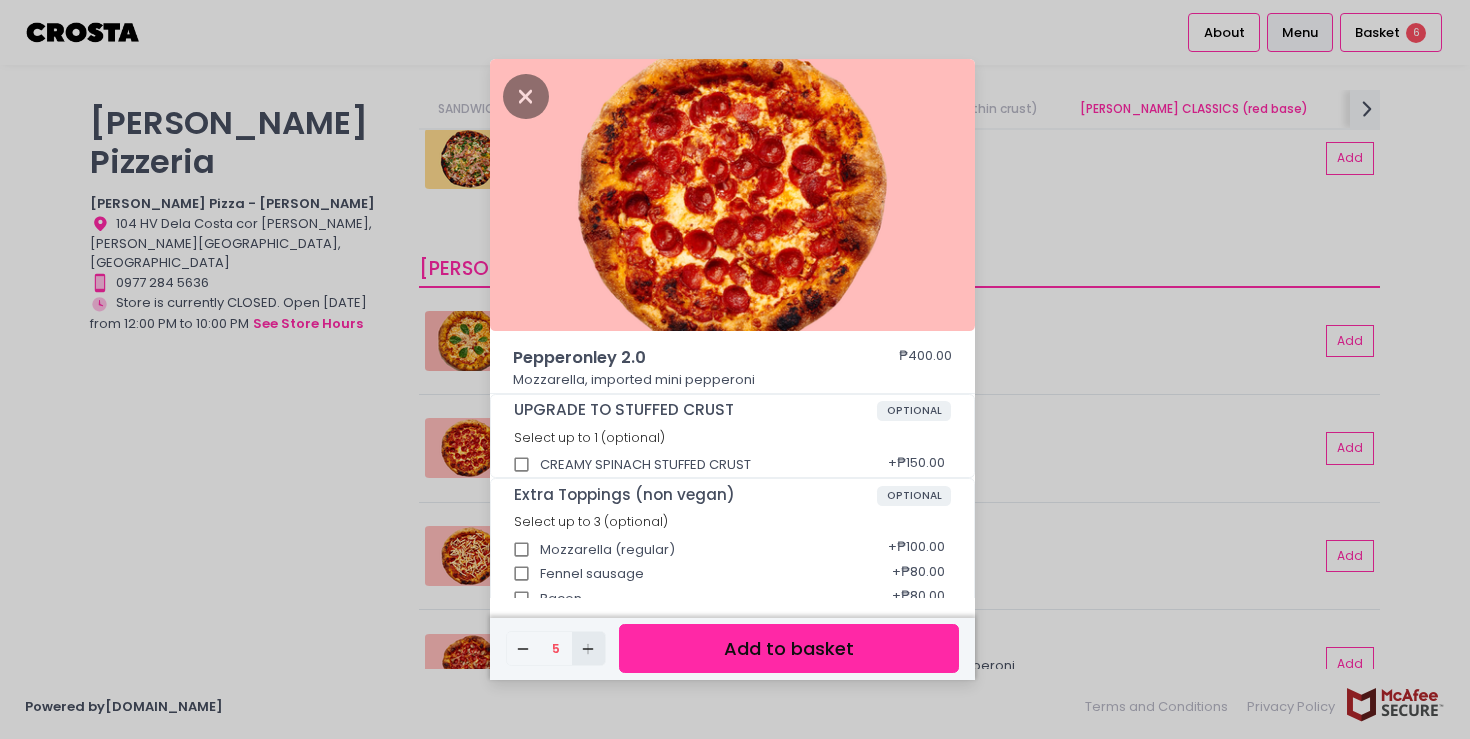 click on "Add Created with Sketch." at bounding box center (588, 648) 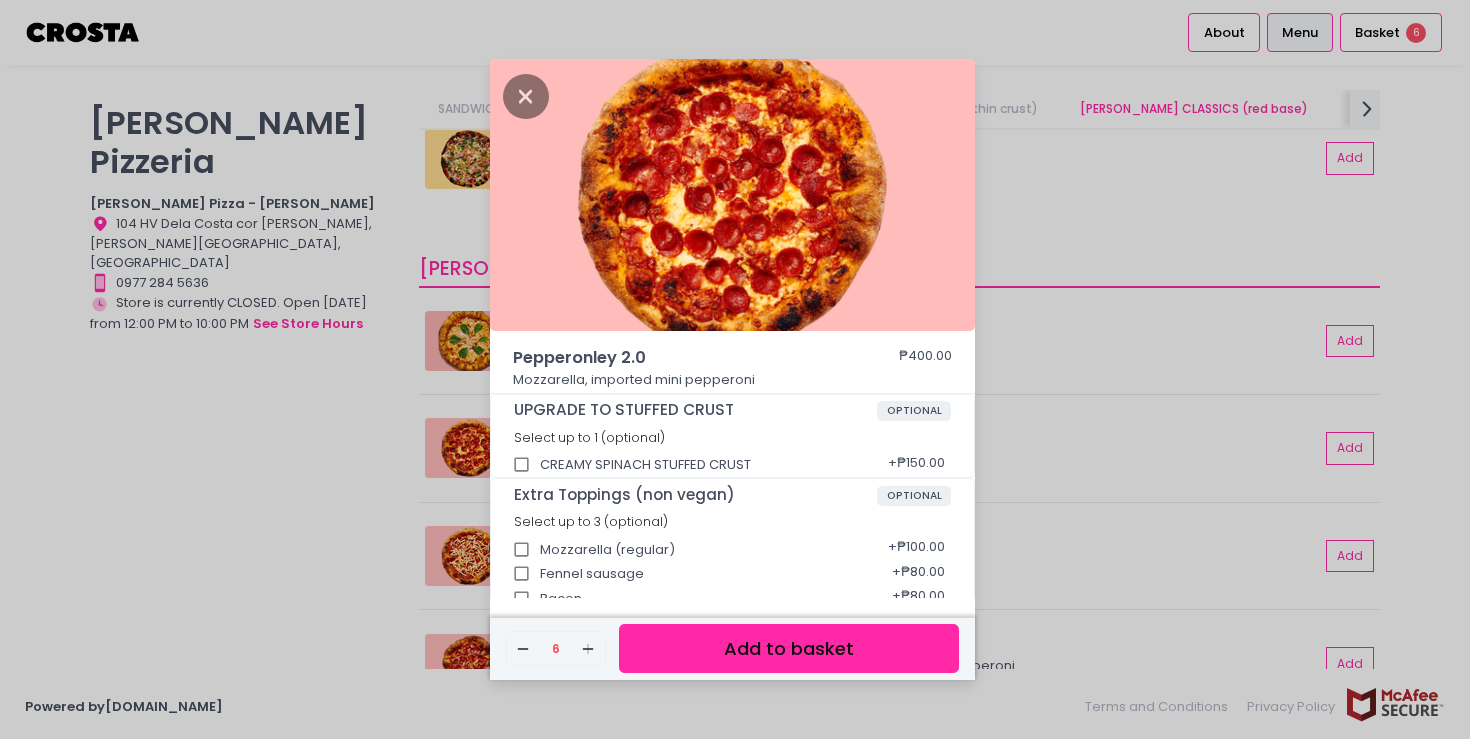 click on "Add to basket" at bounding box center [789, 648] 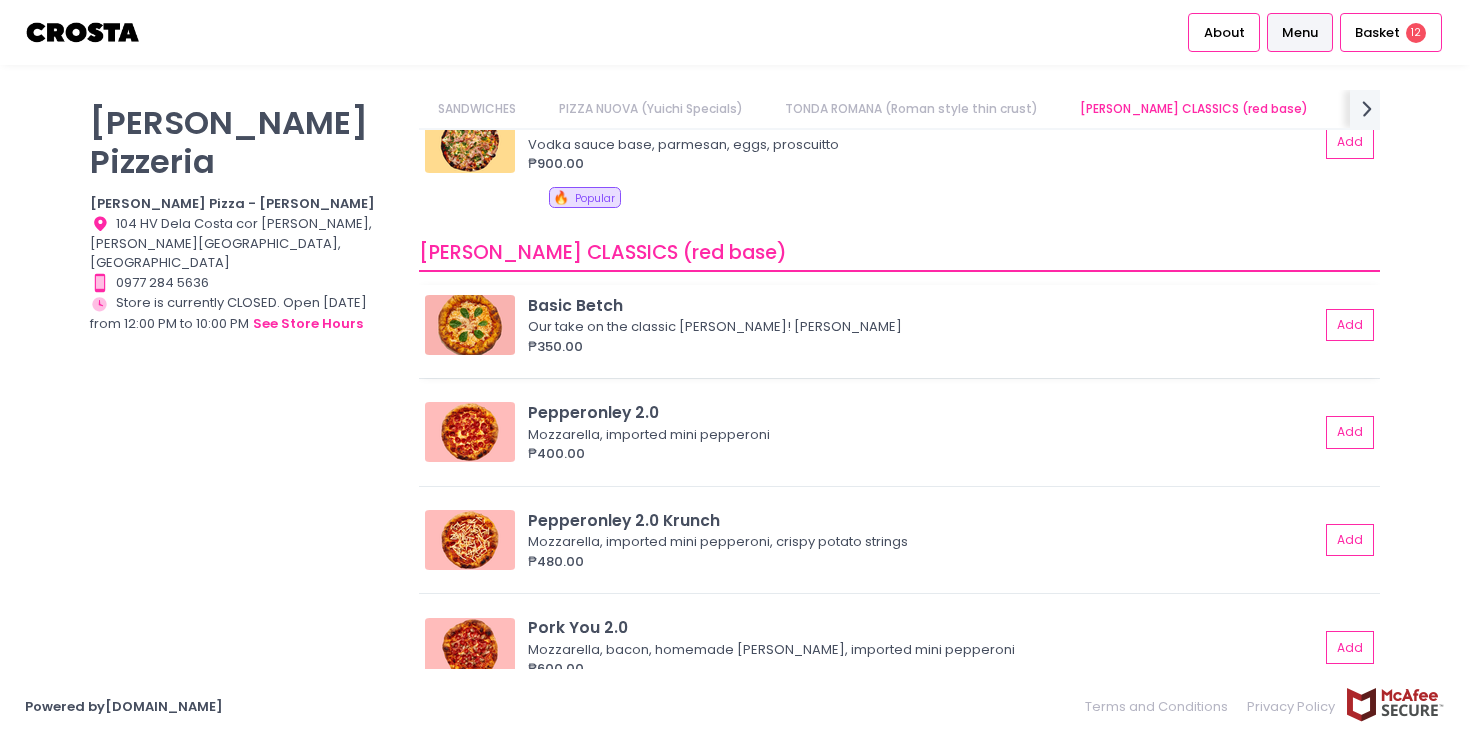 scroll, scrollTop: 879, scrollLeft: 0, axis: vertical 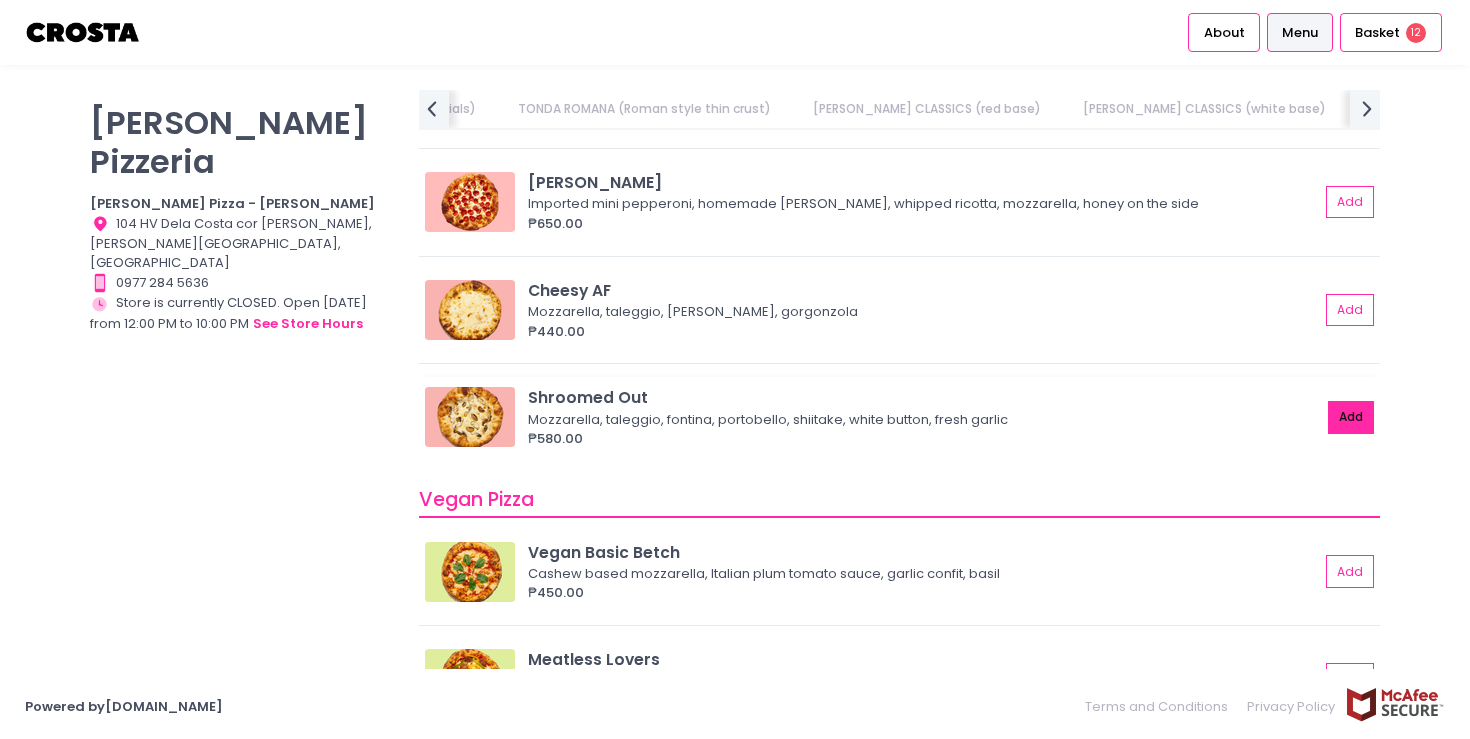 click on "Add" at bounding box center [1351, 417] 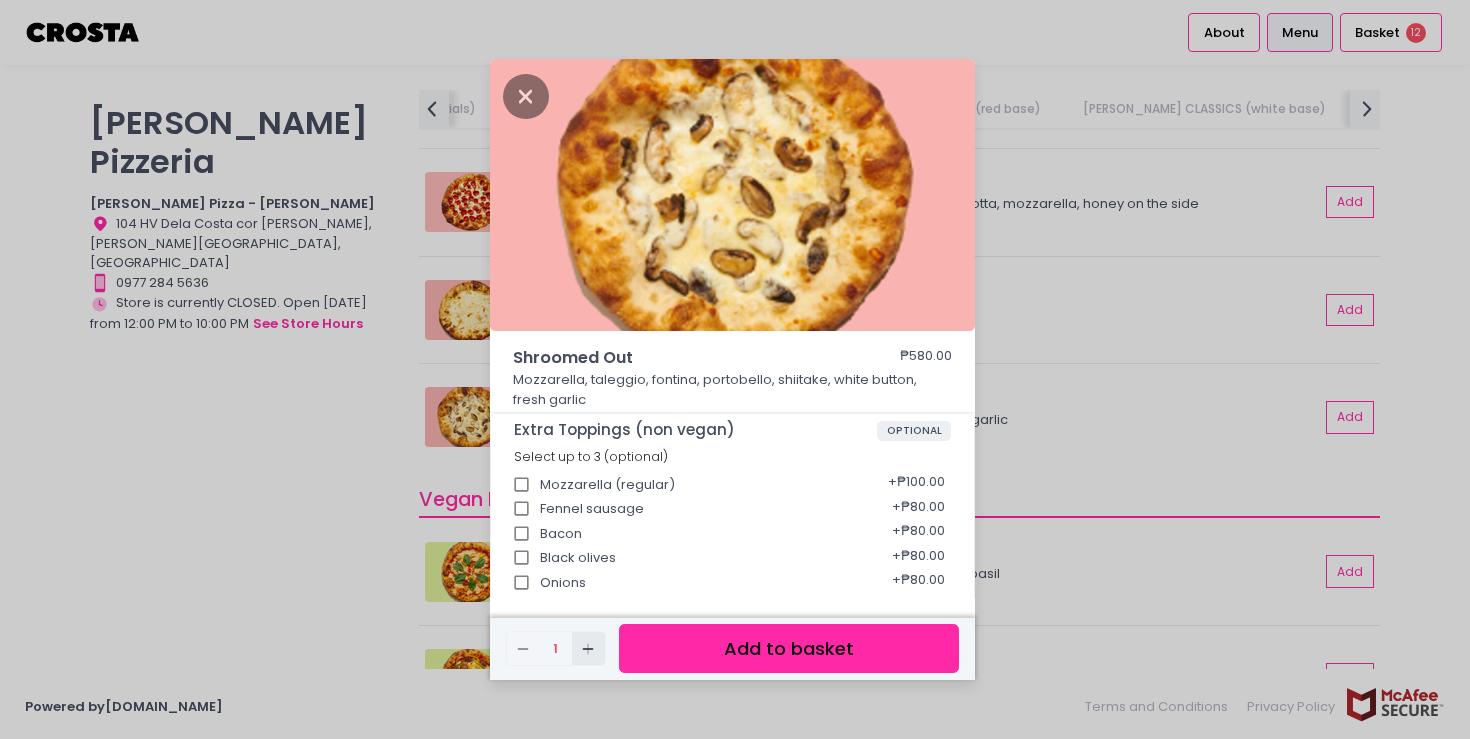 click on "Add Created with Sketch." 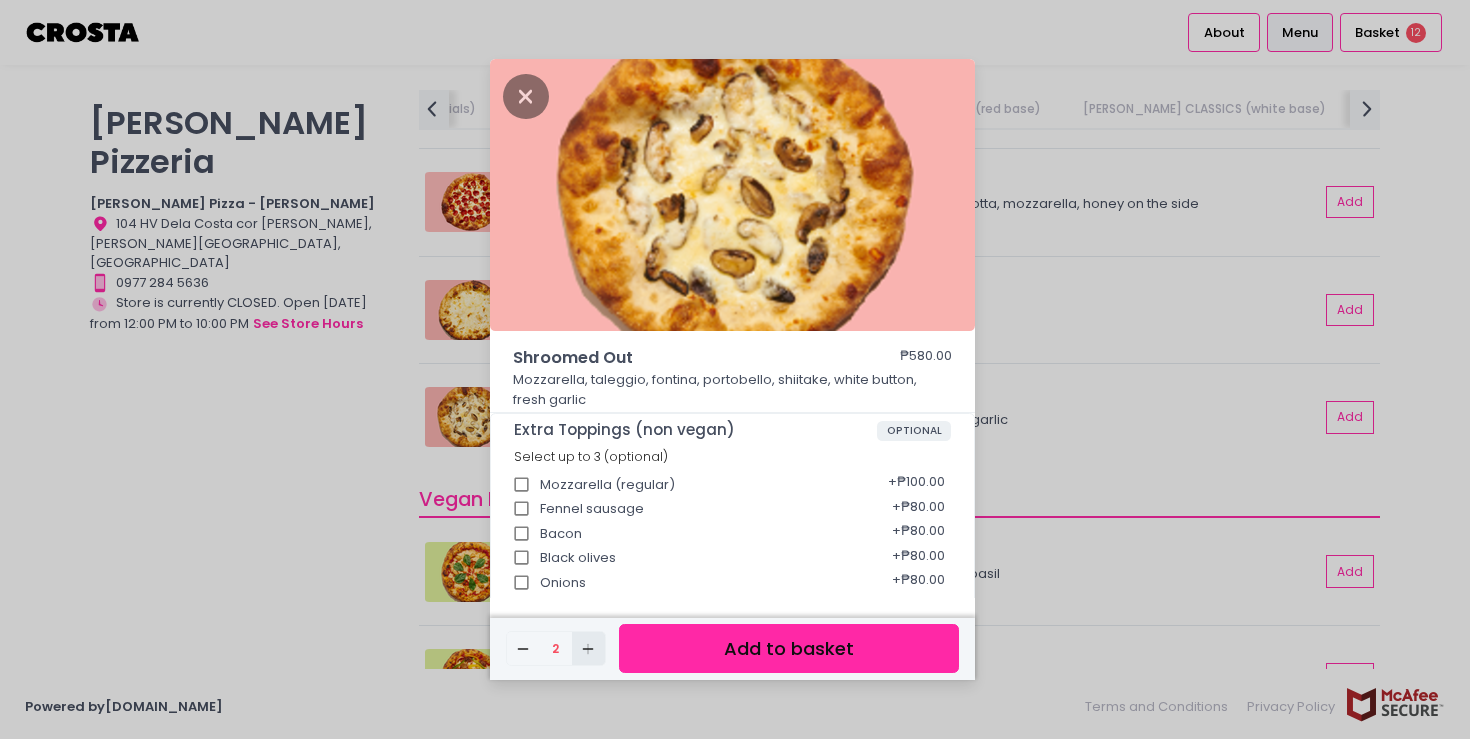 click on "Add Created with Sketch." 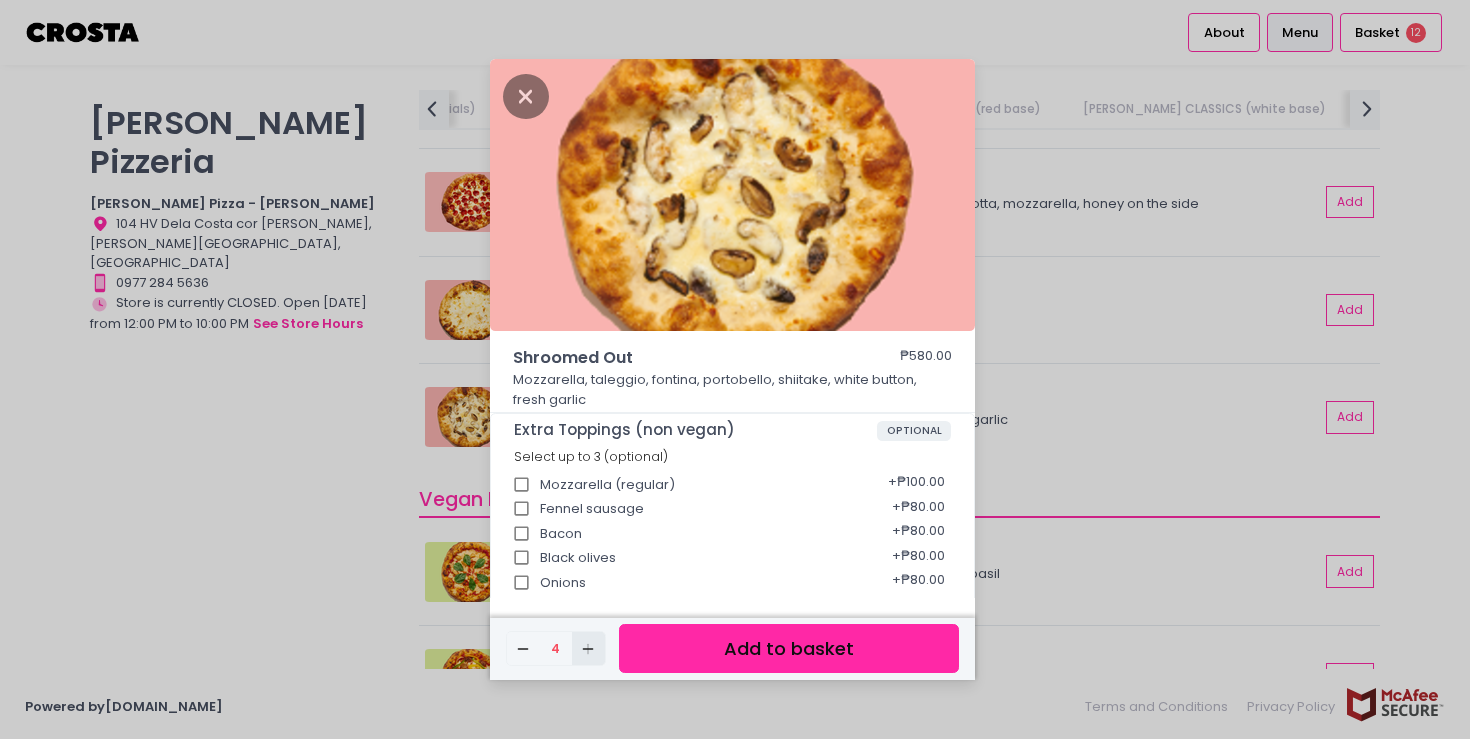 click on "Add Created with Sketch." 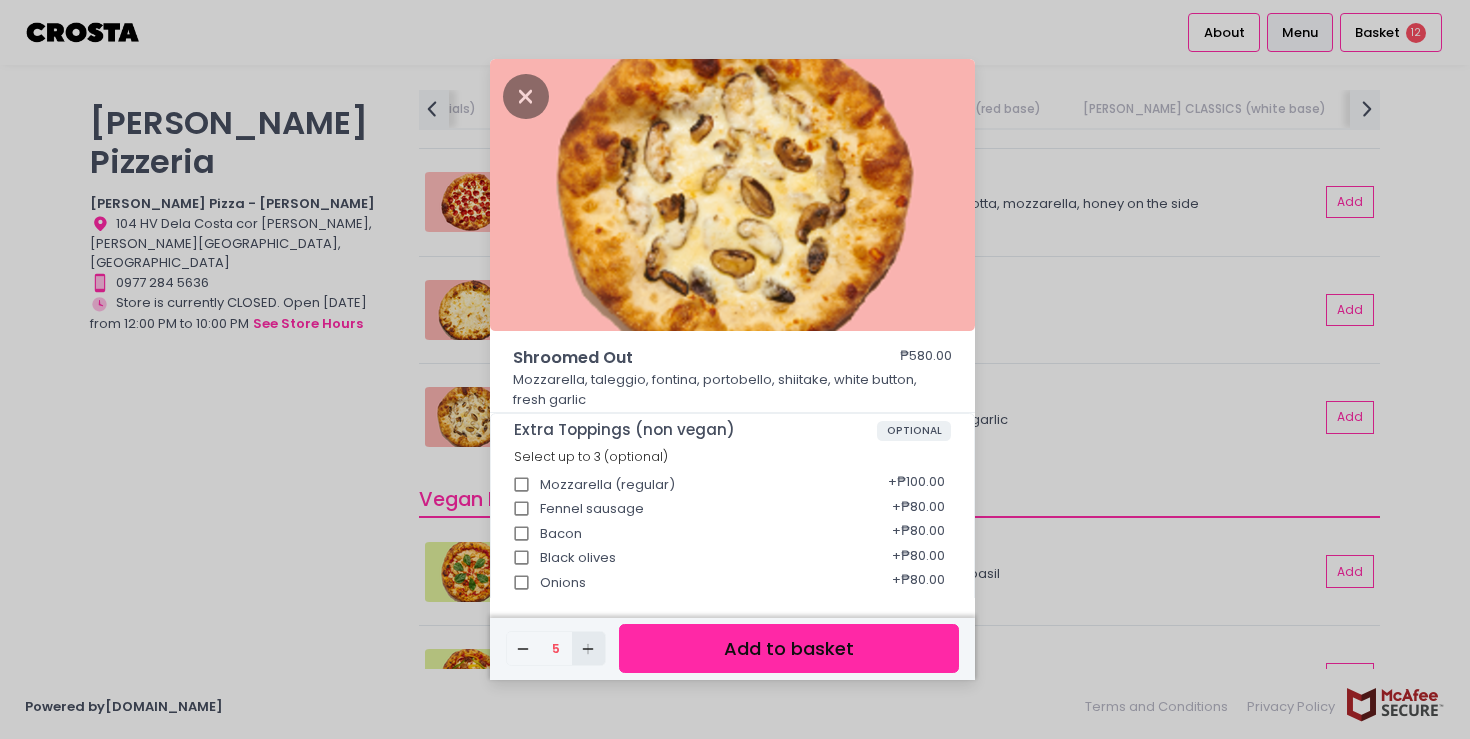 click on "Add Created with Sketch." 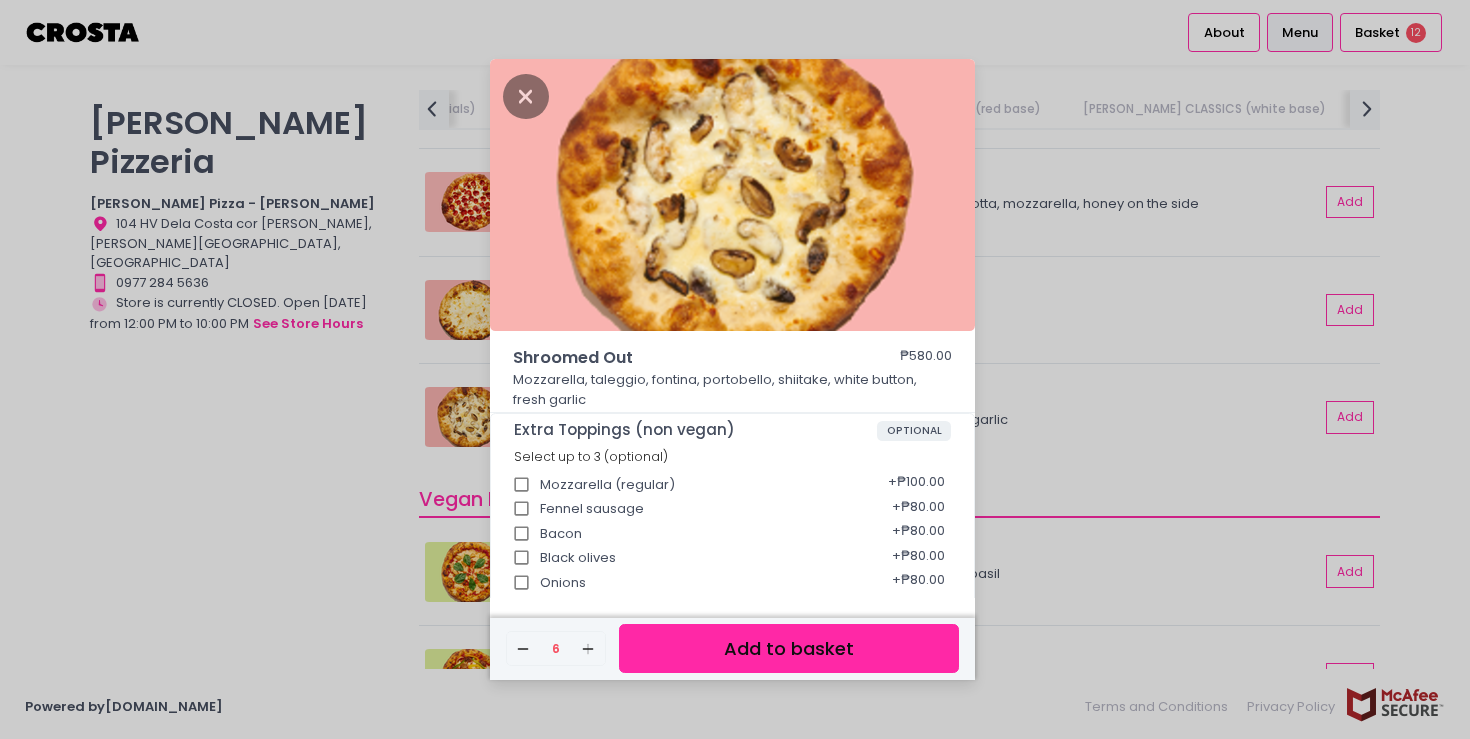 click on "Add to basket" at bounding box center (789, 648) 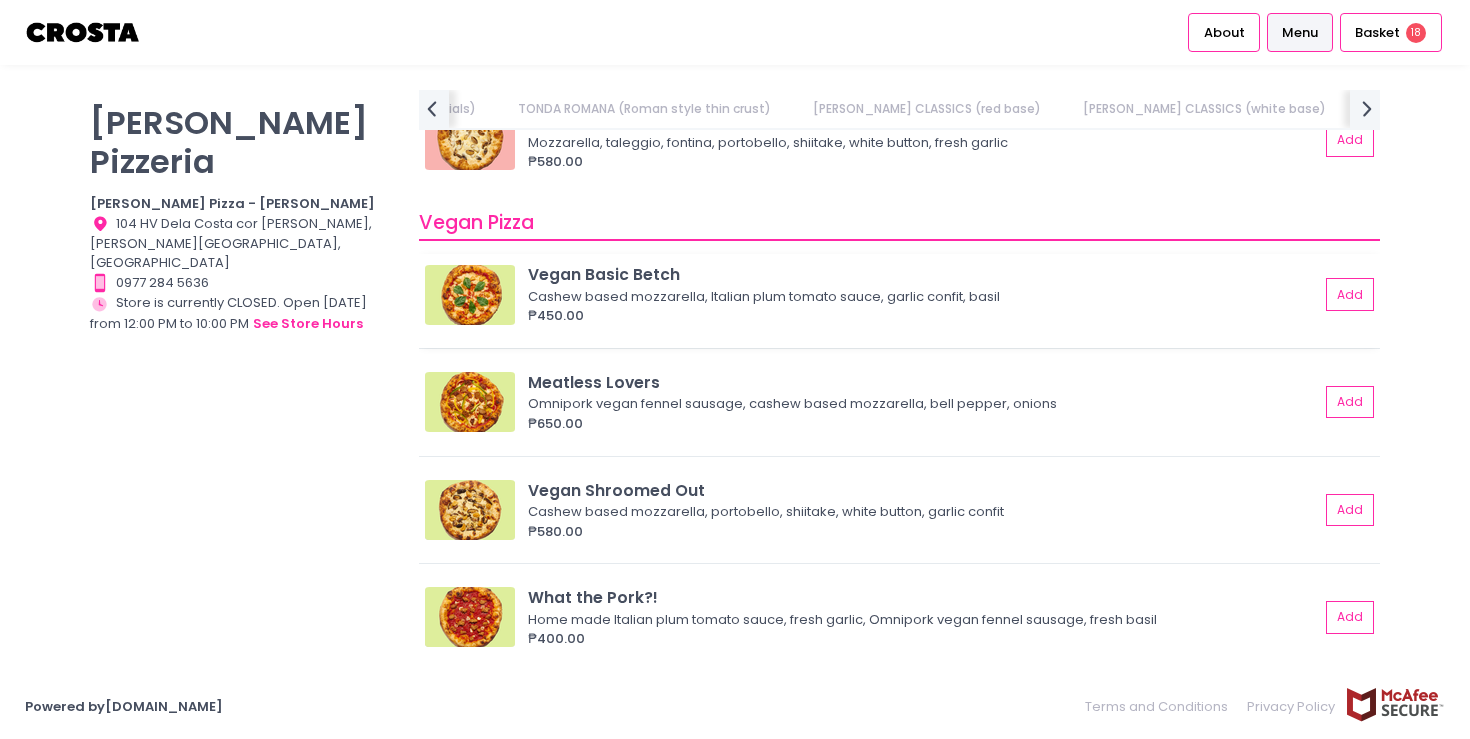 scroll, scrollTop: 1928, scrollLeft: 0, axis: vertical 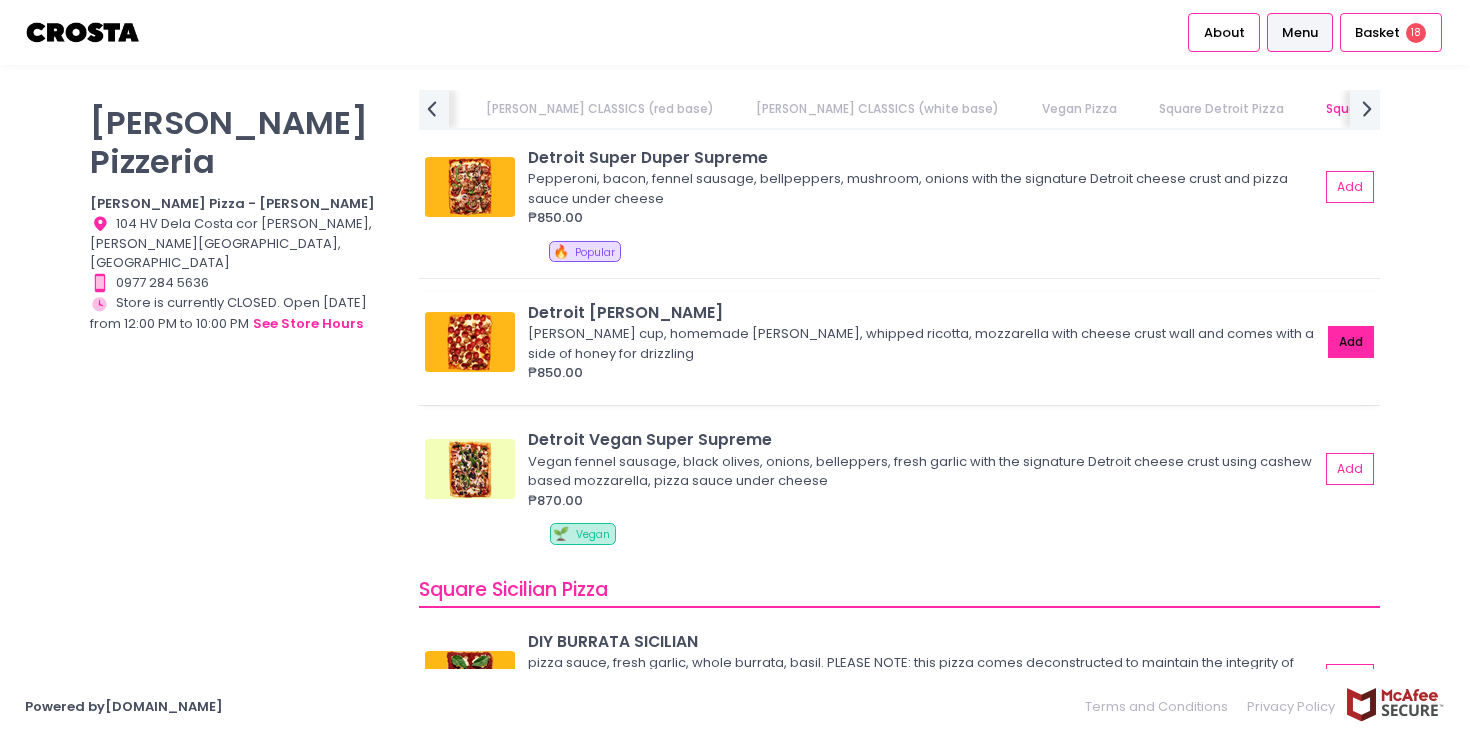 click on "Add" at bounding box center (1351, 342) 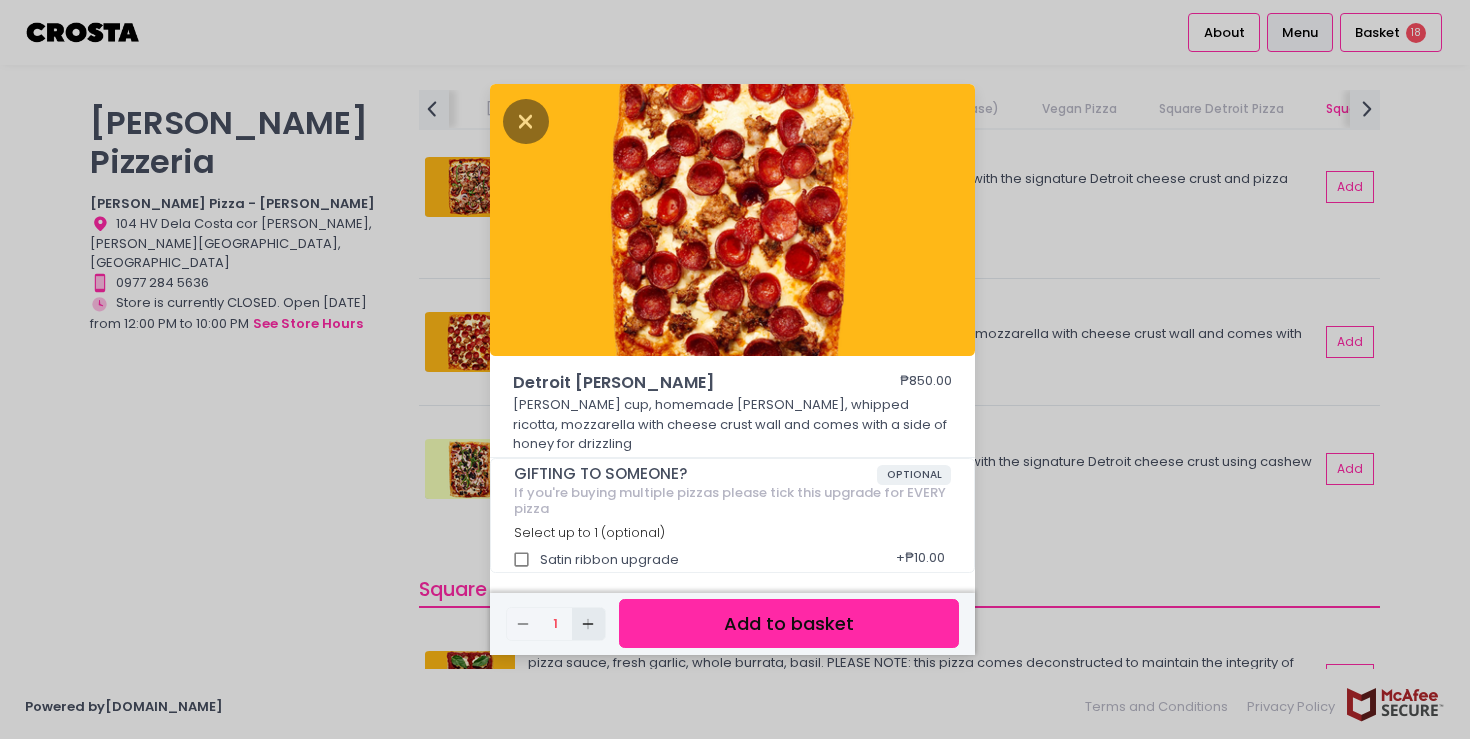 click on "Add Created with Sketch." 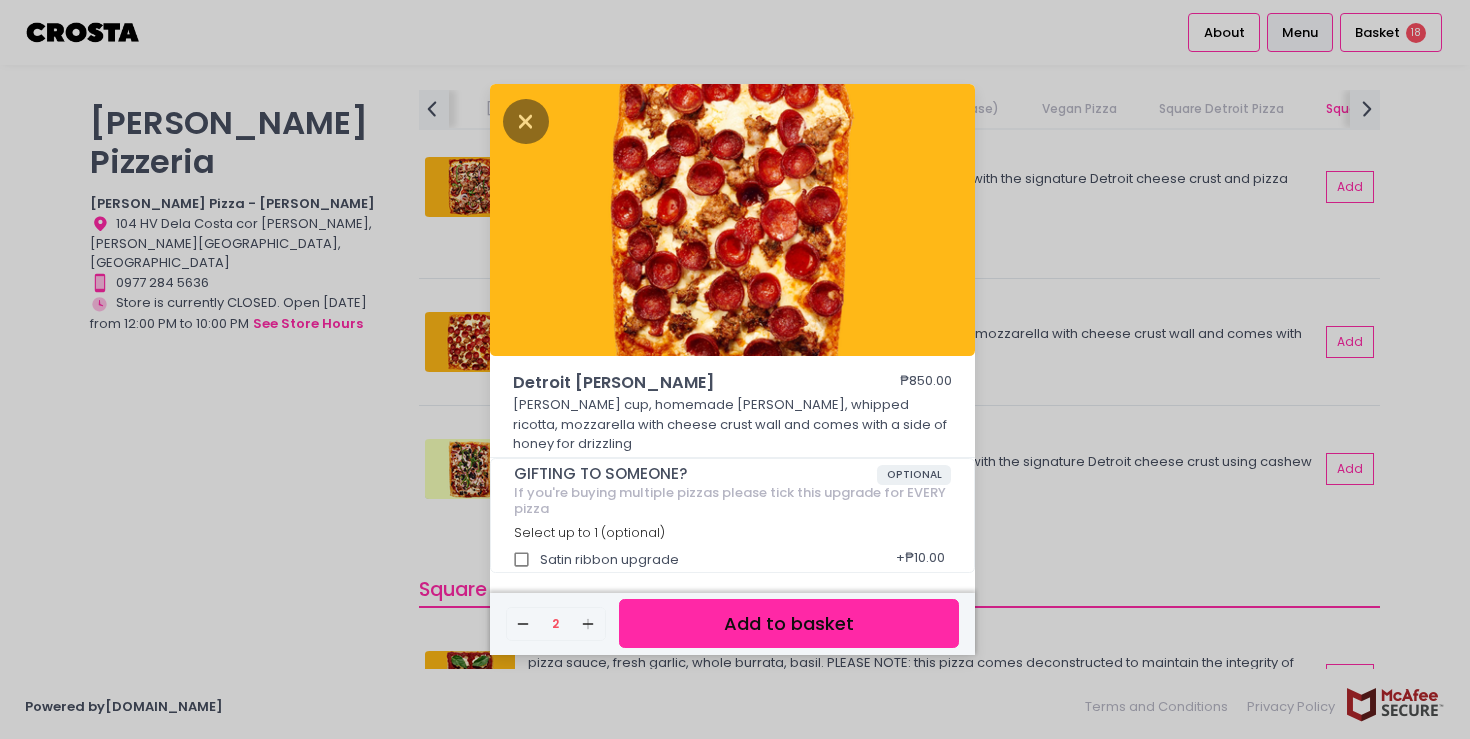 click on "Add to basket" at bounding box center [789, 623] 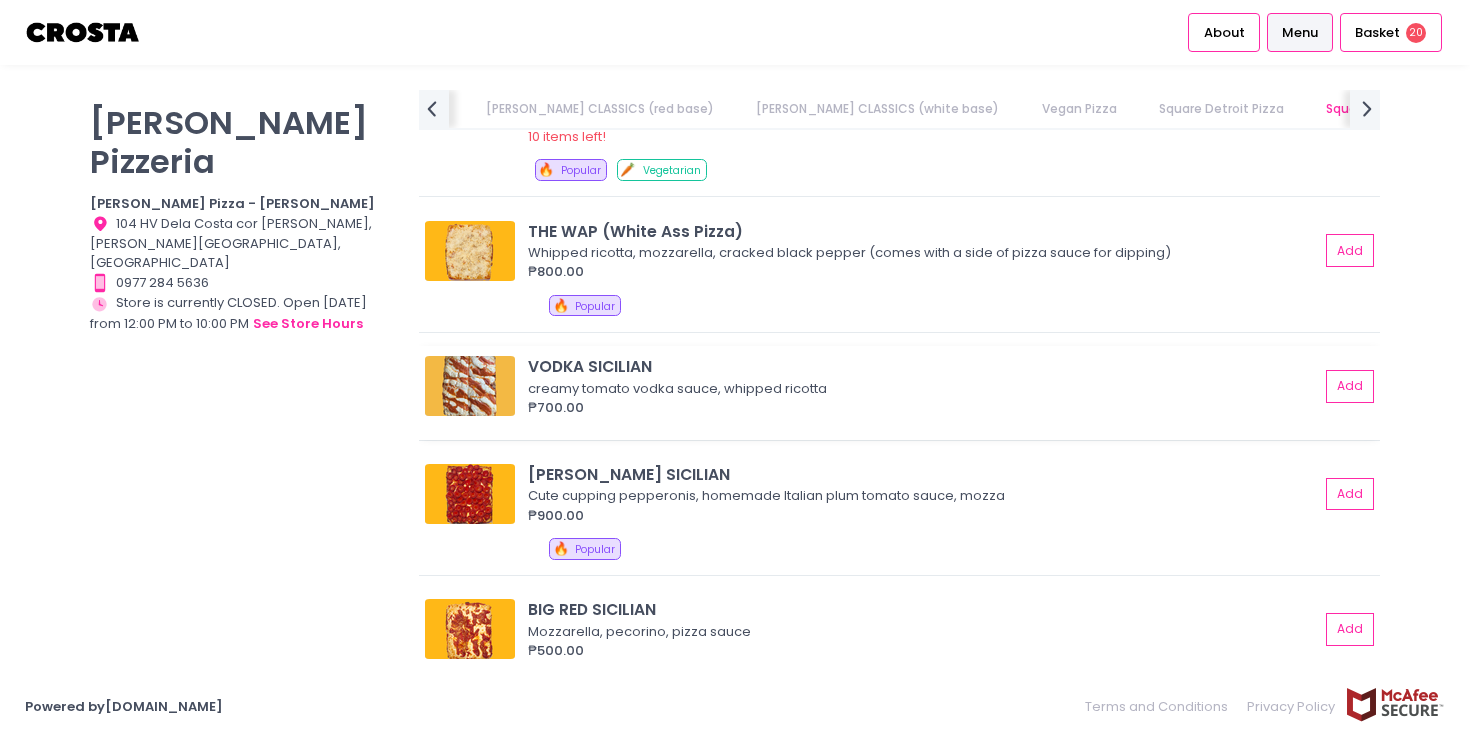 scroll, scrollTop: 3144, scrollLeft: 0, axis: vertical 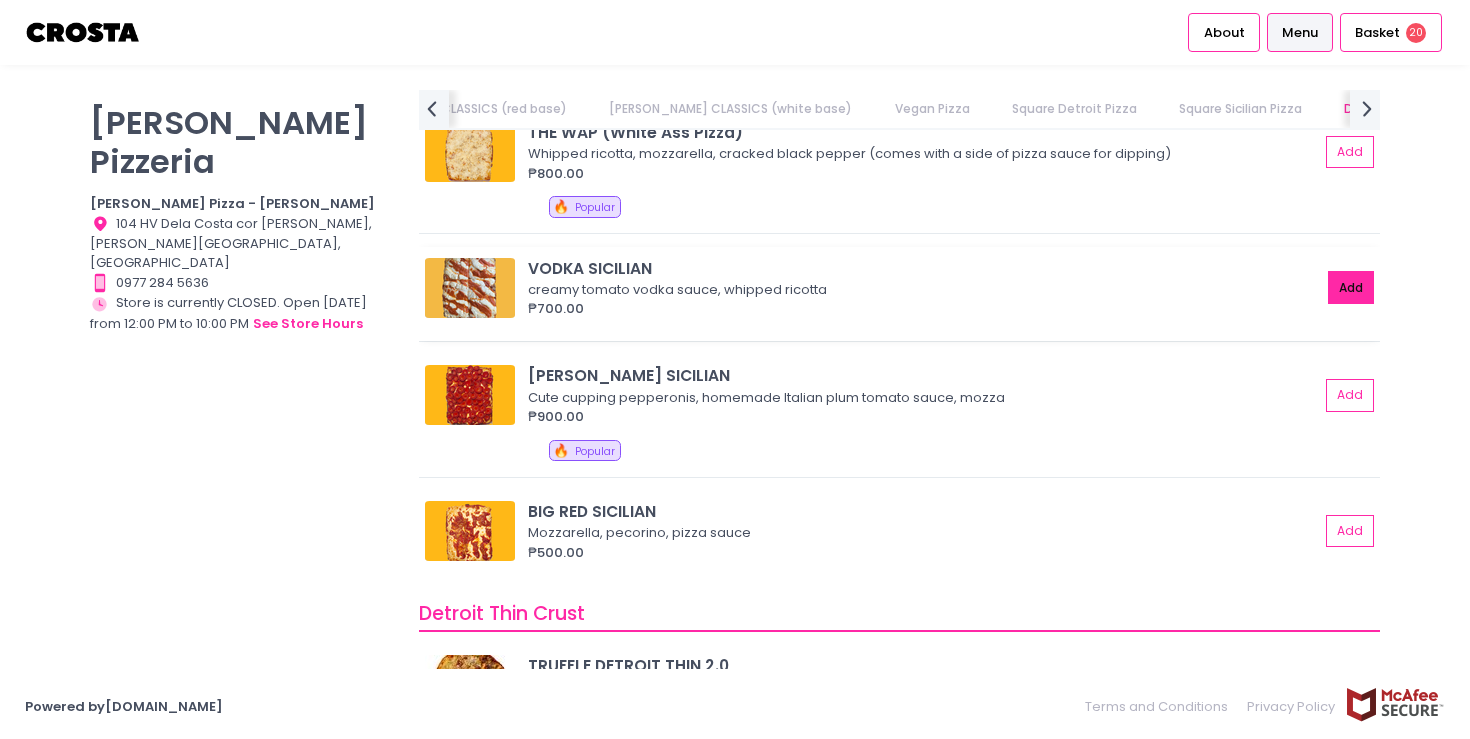click on "Add" at bounding box center (1351, 287) 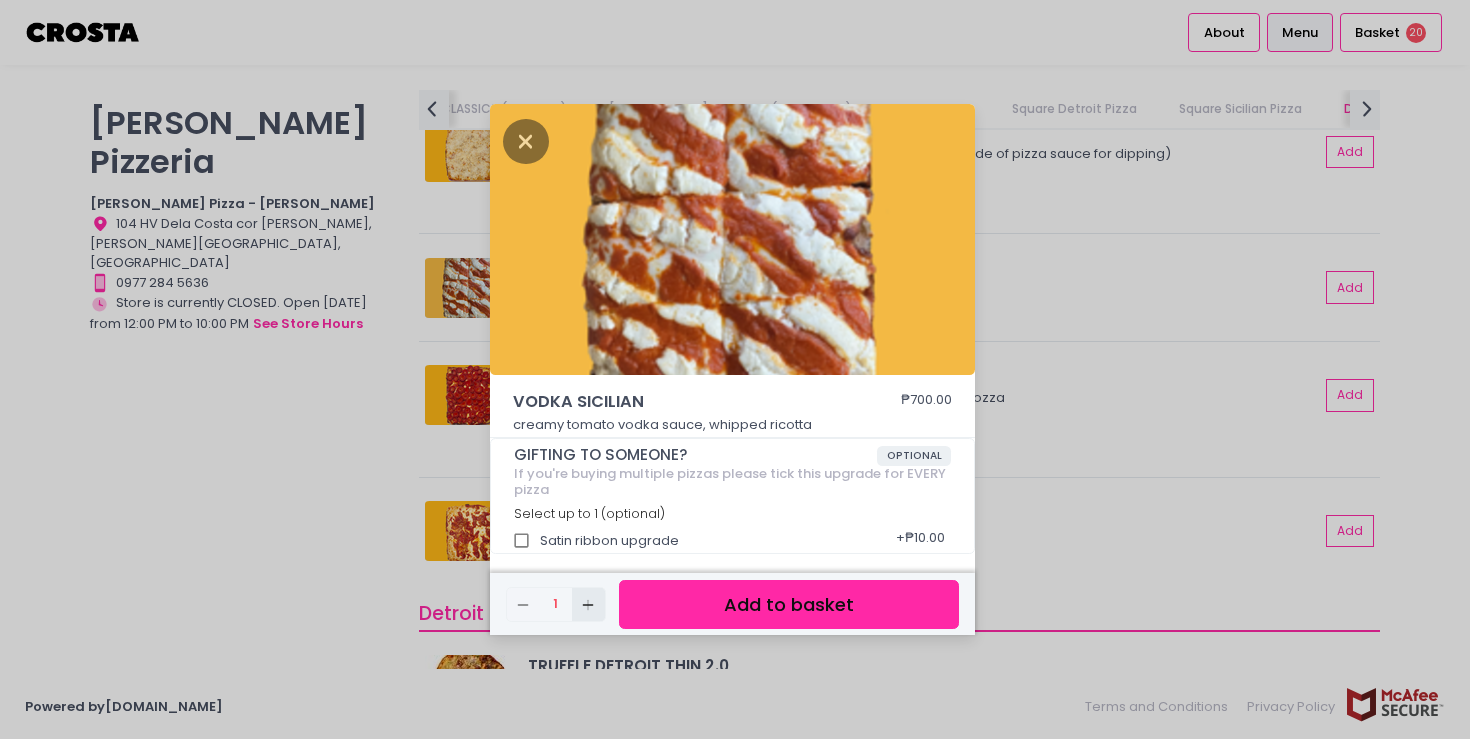 click on "Add Created with Sketch." 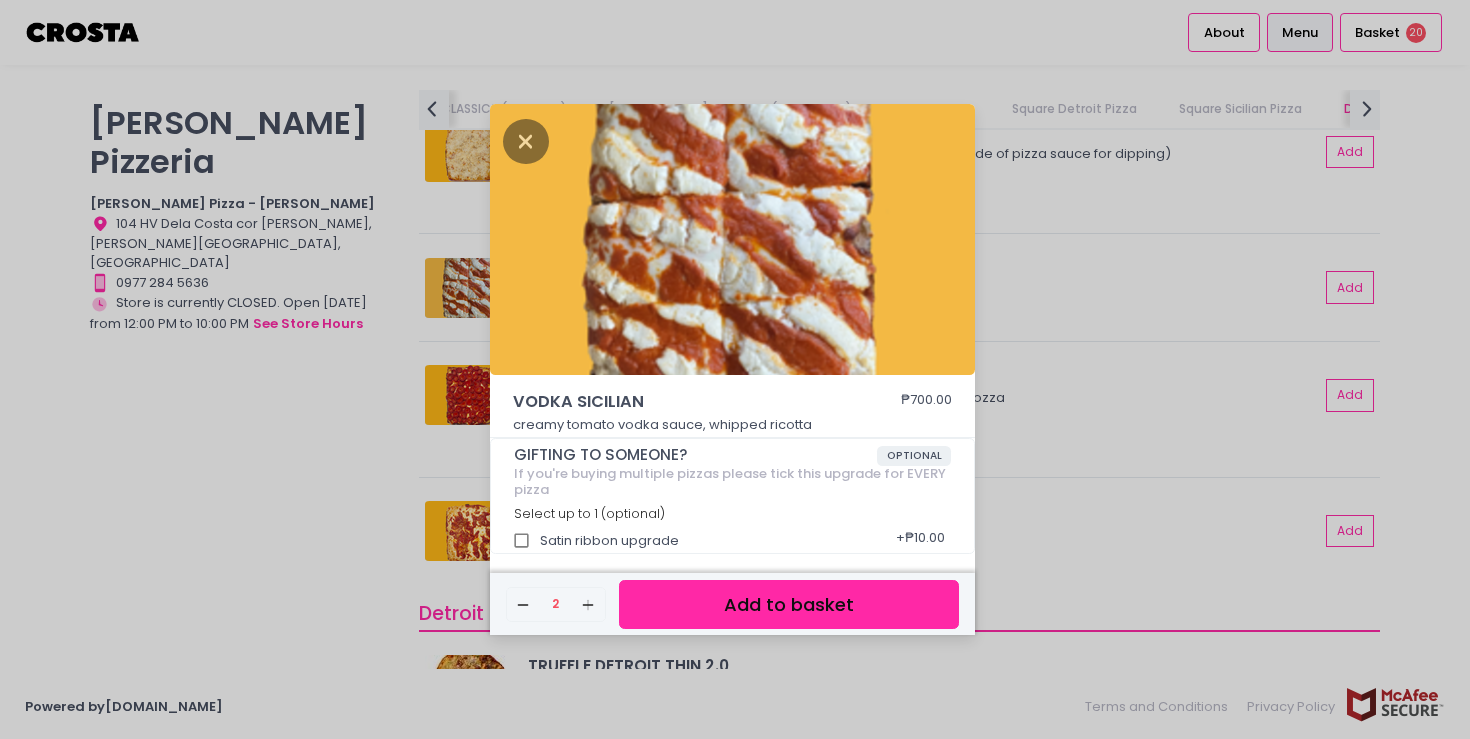 click on "Add to basket" at bounding box center (789, 604) 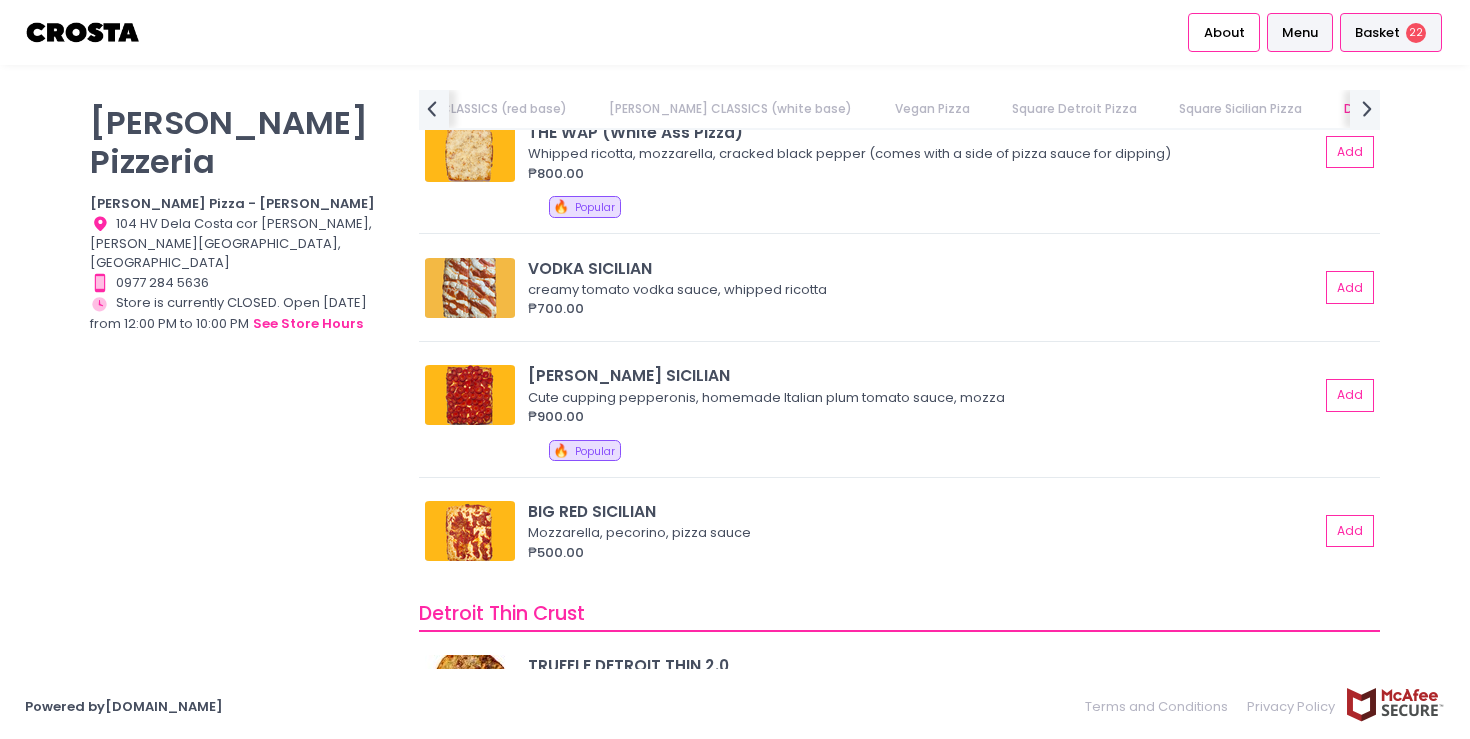 click on "Basket" at bounding box center (1377, 33) 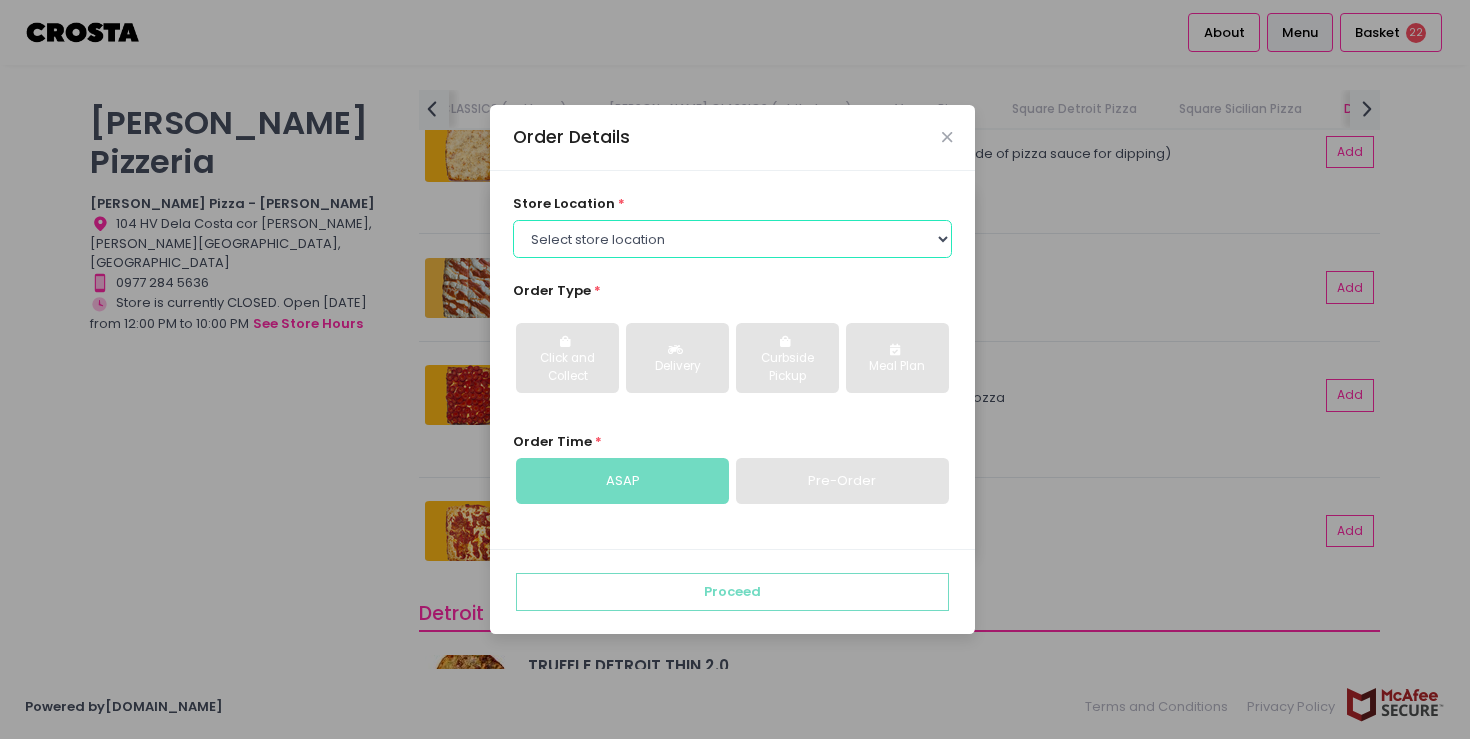 click on "Select store location Crosta Pizza - Salcedo  Crosta Pizza - San Juan" at bounding box center [733, 239] 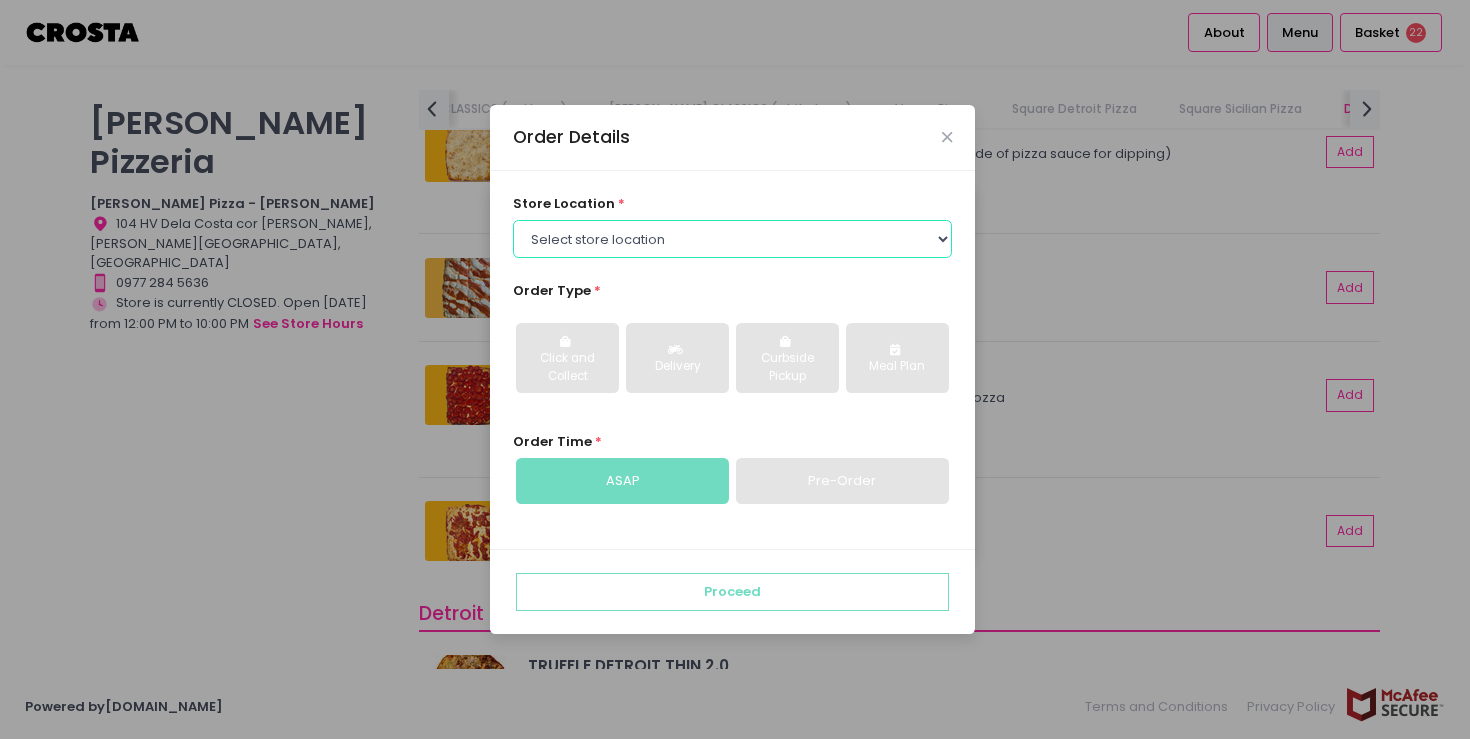 select on "5fabb2e53664a8677beaeb89" 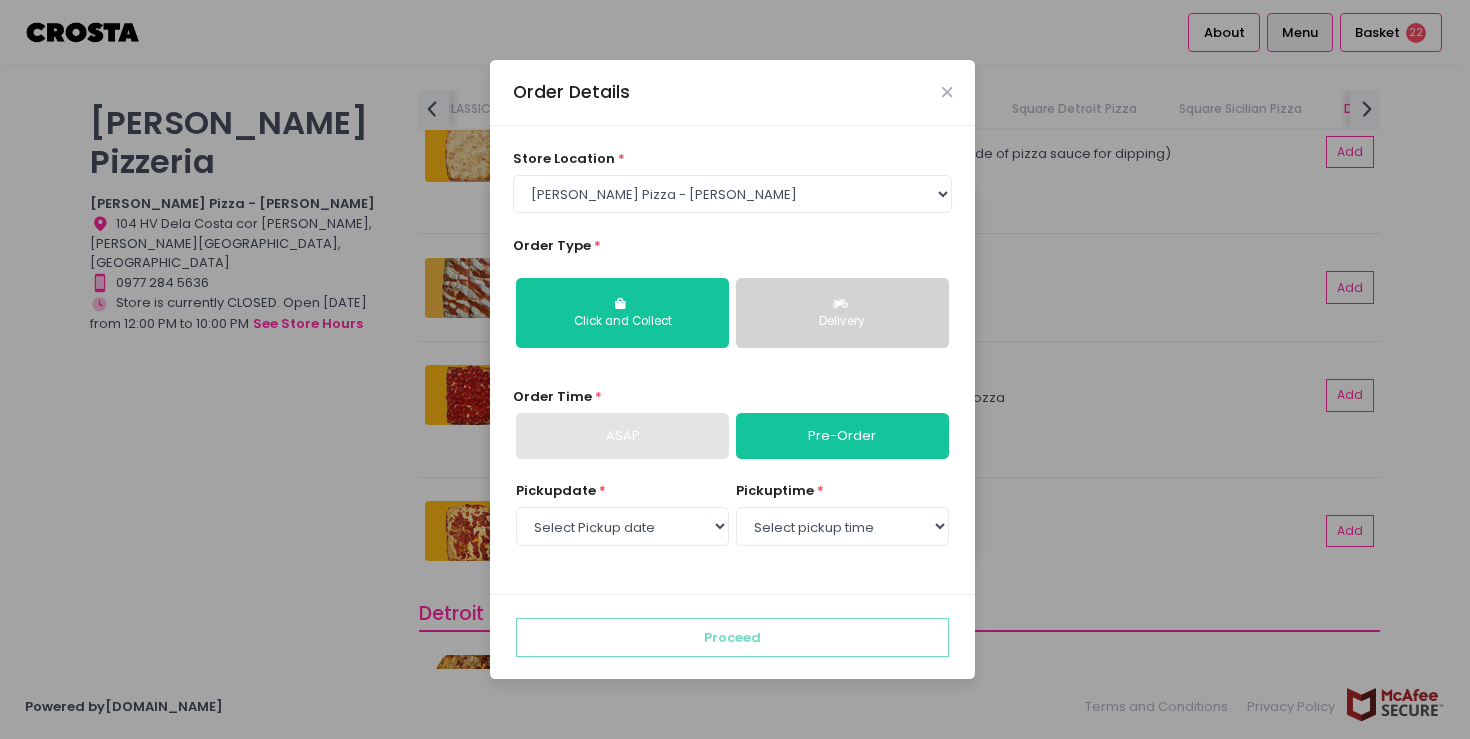 click on "Delivery" at bounding box center (842, 313) 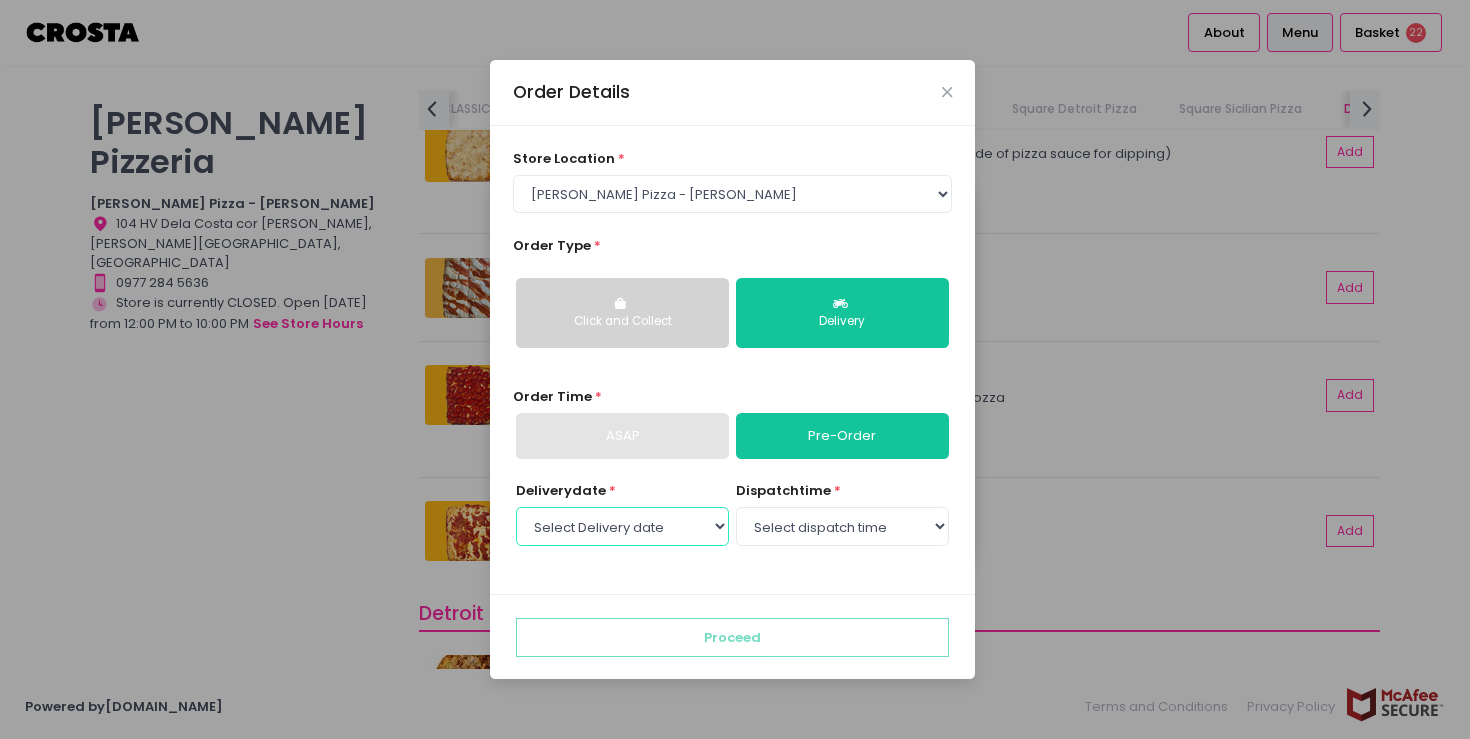 click on "Select Delivery date Friday, Jul 11th Saturday, Jul 12th Sunday, Jul 13th" at bounding box center [622, 526] 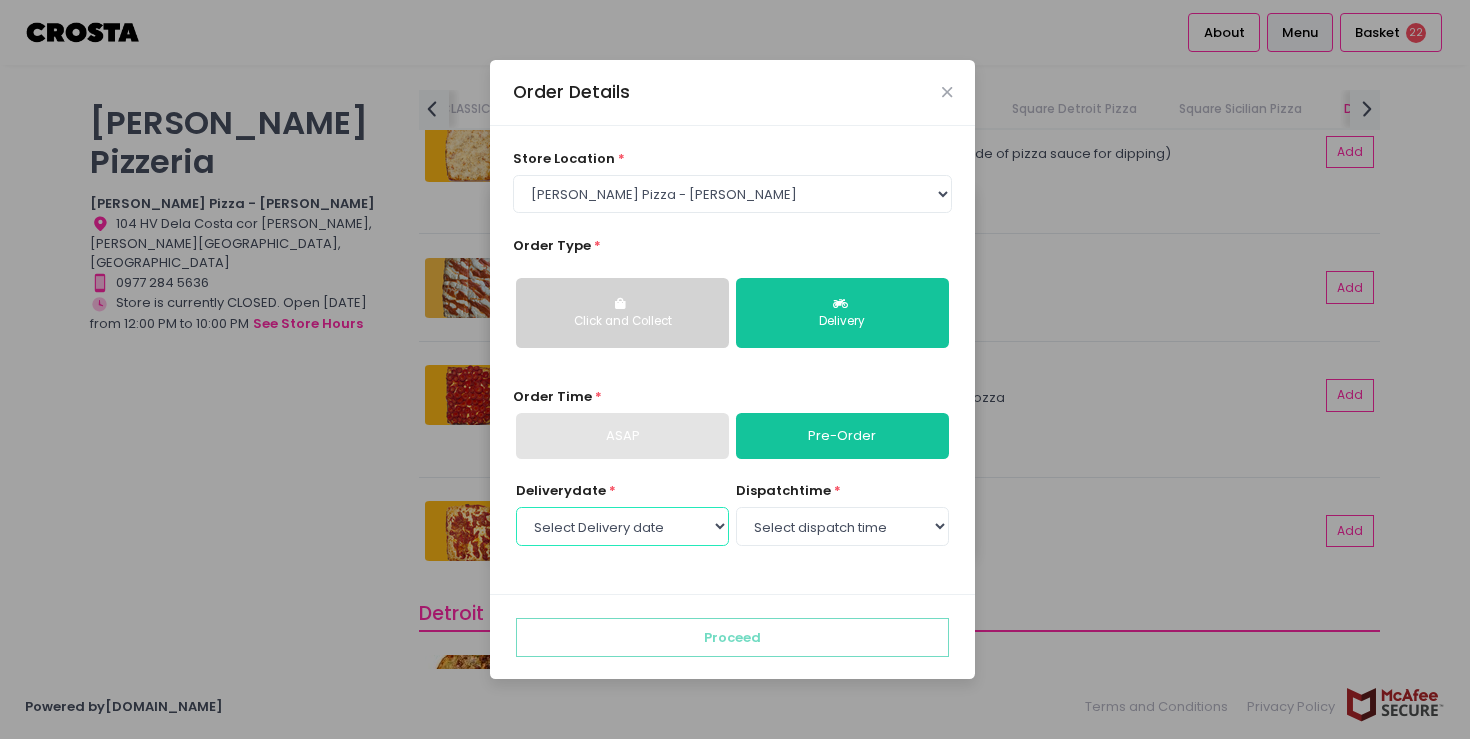 select on "2025-07-13" 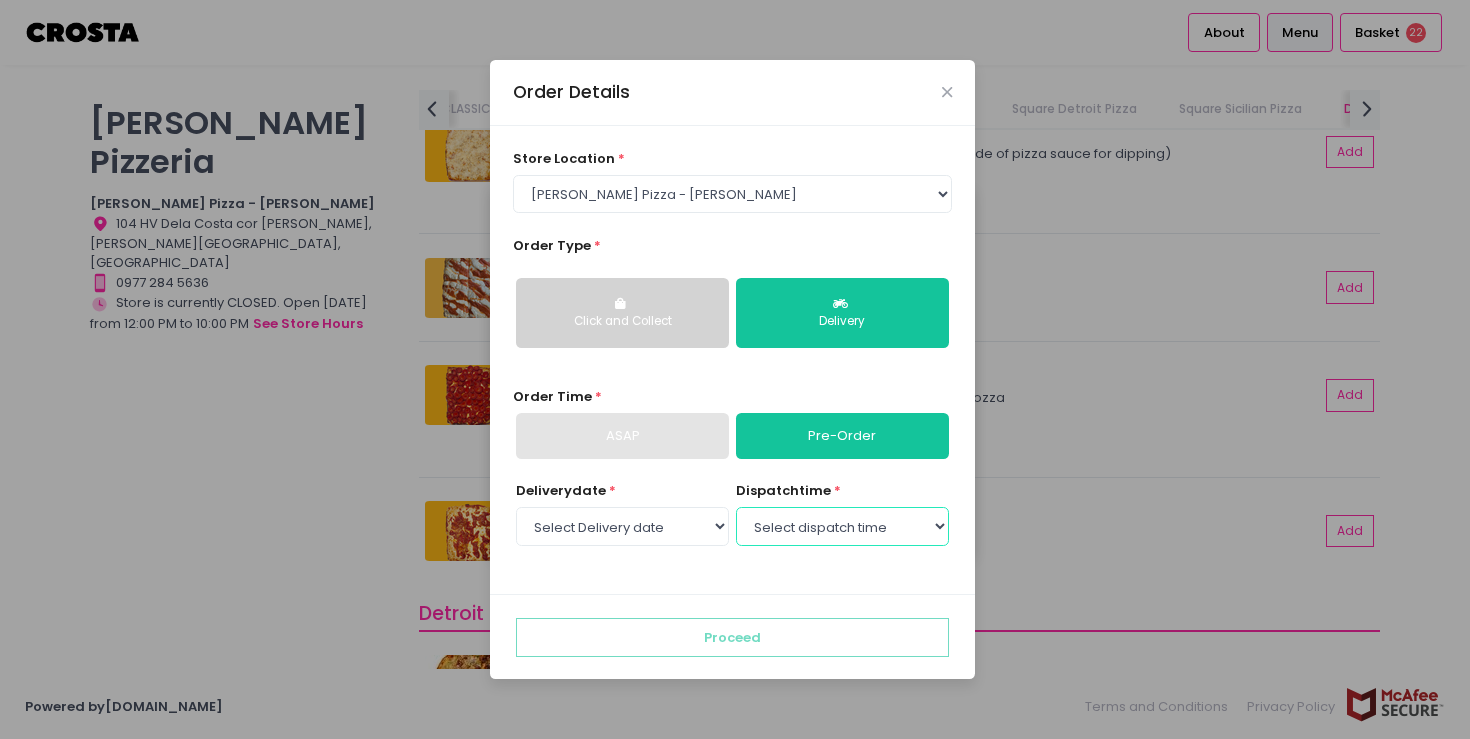 click on "Select dispatch time 12:00 PM - 12:30 PM 12:30 PM - 01:00 PM 01:00 PM - 01:30 PM 01:30 PM - 02:00 PM 02:00 PM - 02:30 PM 02:30 PM - 03:00 PM 03:00 PM - 03:30 PM 03:30 PM - 04:00 PM 04:00 PM - 04:30 PM 04:30 PM - 05:00 PM 05:00 PM - 05:30 PM 05:30 PM - 06:00 PM 06:00 PM - 06:30 PM 06:30 PM - 07:00 PM 07:00 PM - 07:30 PM 07:30 PM - 08:00 PM 08:00 PM - 08:30 PM 08:30 PM - 09:00 PM" at bounding box center [842, 526] 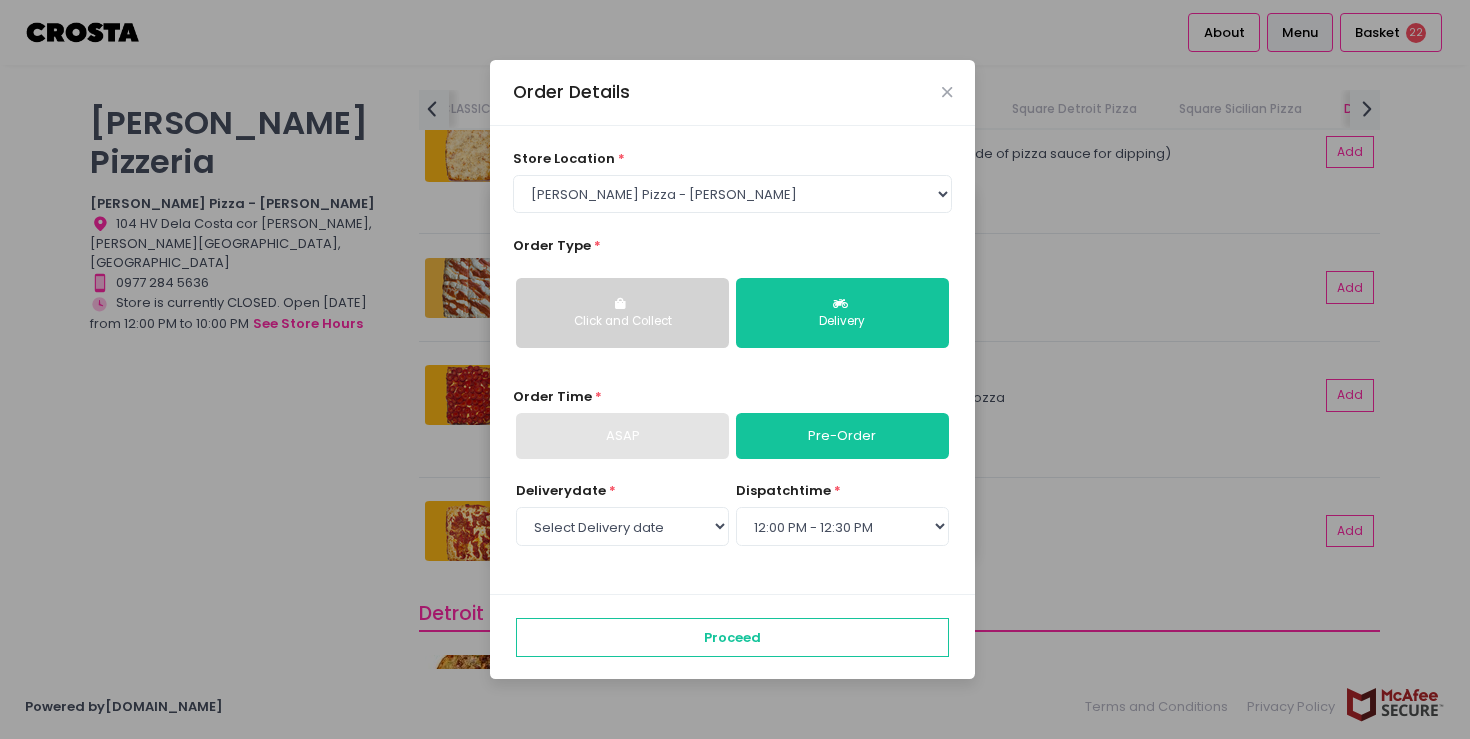 click on "Delivery  date   *    Select Delivery date Friday, Jul 11th Saturday, Jul 12th Sunday, Jul 13th dispatch  time   *    Select dispatch time 12:00 PM - 12:30 PM 12:30 PM - 01:00 PM 01:00 PM - 01:30 PM 01:30 PM - 02:00 PM 02:00 PM - 02:30 PM 02:30 PM - 03:00 PM 03:00 PM - 03:30 PM 03:30 PM - 04:00 PM 04:00 PM - 04:30 PM 04:30 PM - 05:00 PM 05:00 PM - 05:30 PM 05:30 PM - 06:00 PM 06:00 PM - 06:30 PM 06:30 PM - 07:00 PM 07:00 PM - 07:30 PM 07:30 PM - 08:00 PM 08:00 PM - 08:30 PM 08:30 PM - 09:00 PM" at bounding box center (733, 526) 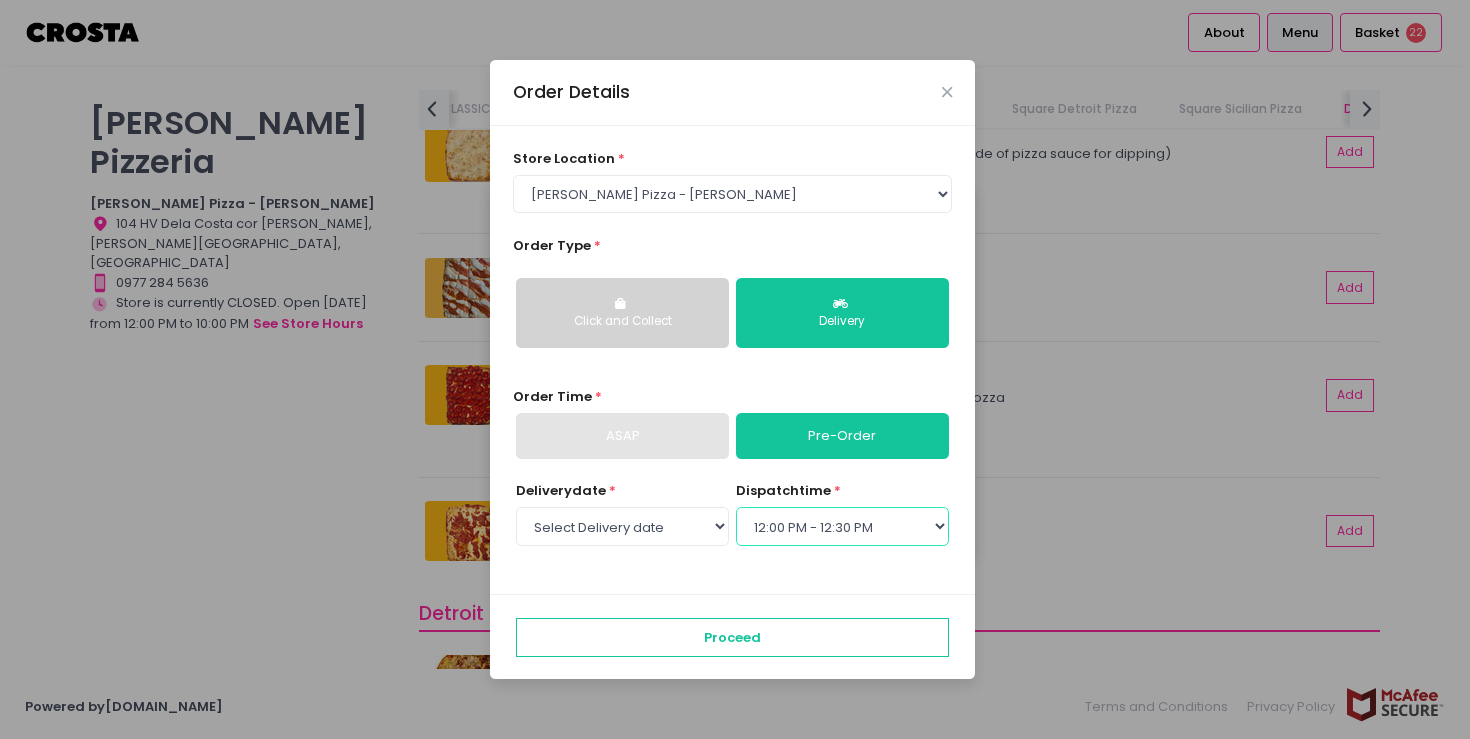 click on "Select dispatch time 12:00 PM - 12:30 PM 12:30 PM - 01:00 PM 01:00 PM - 01:30 PM 01:30 PM - 02:00 PM 02:00 PM - 02:30 PM 02:30 PM - 03:00 PM 03:00 PM - 03:30 PM 03:30 PM - 04:00 PM 04:00 PM - 04:30 PM 04:30 PM - 05:00 PM 05:00 PM - 05:30 PM 05:30 PM - 06:00 PM 06:00 PM - 06:30 PM 06:30 PM - 07:00 PM 07:00 PM - 07:30 PM 07:30 PM - 08:00 PM 08:00 PM - 08:30 PM 08:30 PM - 09:00 PM" at bounding box center [842, 526] 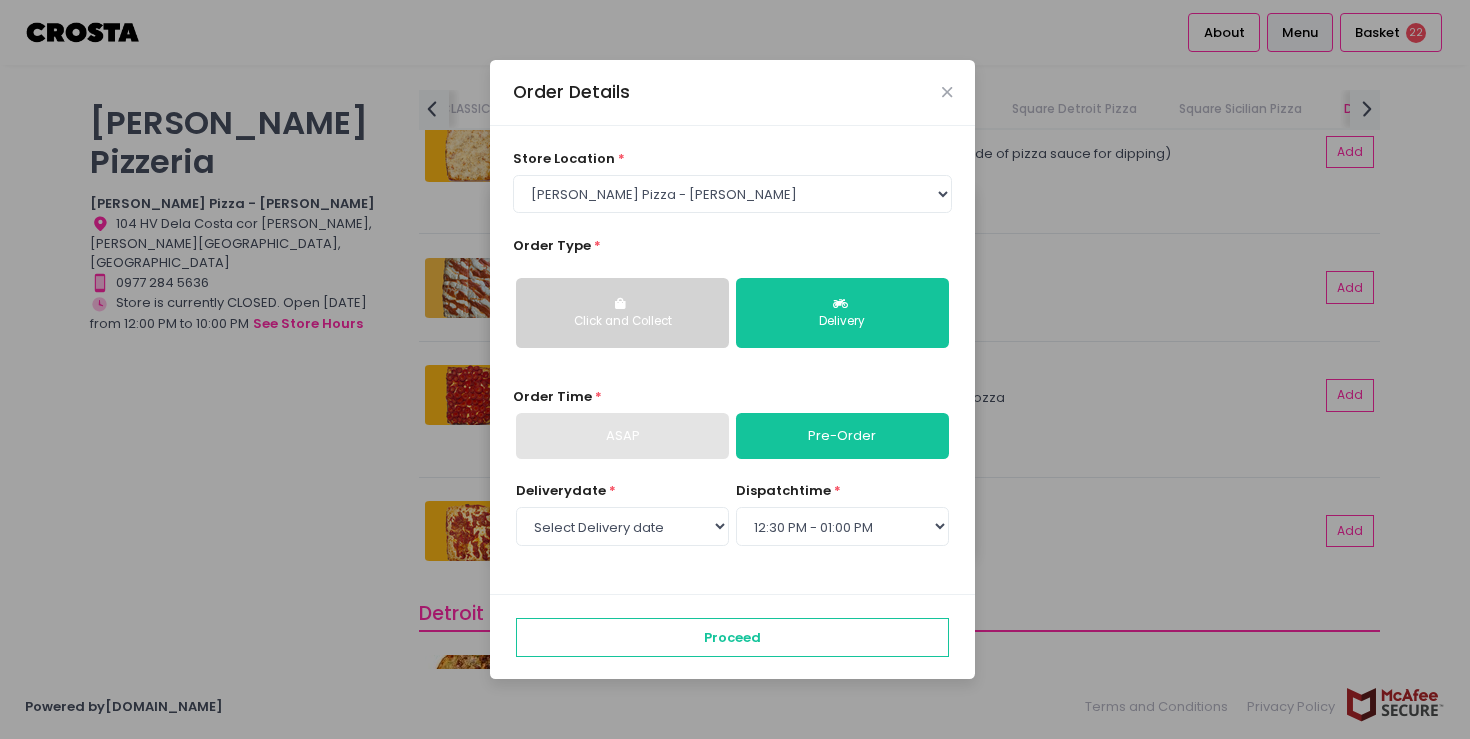 click on "Delivery  date   *    Select Delivery date Friday, Jul 11th Saturday, Jul 12th Sunday, Jul 13th dispatch  time   *    Select dispatch time 12:00 PM - 12:30 PM 12:30 PM - 01:00 PM 01:00 PM - 01:30 PM 01:30 PM - 02:00 PM 02:00 PM - 02:30 PM 02:30 PM - 03:00 PM 03:00 PM - 03:30 PM 03:30 PM - 04:00 PM 04:00 PM - 04:30 PM 04:30 PM - 05:00 PM 05:00 PM - 05:30 PM 05:30 PM - 06:00 PM 06:00 PM - 06:30 PM 06:30 PM - 07:00 PM 07:00 PM - 07:30 PM 07:30 PM - 08:00 PM 08:00 PM - 08:30 PM 08:30 PM - 09:00 PM" at bounding box center [733, 526] 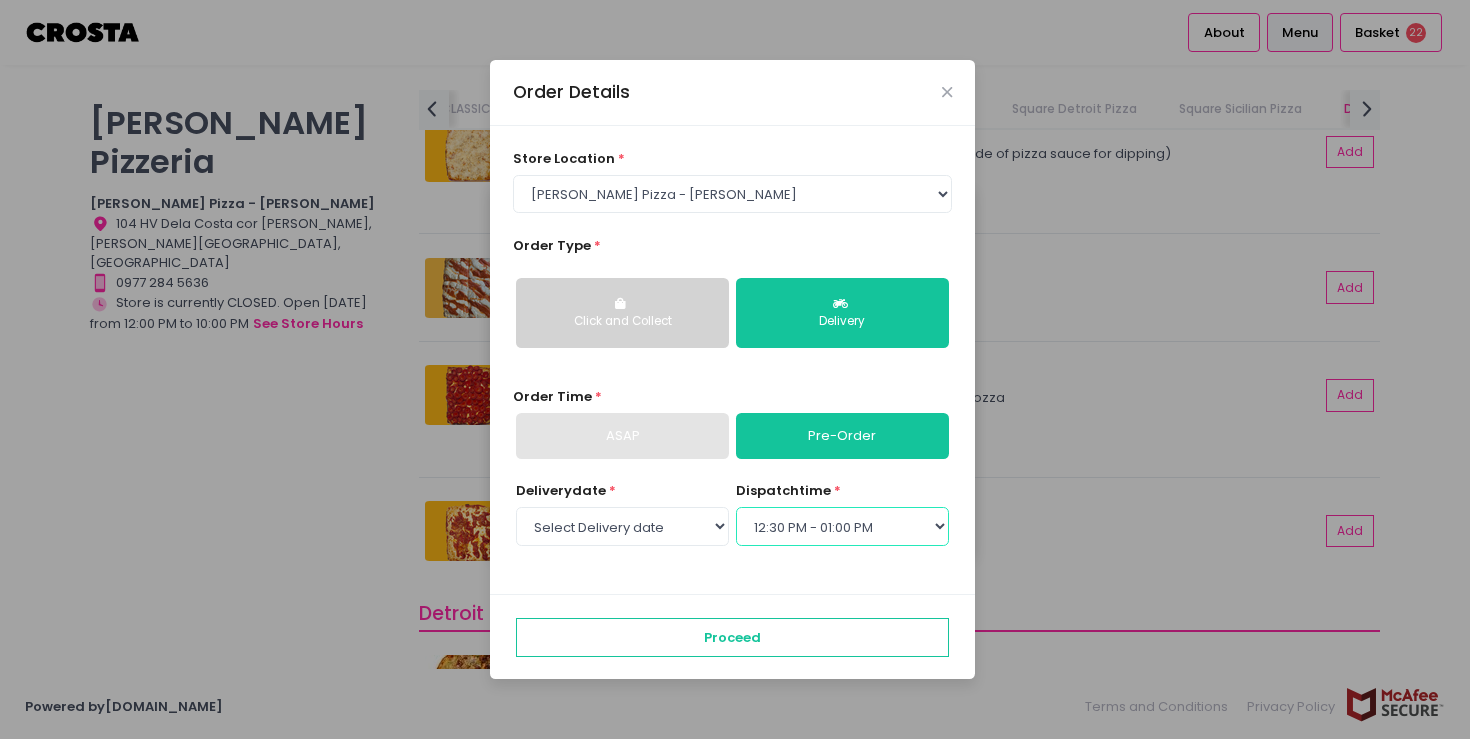 click on "Select dispatch time 12:00 PM - 12:30 PM 12:30 PM - 01:00 PM 01:00 PM - 01:30 PM 01:30 PM - 02:00 PM 02:00 PM - 02:30 PM 02:30 PM - 03:00 PM 03:00 PM - 03:30 PM 03:30 PM - 04:00 PM 04:00 PM - 04:30 PM 04:30 PM - 05:00 PM 05:00 PM - 05:30 PM 05:30 PM - 06:00 PM 06:00 PM - 06:30 PM 06:30 PM - 07:00 PM 07:00 PM - 07:30 PM 07:30 PM - 08:00 PM 08:00 PM - 08:30 PM 08:30 PM - 09:00 PM" at bounding box center [842, 526] 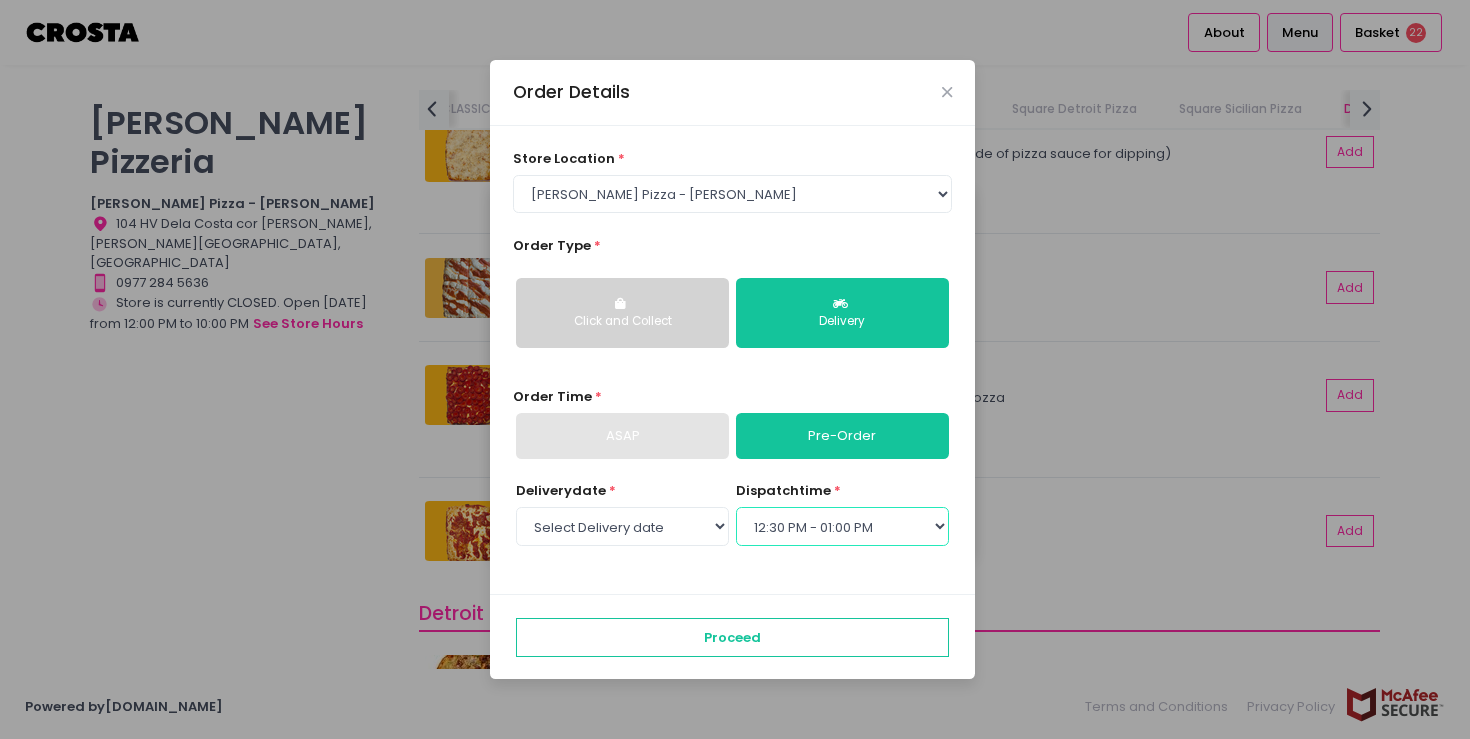 select on "13:00" 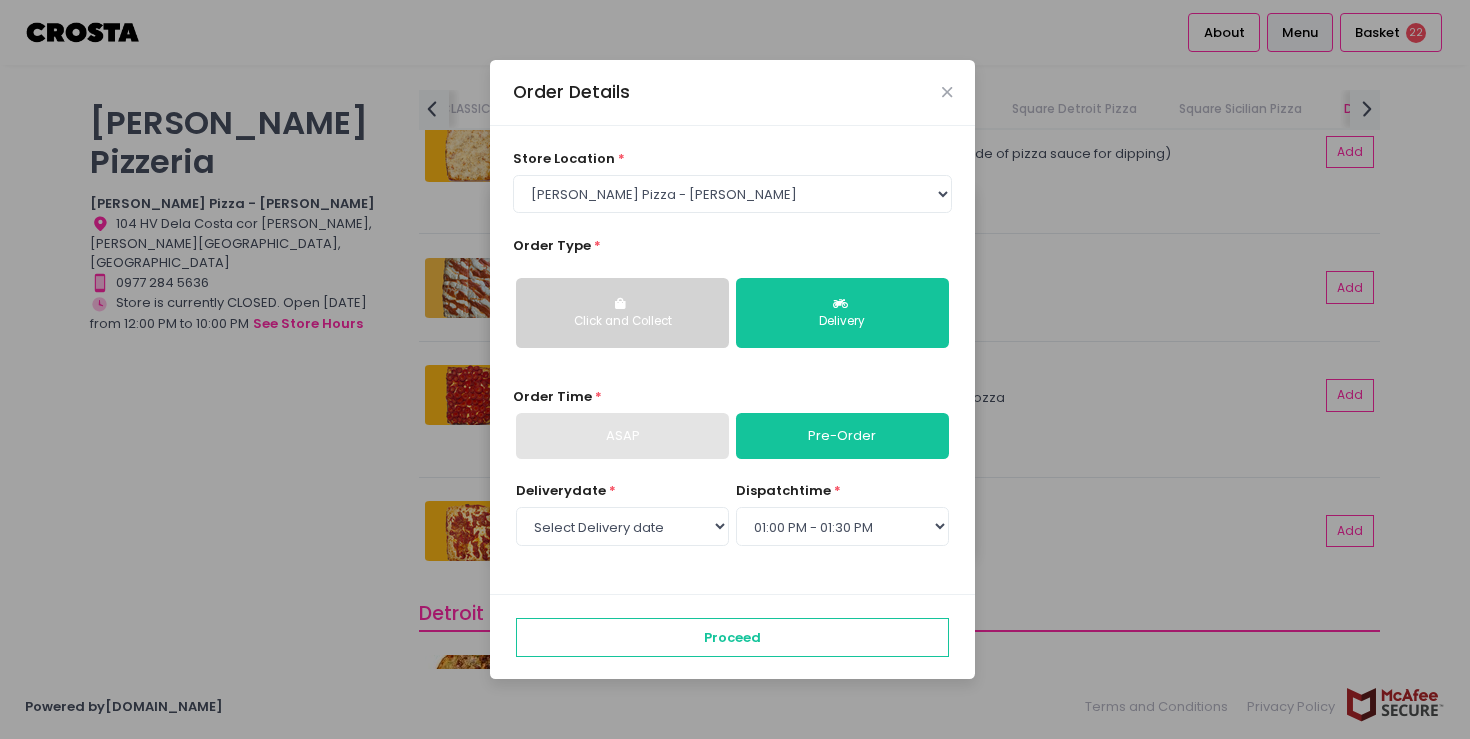 click on "store location   * Select store location Crosta Pizza - Salcedo  Crosta Pizza - San Juan  Order Type   *  Click and Collect   Delivery  Order Time   * ASAP Pre-Order Delivery  date   *    Select Delivery date Friday, Jul 11th Saturday, Jul 12th Sunday, Jul 13th dispatch  time   *    Select dispatch time 12:00 PM - 12:30 PM 12:30 PM - 01:00 PM 01:00 PM - 01:30 PM 01:30 PM - 02:00 PM 02:00 PM - 02:30 PM 02:30 PM - 03:00 PM 03:00 PM - 03:30 PM 03:30 PM - 04:00 PM 04:00 PM - 04:30 PM 04:30 PM - 05:00 PM 05:00 PM - 05:30 PM 05:30 PM - 06:00 PM 06:00 PM - 06:30 PM 06:30 PM - 07:00 PM 07:00 PM - 07:30 PM 07:30 PM - 08:00 PM 08:00 PM - 08:30 PM 08:30 PM - 09:00 PM" at bounding box center [732, 360] 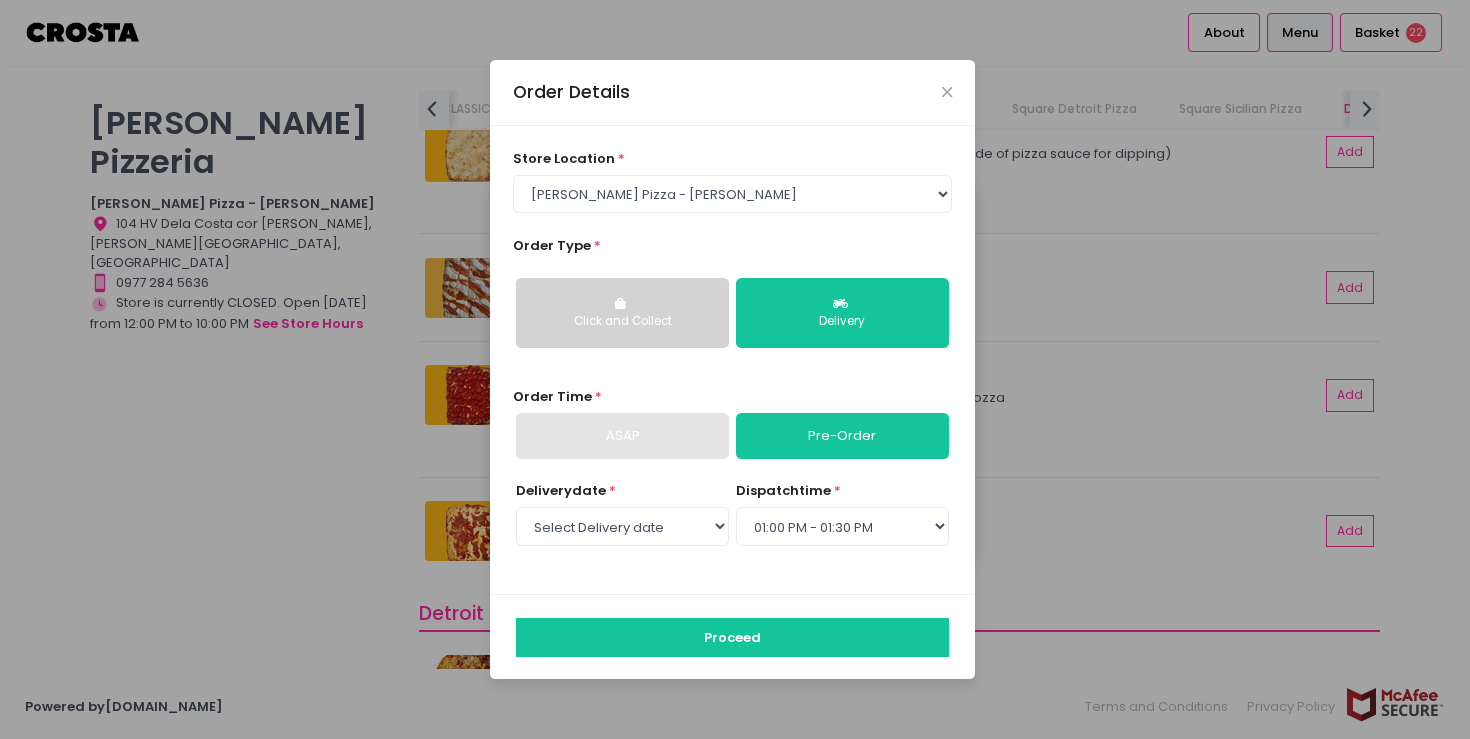 click on "Proceed" at bounding box center (732, 637) 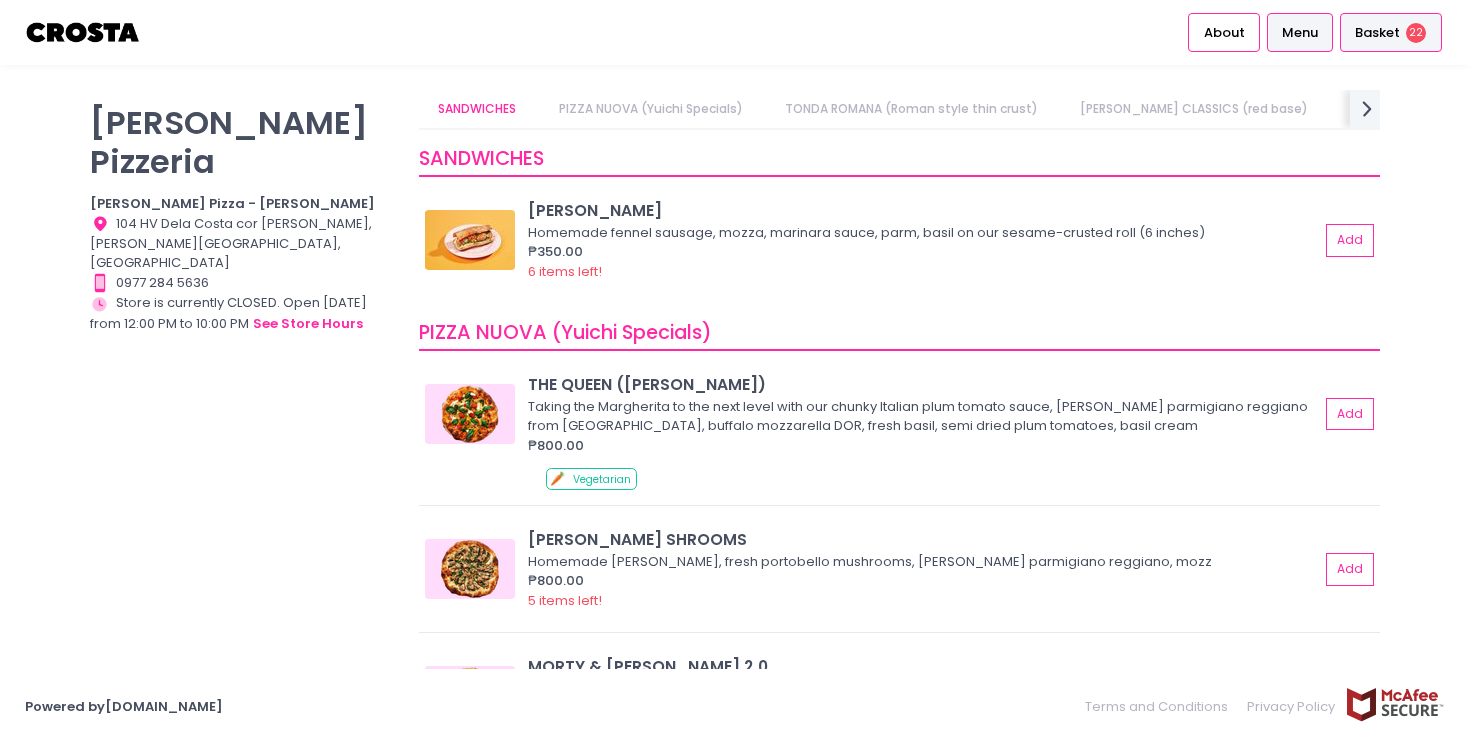 click on "Basket 22" at bounding box center [1391, 32] 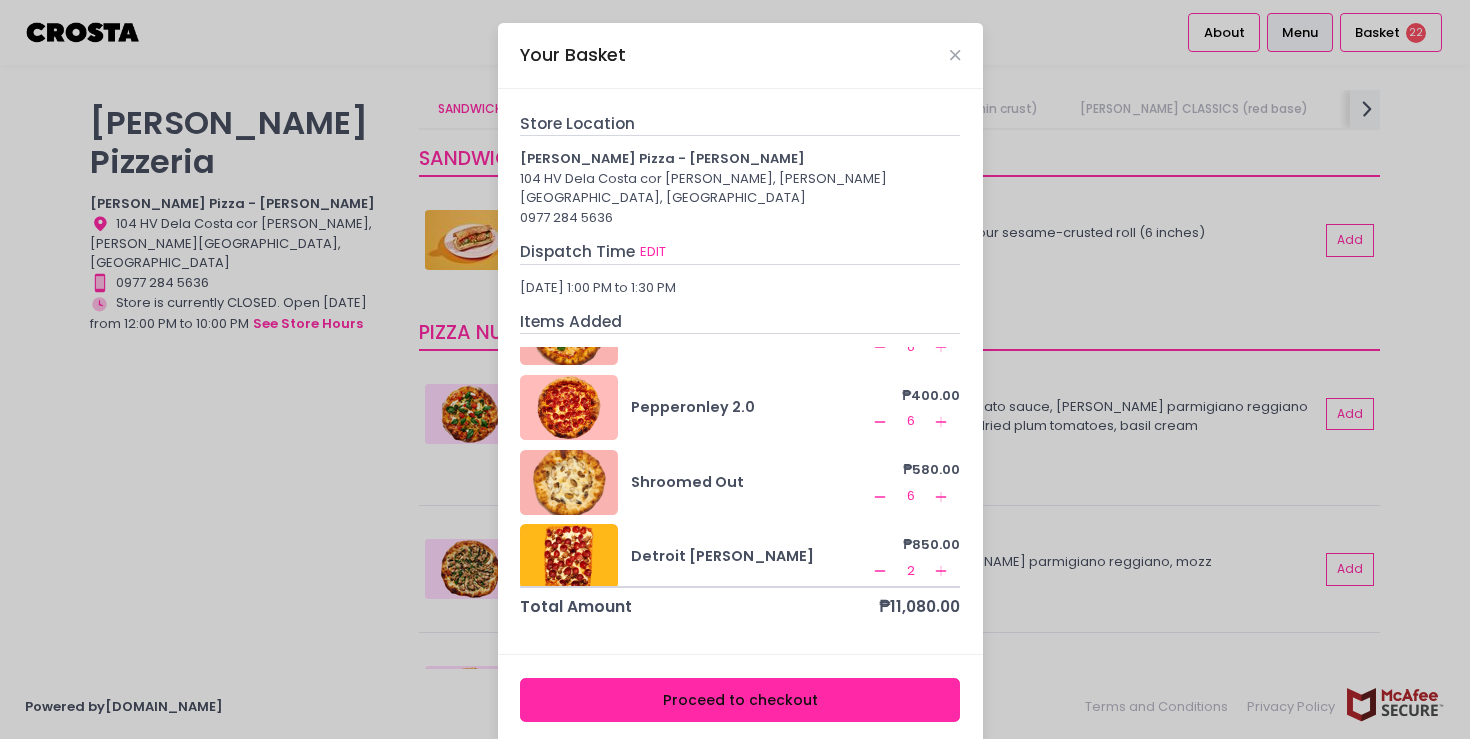 scroll, scrollTop: 0, scrollLeft: 0, axis: both 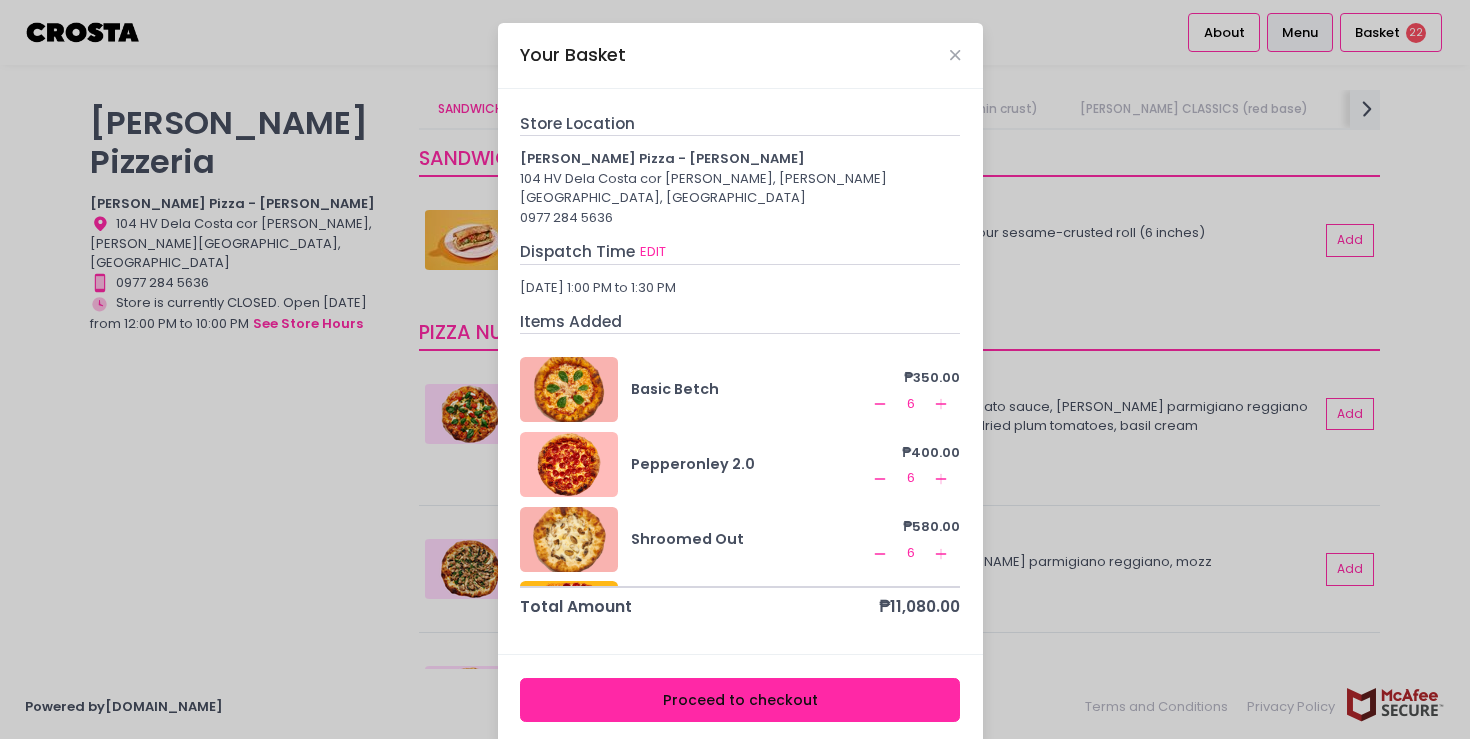 click on "Remove Created with Sketch." 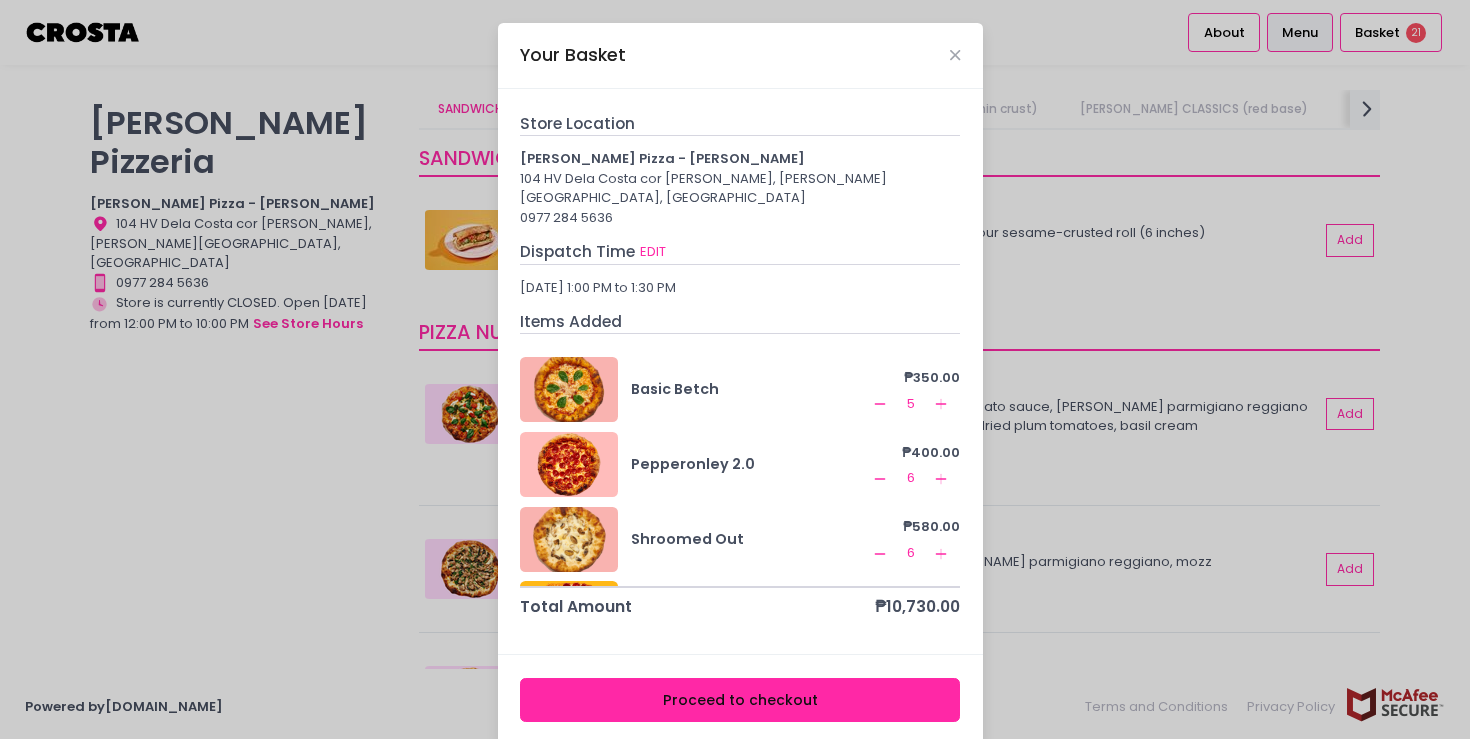click on "Remove Created with Sketch." 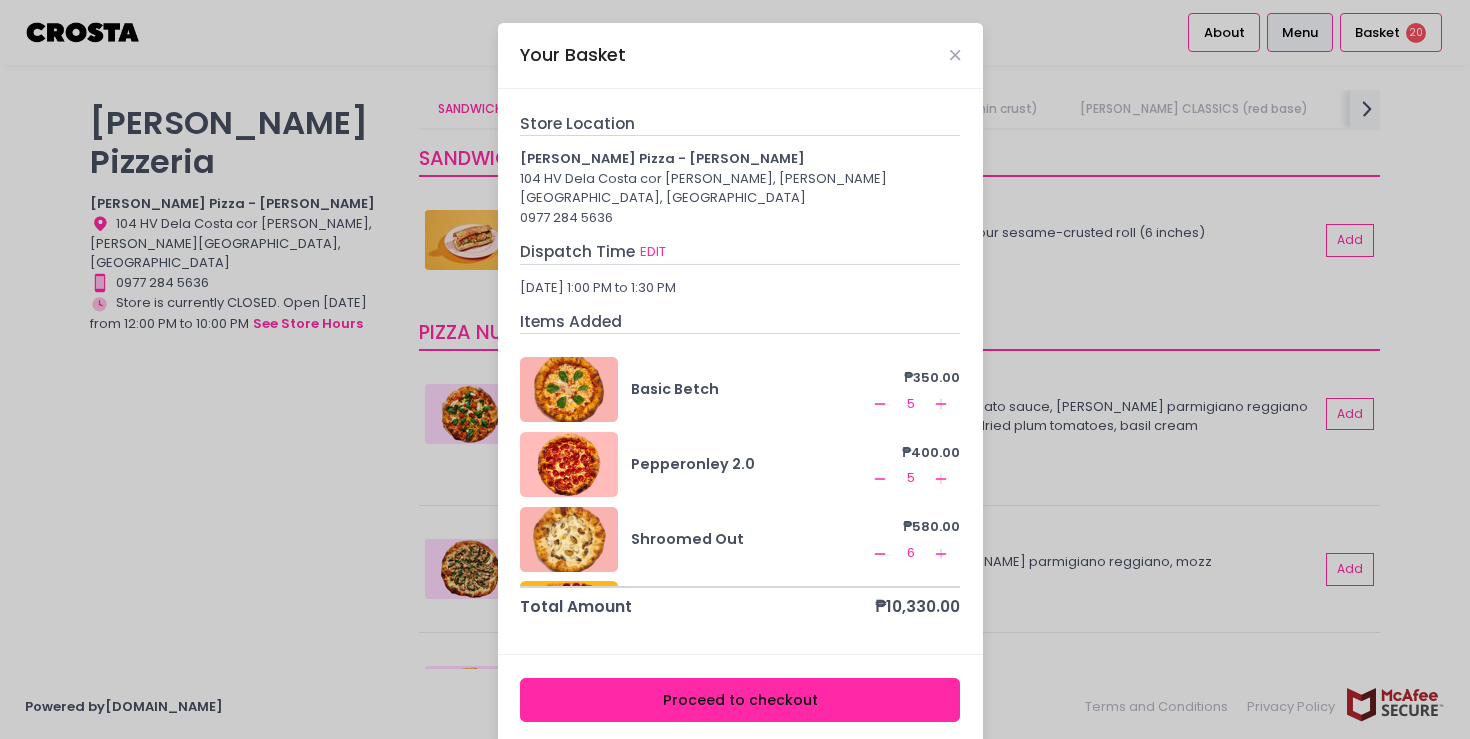click on "Remove Created with Sketch." 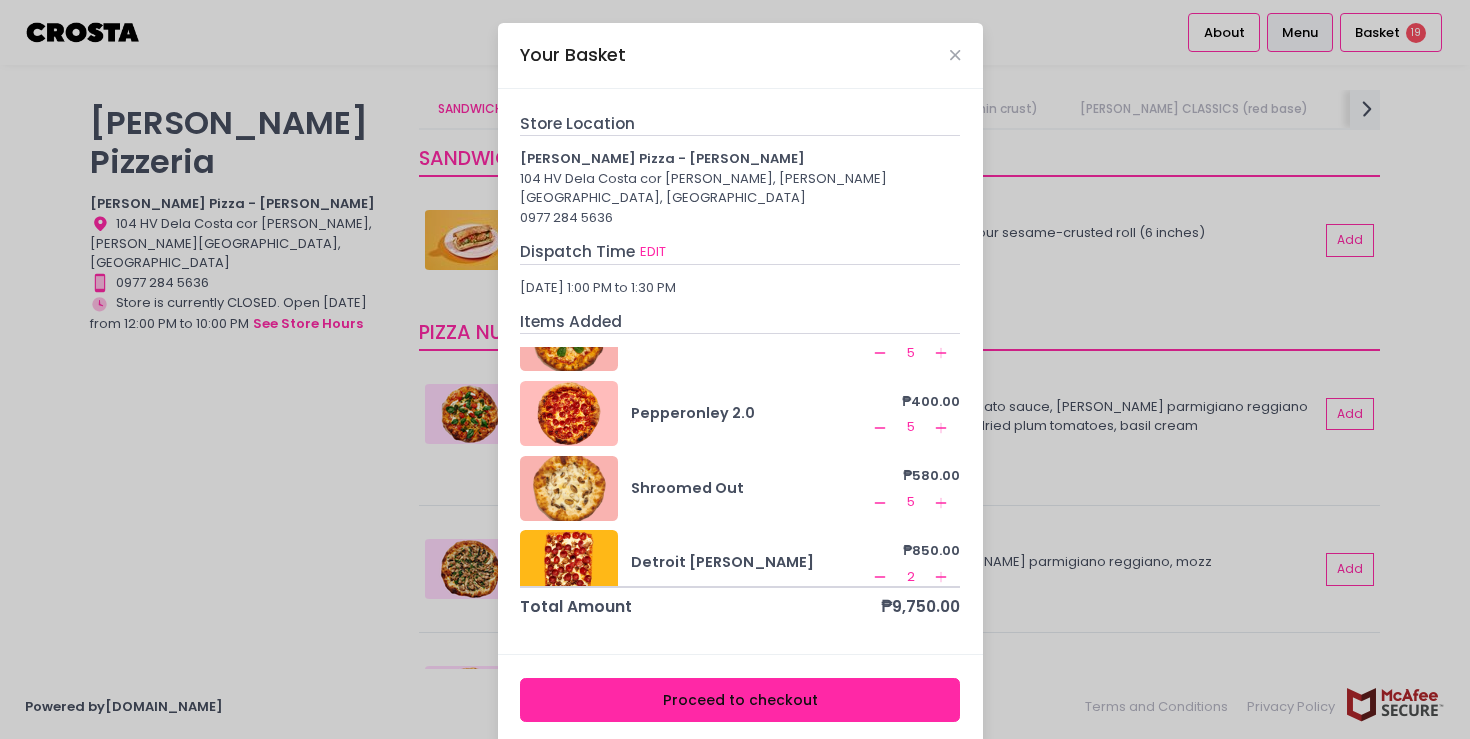 scroll, scrollTop: 0, scrollLeft: 0, axis: both 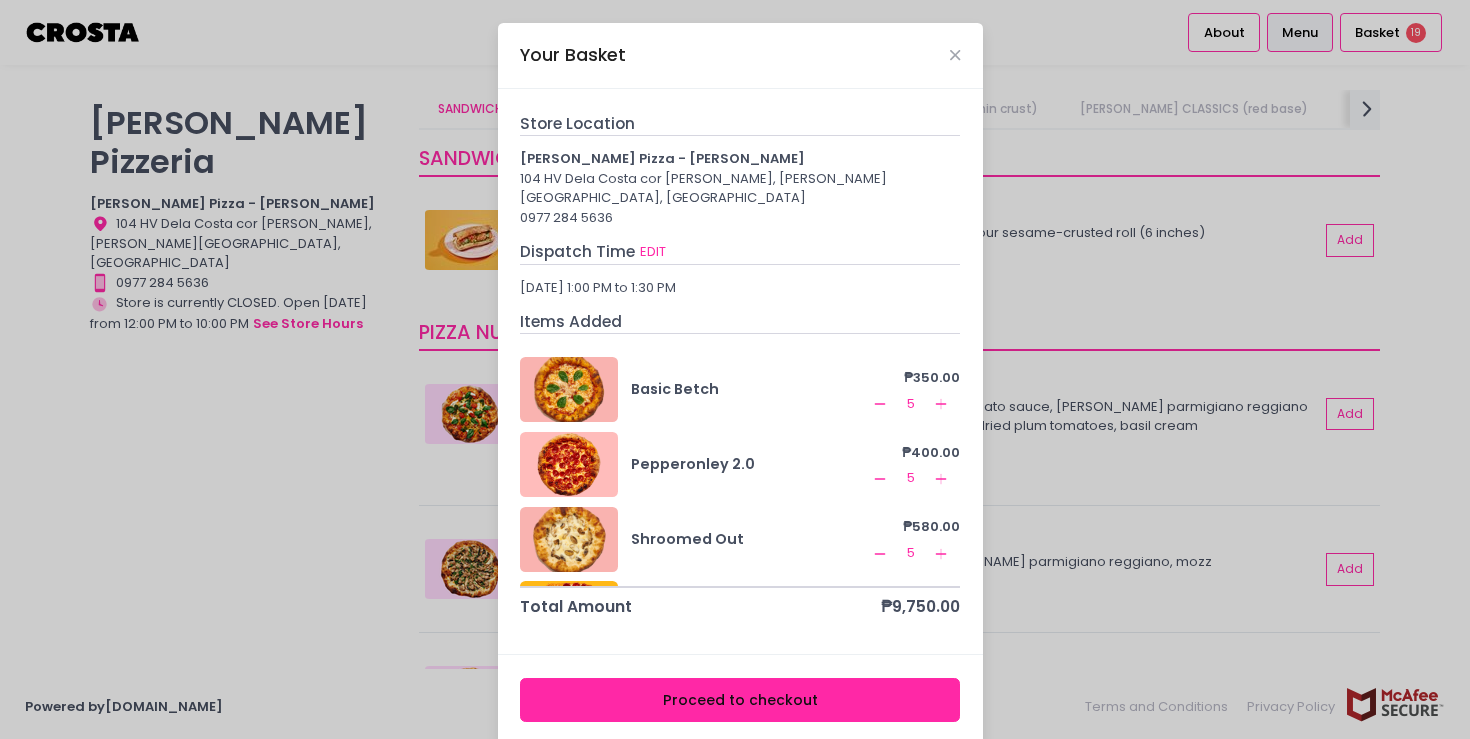 click on "Remove Created with Sketch." 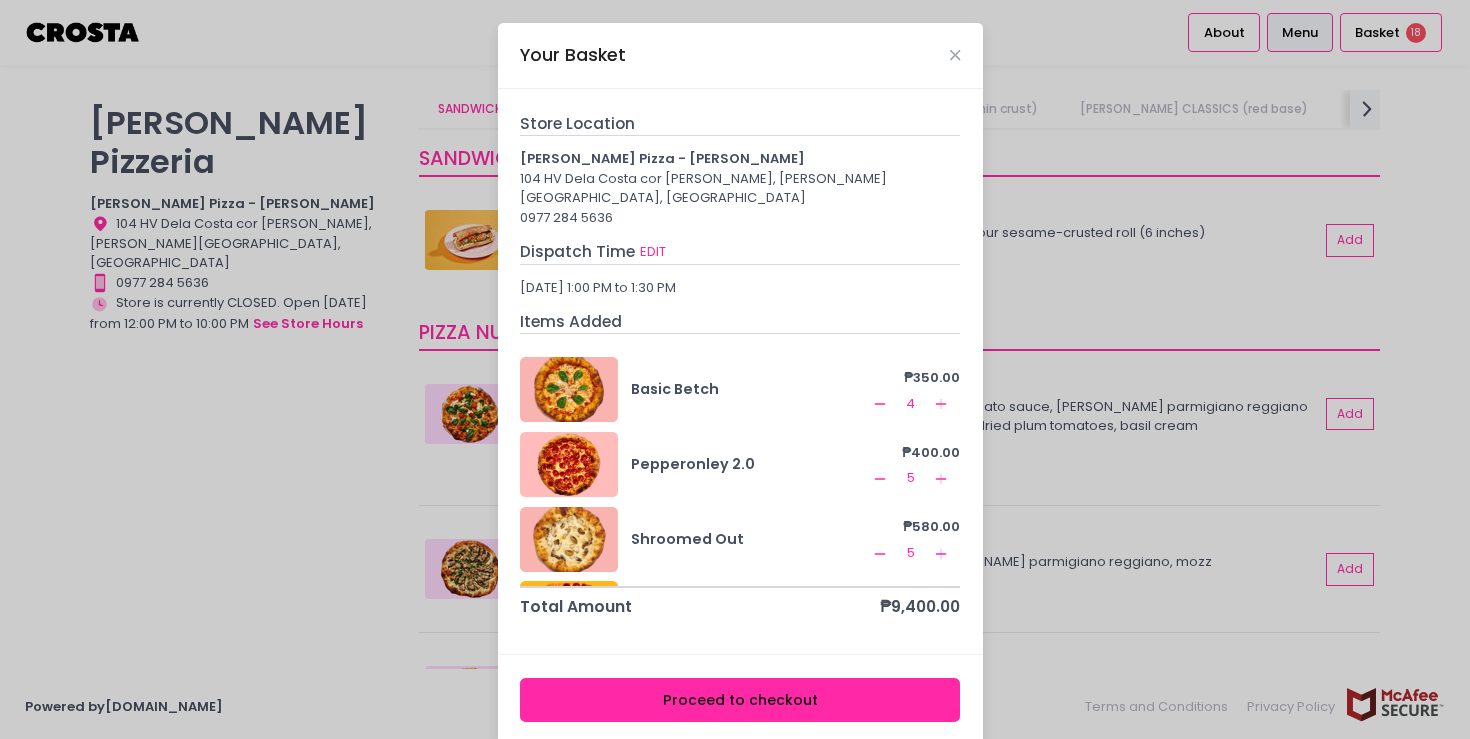 click on "Remove Created with Sketch." 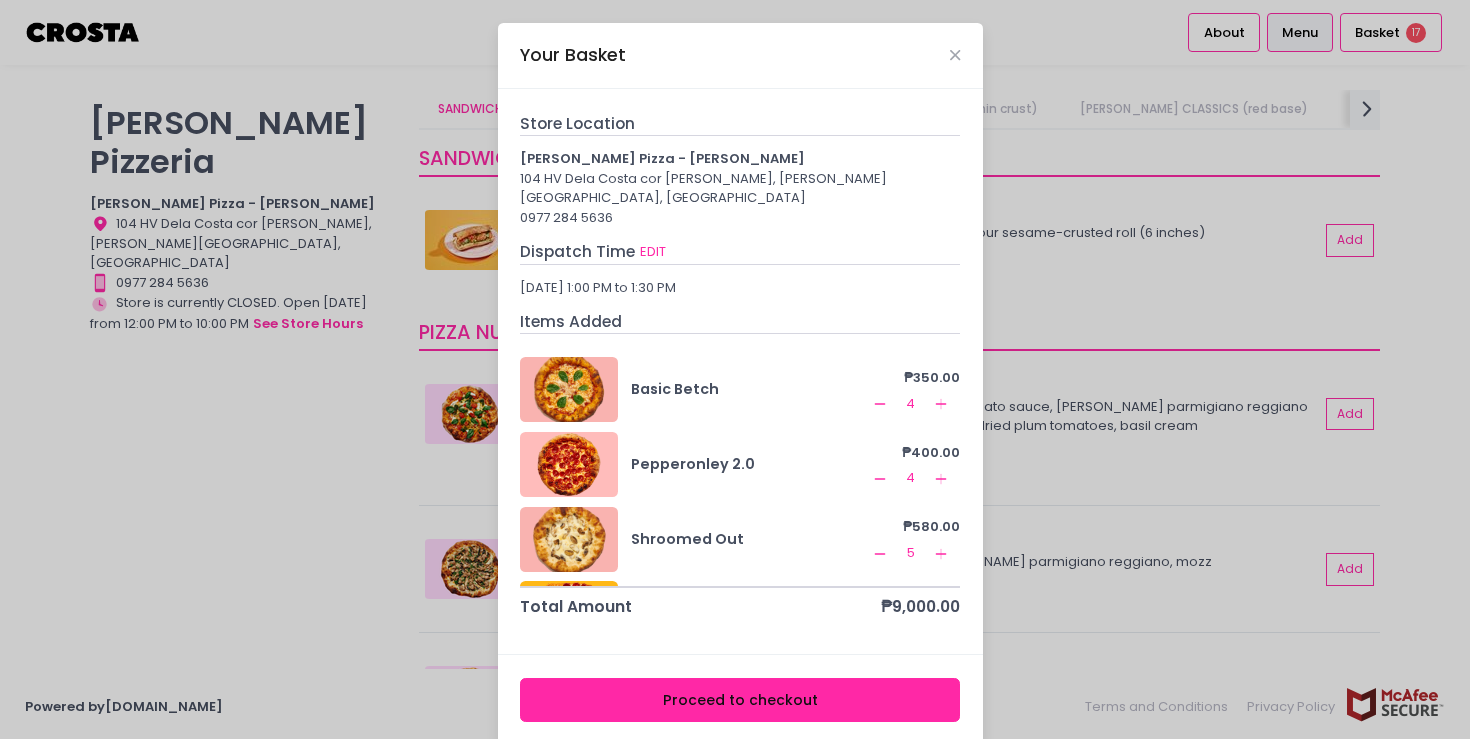 click on "Remove Created with Sketch." 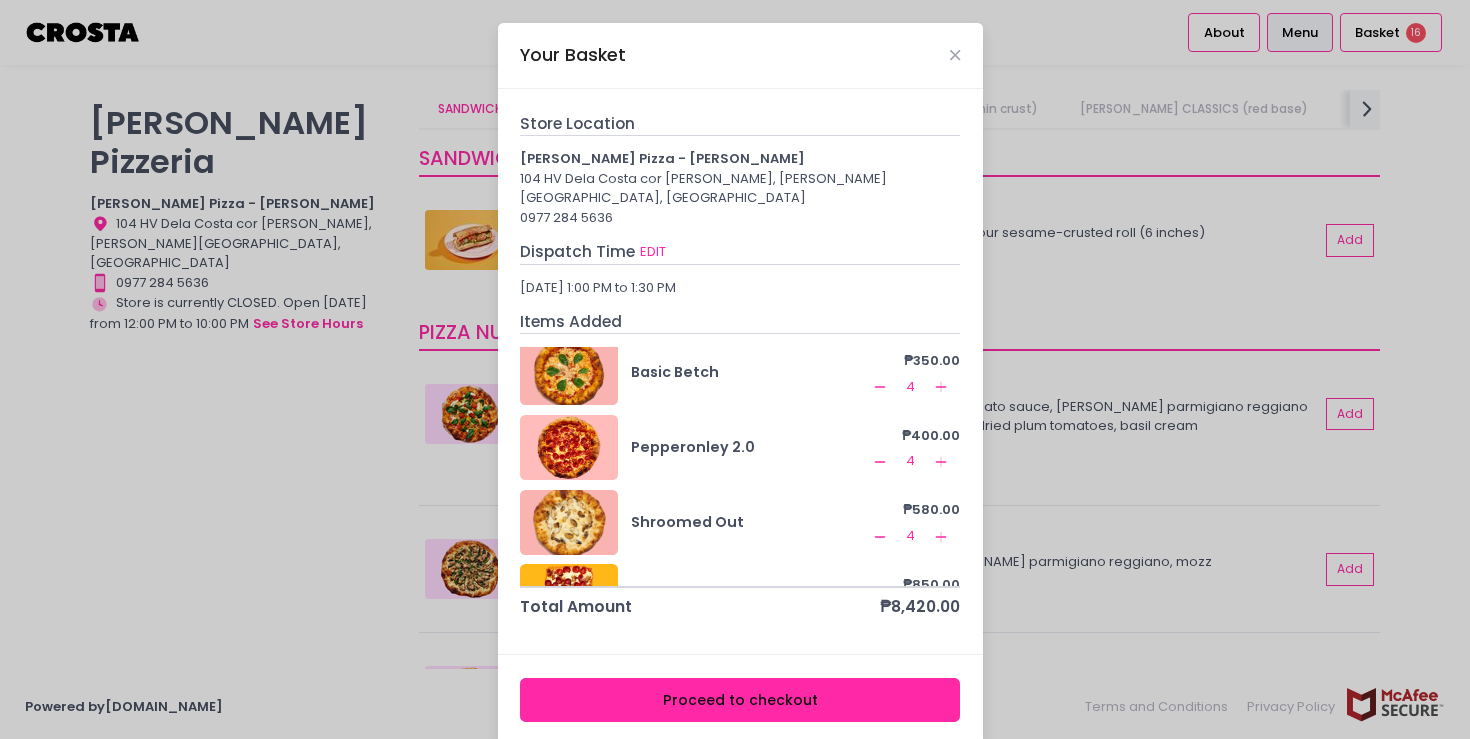 scroll, scrollTop: 0, scrollLeft: 0, axis: both 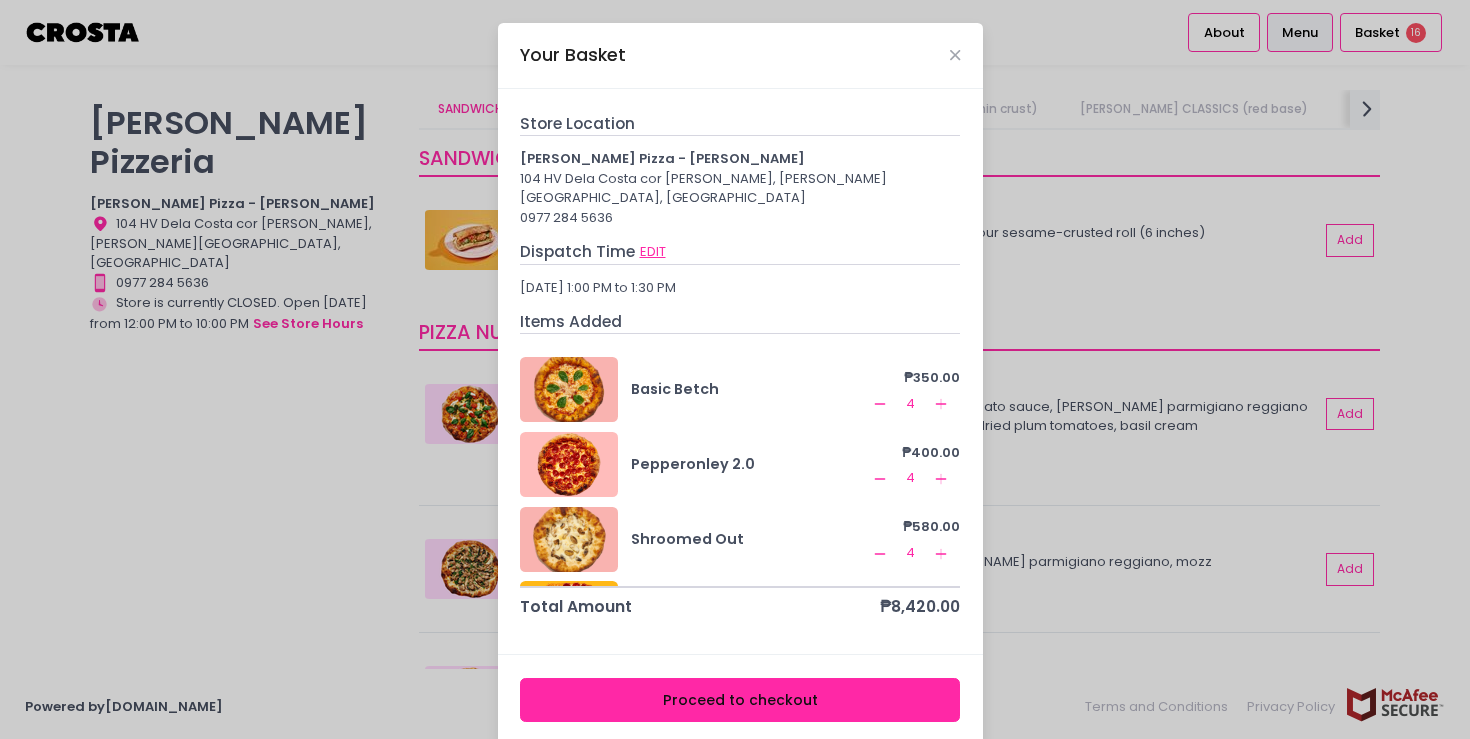 click on "EDIT" at bounding box center (653, 252) 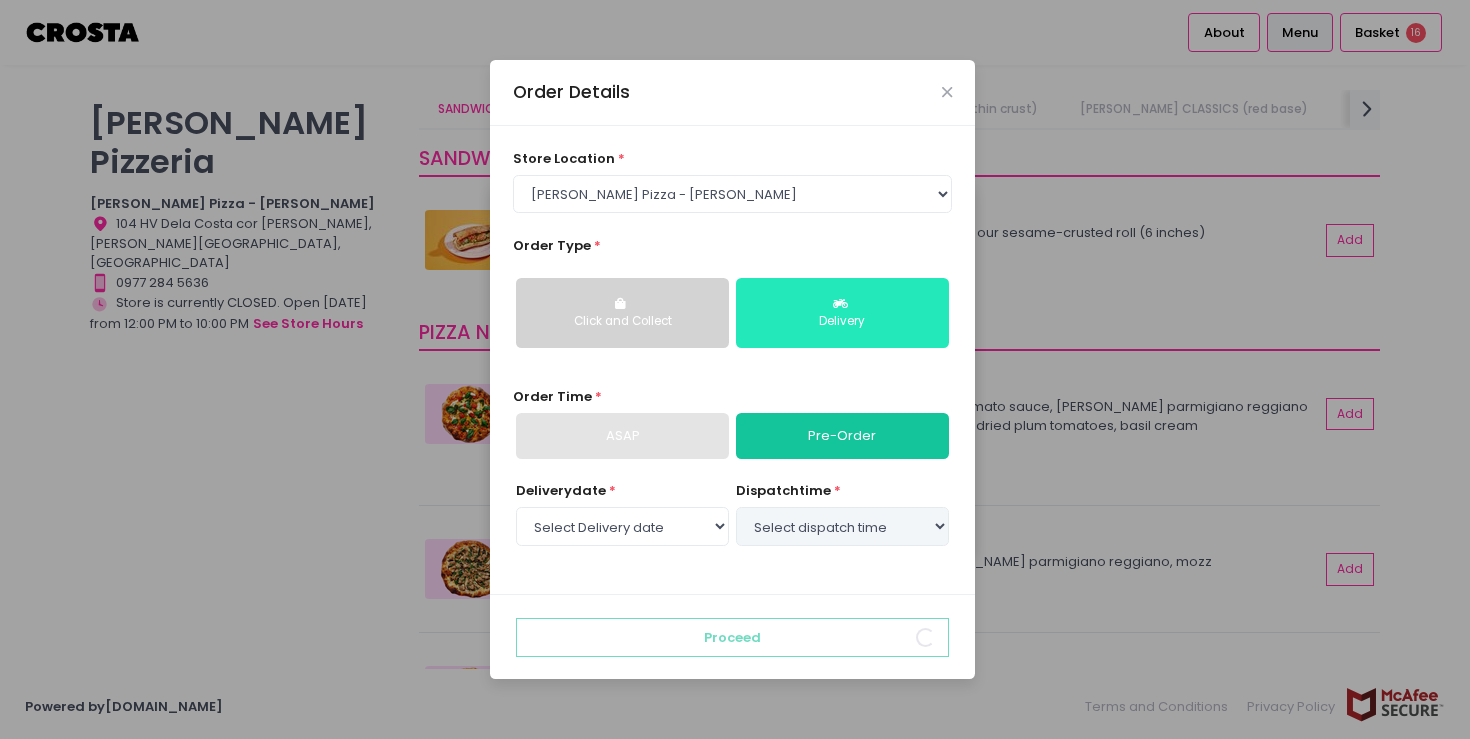 select on "2025-07-13" 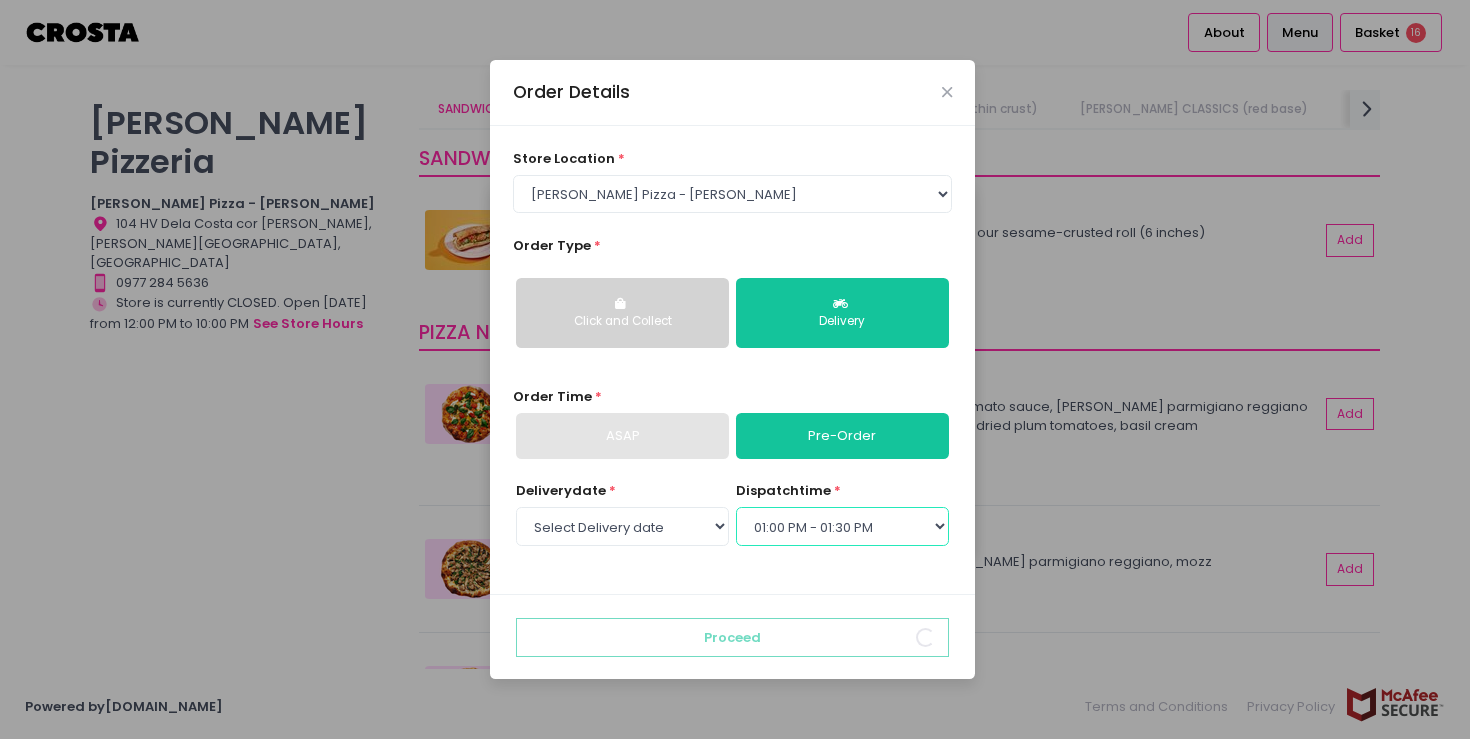 click on "Select dispatch time 12:00 PM - 12:30 PM 12:30 PM - 01:00 PM 01:00 PM - 01:30 PM 01:30 PM - 02:00 PM 02:00 PM - 02:30 PM 02:30 PM - 03:00 PM 03:00 PM - 03:30 PM 03:30 PM - 04:00 PM 04:00 PM - 04:30 PM 04:30 PM - 05:00 PM 05:00 PM - 05:30 PM 05:30 PM - 06:00 PM 06:00 PM - 06:30 PM 06:30 PM - 07:00 PM 07:00 PM - 07:30 PM 07:30 PM - 08:00 PM 08:00 PM - 08:30 PM 08:30 PM - 09:00 PM" at bounding box center [842, 526] 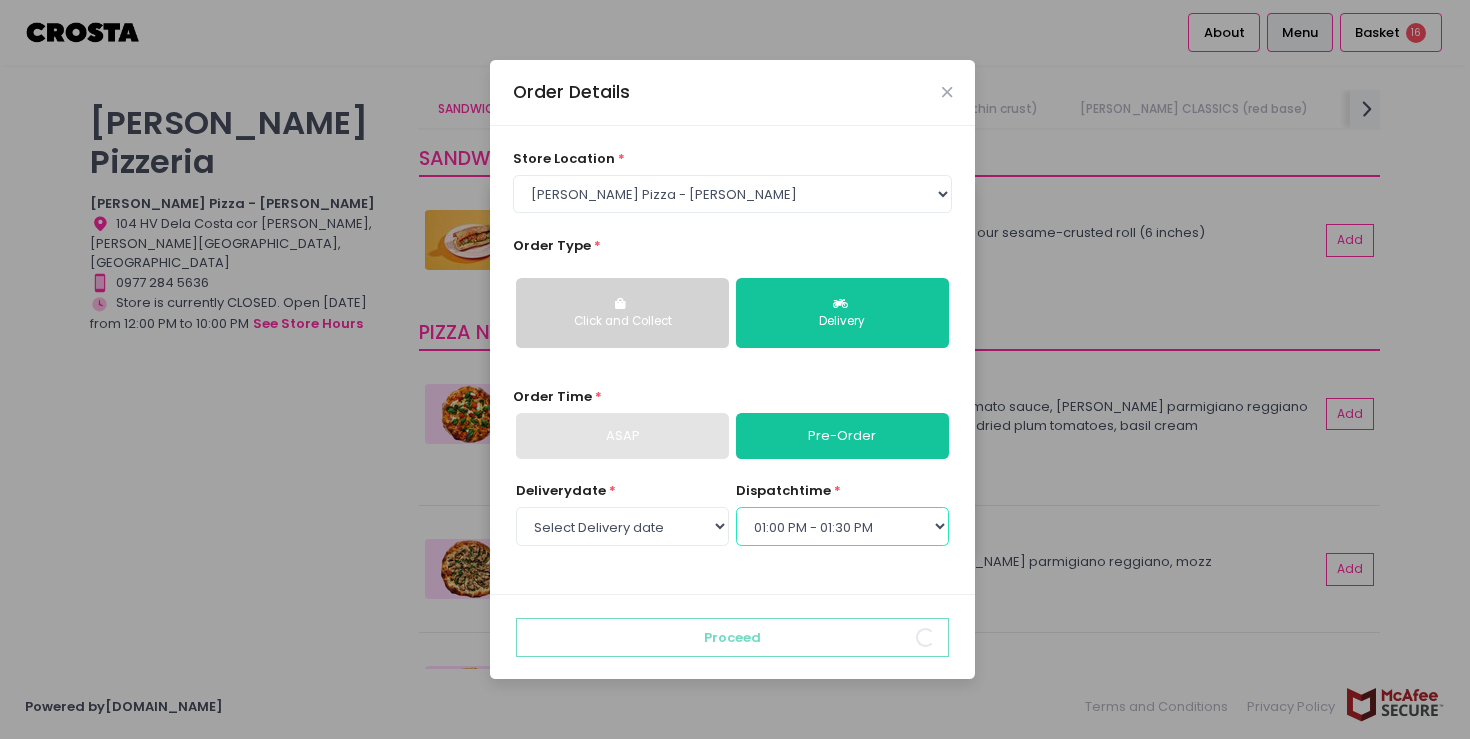 select on "13:30" 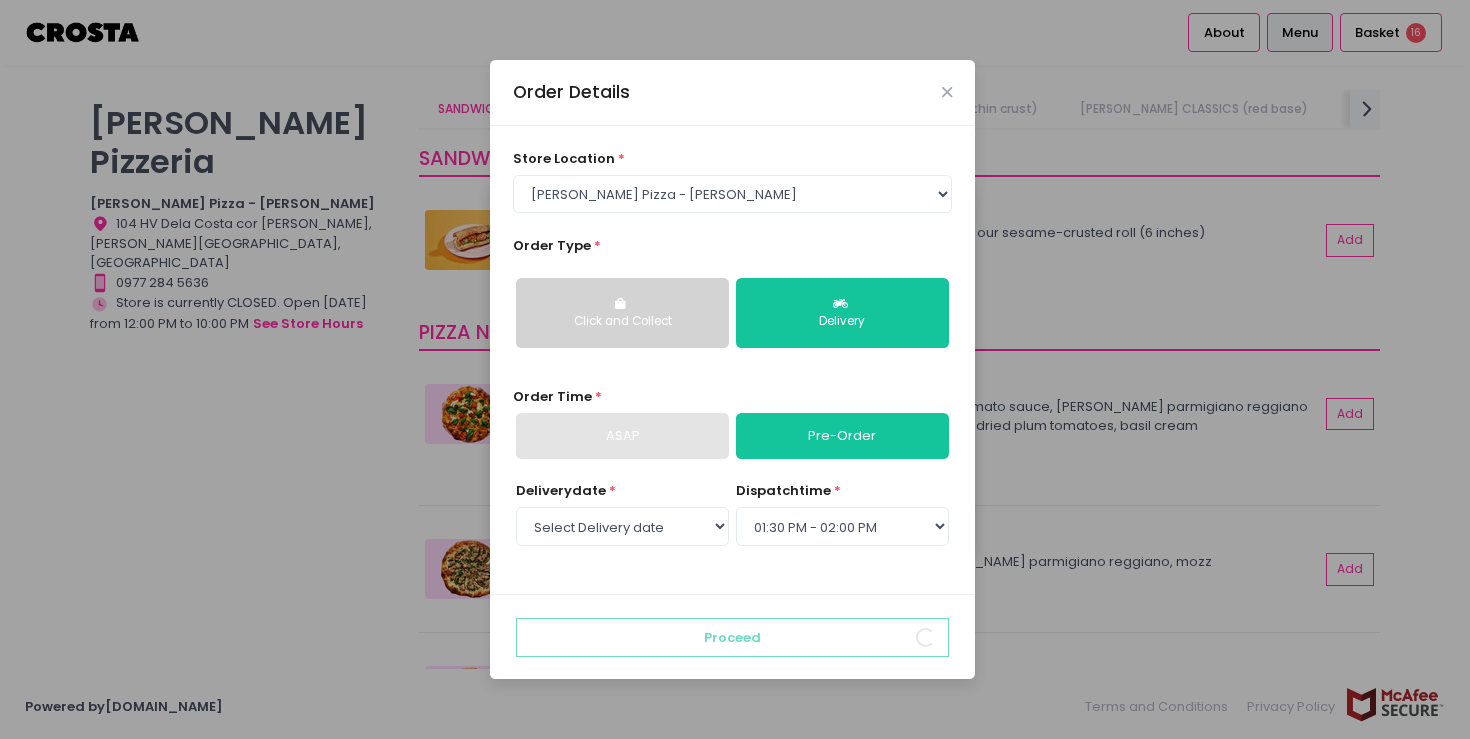 click on "Delivery  date   *    Select Delivery date Friday, Jul 11th Saturday, Jul 12th Sunday, Jul 13th dispatch  time   *    Select dispatch time 12:00 PM - 12:30 PM 12:30 PM - 01:00 PM 01:00 PM - 01:30 PM 01:30 PM - 02:00 PM 02:00 PM - 02:30 PM 02:30 PM - 03:00 PM 03:00 PM - 03:30 PM 03:30 PM - 04:00 PM 04:00 PM - 04:30 PM 04:30 PM - 05:00 PM 05:00 PM - 05:30 PM 05:30 PM - 06:00 PM 06:00 PM - 06:30 PM 06:30 PM - 07:00 PM 07:00 PM - 07:30 PM 07:30 PM - 08:00 PM 08:00 PM - 08:30 PM 08:30 PM - 09:00 PM" at bounding box center (733, 526) 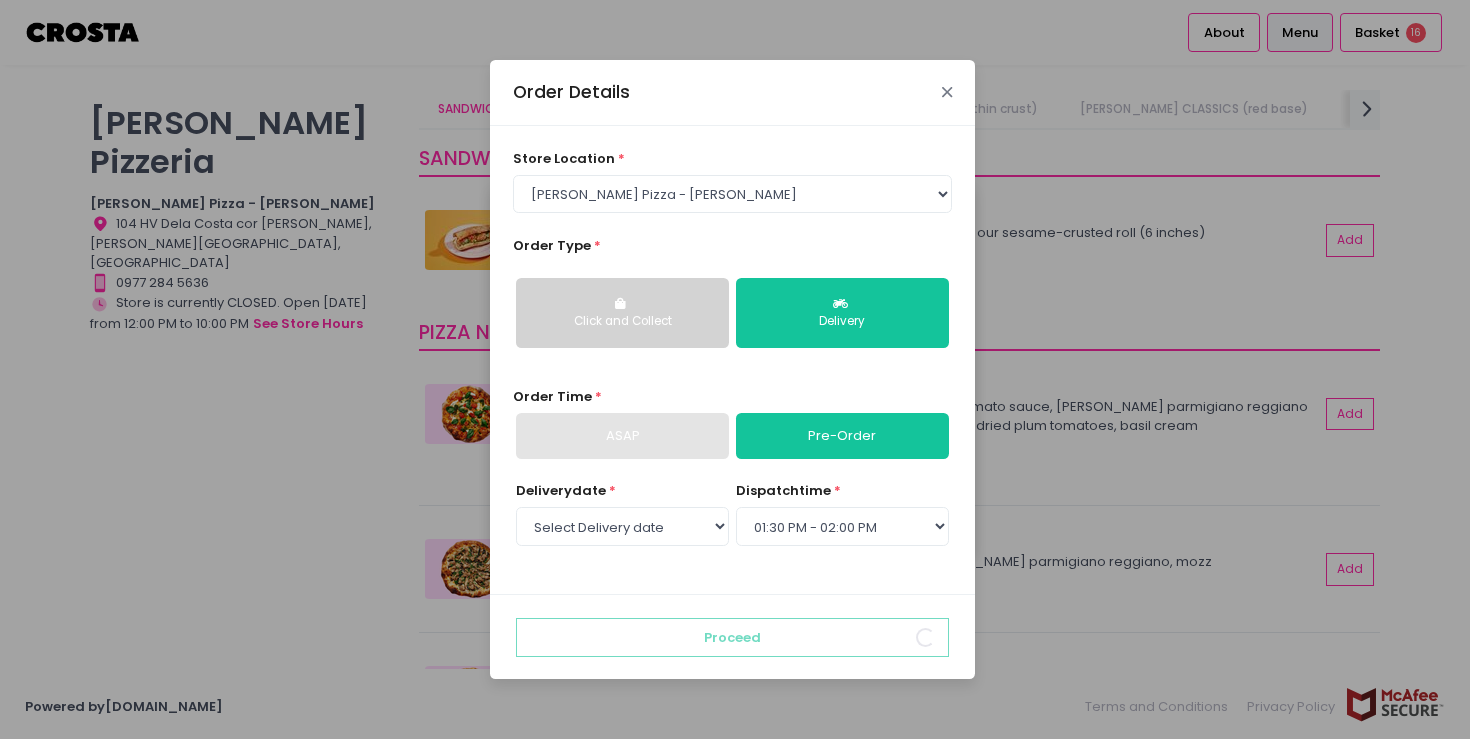 click at bounding box center [947, 92] 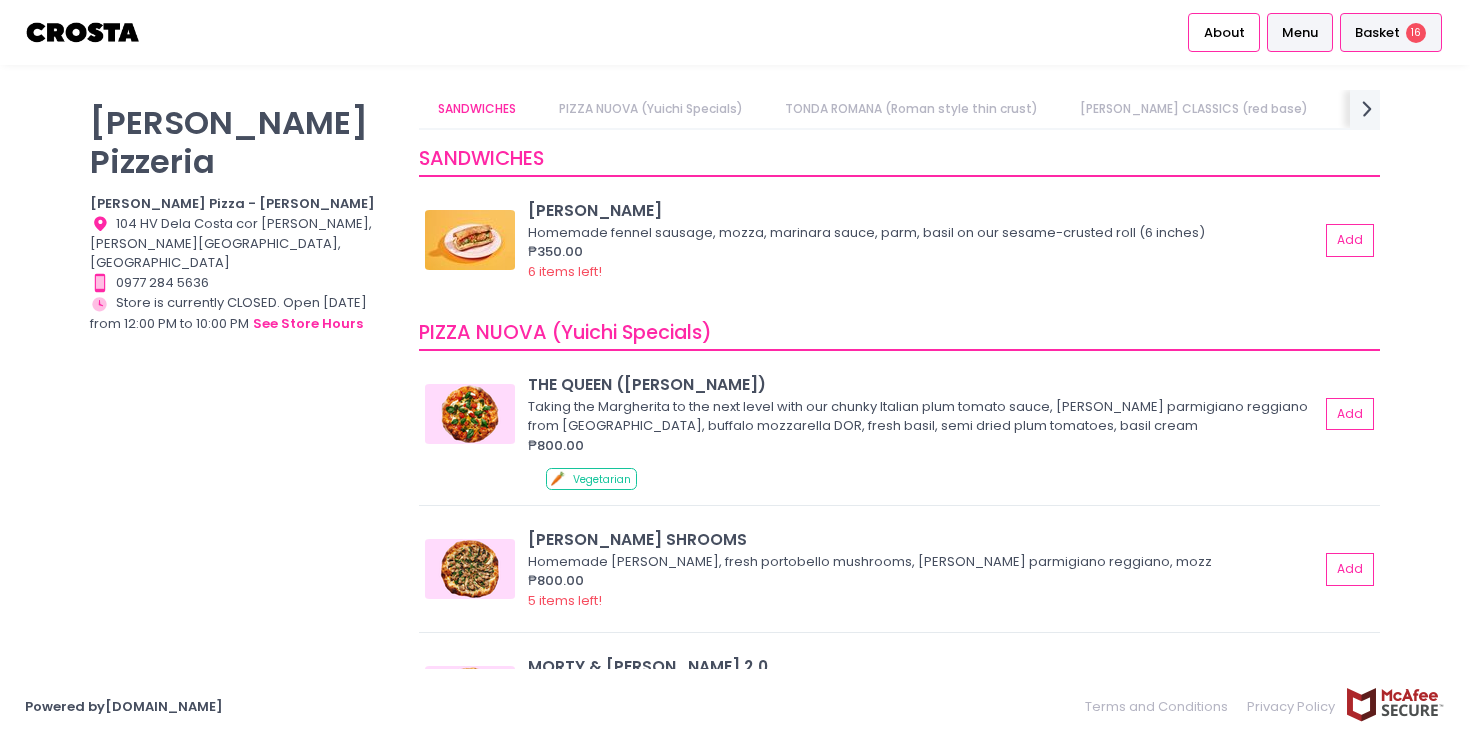 click on "Basket" at bounding box center [1377, 33] 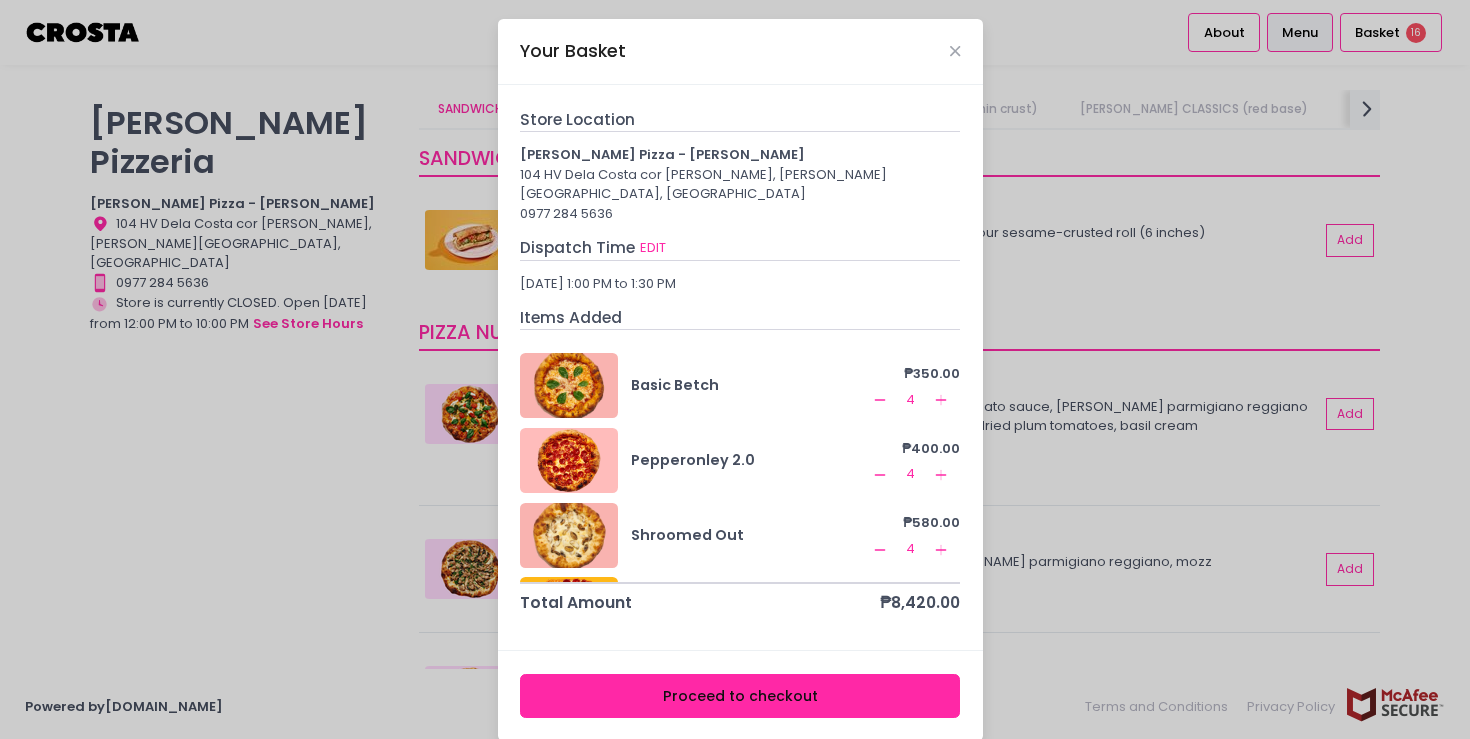 scroll, scrollTop: 9, scrollLeft: 0, axis: vertical 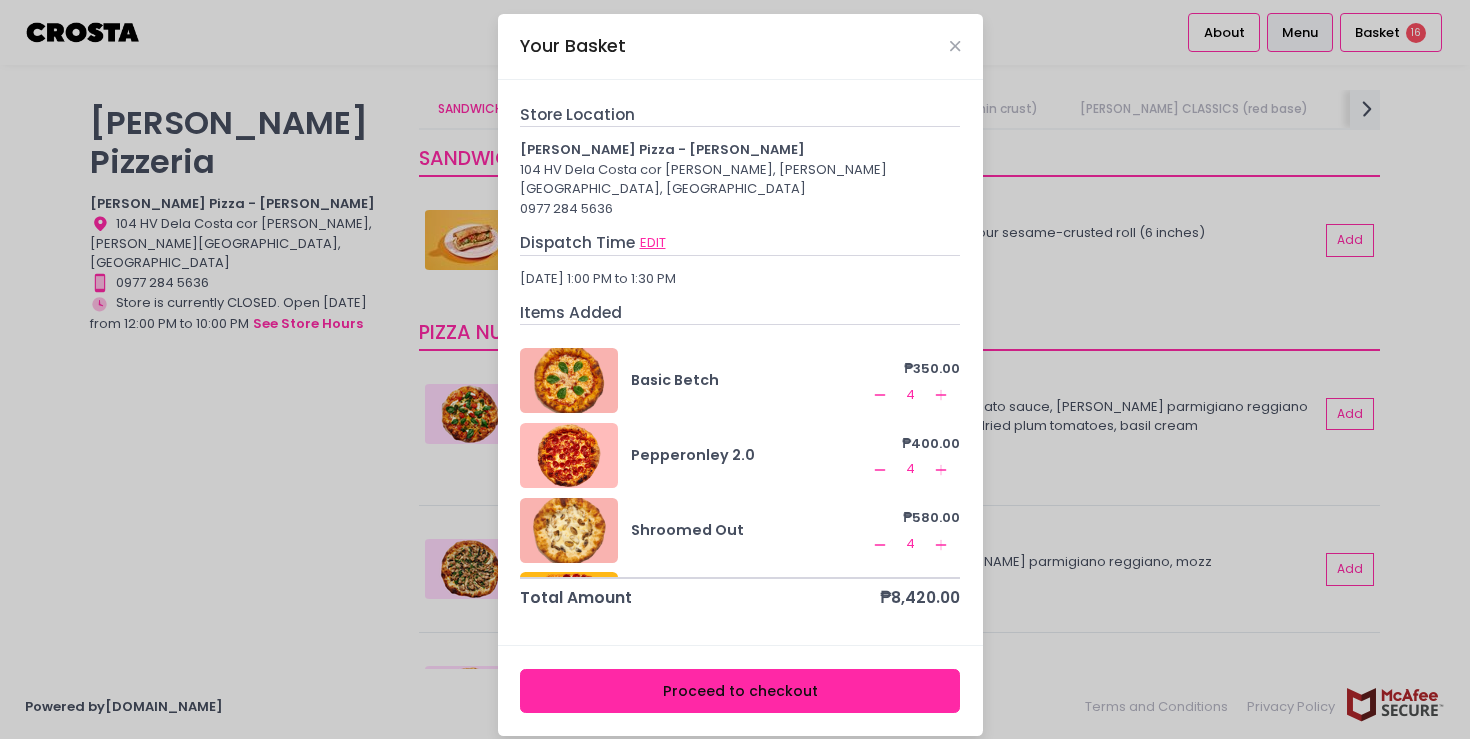 click on "EDIT" at bounding box center [653, 243] 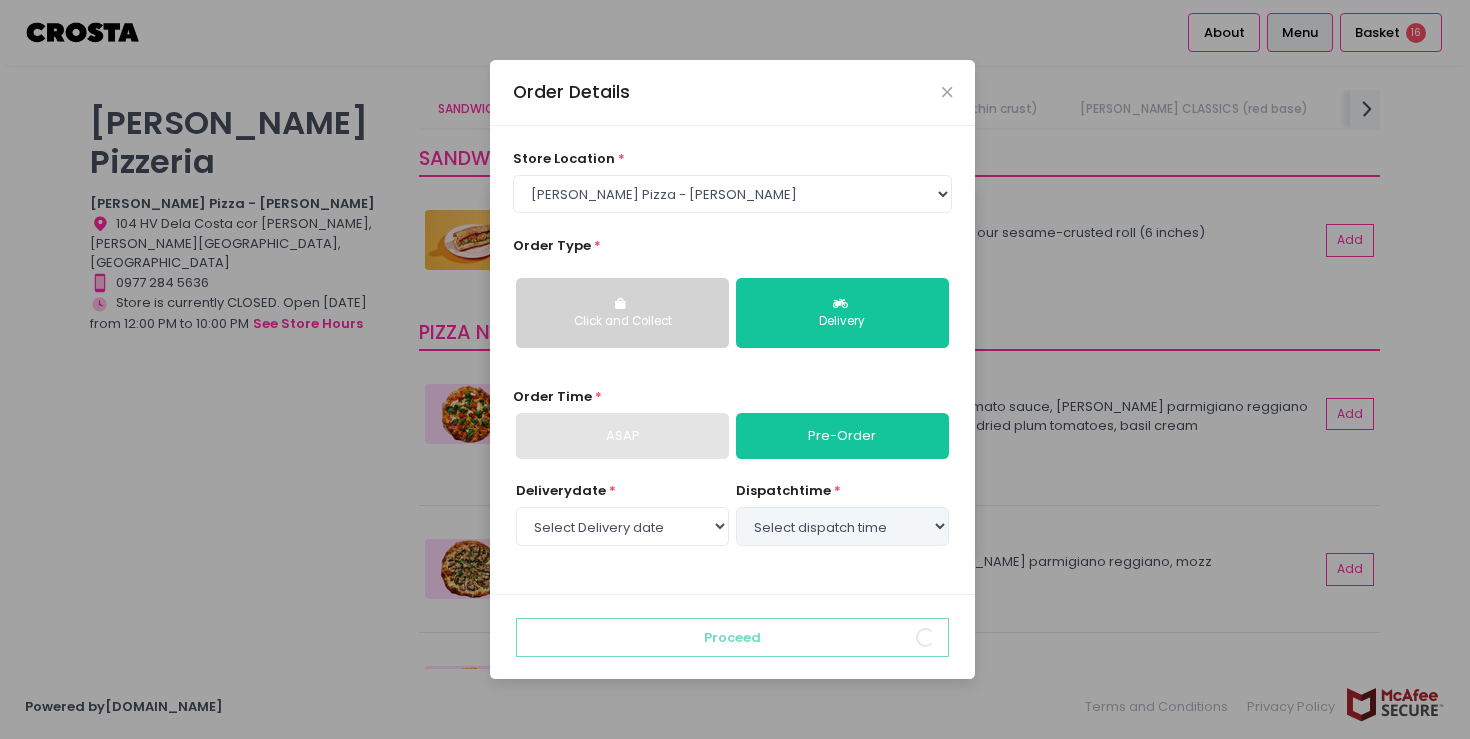 select on "2025-07-13" 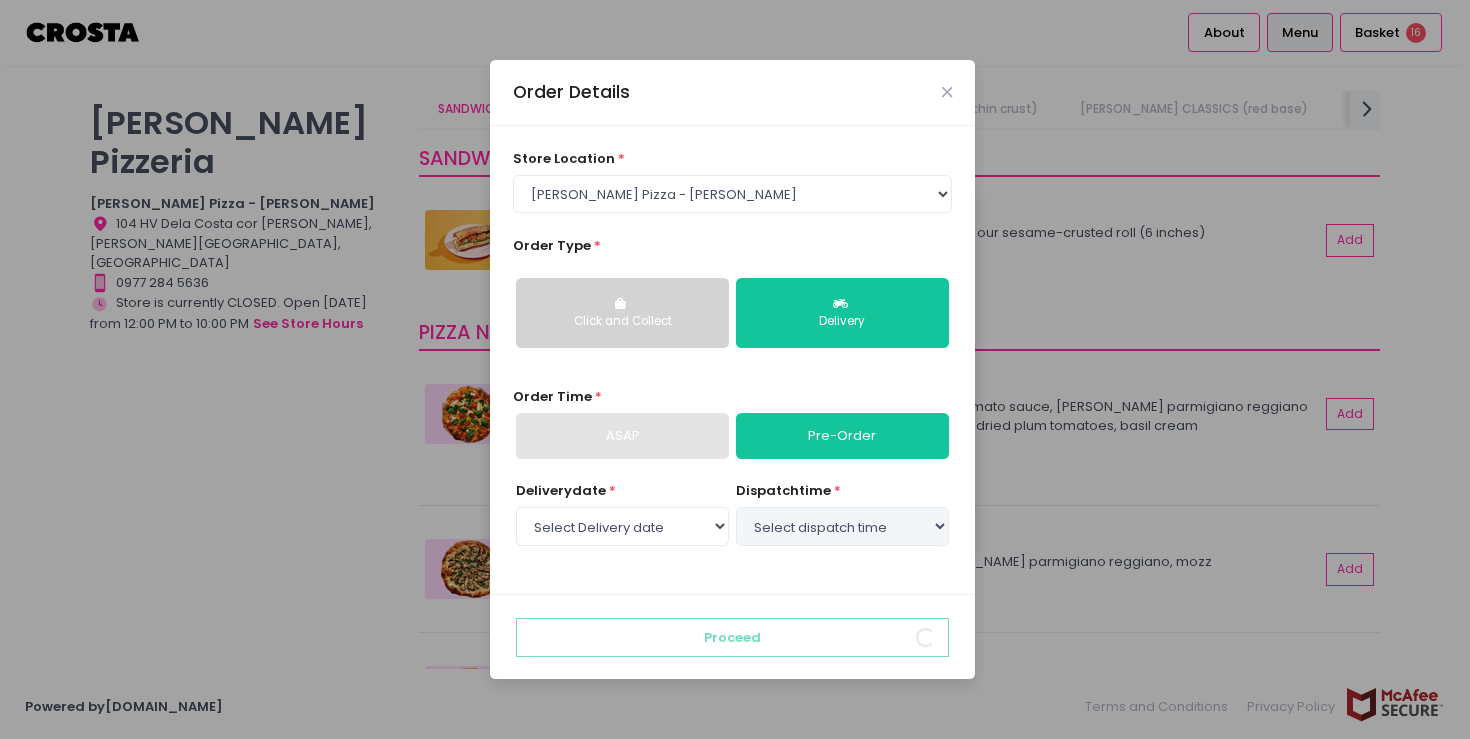 select on "13:30" 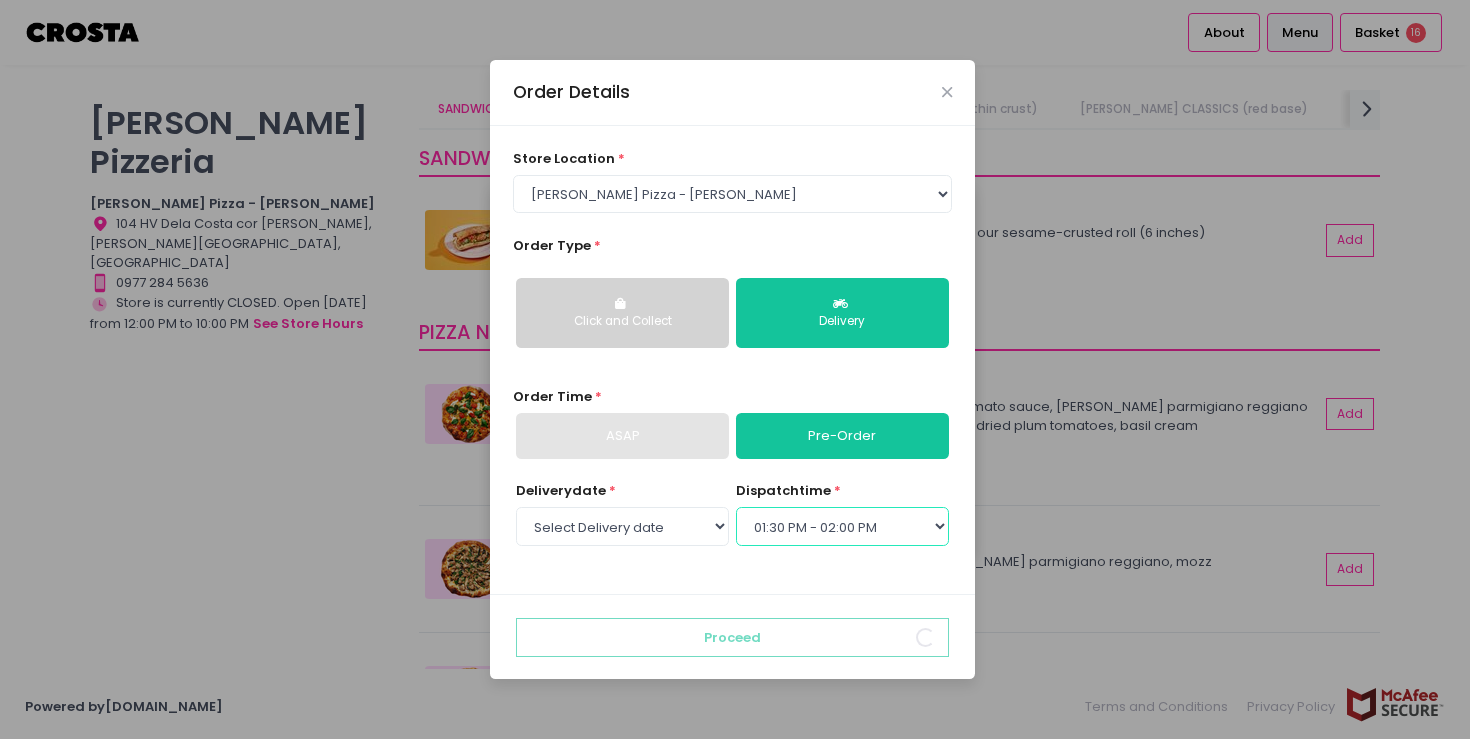 click on "Select dispatch time 12:00 PM - 12:30 PM 12:30 PM - 01:00 PM 01:00 PM - 01:30 PM 01:30 PM - 02:00 PM 02:00 PM - 02:30 PM 02:30 PM - 03:00 PM 03:00 PM - 03:30 PM 03:30 PM - 04:00 PM 04:00 PM - 04:30 PM 04:30 PM - 05:00 PM 05:00 PM - 05:30 PM 05:30 PM - 06:00 PM 06:00 PM - 06:30 PM 06:30 PM - 07:00 PM 07:00 PM - 07:30 PM 07:30 PM - 08:00 PM 08:00 PM - 08:30 PM 08:30 PM - 09:00 PM" at bounding box center (842, 526) 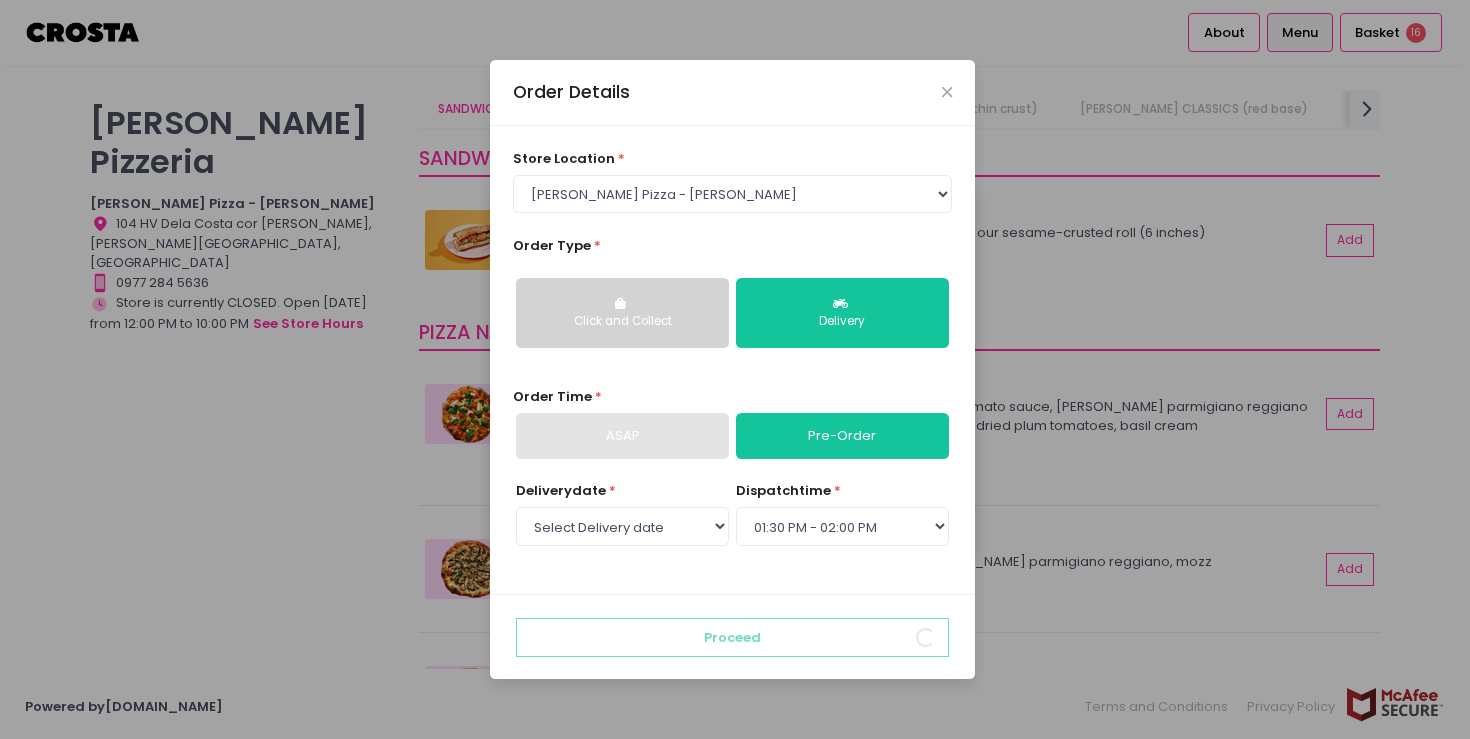 click on "Order Details" at bounding box center [732, 93] 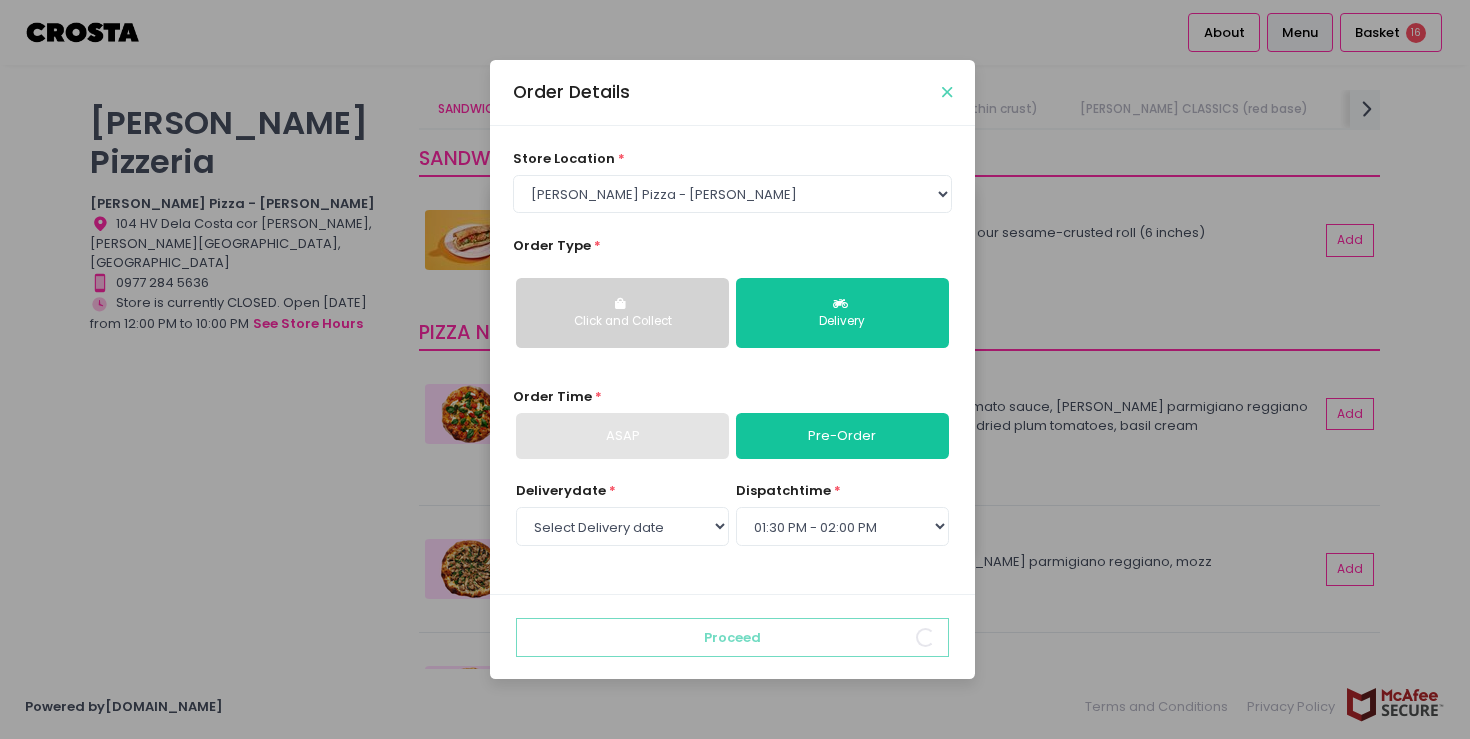 click at bounding box center (947, 92) 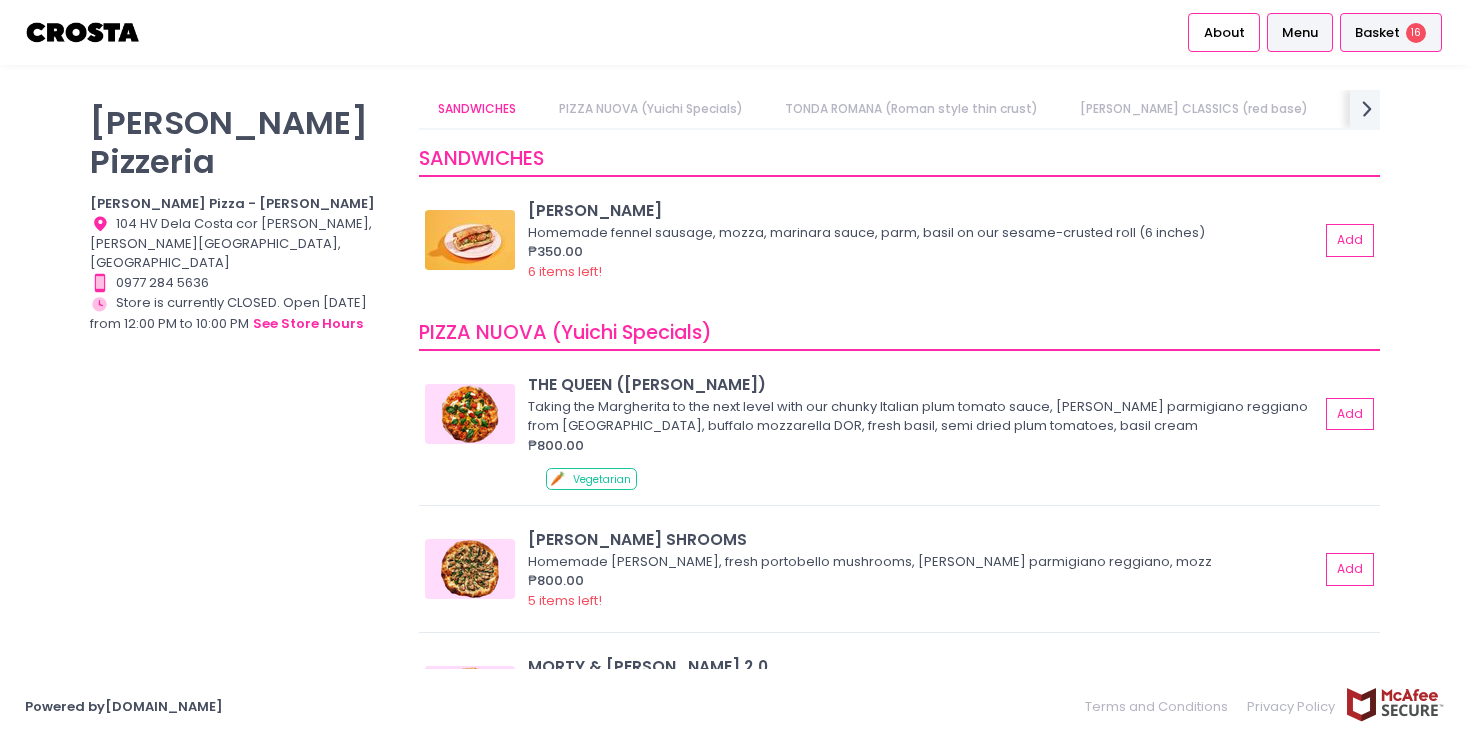 click on "Basket" at bounding box center [1377, 33] 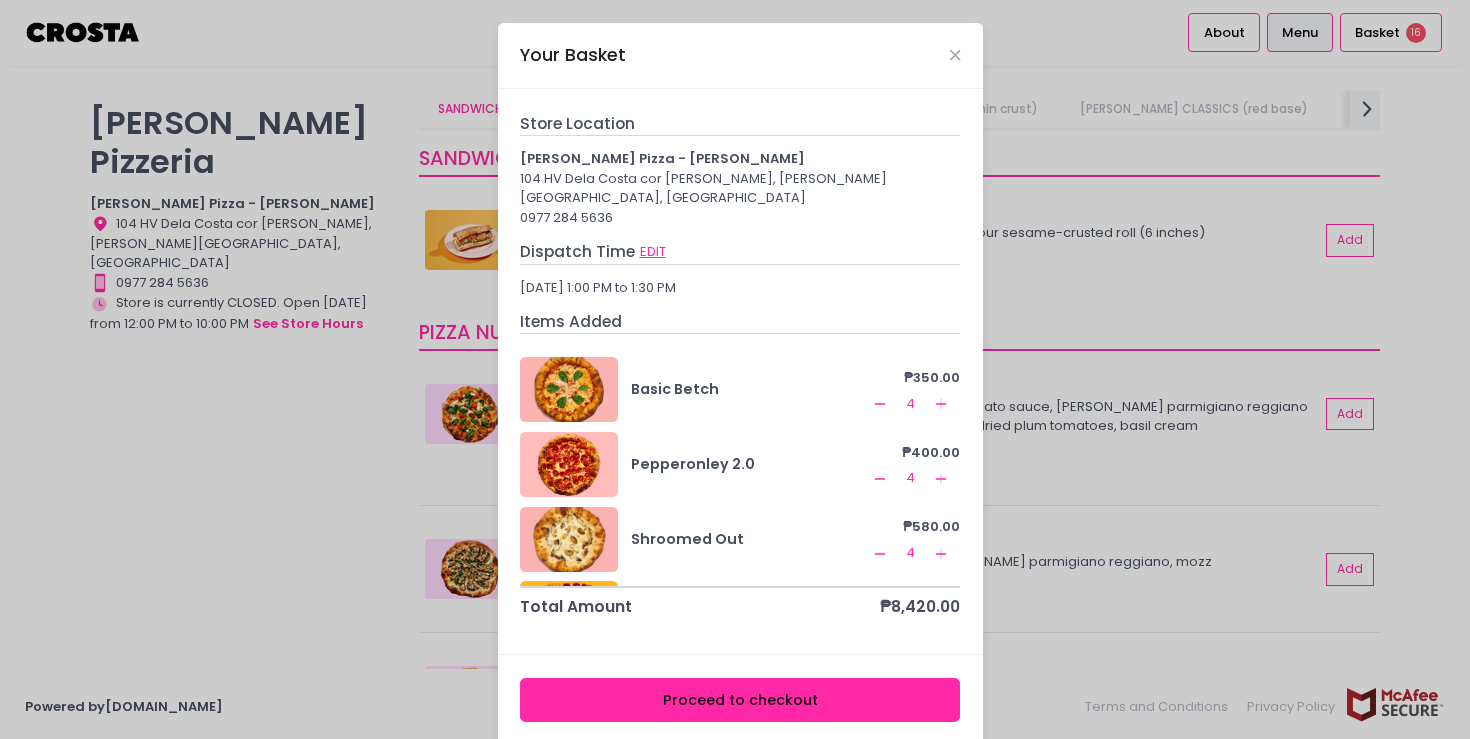 click on "EDIT" at bounding box center [653, 252] 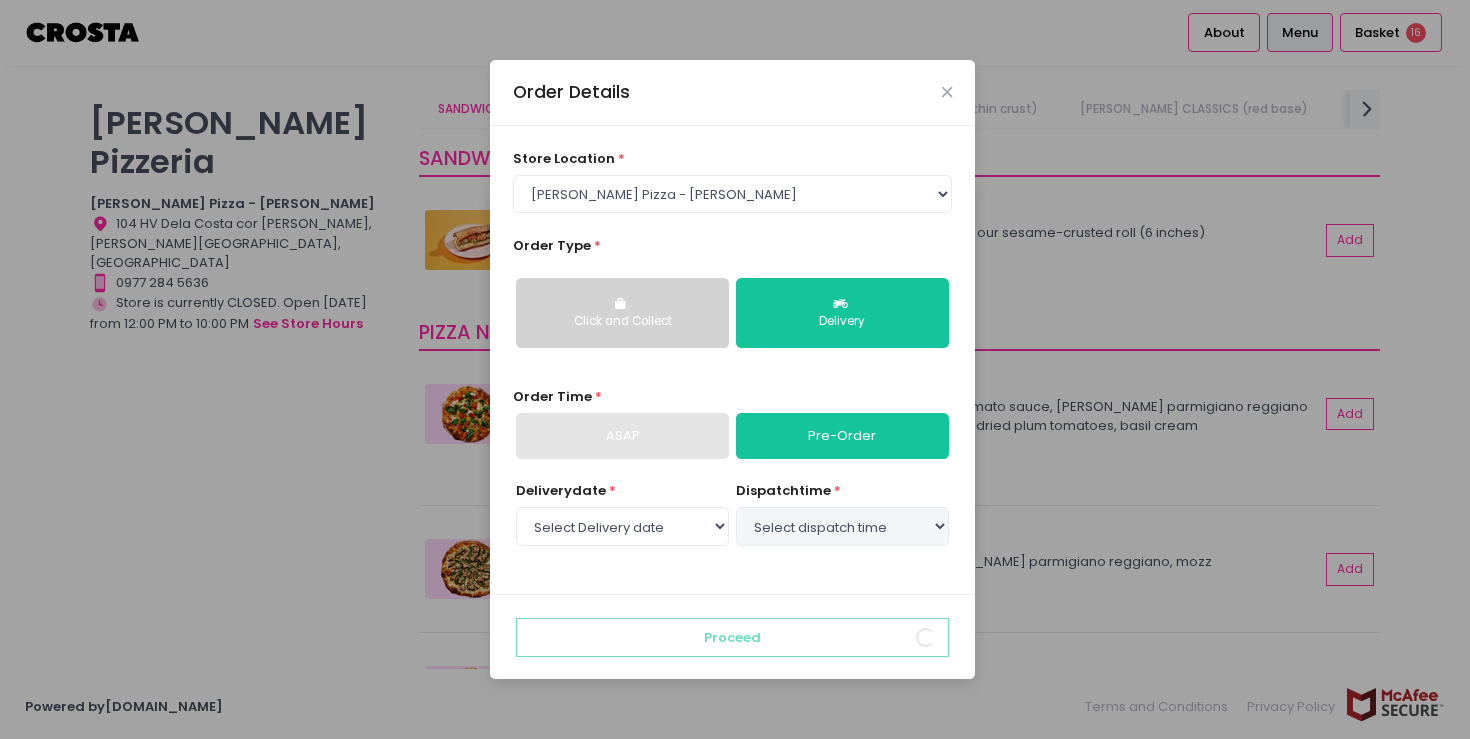 select on "2025-07-13" 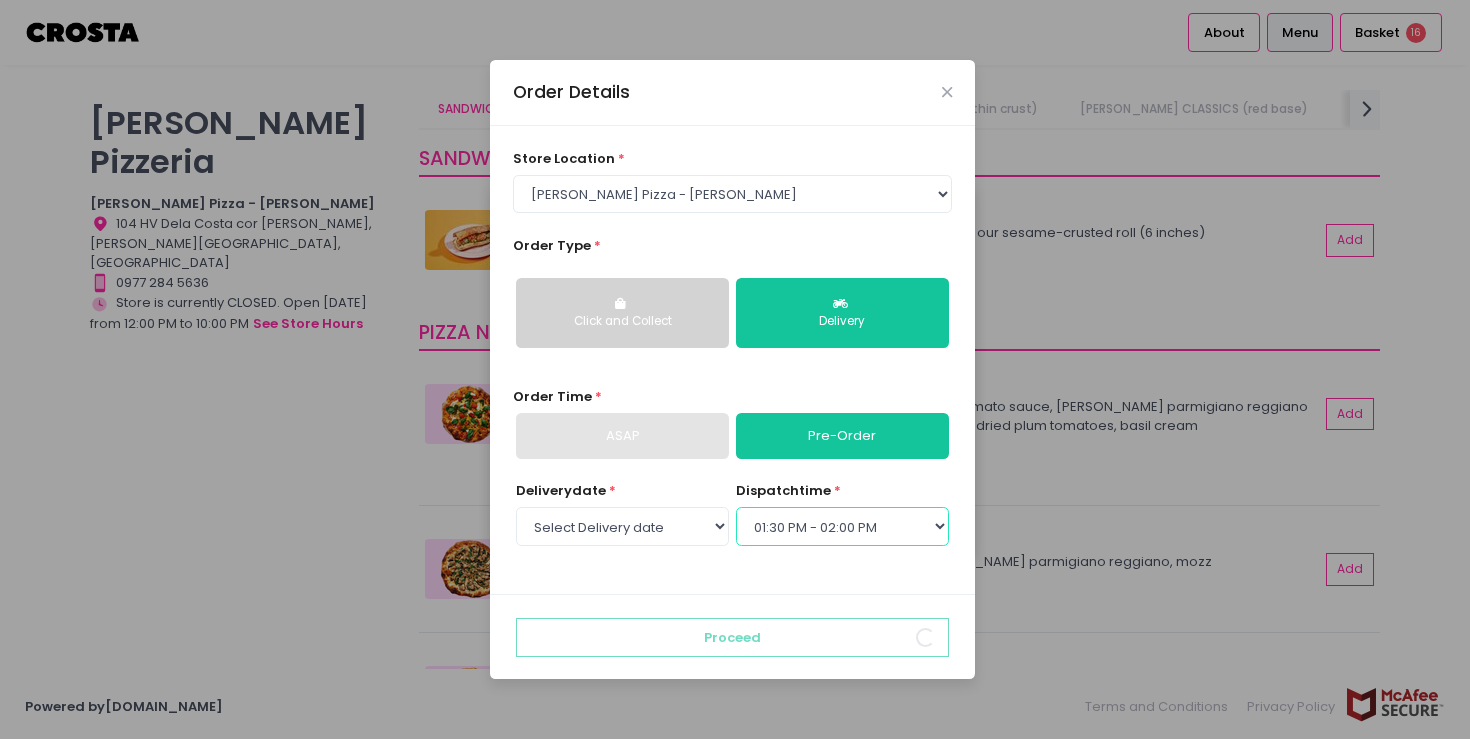 click on "Select dispatch time 12:00 PM - 12:30 PM 12:30 PM - 01:00 PM 01:00 PM - 01:30 PM 01:30 PM - 02:00 PM 02:00 PM - 02:30 PM 02:30 PM - 03:00 PM 03:00 PM - 03:30 PM 03:30 PM - 04:00 PM 04:00 PM - 04:30 PM 04:30 PM - 05:00 PM 05:00 PM - 05:30 PM 05:30 PM - 06:00 PM 06:00 PM - 06:30 PM 06:30 PM - 07:00 PM 07:00 PM - 07:30 PM 07:30 PM - 08:00 PM 08:00 PM - 08:30 PM 08:30 PM - 09:00 PM" at bounding box center [842, 526] 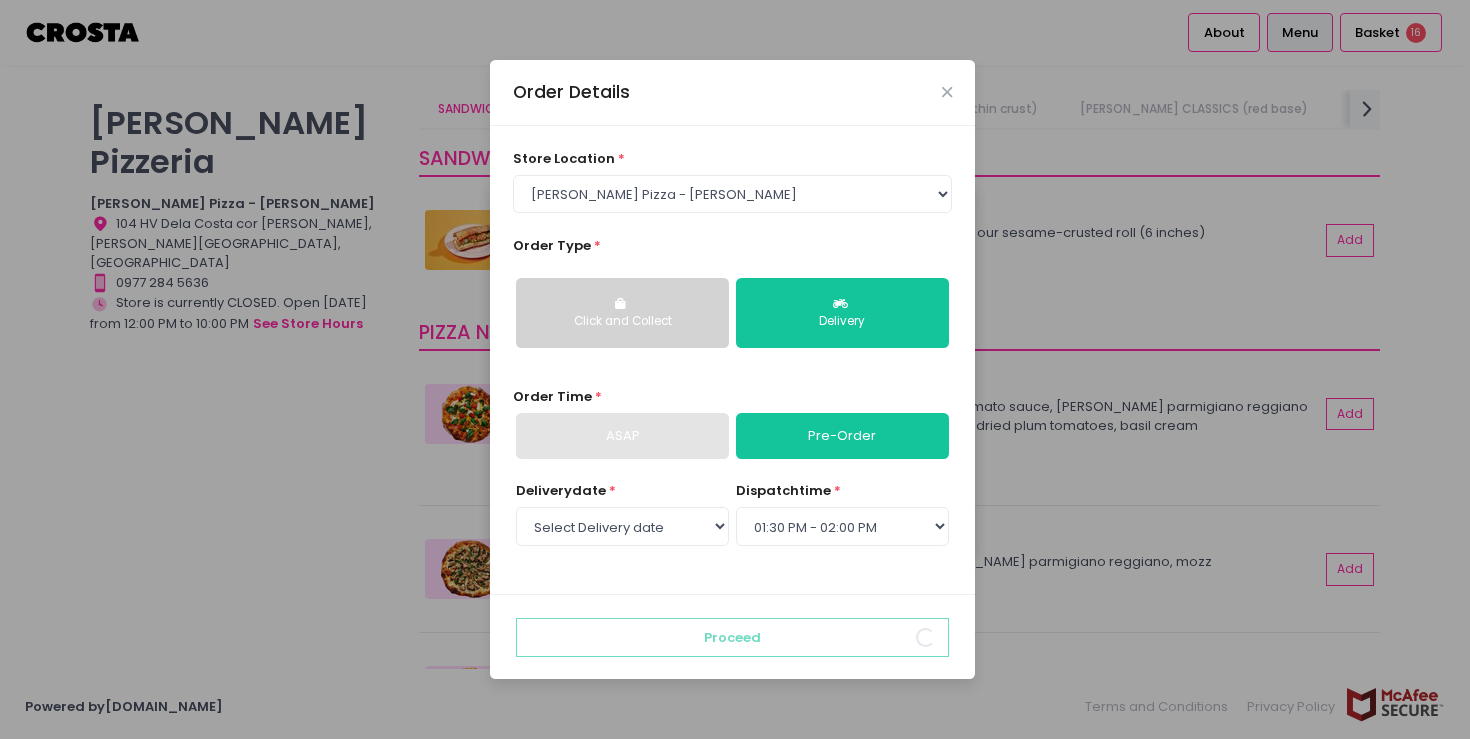 click on "Order Details" at bounding box center [732, 93] 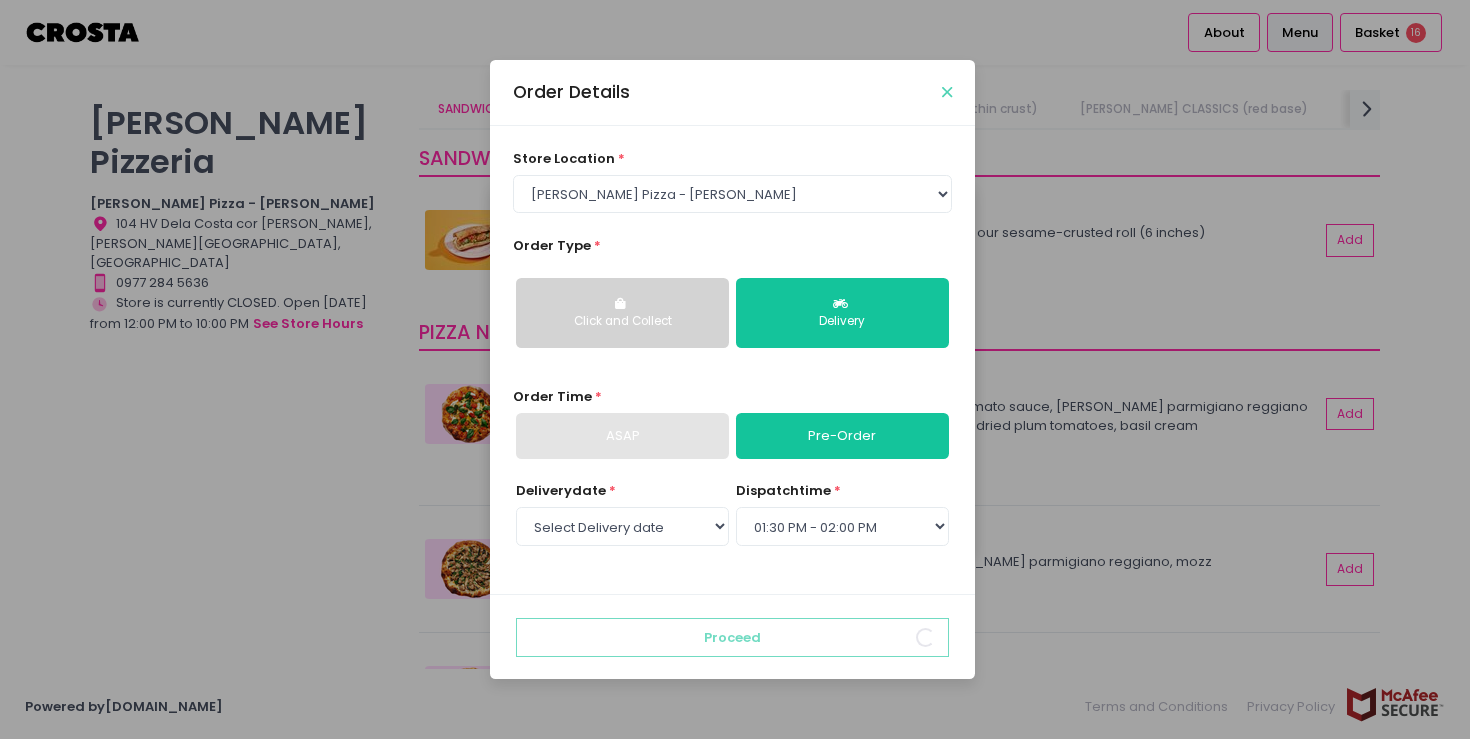 click at bounding box center (947, 92) 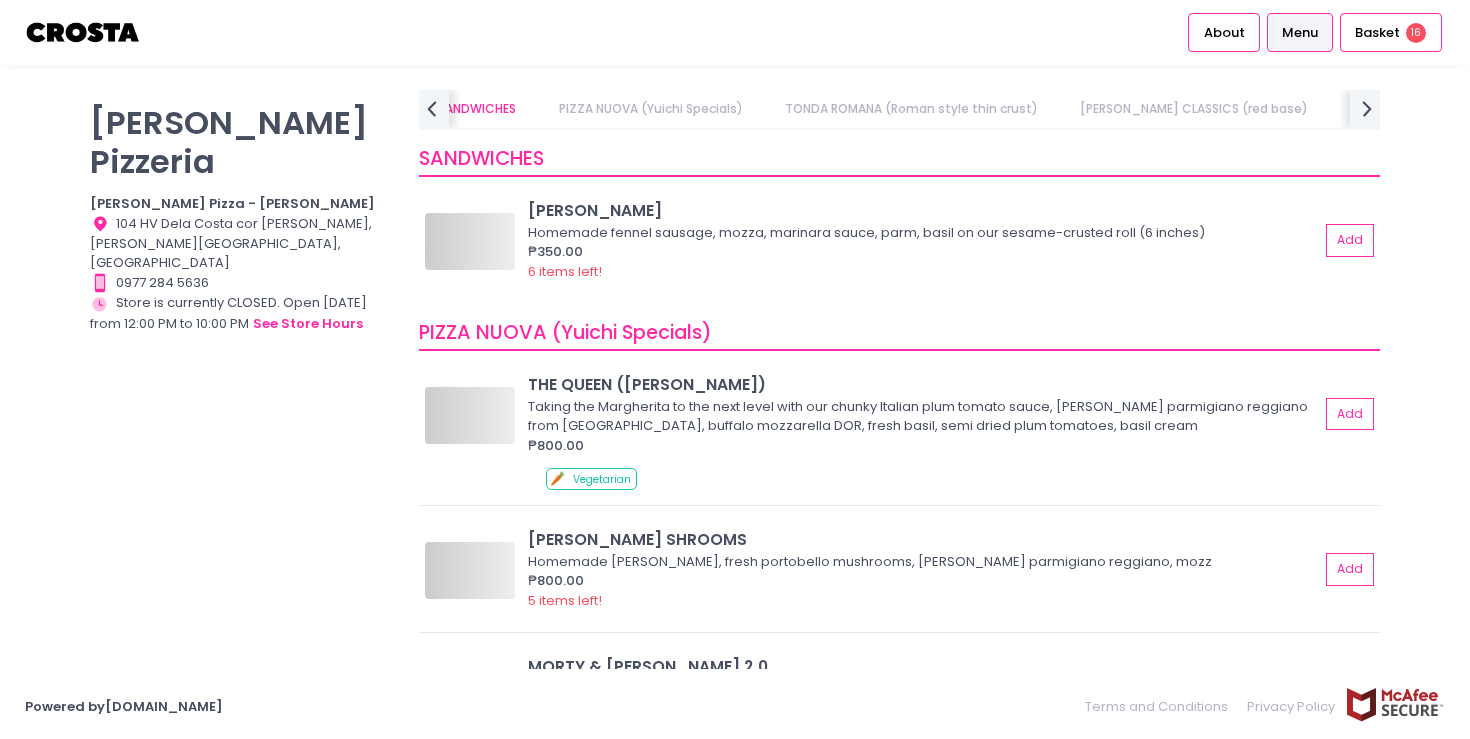 scroll, scrollTop: 0, scrollLeft: 0, axis: both 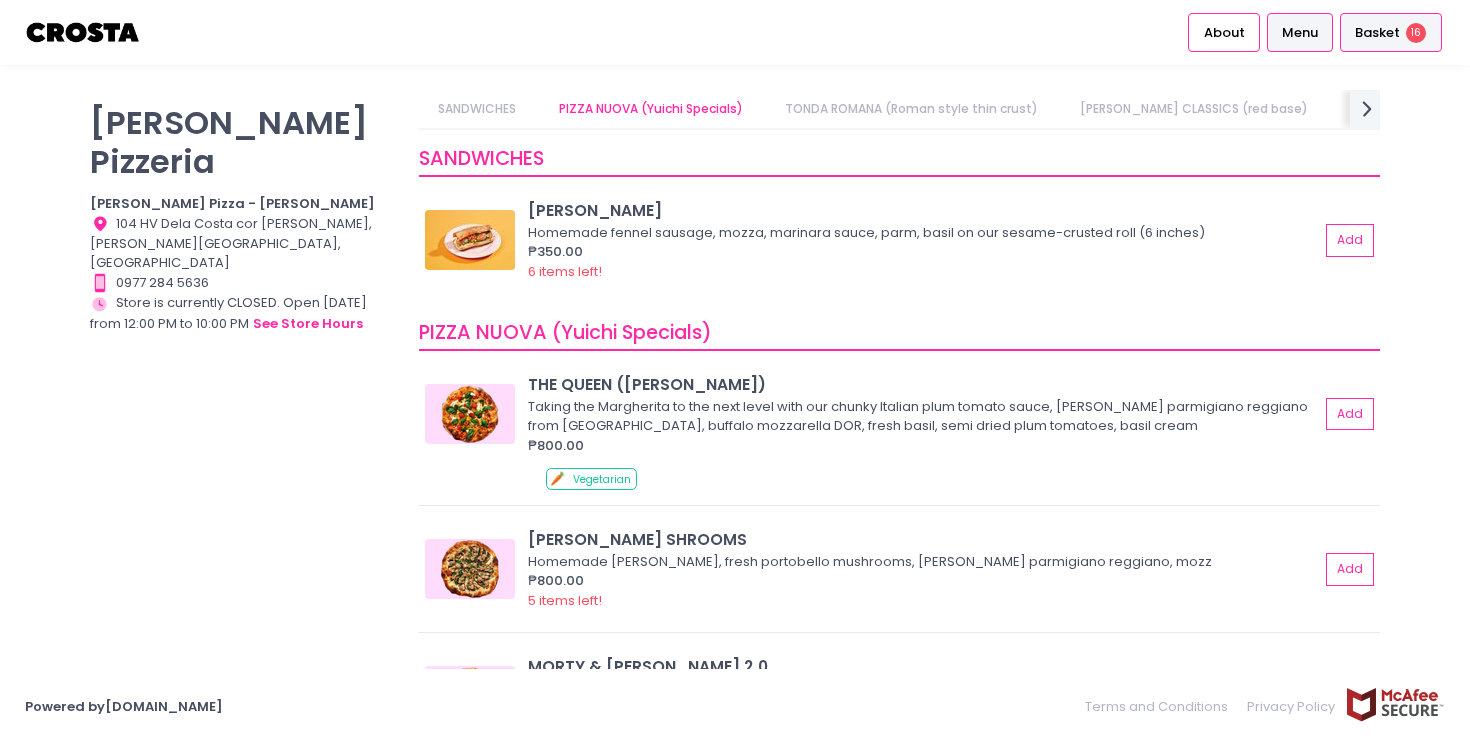 click on "Basket 16" at bounding box center (1391, 32) 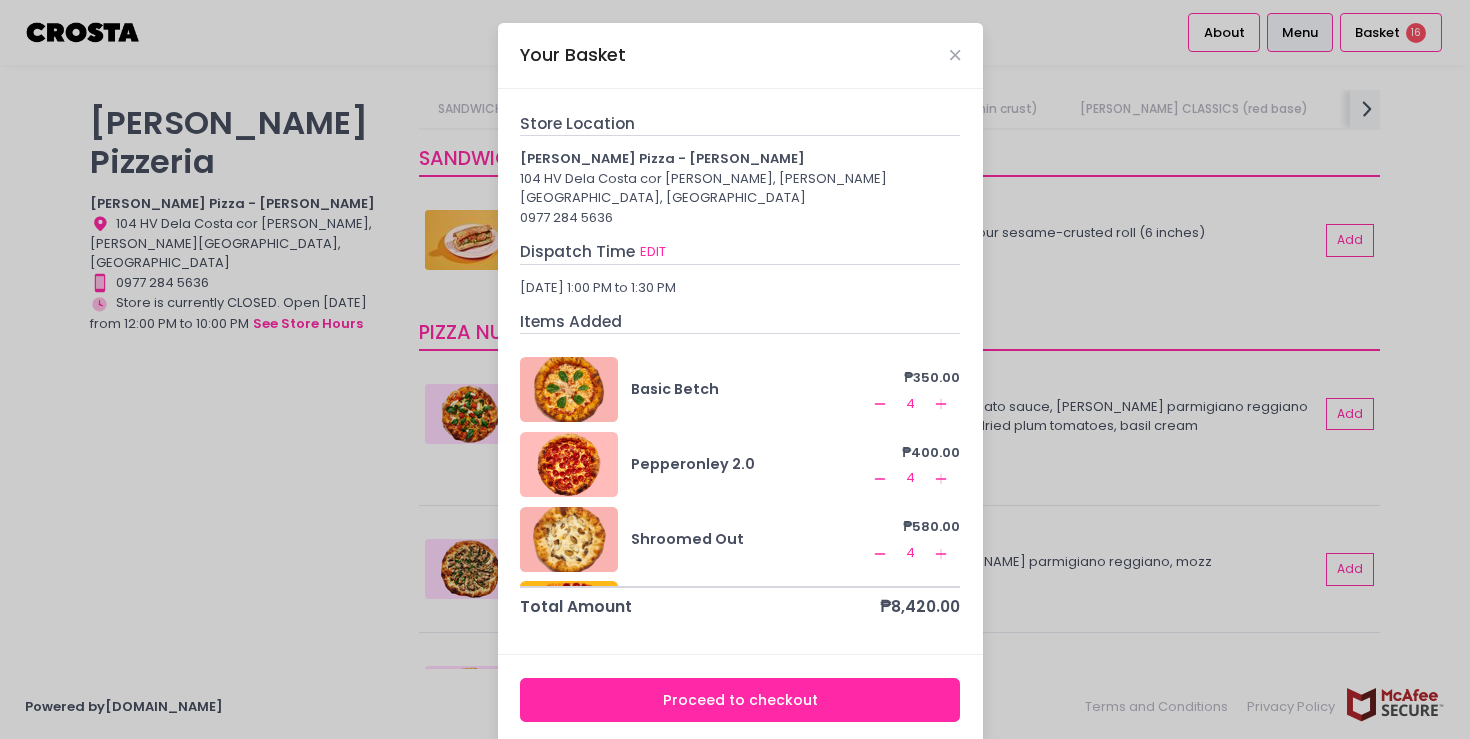click on "Your Basket Store Location [PERSON_NAME] Pizza - [PERSON_NAME] 104 HV Dela Costa cor [PERSON_NAME], [PERSON_NAME][GEOGRAPHIC_DATA], [GEOGRAPHIC_DATA] 0977 284 5636 Dispatch Time EDIT [DATE]   1:00 PM   to   1:30 PM     Items Added Basic Betch   ₱350.00 Remove Created with Sketch. 4 Add Created with Sketch. Pepperonley 2.0   ₱400.00 Remove Created with Sketch. 4 Add Created with Sketch. Shroomed Out   ₱580.00 Remove Created with Sketch. 4 Add Created with Sketch. Detroit [PERSON_NAME]   ₱850.00 Remove Created with Sketch. 2 Add Created with Sketch. VODKA SICILIAN   ₱700.00 Remove Created with Sketch. 2 Add Created with Sketch. Total Amount ₱8,420.00 Proceed to checkout" at bounding box center [735, 369] 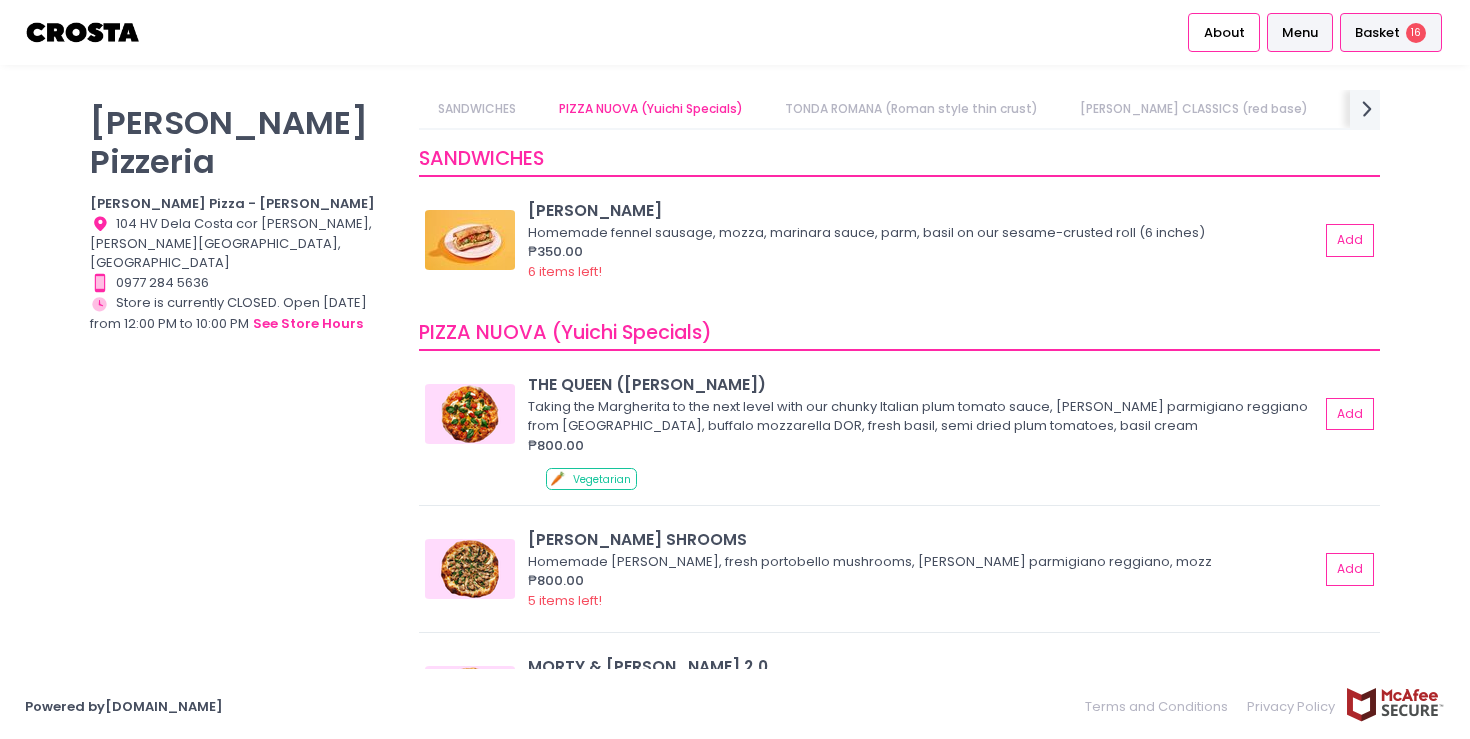 click on "Basket 16" at bounding box center (1391, 32) 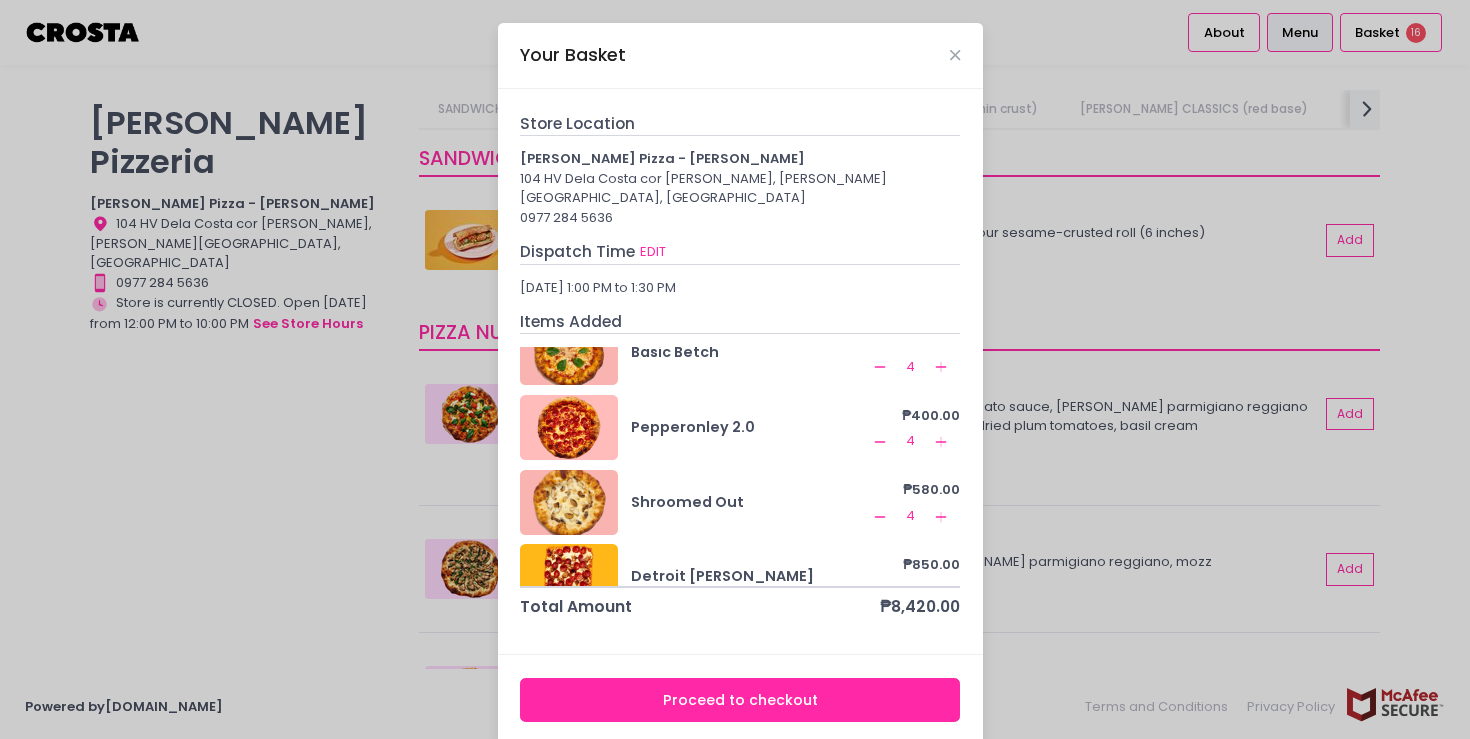 scroll, scrollTop: 144, scrollLeft: 0, axis: vertical 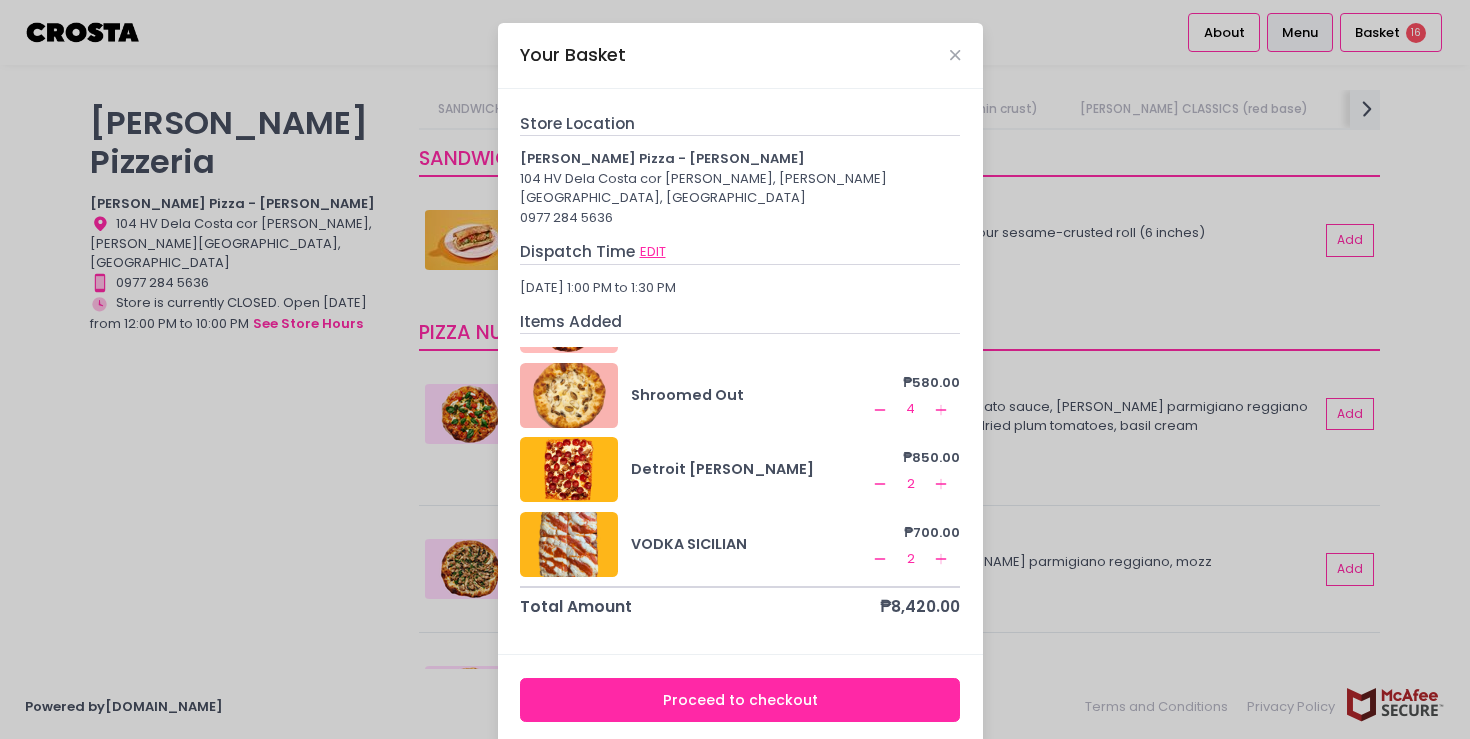 click on "EDIT" at bounding box center (653, 252) 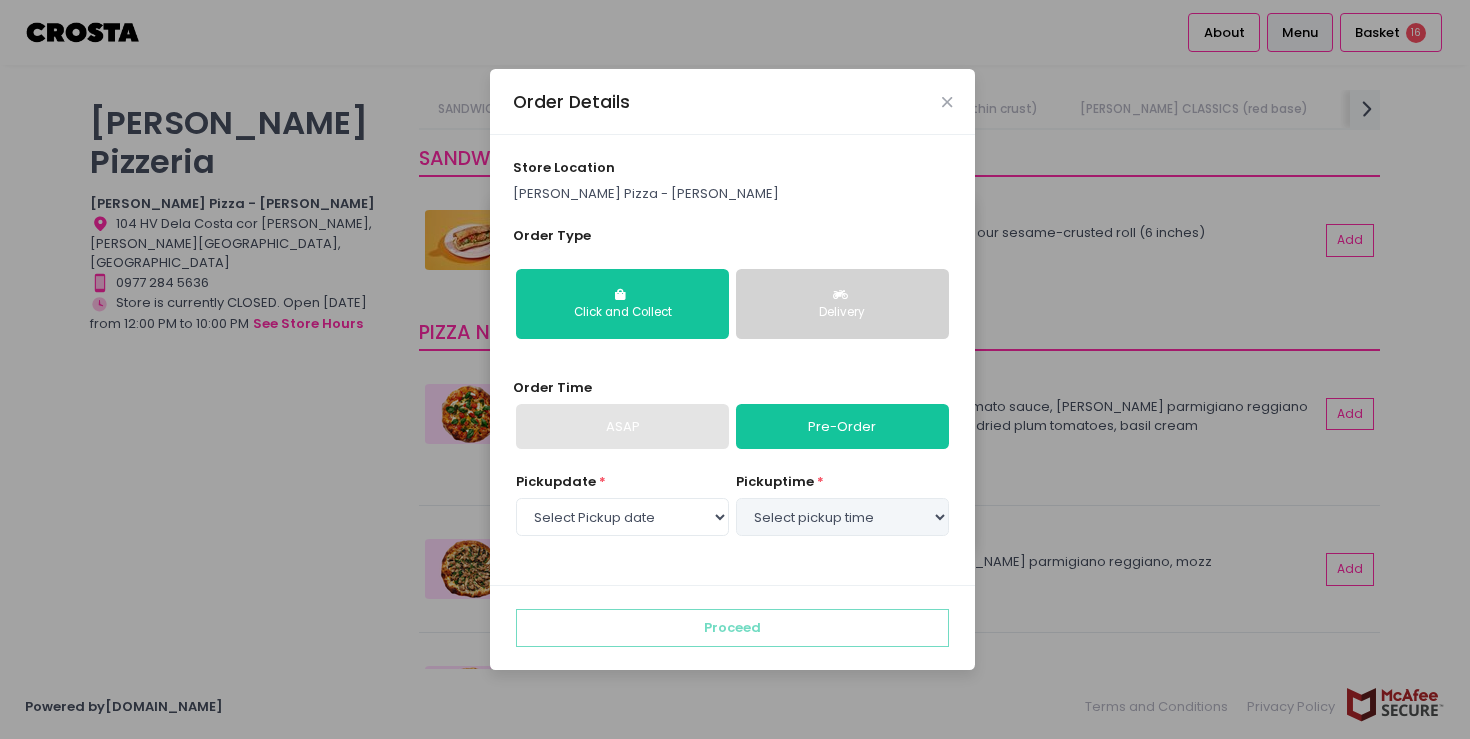 select on "2025-07-11" 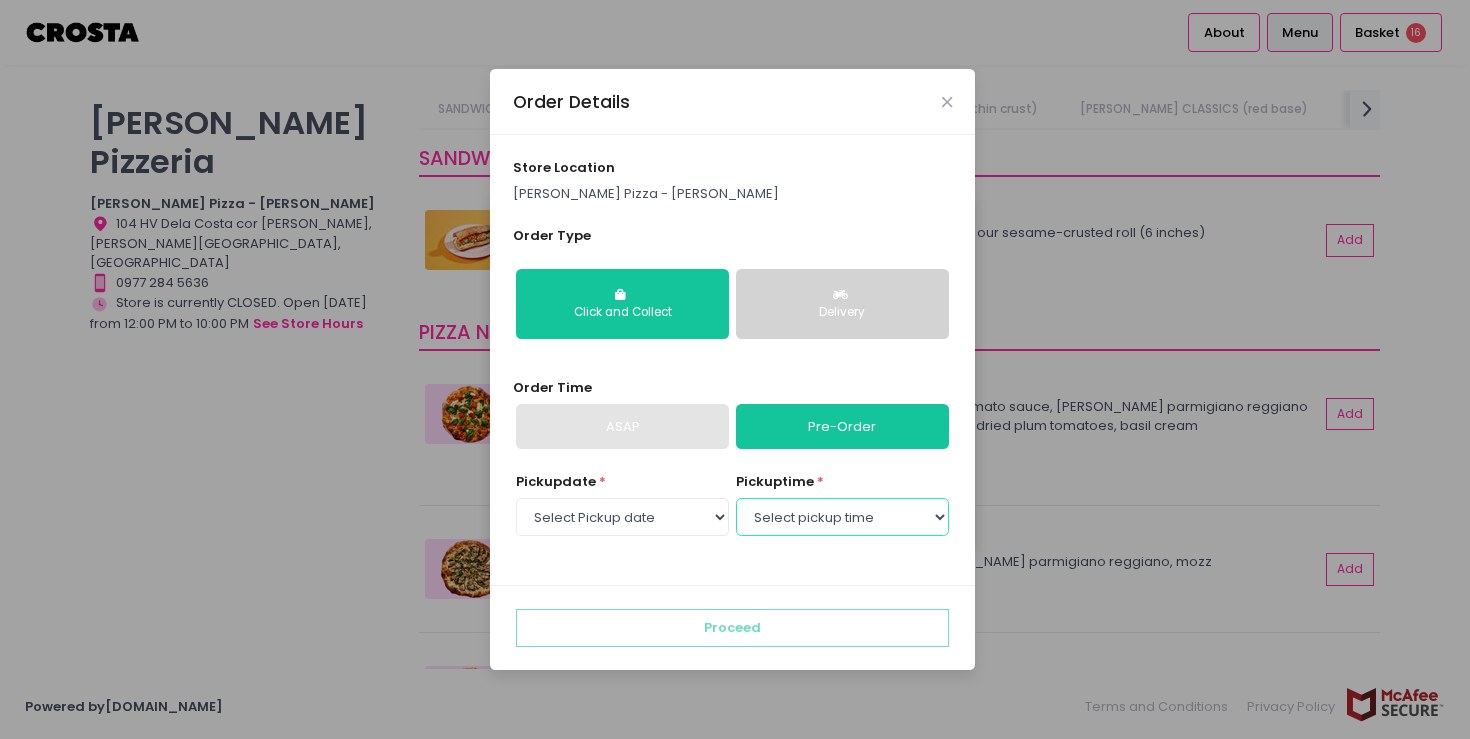 click on "Select pickup time 12:00 PM - 12:30 PM 12:30 PM - 01:00 PM 01:00 PM - 01:30 PM 01:30 PM - 02:00 PM 02:00 PM - 02:30 PM 02:30 PM - 03:00 PM 03:00 PM - 03:30 PM 03:30 PM - 04:00 PM 04:00 PM - 04:30 PM 04:30 PM - 05:00 PM 05:00 PM - 05:30 PM 05:30 PM - 06:00 PM 06:00 PM - 06:30 PM 06:30 PM - 07:00 PM 07:00 PM - 07:30 PM 07:30 PM - 08:00 PM 08:00 PM - 08:30 PM 08:30 PM - 09:00 PM 09:00 PM - 09:30 PM 09:30 PM - 10:00 PM" at bounding box center (842, 517) 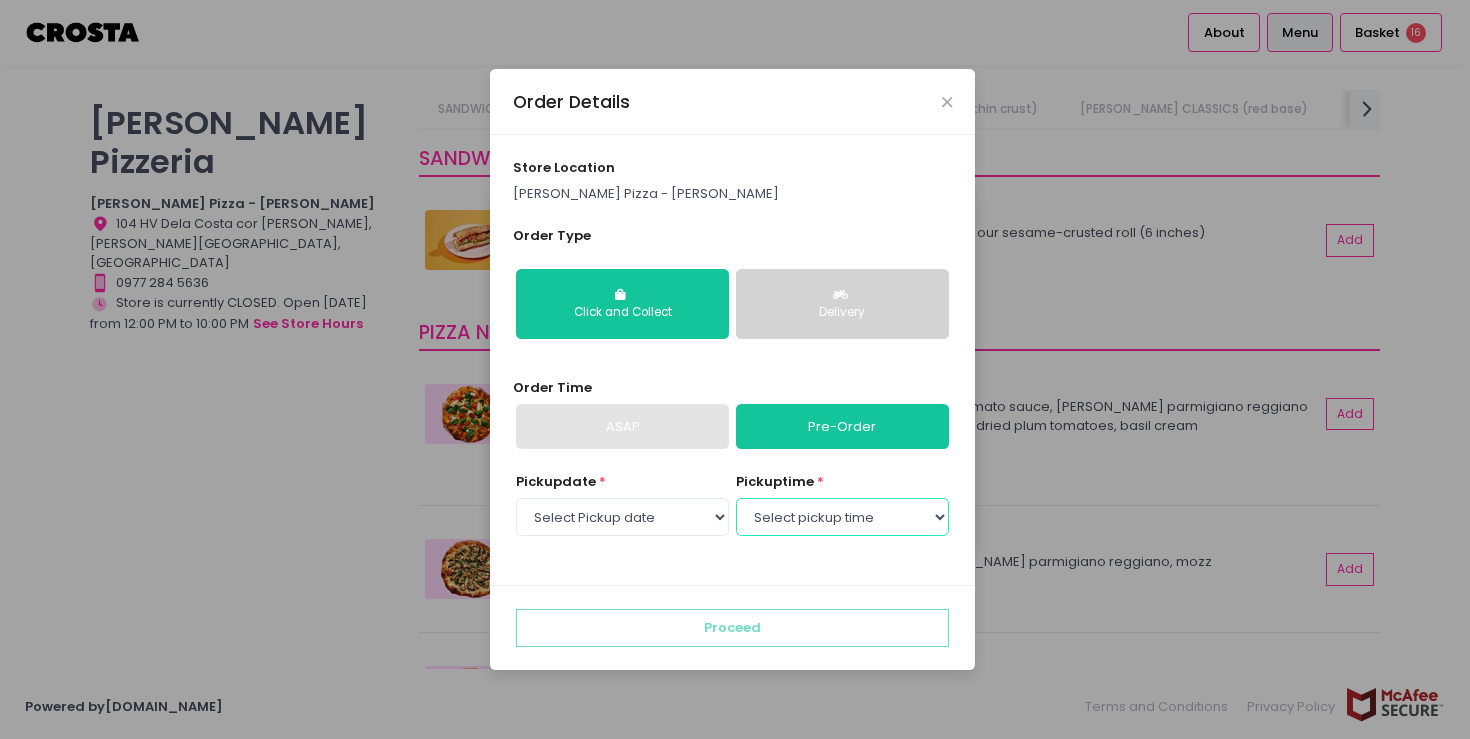 select on "13:30" 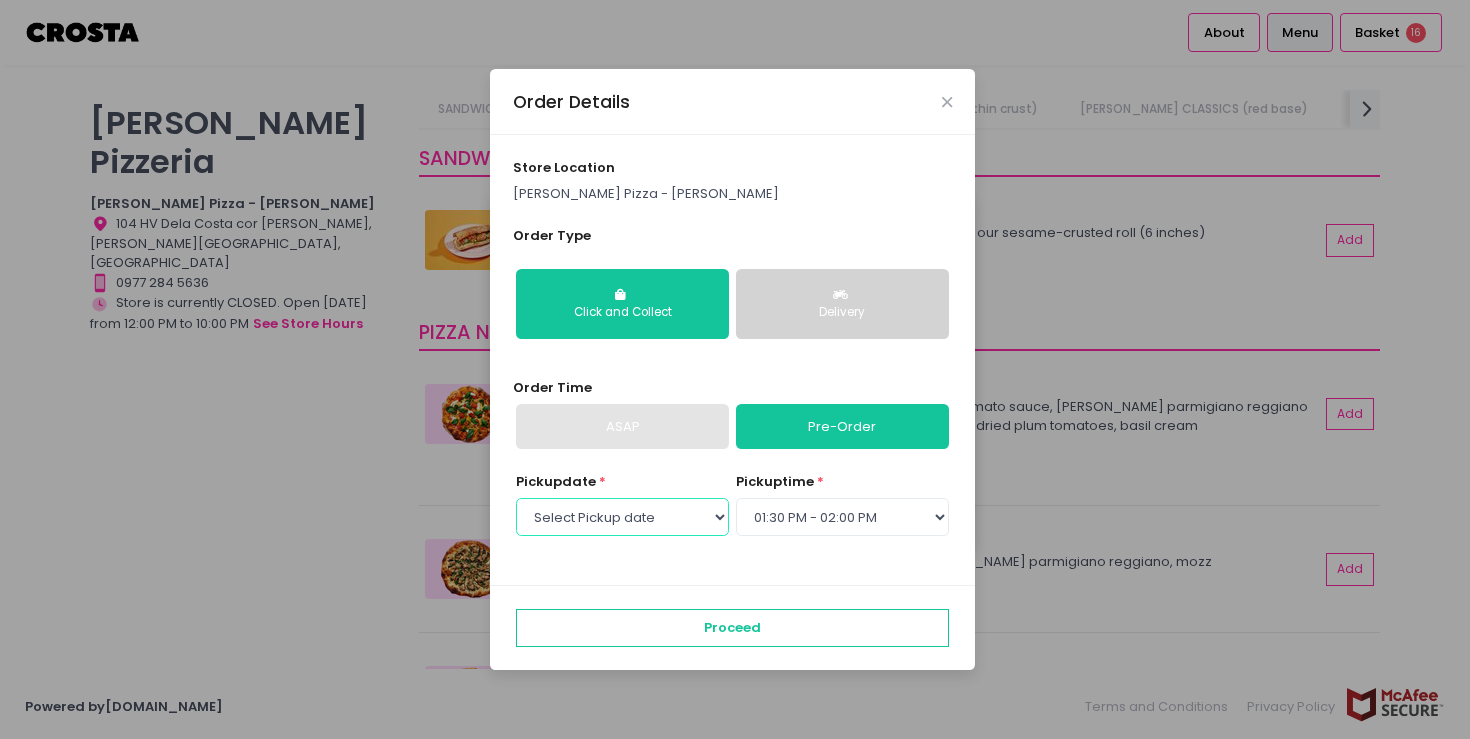 click on "Select Pickup date Friday, Jul 11th Saturday, Jul 12th Sunday, Jul 13th" at bounding box center [622, 517] 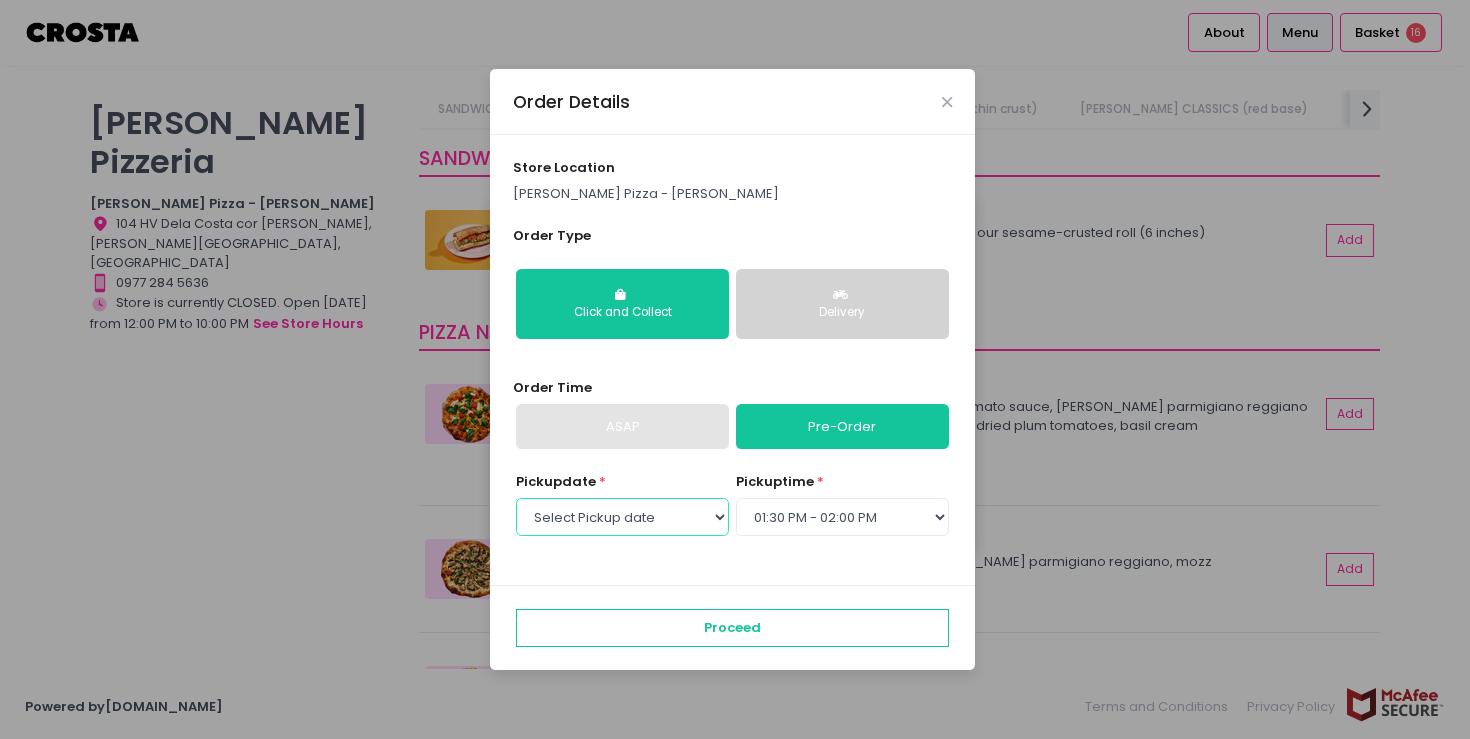 select on "[DATE]" 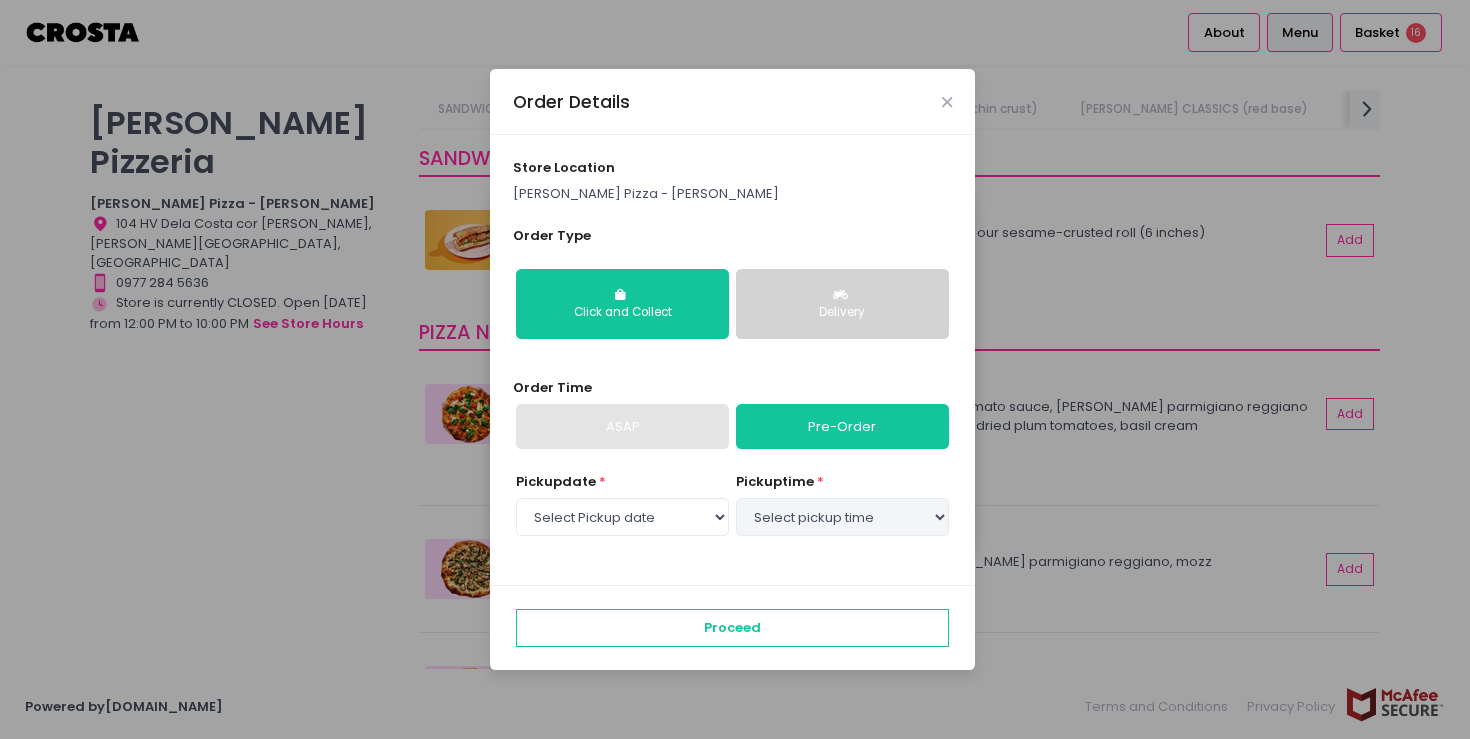 click on "Pickup  date   *    Select Pickup date Friday, Jul 11th Saturday, Jul 12th Sunday, Jul 13th pickup  time   *    Select pickup time" at bounding box center [733, 517] 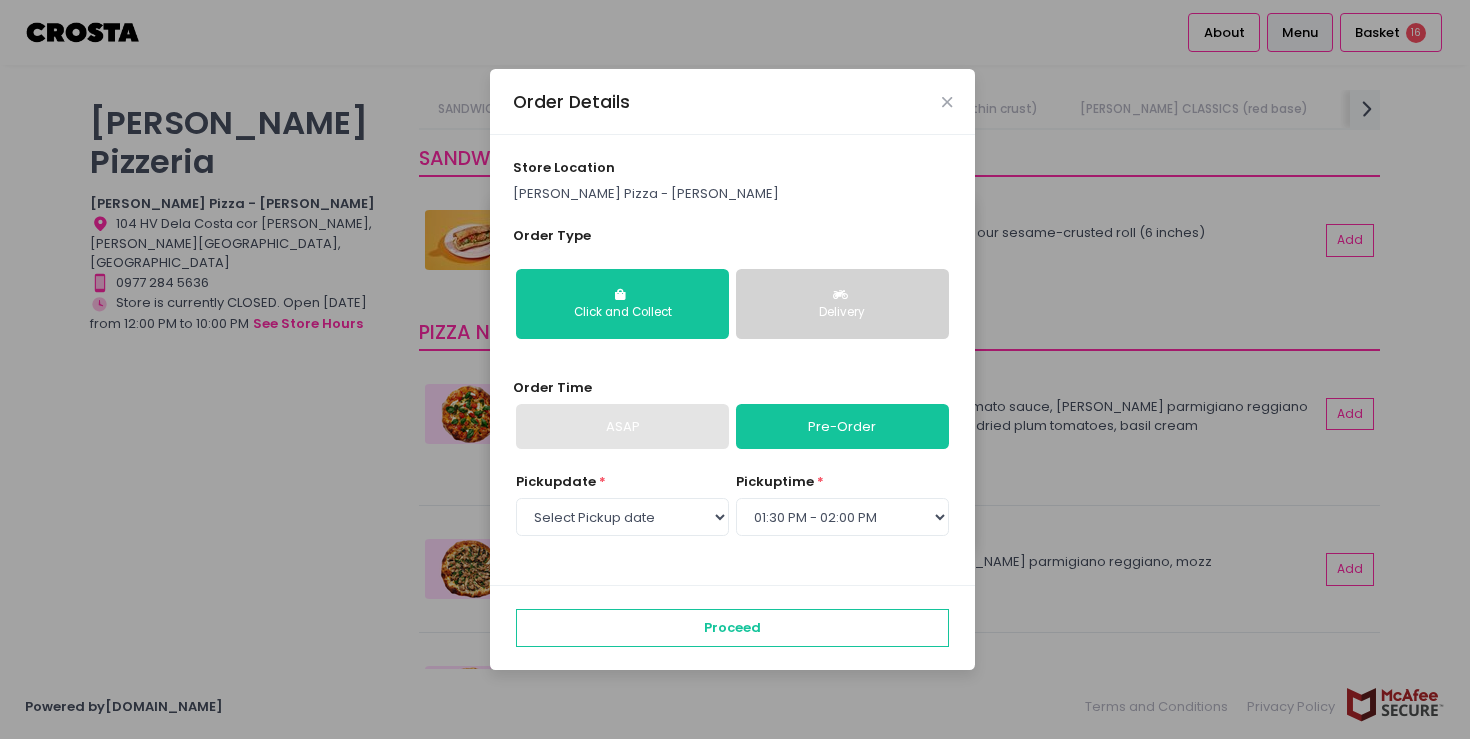 click on "Delivery" at bounding box center (842, 313) 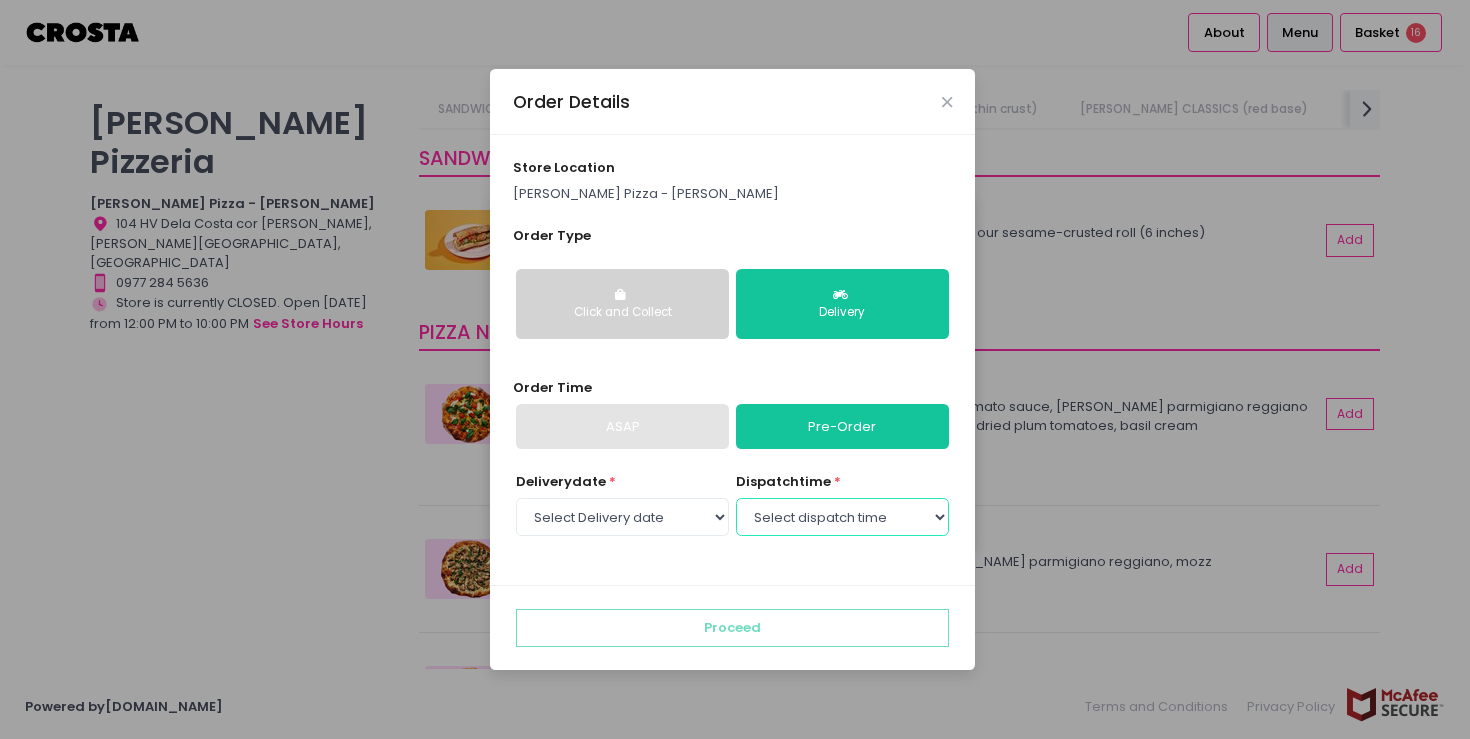 click on "Select dispatch time 12:00 PM - 12:30 PM 12:30 PM - 01:00 PM 01:00 PM - 01:30 PM 01:30 PM - 02:00 PM 02:00 PM - 02:30 PM 02:30 PM - 03:00 PM 03:00 PM - 03:30 PM 03:30 PM - 04:00 PM 04:00 PM - 04:30 PM 04:30 PM - 05:00 PM 05:00 PM - 05:30 PM 05:30 PM - 06:00 PM 06:00 PM - 06:30 PM 06:30 PM - 07:00 PM 07:00 PM - 07:30 PM 07:30 PM - 08:00 PM 08:00 PM - 08:30 PM 08:30 PM - 09:00 PM" at bounding box center [842, 517] 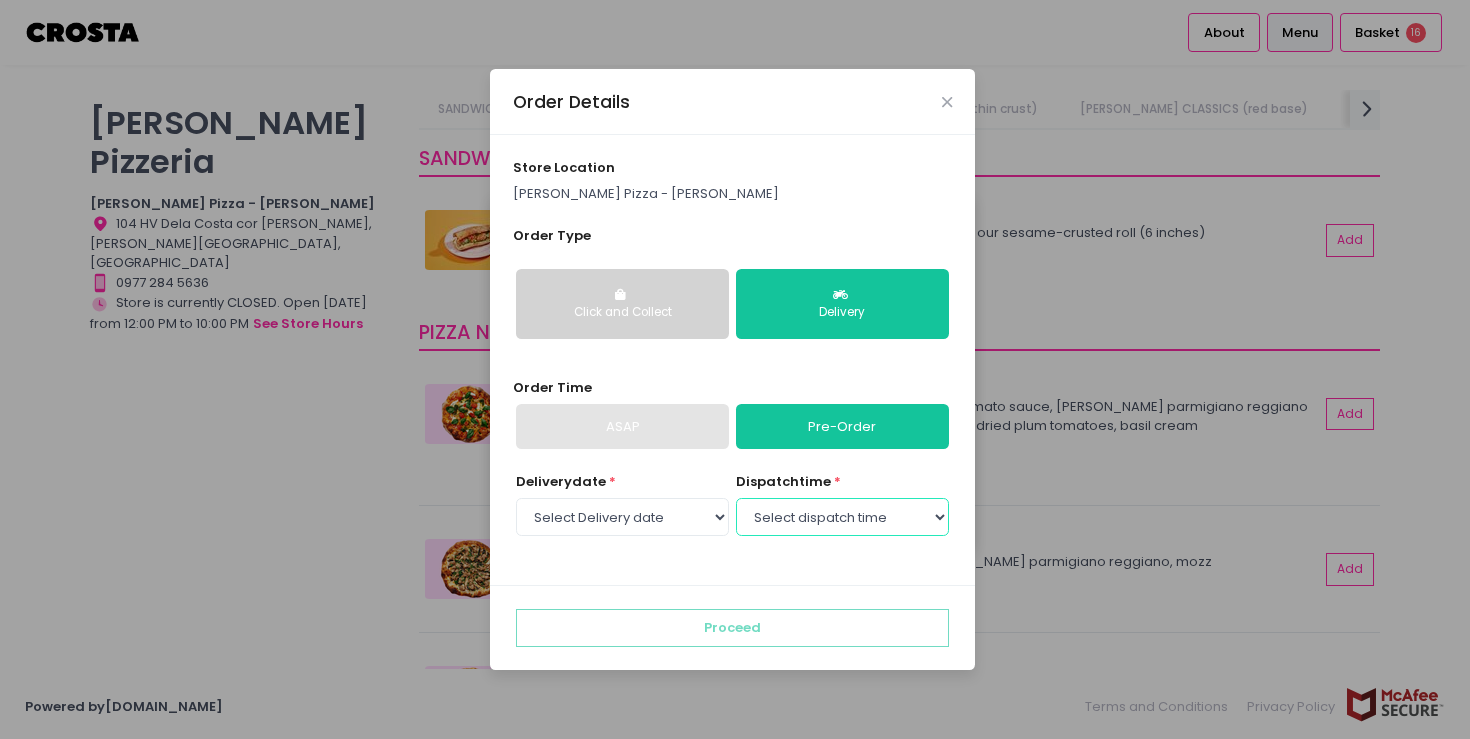 select on "13:30" 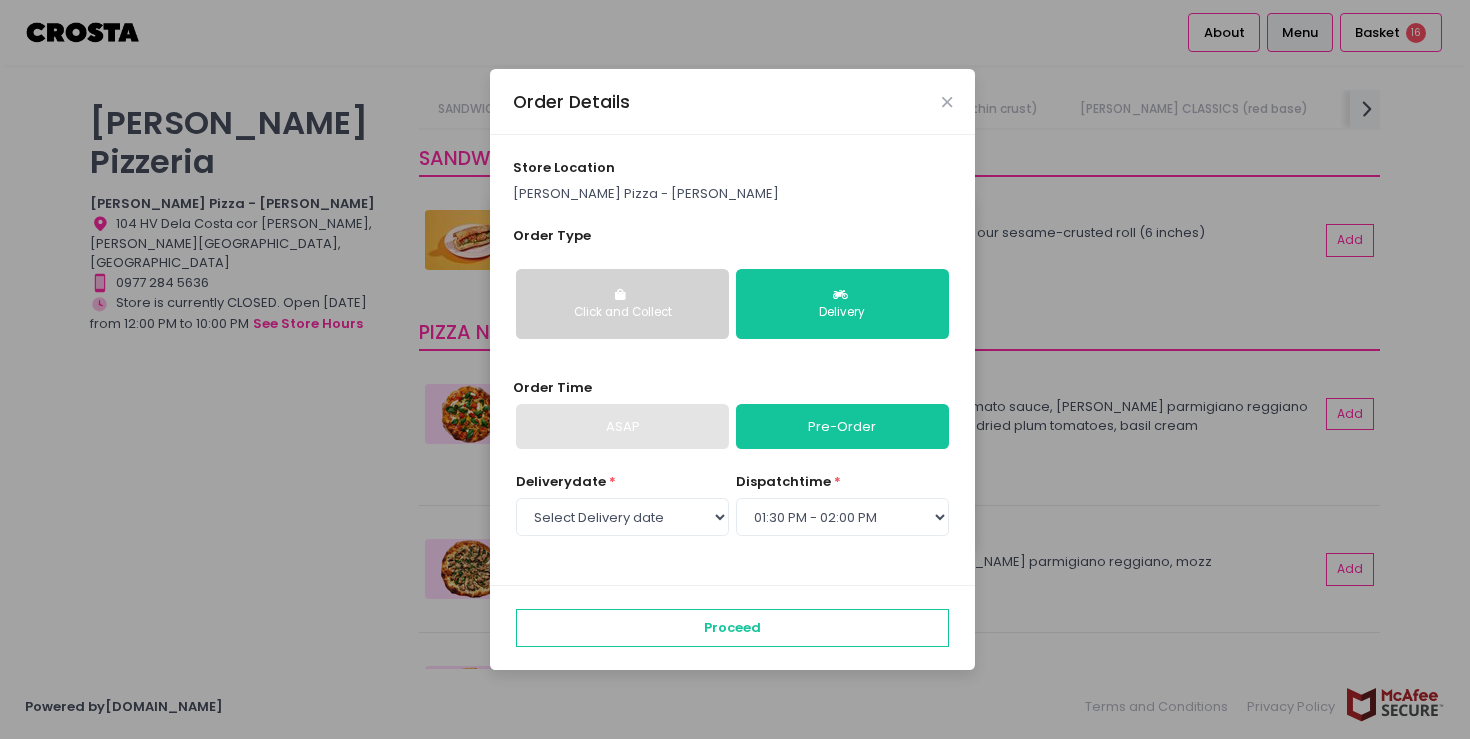 click on "store location   Crosta Pizza - Salcedo Order Type    Click and Collect   Delivery  Order Time   ASAP Pre-Order Delivery  date   *    Select Delivery date Friday, Jul 11th Saturday, Jul 12th Sunday, Jul 13th dispatch  time   *    Select dispatch time 12:00 PM - 12:30 PM 12:30 PM - 01:00 PM 01:00 PM - 01:30 PM 01:30 PM - 02:00 PM 02:00 PM - 02:30 PM 02:30 PM - 03:00 PM 03:00 PM - 03:30 PM 03:30 PM - 04:00 PM 04:00 PM - 04:30 PM 04:30 PM - 05:00 PM 05:00 PM - 05:30 PM 05:30 PM - 06:00 PM 06:00 PM - 06:30 PM 06:30 PM - 07:00 PM 07:00 PM - 07:30 PM 07:30 PM - 08:00 PM 08:00 PM - 08:30 PM 08:30 PM - 09:00 PM" at bounding box center [732, 360] 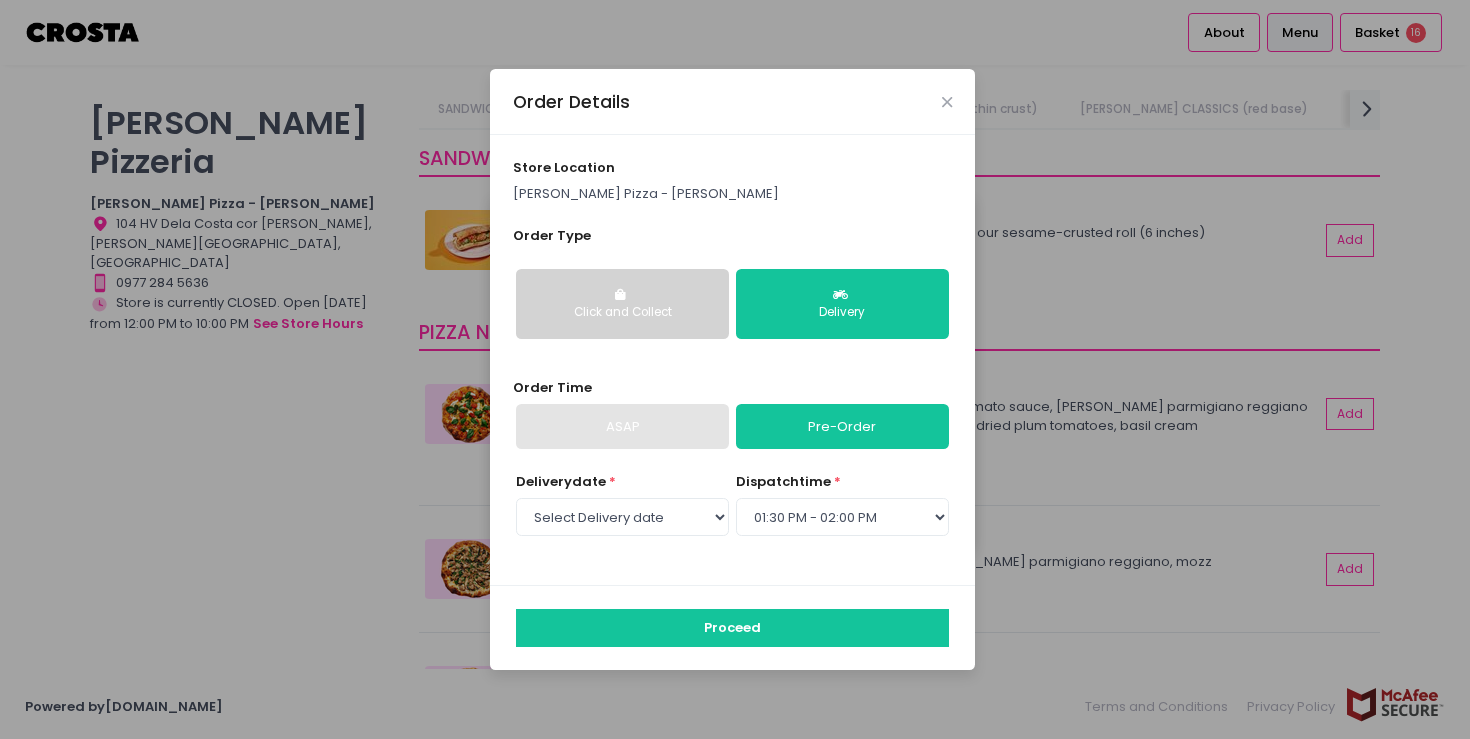 click on "Proceed" at bounding box center (732, 628) 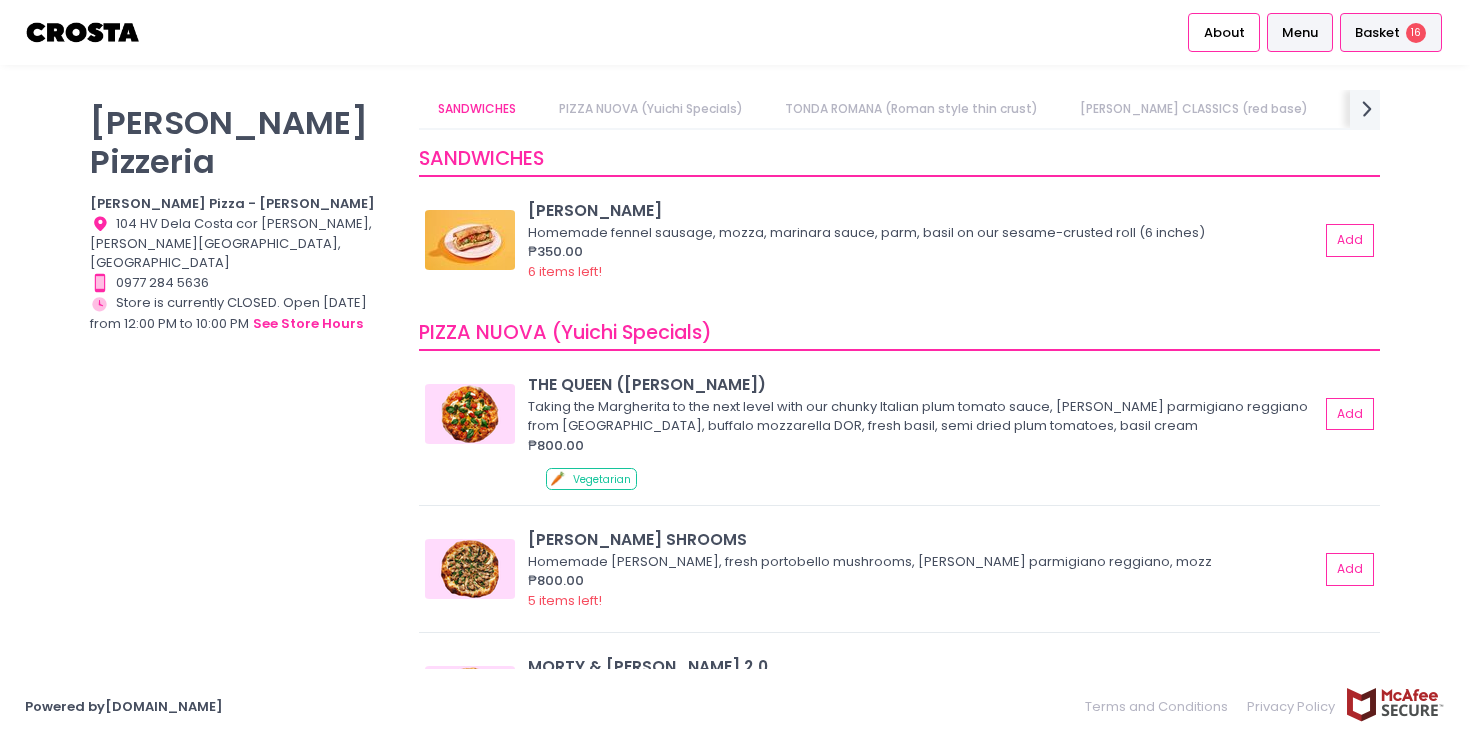 click on "Basket 16" at bounding box center [1391, 32] 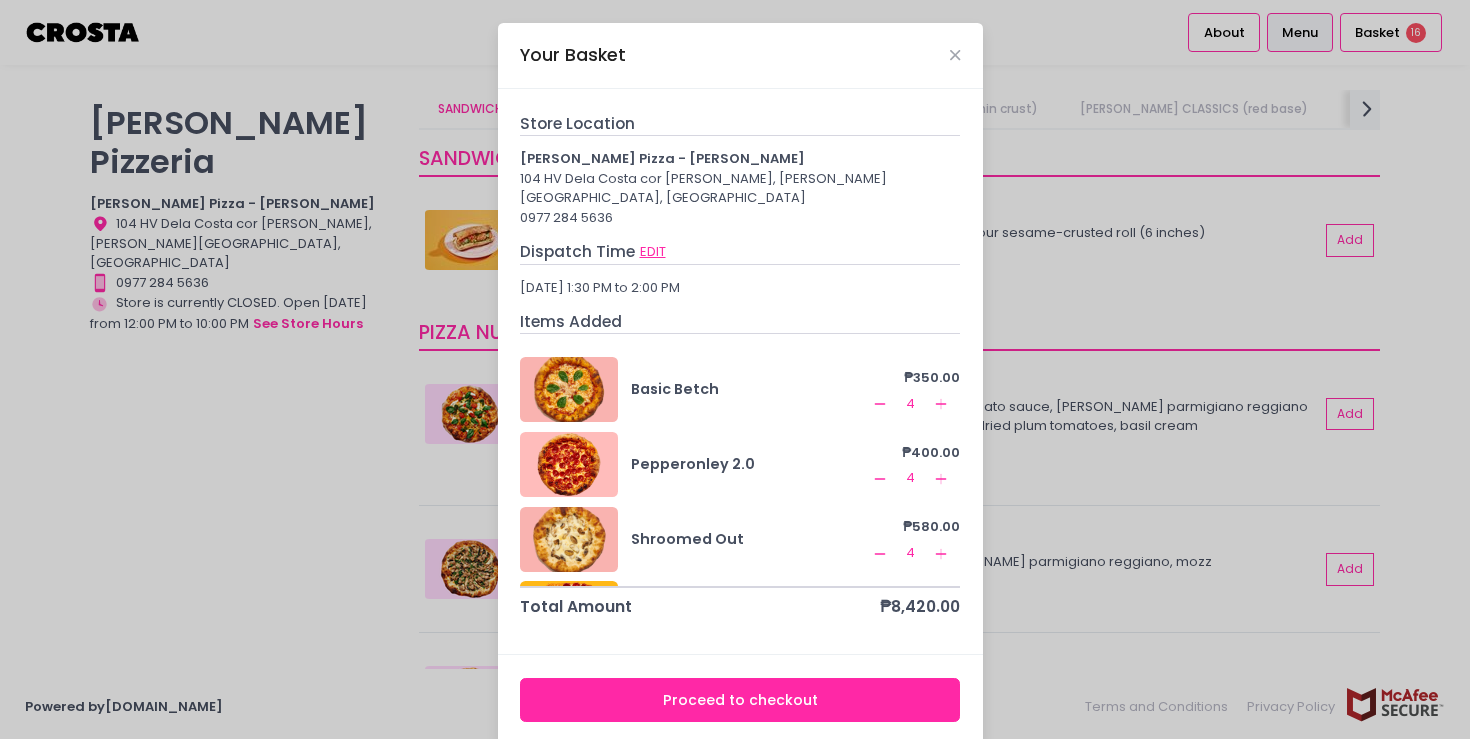 click on "EDIT" at bounding box center (653, 252) 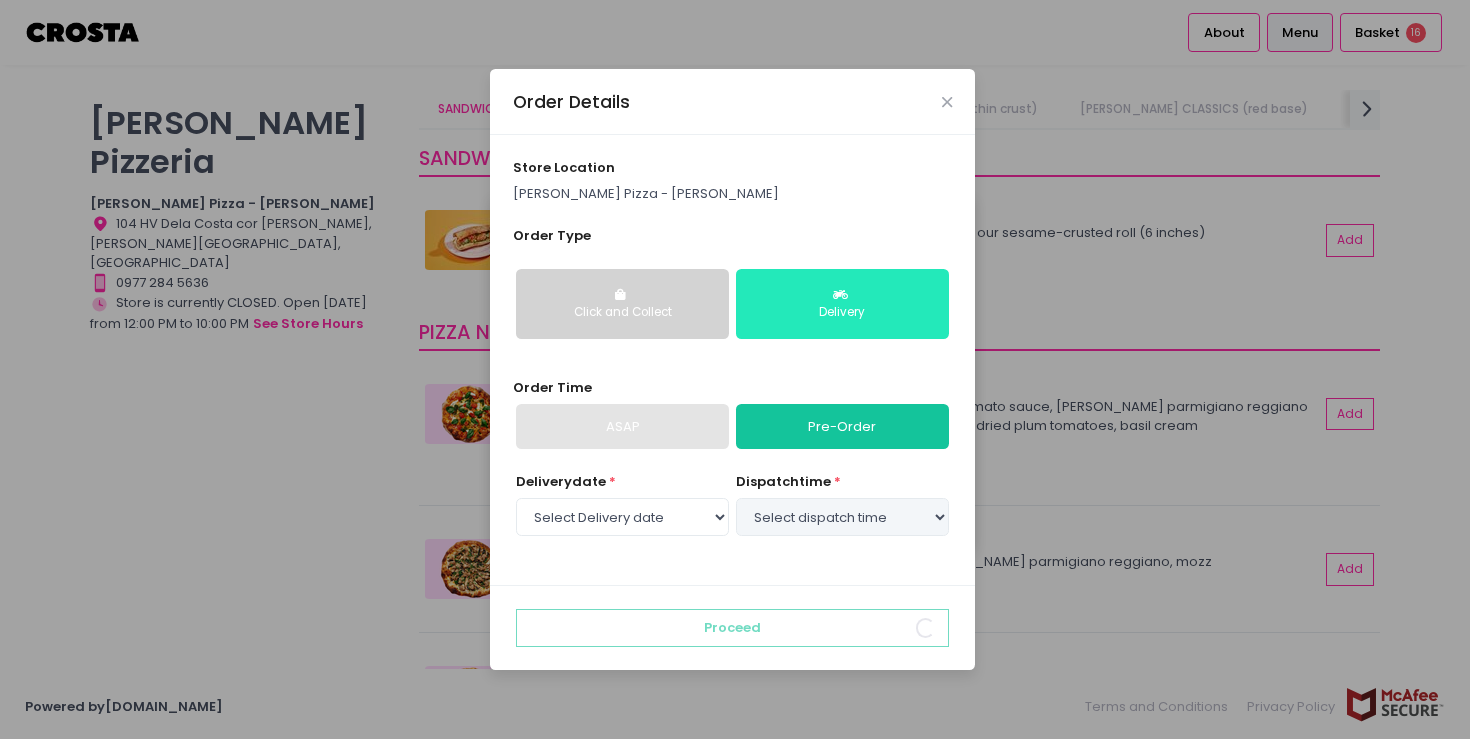 select on "[DATE]" 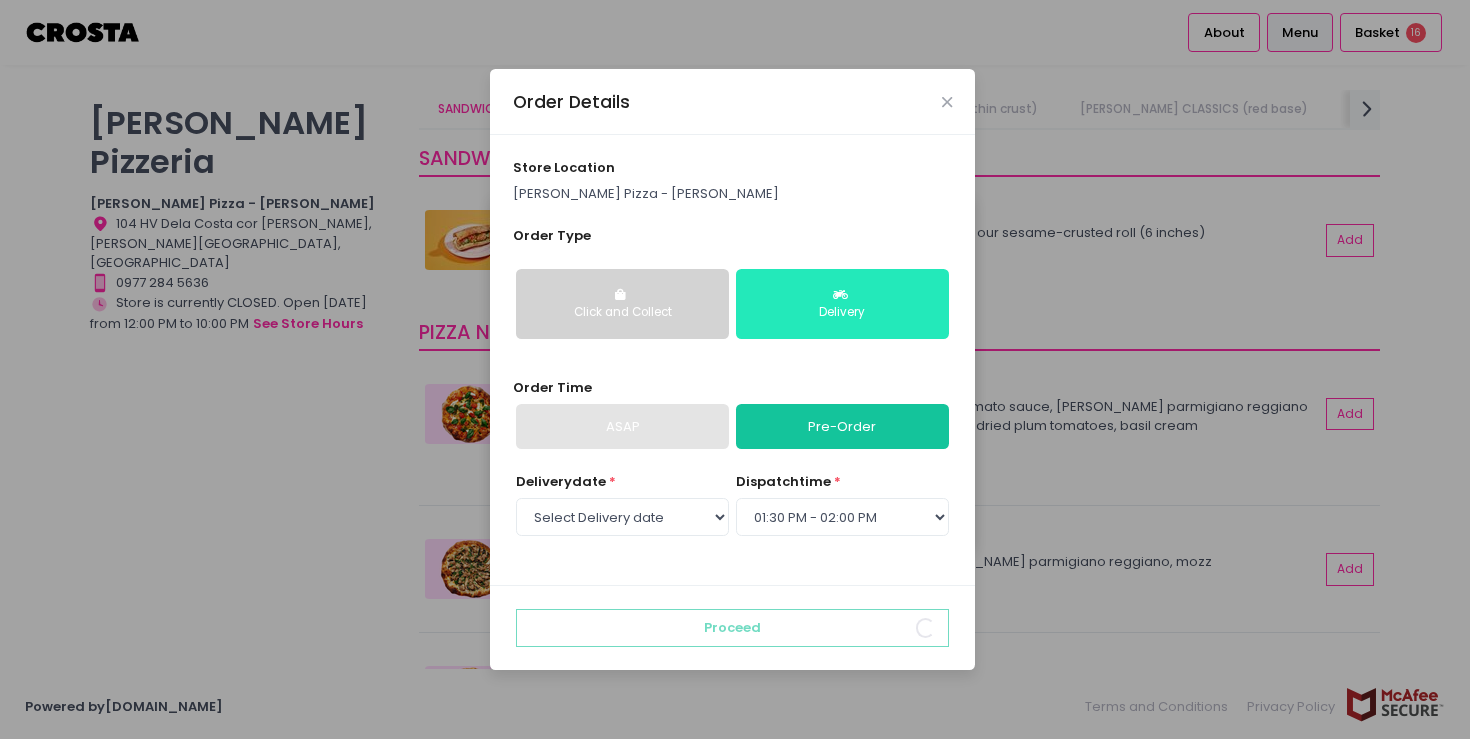 click on "Delivery" at bounding box center (842, 313) 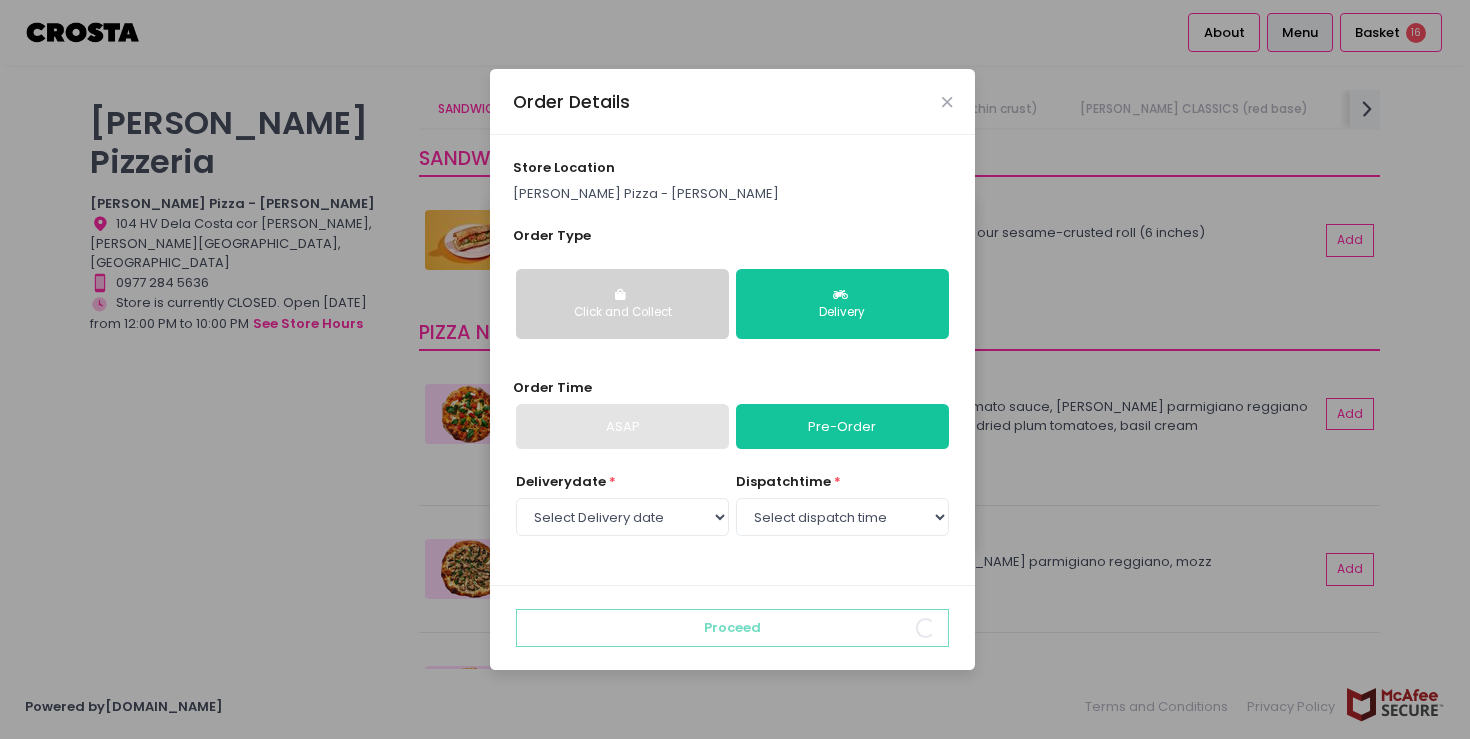 click on "Pre-Order" at bounding box center (842, 427) 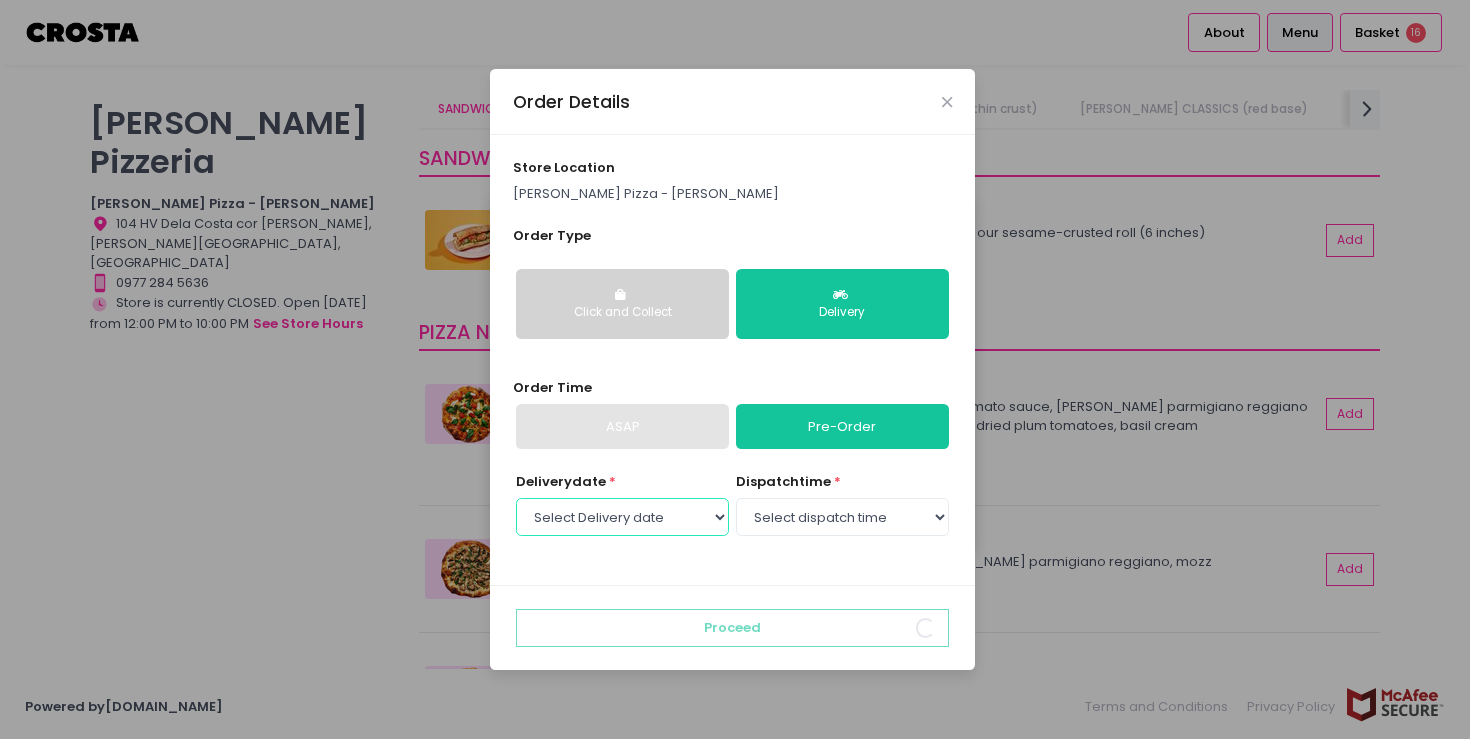 click on "Select Delivery date Friday, Jul 11th Saturday, Jul 12th Sunday, Jul 13th" at bounding box center [622, 517] 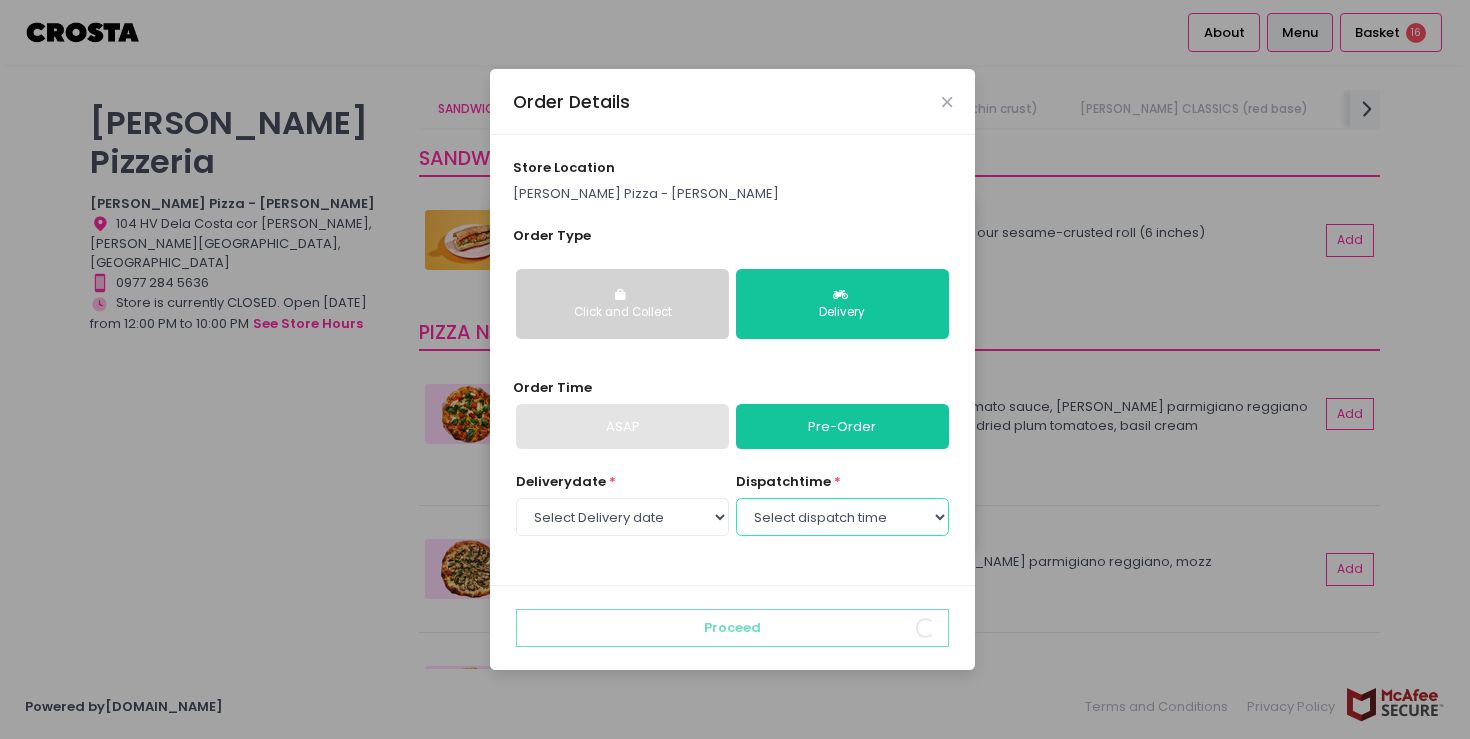 click on "Select dispatch time 12:00 PM - 12:30 PM 12:30 PM - 01:00 PM 01:00 PM - 01:30 PM 01:30 PM - 02:00 PM 02:00 PM - 02:30 PM 02:30 PM - 03:00 PM 03:00 PM - 03:30 PM 03:30 PM - 04:00 PM 04:00 PM - 04:30 PM 04:30 PM - 05:00 PM 05:00 PM - 05:30 PM 05:30 PM - 06:00 PM 06:00 PM - 06:30 PM 06:30 PM - 07:00 PM 07:00 PM - 07:30 PM 07:30 PM - 08:00 PM 08:00 PM - 08:30 PM 08:30 PM - 09:00 PM" at bounding box center [842, 517] 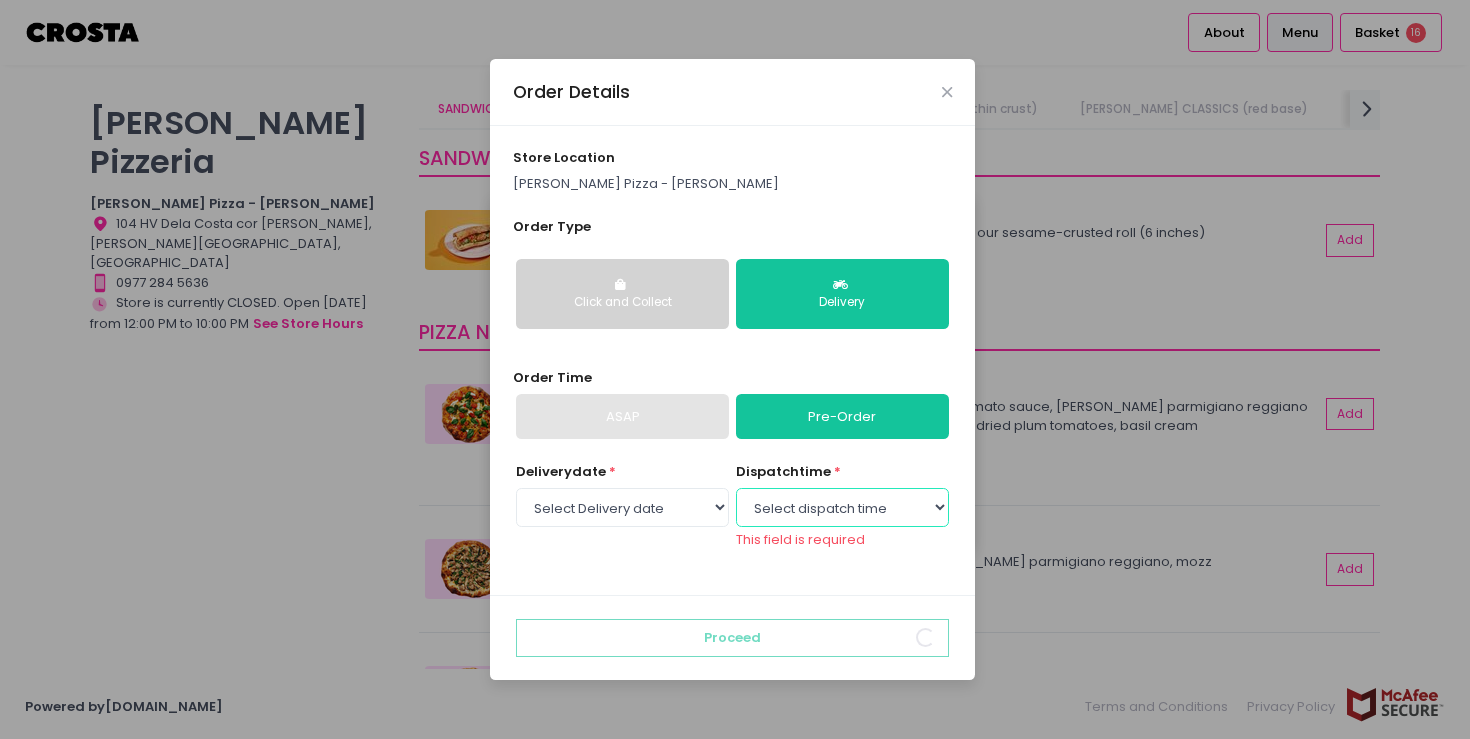 select on "14:00" 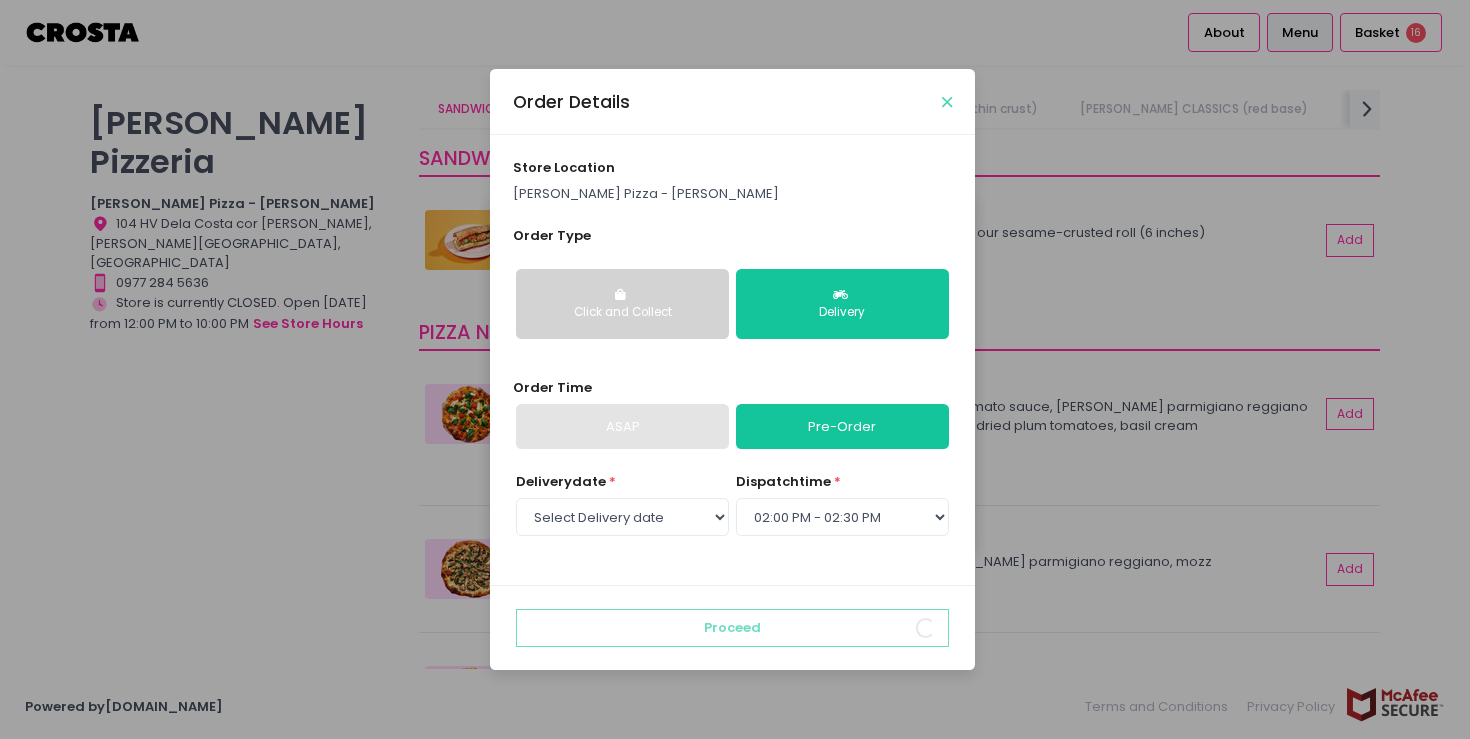 click at bounding box center [947, 102] 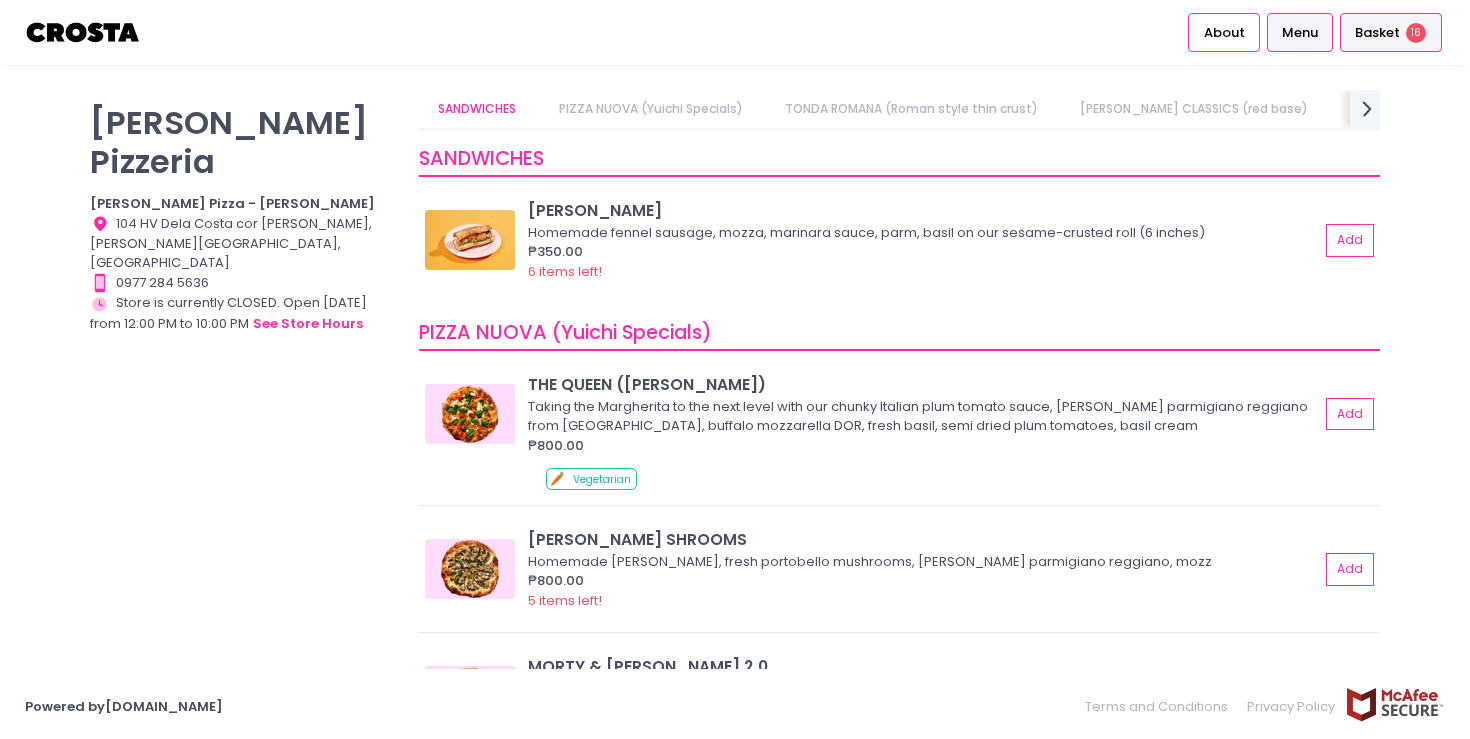 click on "Basket 16" at bounding box center (1391, 32) 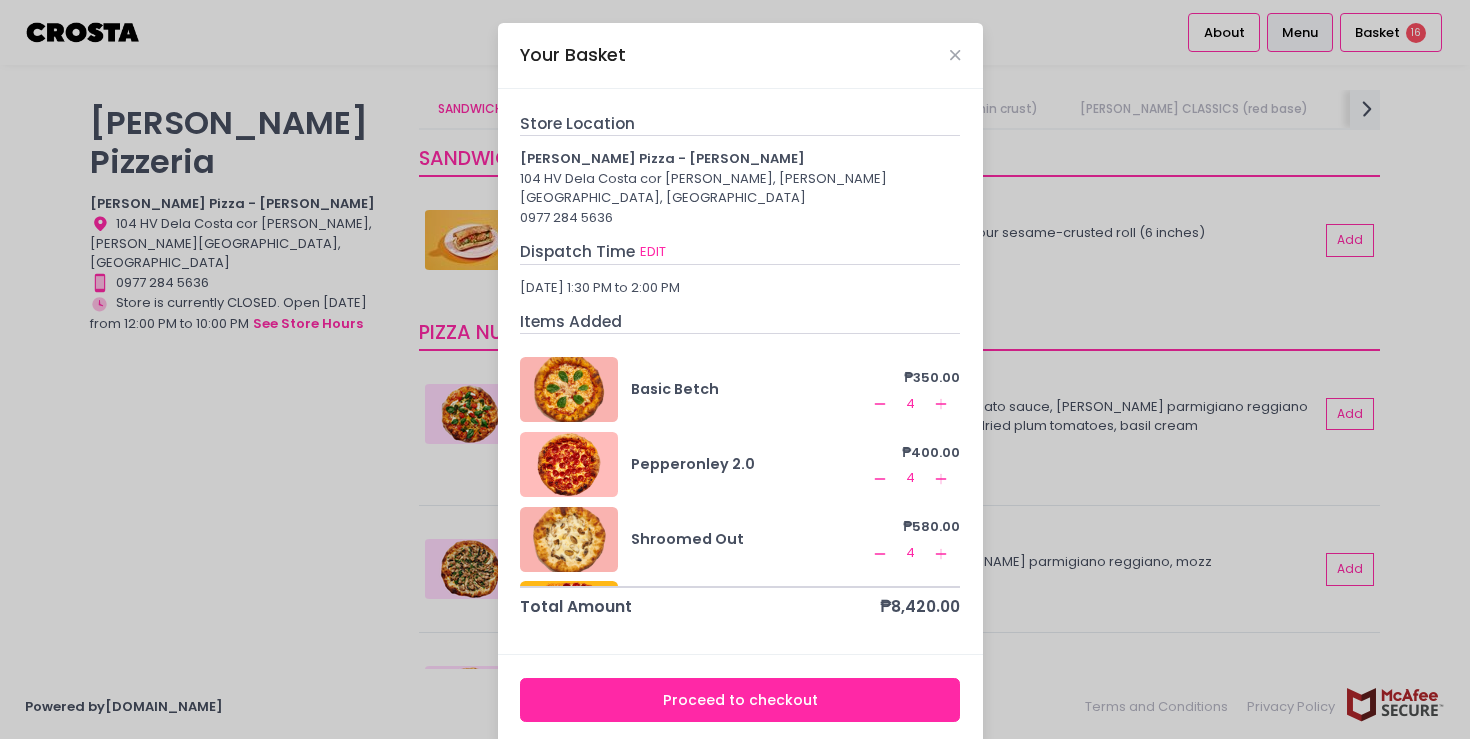 scroll, scrollTop: 144, scrollLeft: 0, axis: vertical 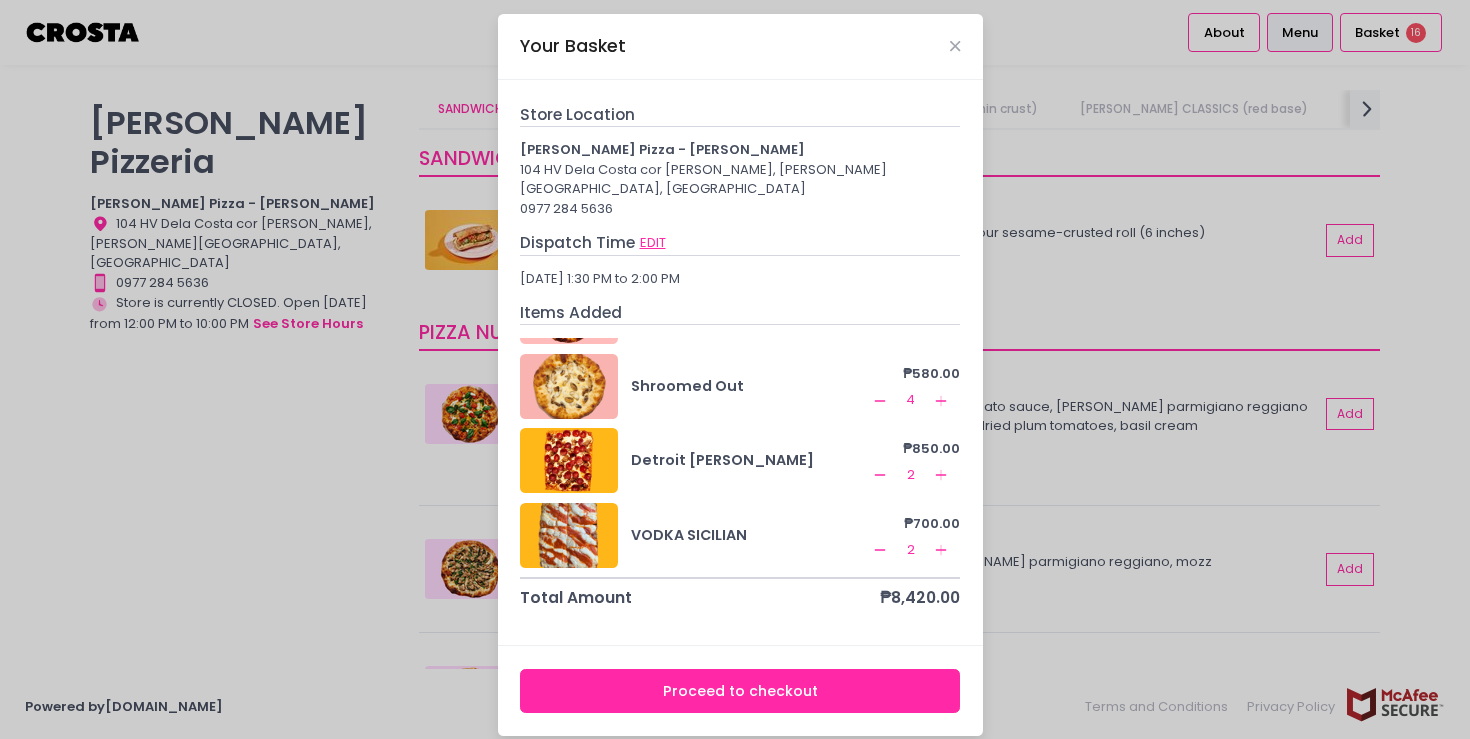click on "EDIT" at bounding box center [653, 243] 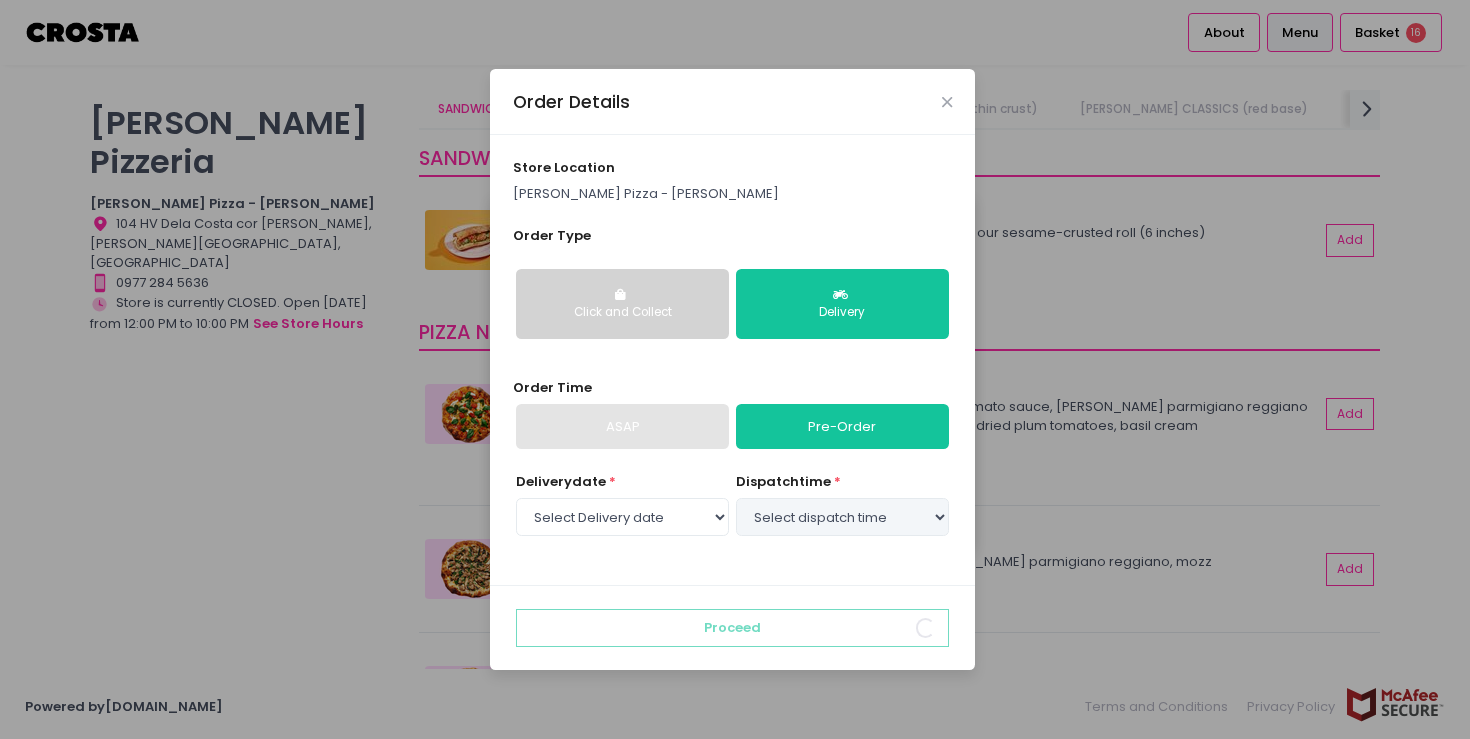select on "2025-07-13" 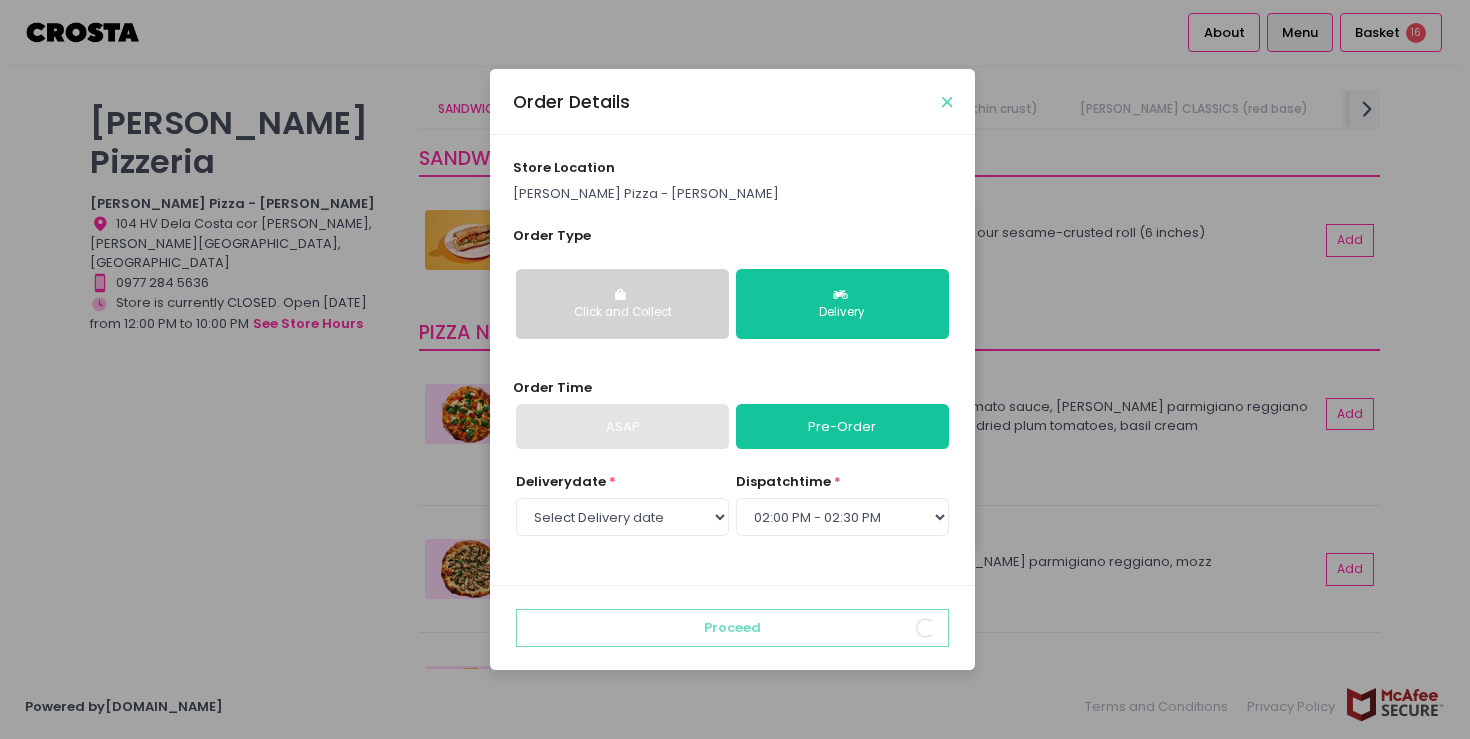 click at bounding box center (947, 102) 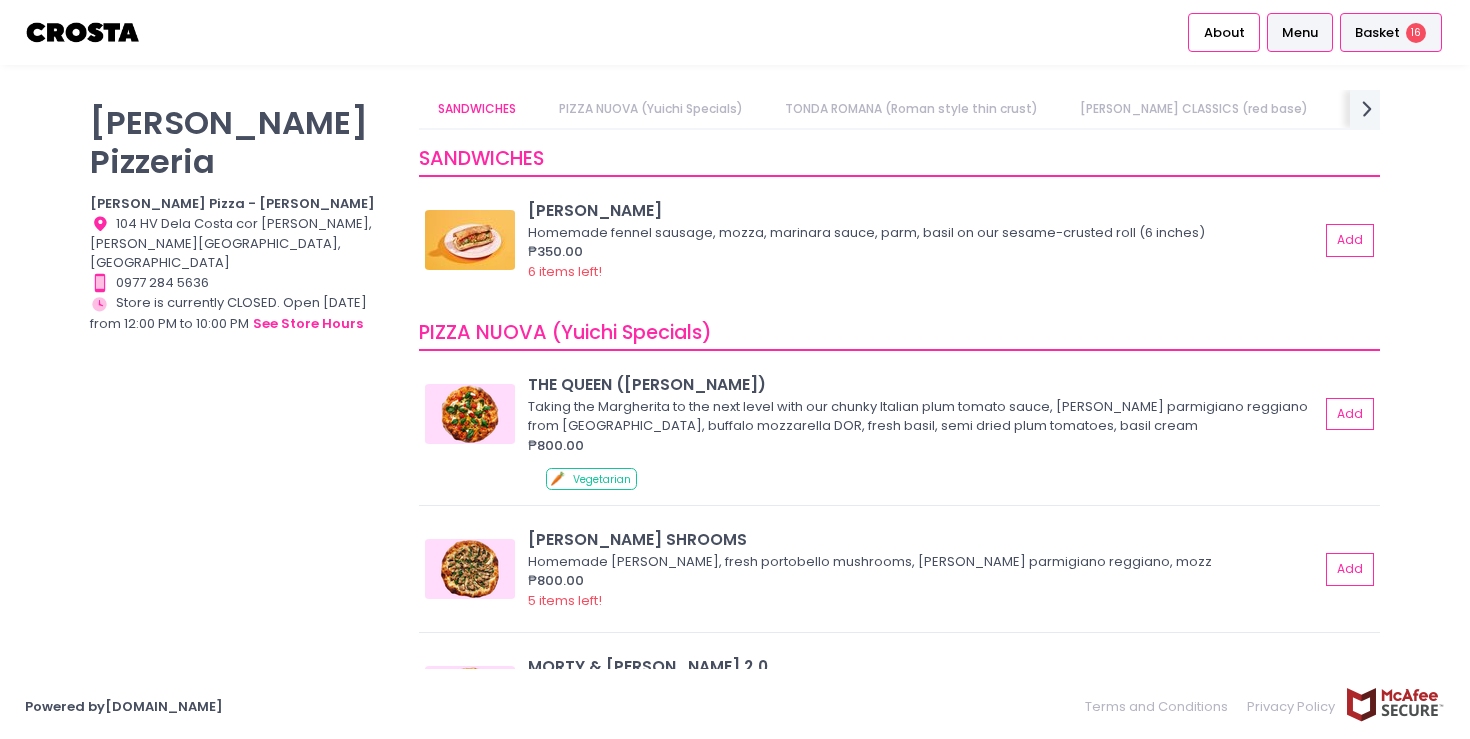click on "Basket" at bounding box center [1377, 33] 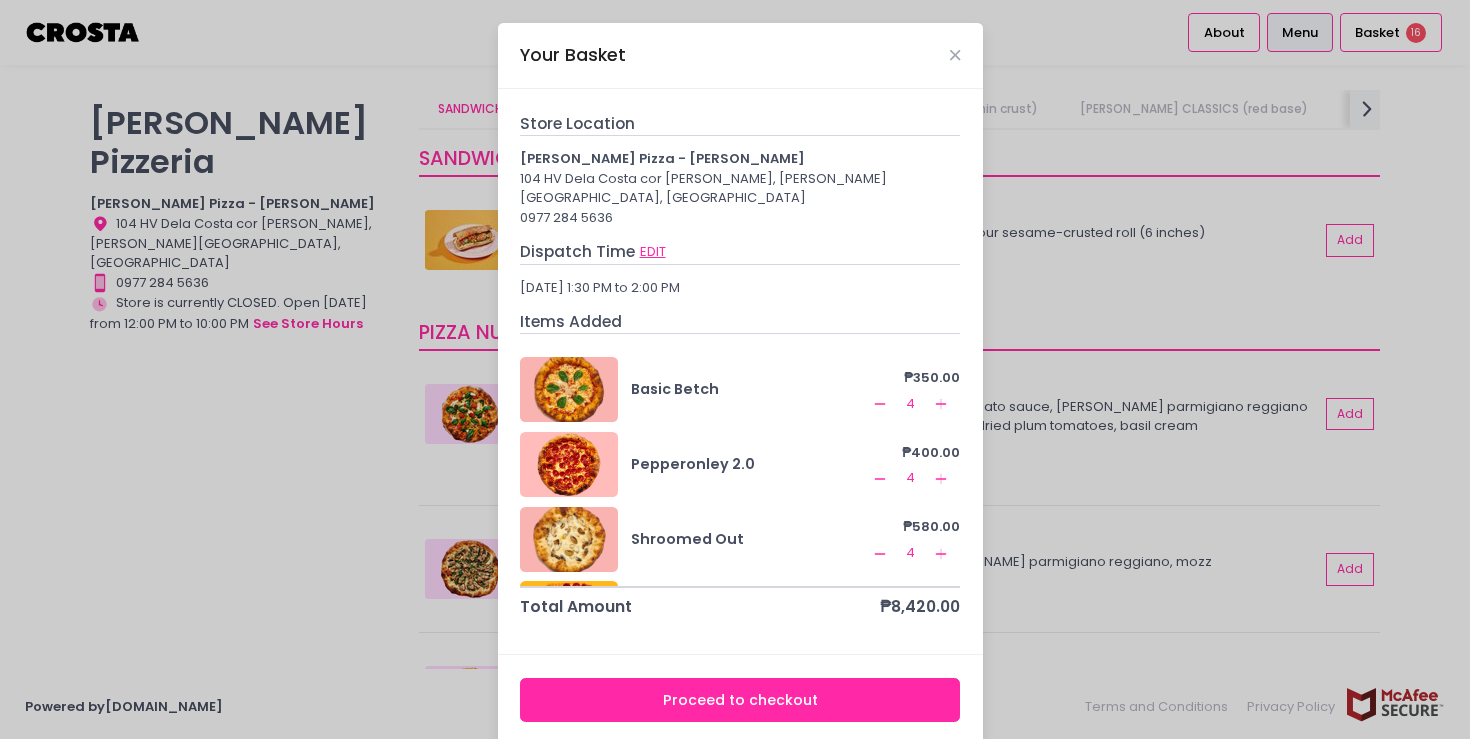 click on "EDIT" at bounding box center [653, 252] 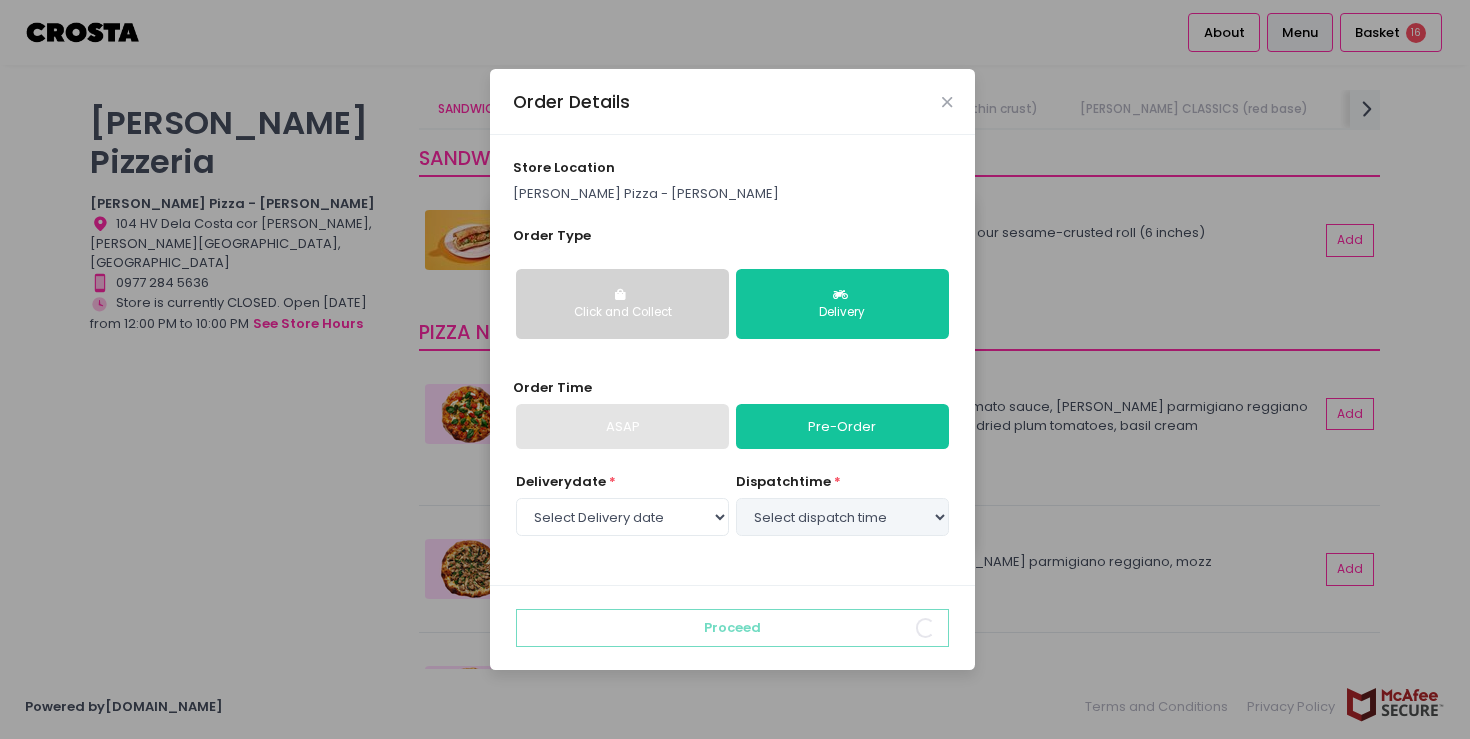 select on "2025-07-13" 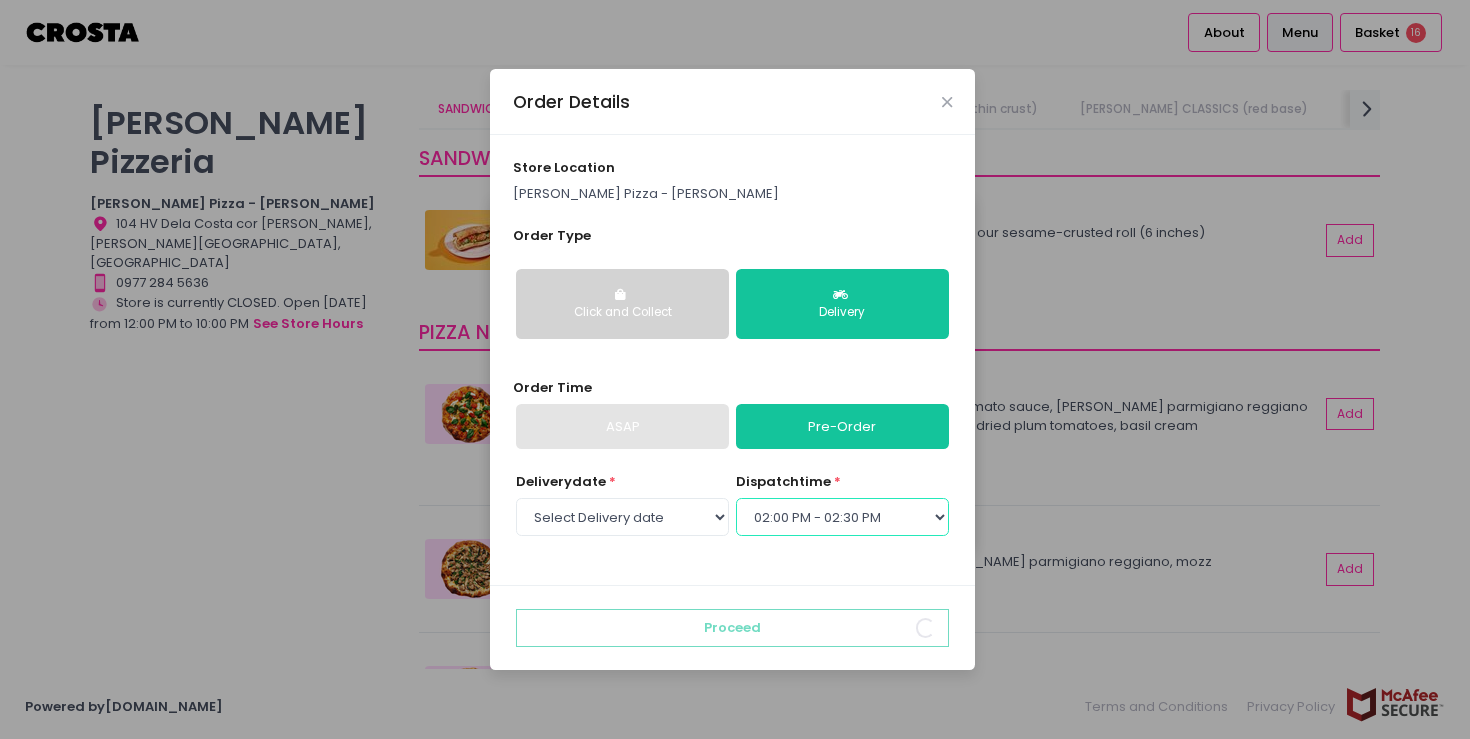 click on "Select dispatch time 12:00 PM - 12:30 PM 12:30 PM - 01:00 PM 01:00 PM - 01:30 PM 01:30 PM - 02:00 PM 02:00 PM - 02:30 PM 02:30 PM - 03:00 PM 03:00 PM - 03:30 PM 03:30 PM - 04:00 PM 04:00 PM - 04:30 PM 04:30 PM - 05:00 PM 05:00 PM - 05:30 PM 05:30 PM - 06:00 PM 06:00 PM - 06:30 PM 06:30 PM - 07:00 PM 07:00 PM - 07:30 PM 07:30 PM - 08:00 PM 08:00 PM - 08:30 PM 08:30 PM - 09:00 PM" at bounding box center (842, 517) 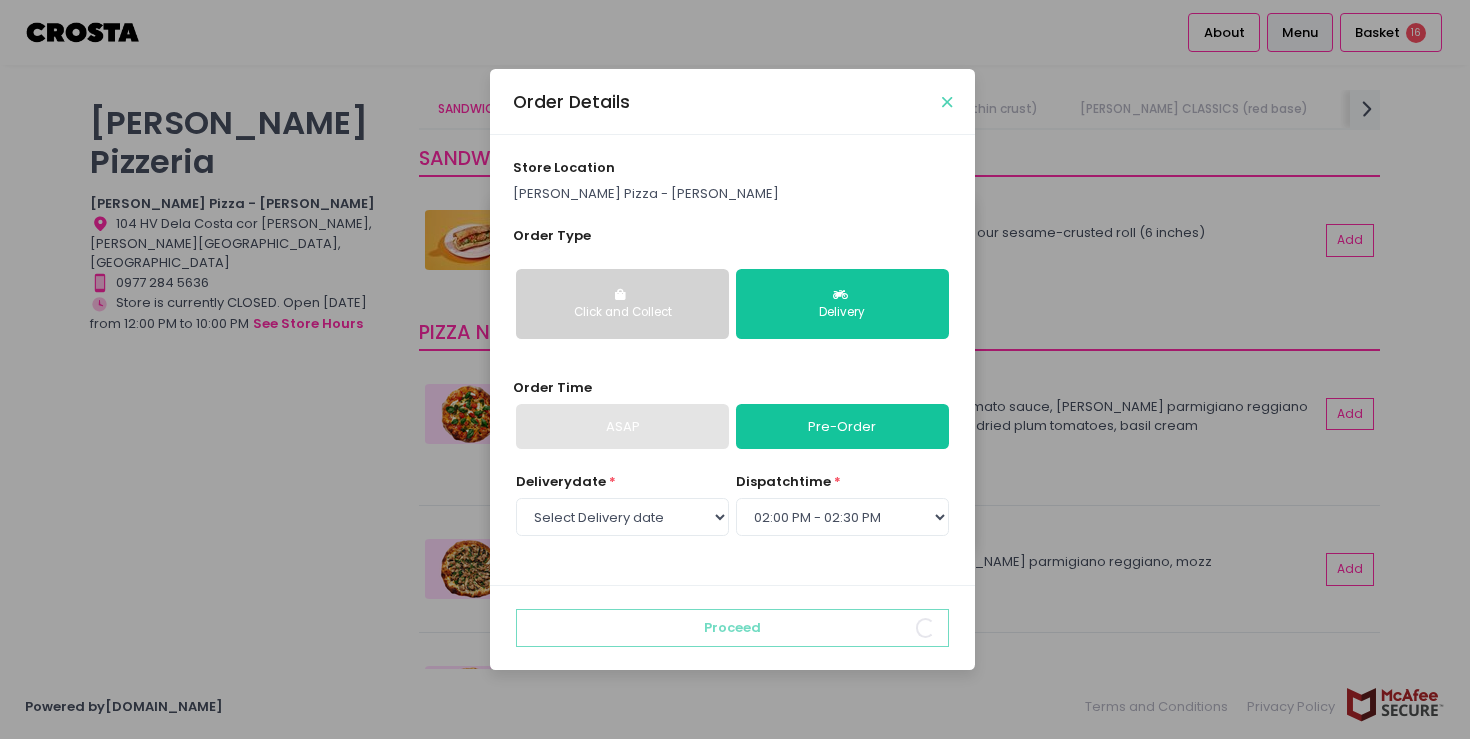 click at bounding box center (947, 102) 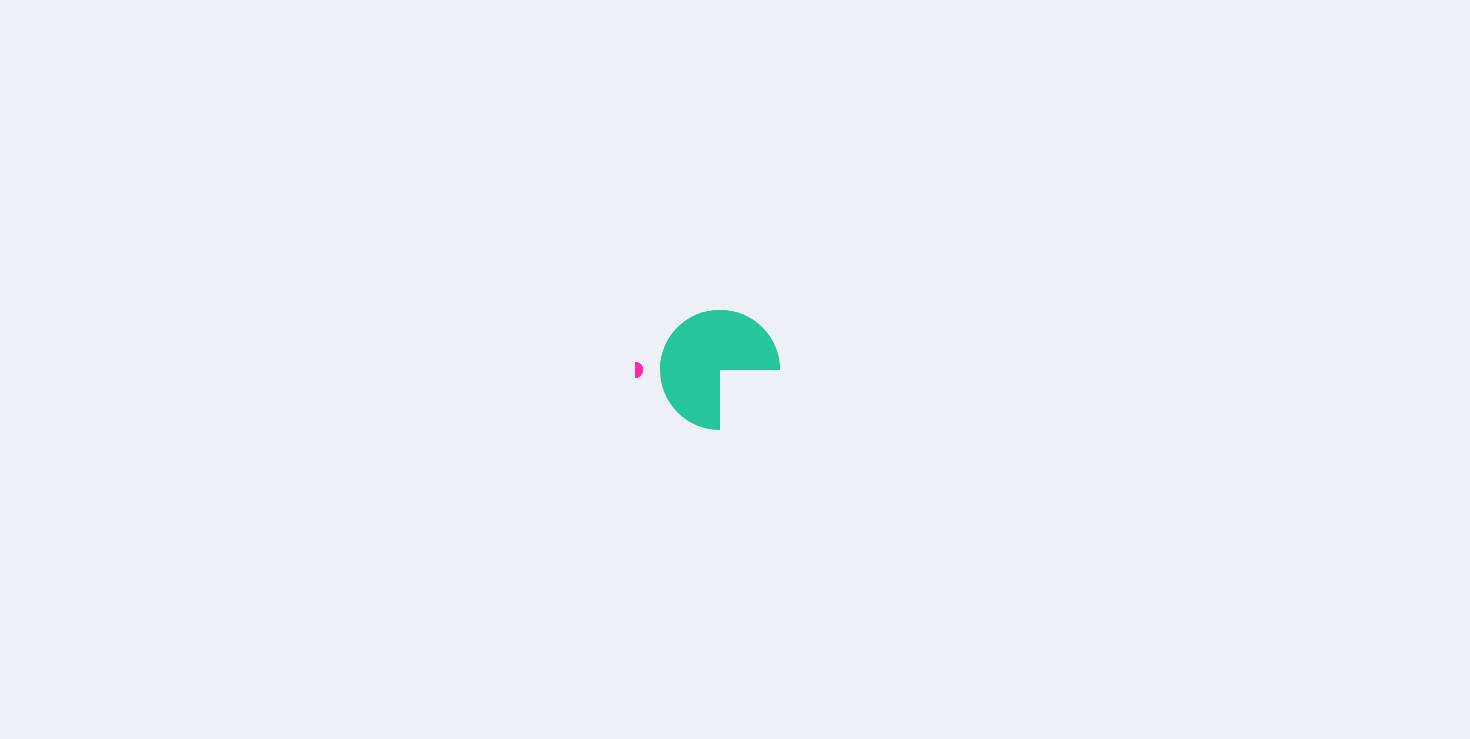 scroll, scrollTop: 0, scrollLeft: 0, axis: both 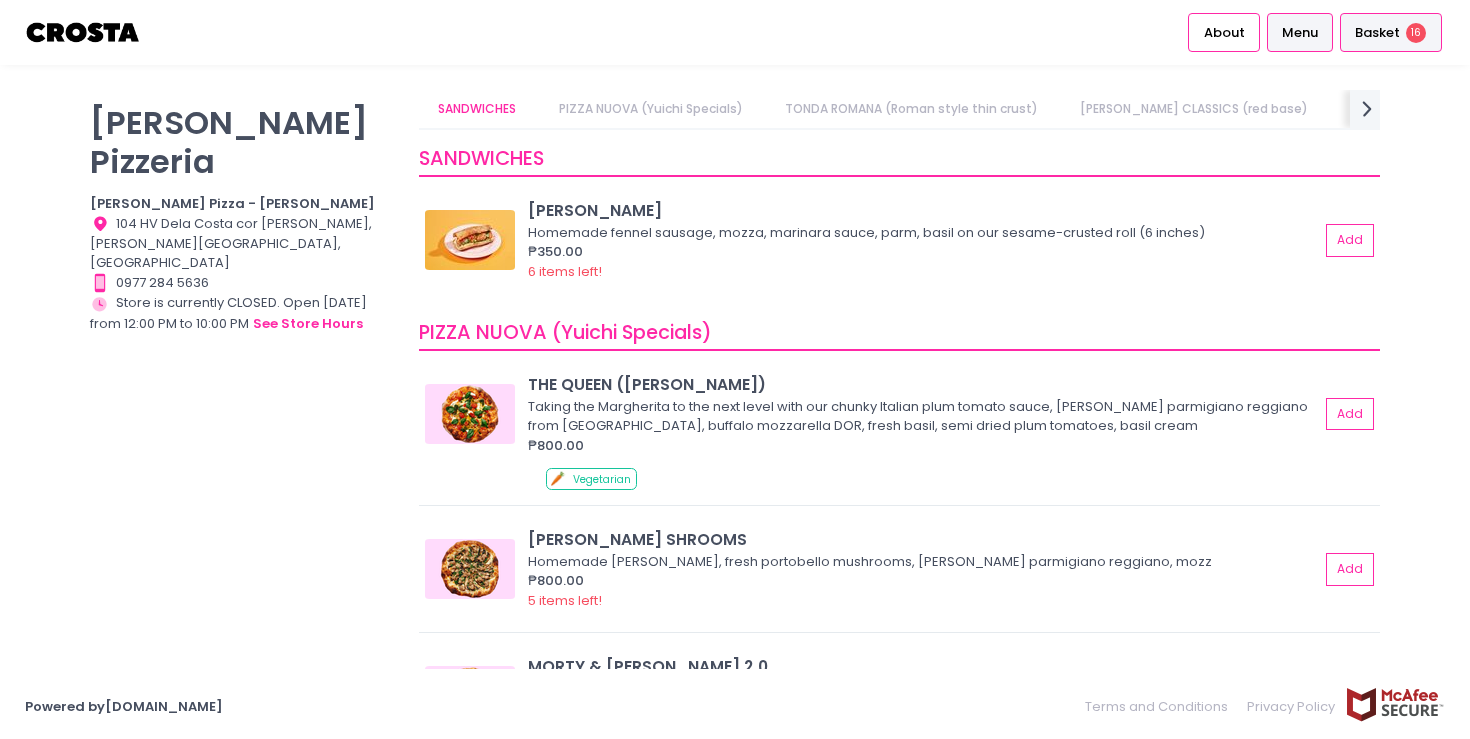 click on "16" at bounding box center [1416, 33] 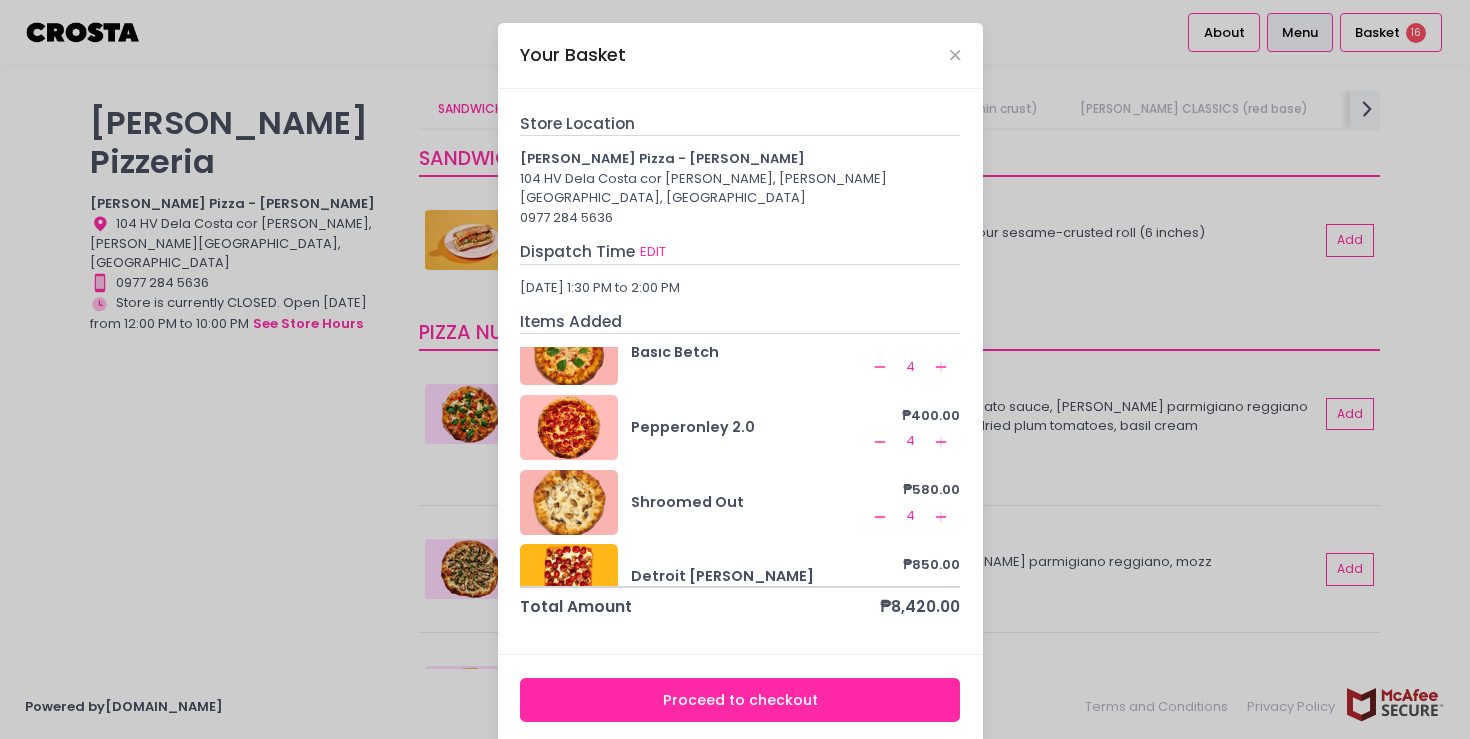 scroll, scrollTop: 144, scrollLeft: 0, axis: vertical 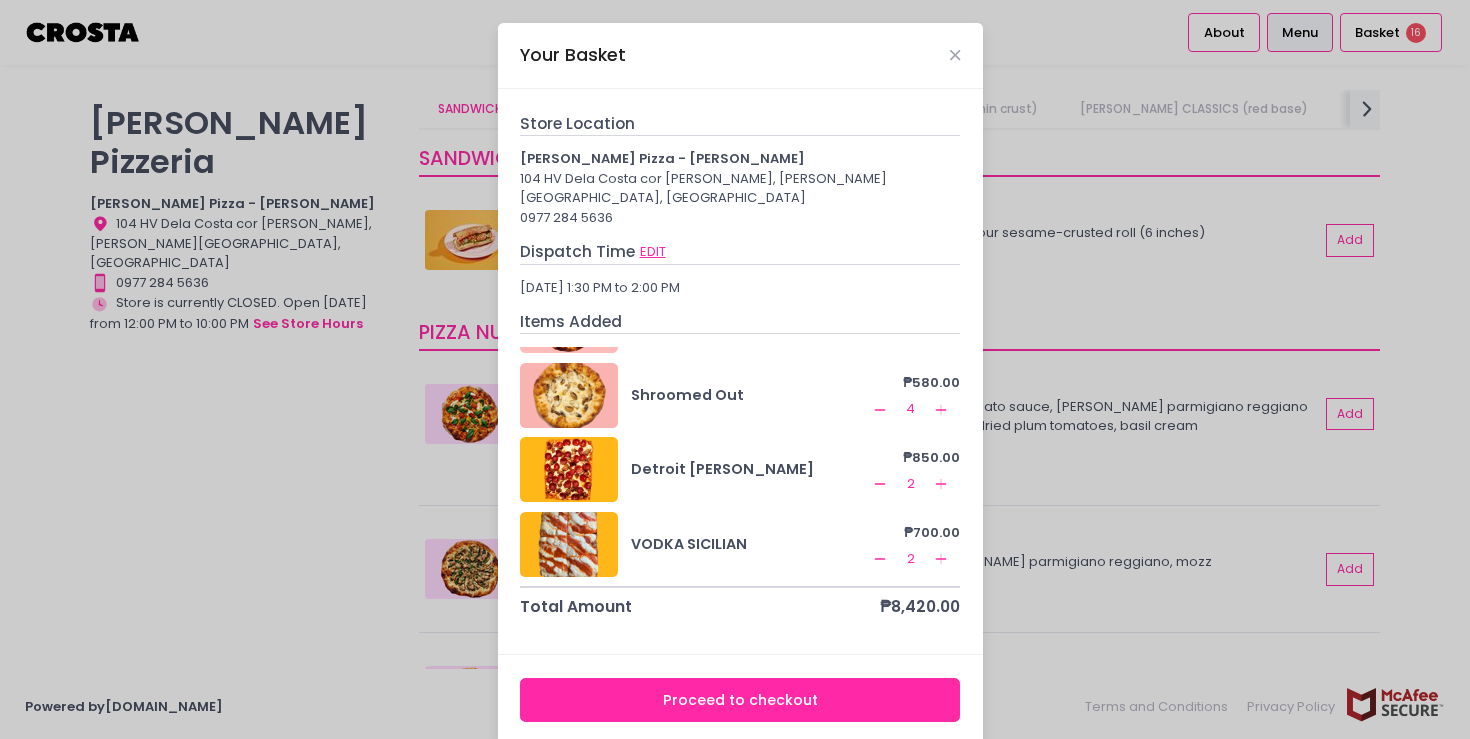 click on "EDIT" at bounding box center (653, 252) 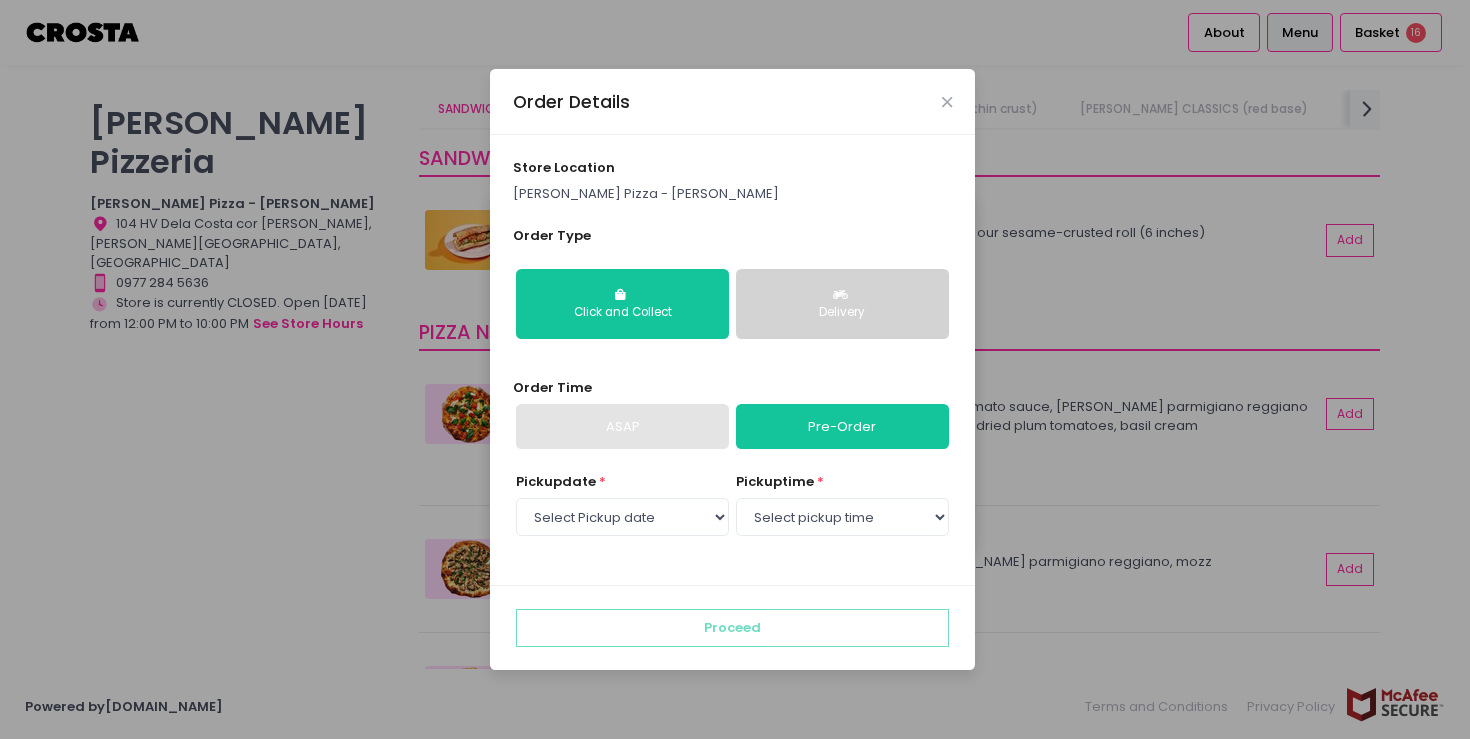click on "Delivery" at bounding box center [842, 313] 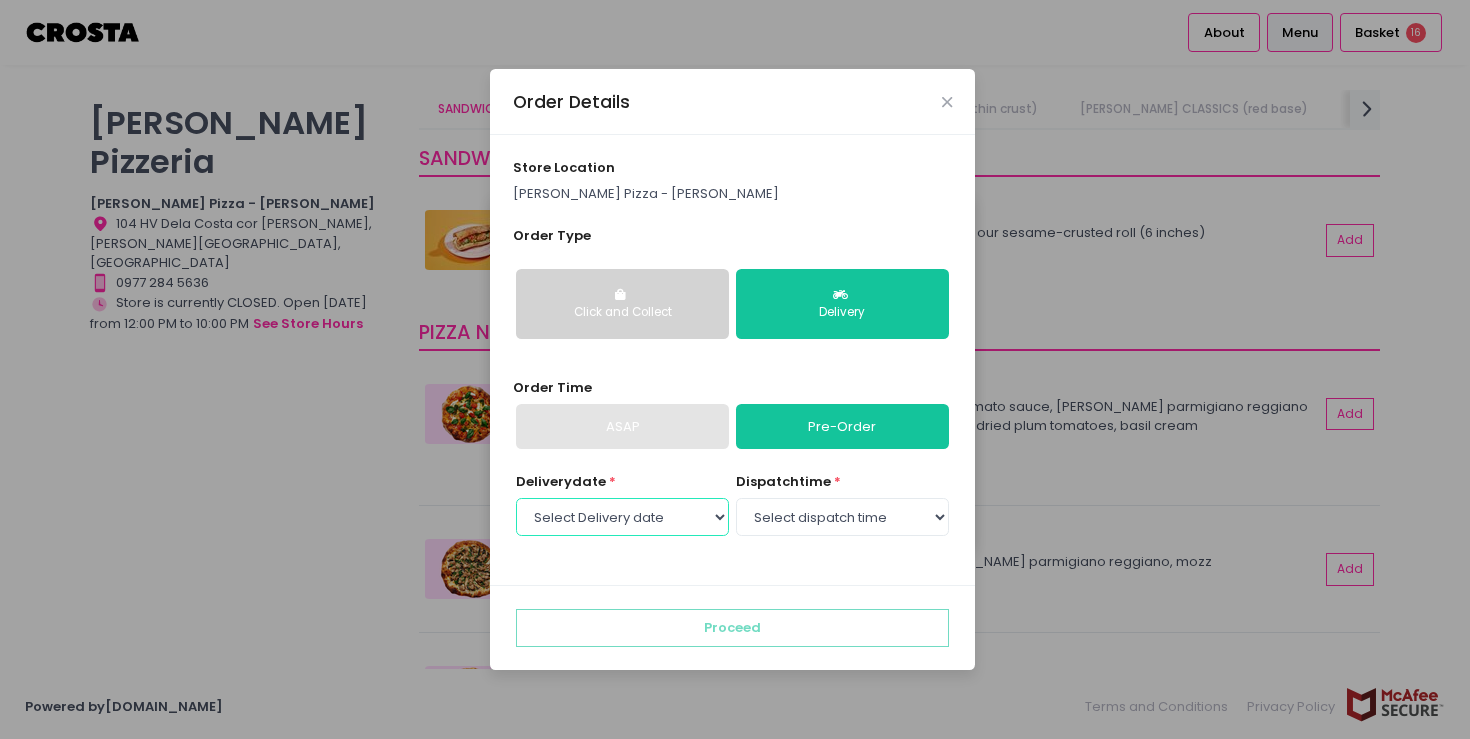 click on "Select Delivery date [DATE] [DATE] [DATE]" at bounding box center [622, 517] 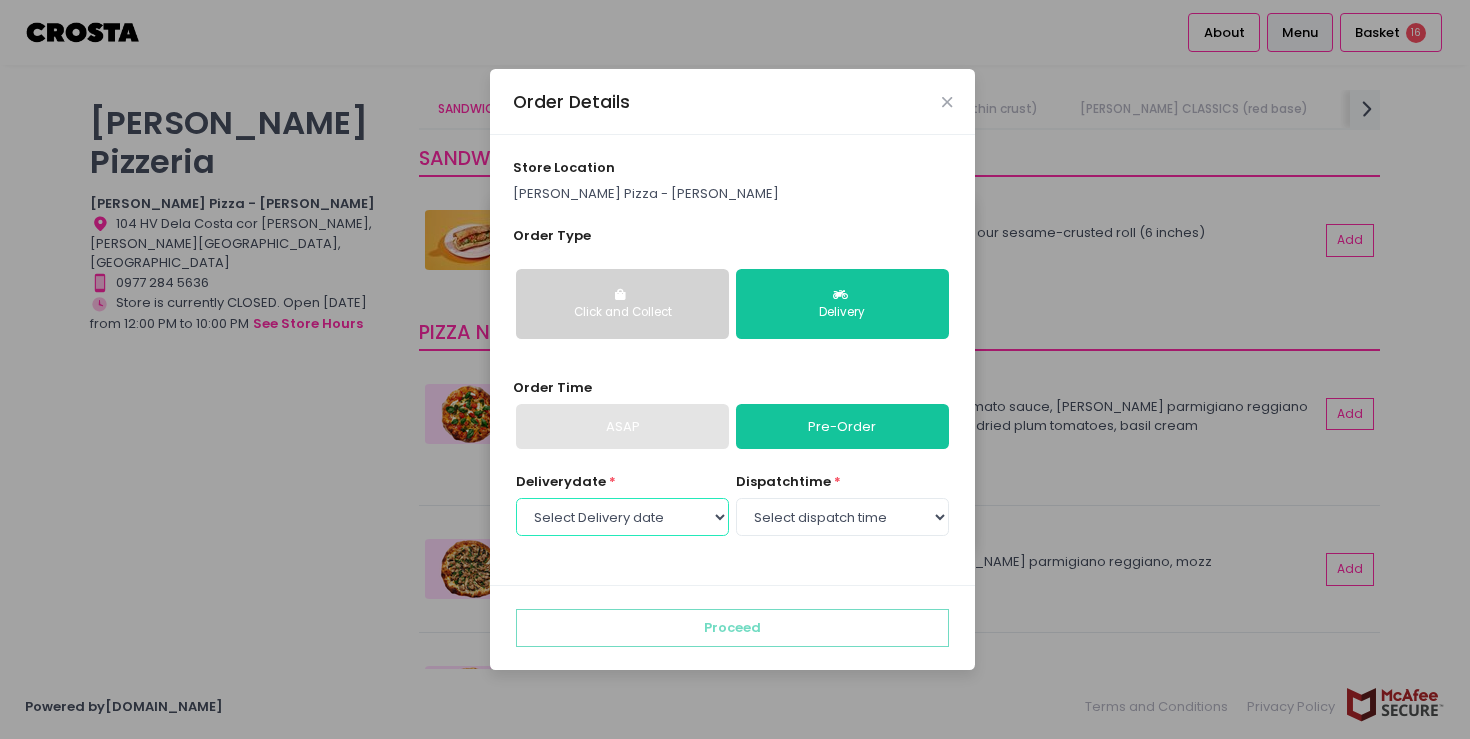 select on "[DATE]" 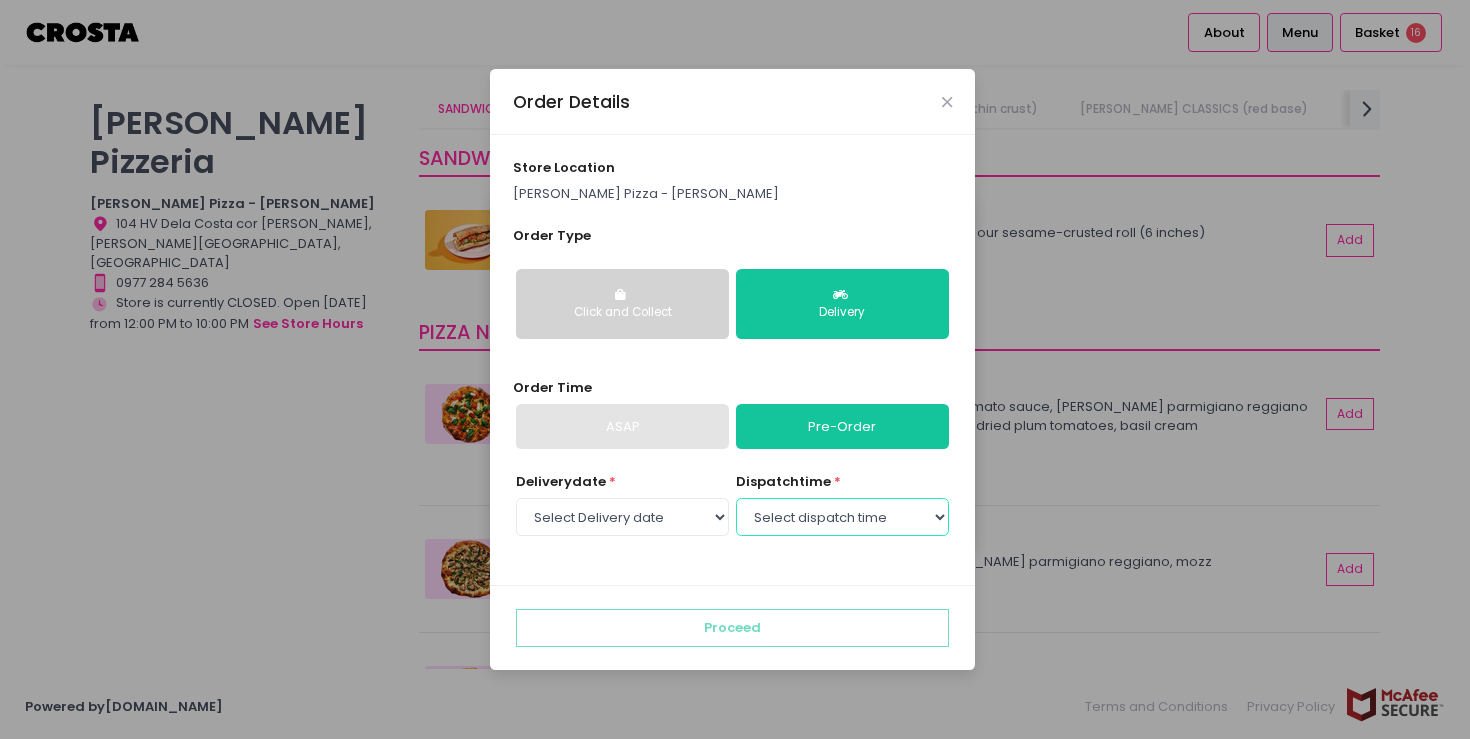 click on "Select dispatch time 12:00 PM - 12:30 PM 12:30 PM - 01:00 PM 01:00 PM - 01:30 PM 01:30 PM - 02:00 PM 02:00 PM - 02:30 PM 02:30 PM - 03:00 PM 03:00 PM - 03:30 PM 03:30 PM - 04:00 PM 04:00 PM - 04:30 PM 04:30 PM - 05:00 PM 05:00 PM - 05:30 PM 05:30 PM - 06:00 PM 06:00 PM - 06:30 PM 06:30 PM - 07:00 PM 07:00 PM - 07:30 PM 07:30 PM - 08:00 PM 08:00 PM - 08:30 PM 08:30 PM - 09:00 PM" at bounding box center [842, 517] 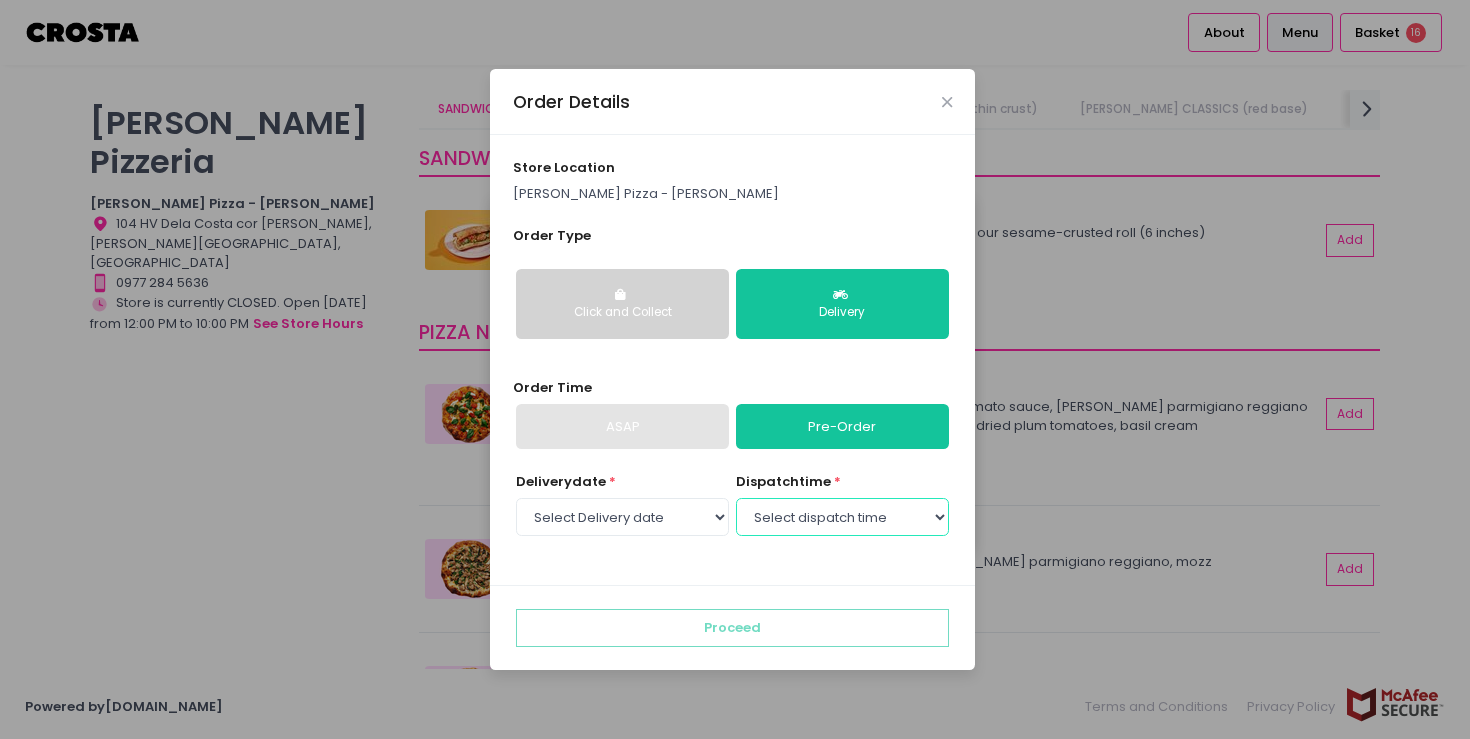 select on "14:30" 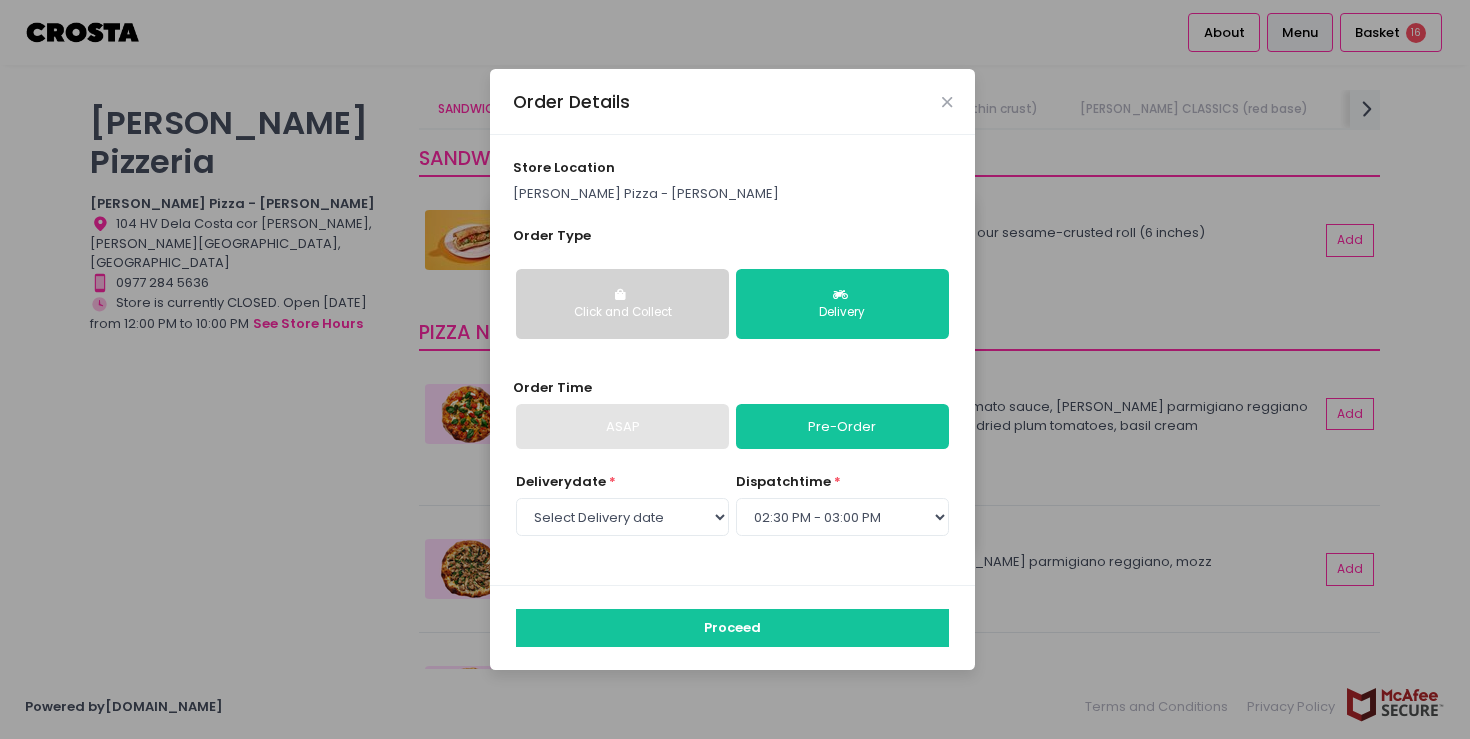 click on "Proceed" at bounding box center (732, 628) 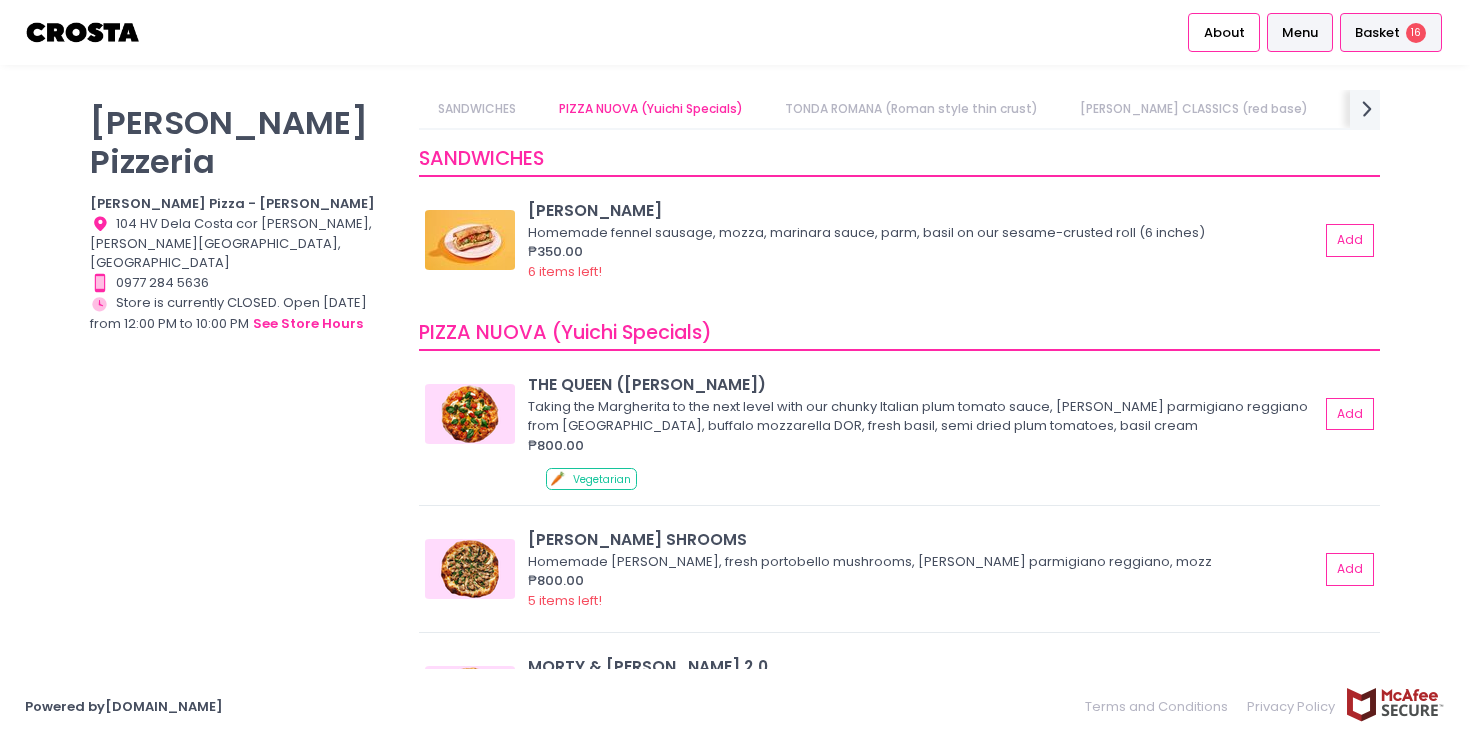click on "Basket 16" at bounding box center (1391, 32) 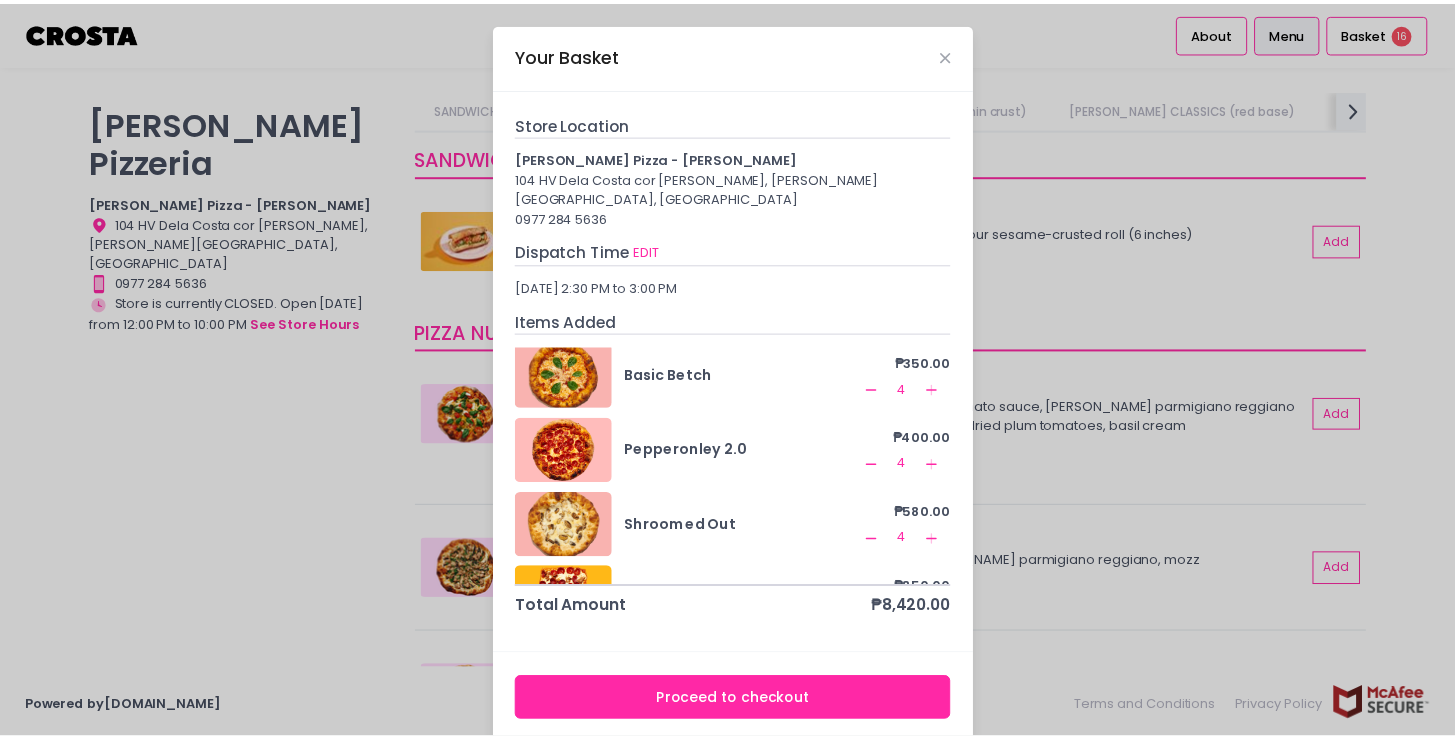 scroll, scrollTop: 144, scrollLeft: 0, axis: vertical 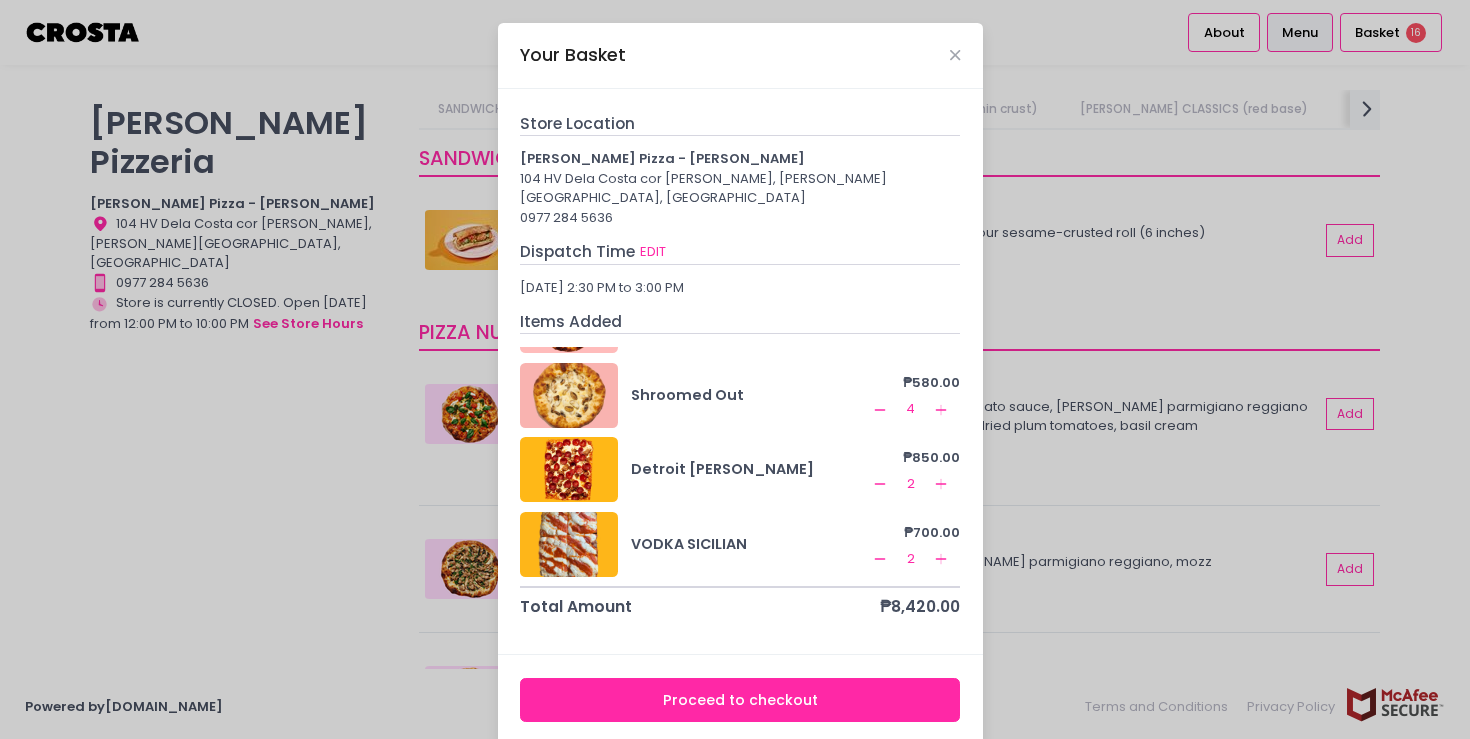 click on "Proceed to checkout" at bounding box center [740, 700] 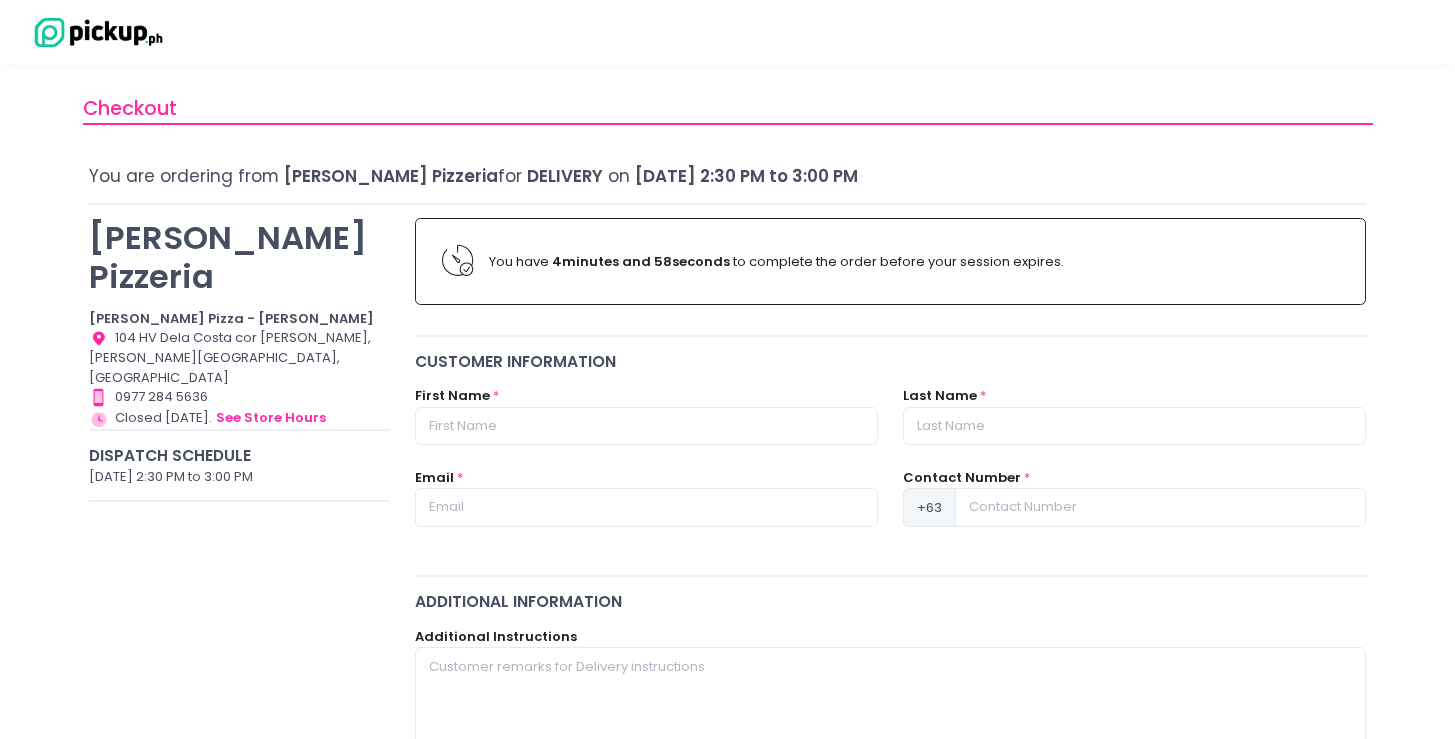 scroll, scrollTop: 25, scrollLeft: 0, axis: vertical 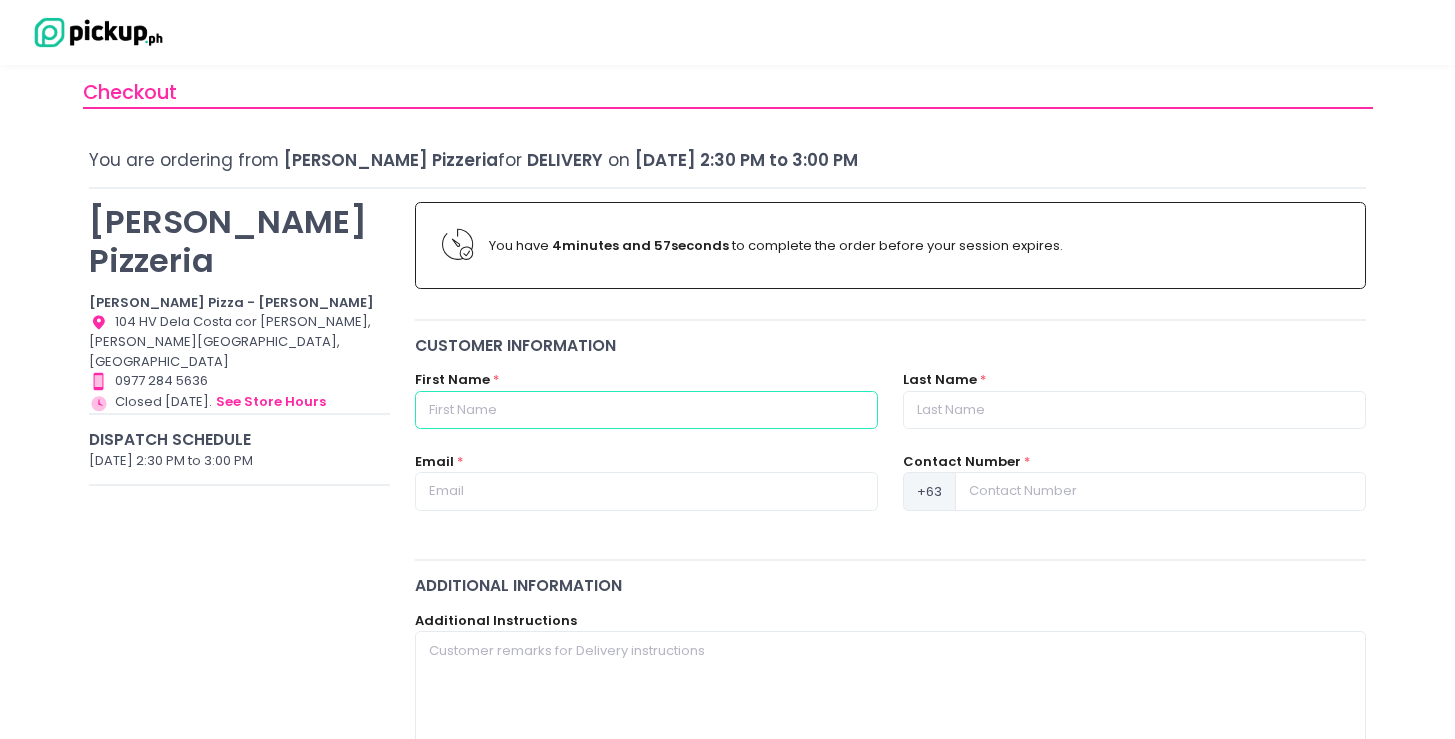 click at bounding box center [646, 410] 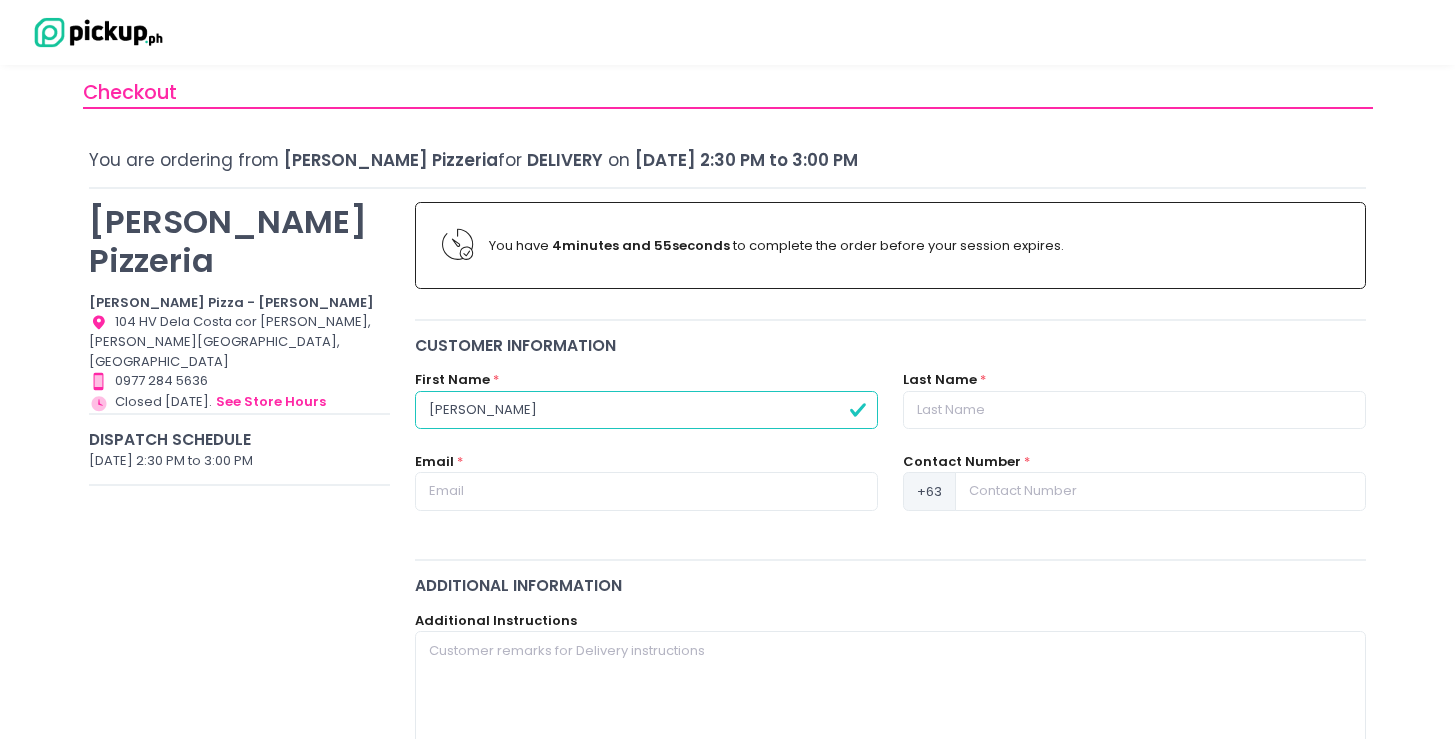 type on "Kathrina" 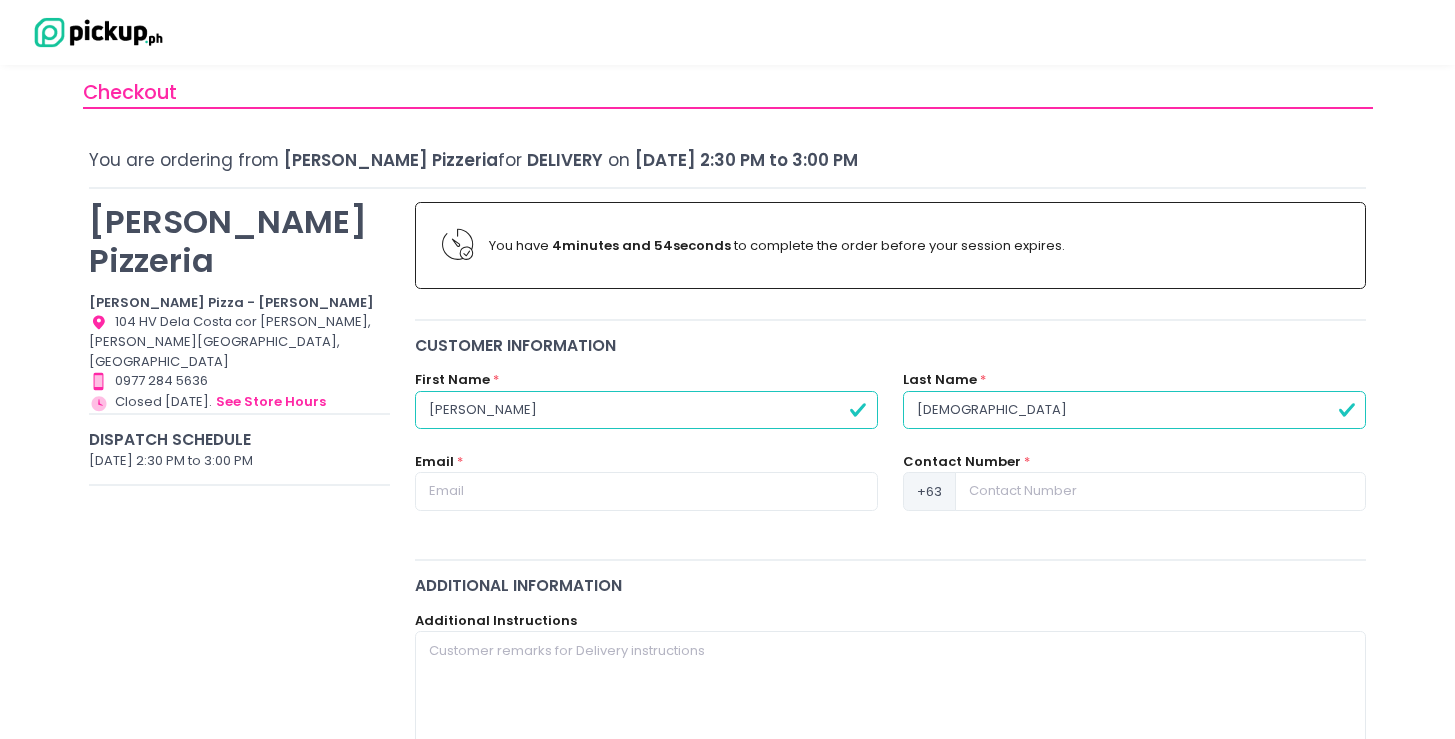 type on "Crisostomo" 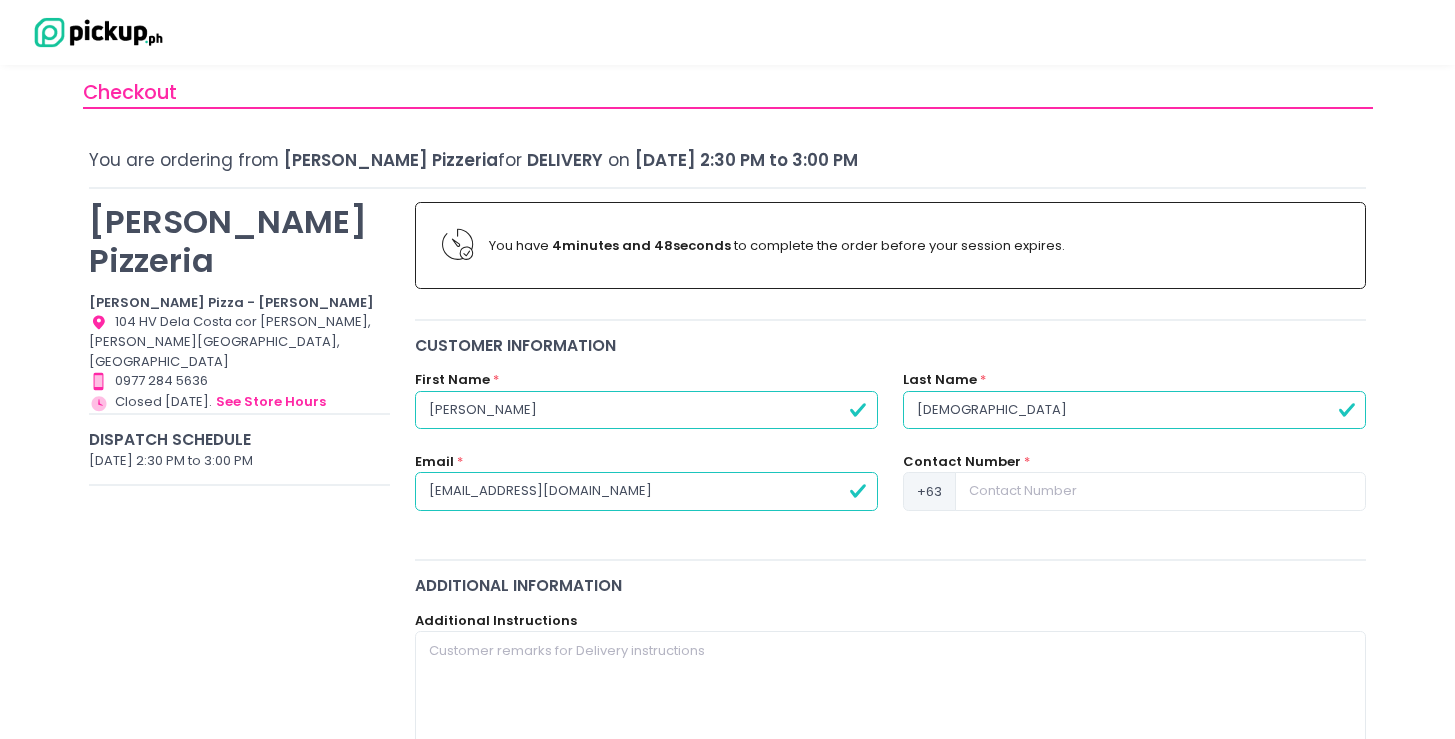 type on "[EMAIL_ADDRESS][DOMAIN_NAME]" 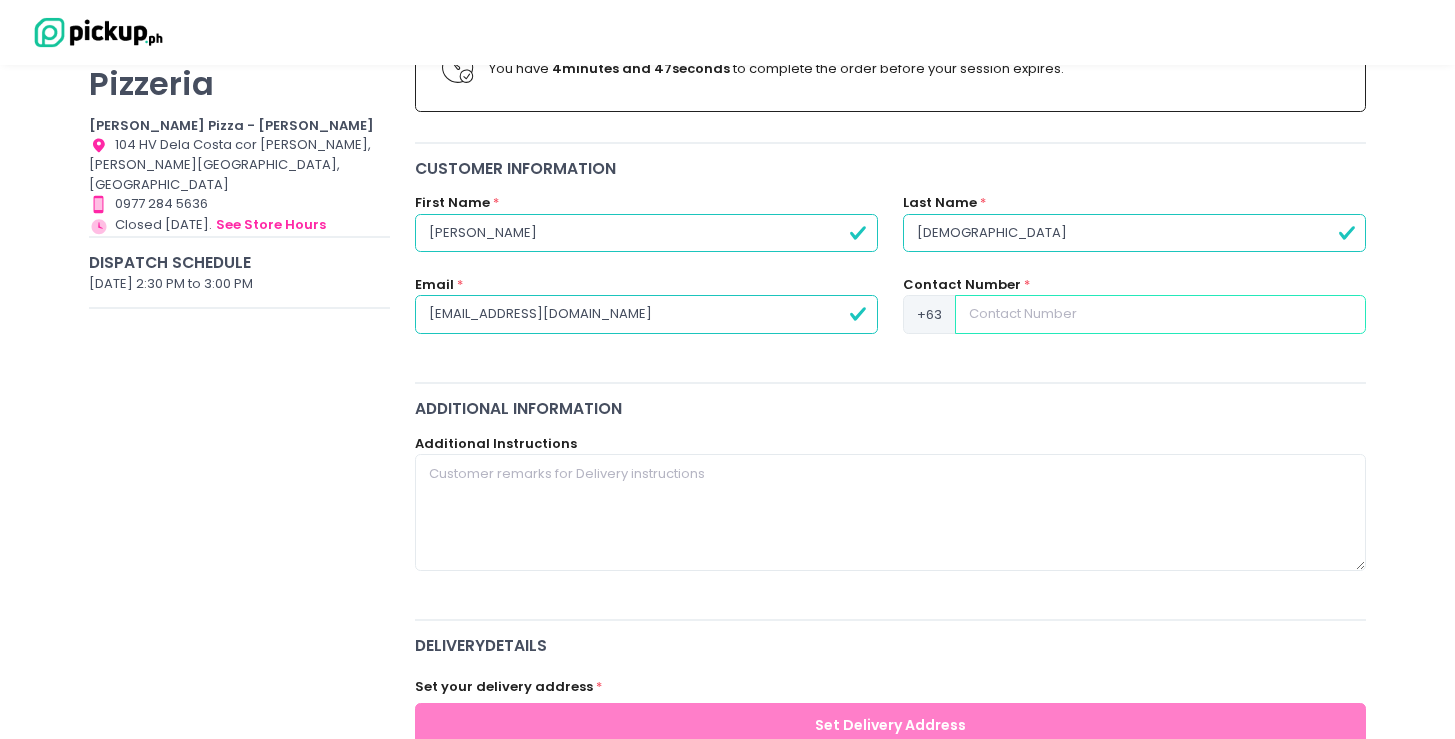 click at bounding box center [1160, 314] 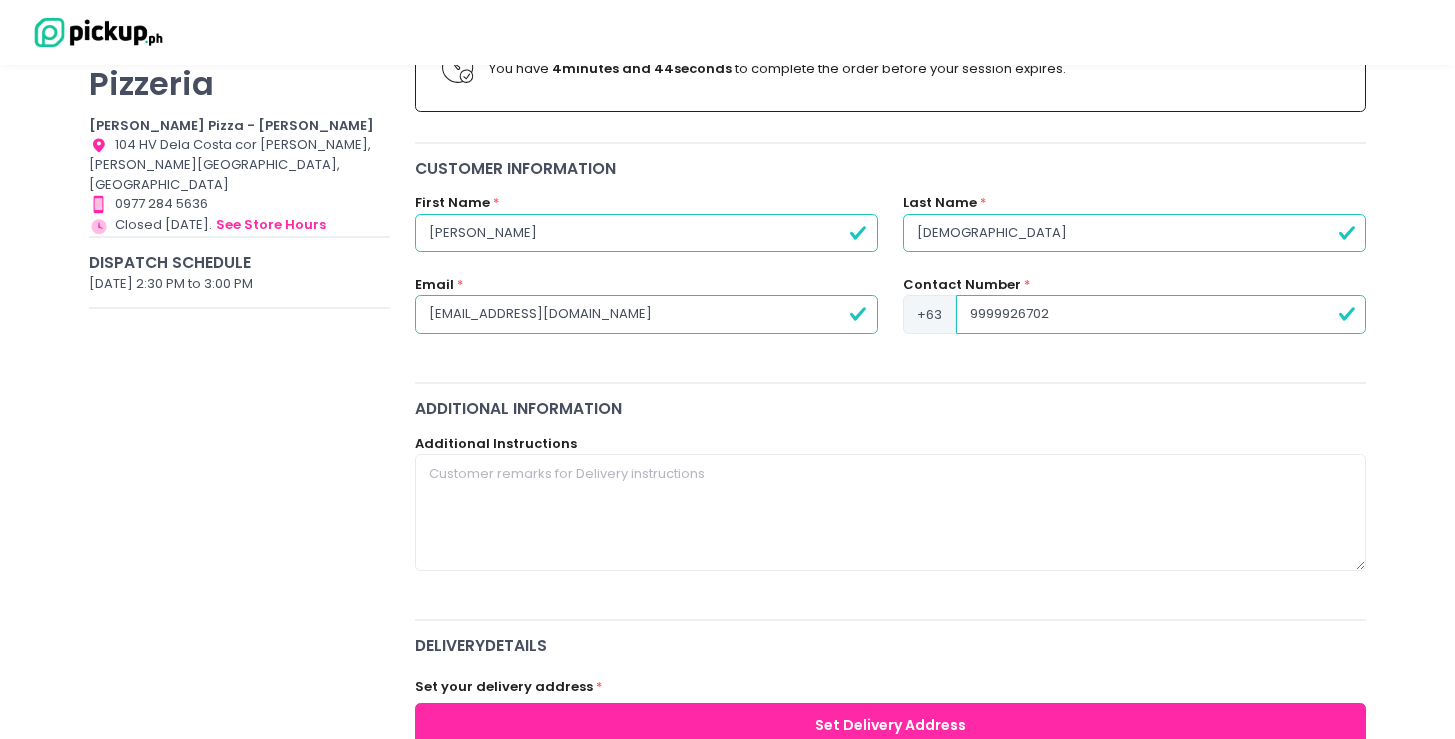 type on "9999926702" 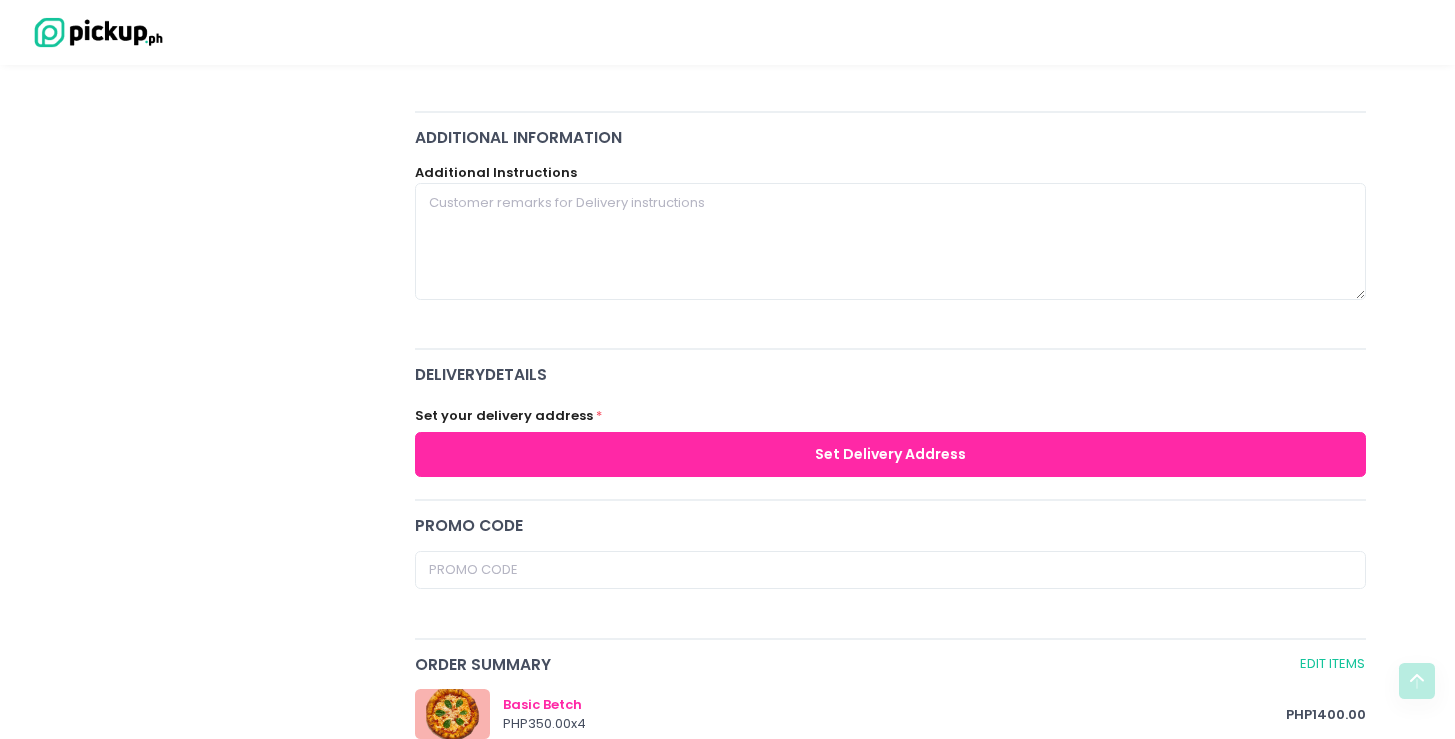 scroll, scrollTop: 551, scrollLeft: 0, axis: vertical 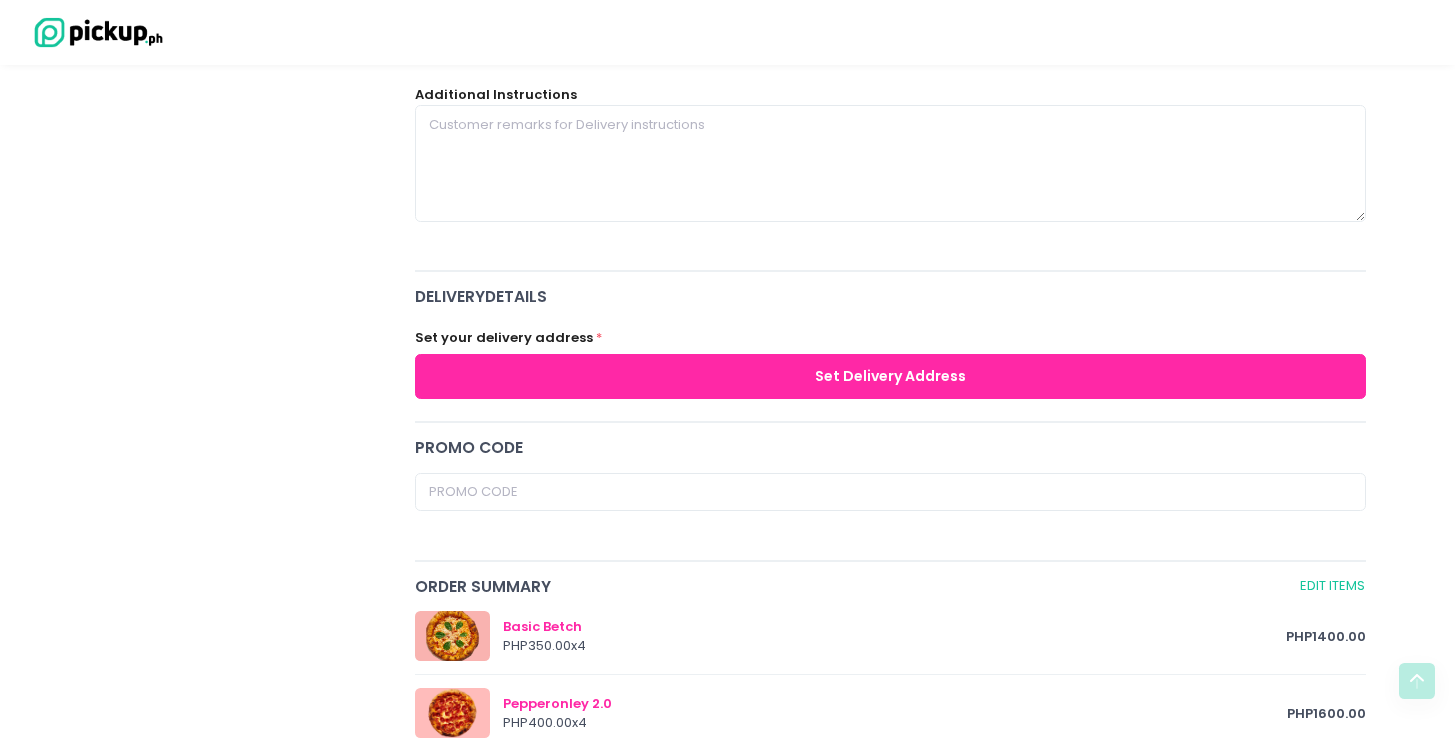 click on "Set Delivery Address" at bounding box center (891, 376) 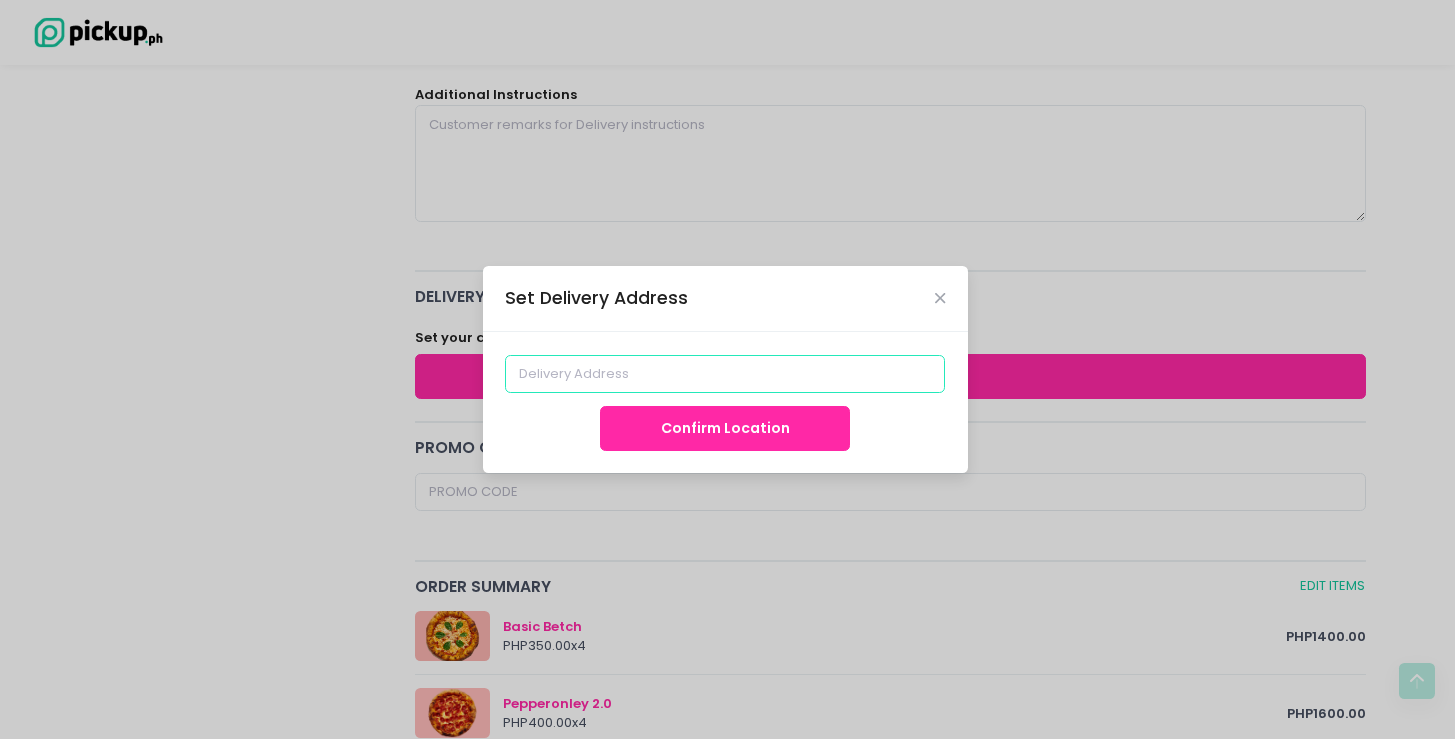 click at bounding box center (725, 374) 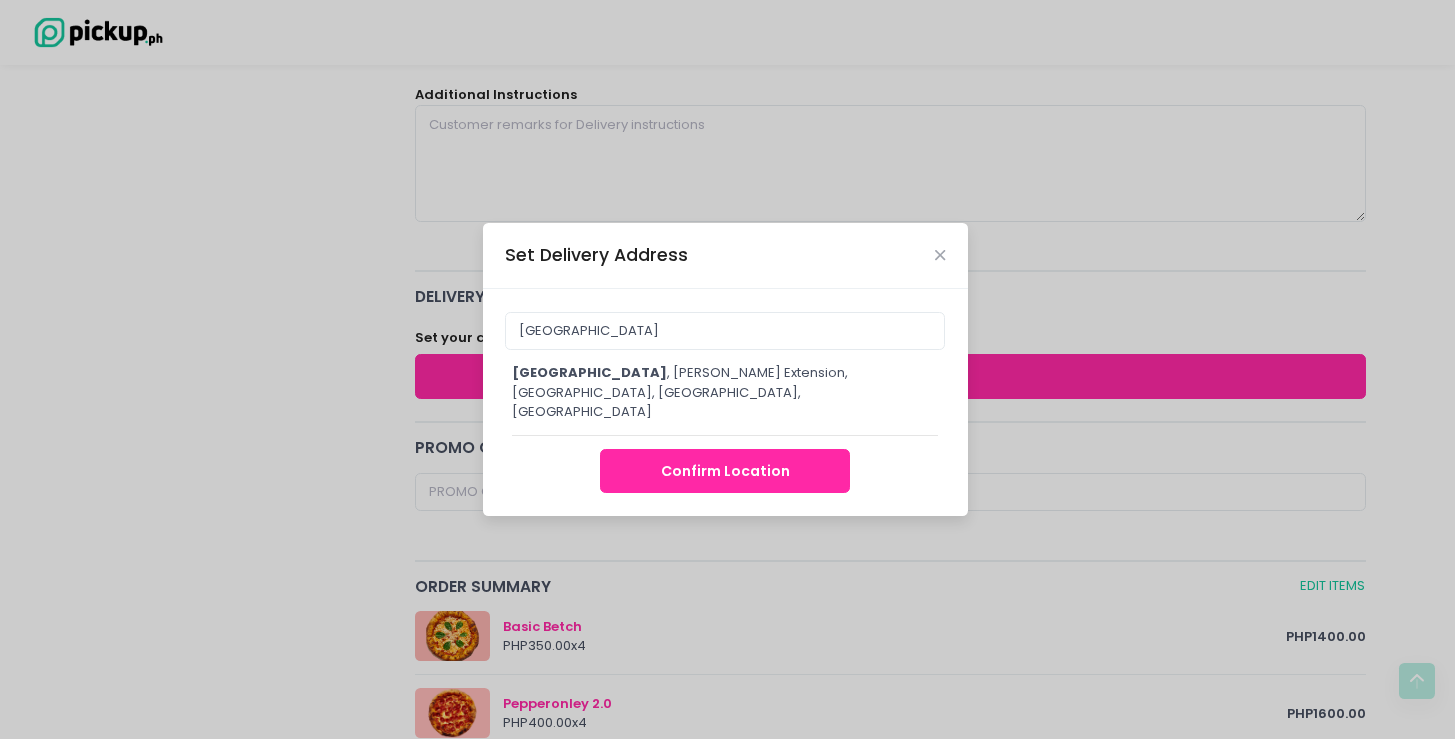 click on "palm tree abbey , Pablo Ocampo Sr. Extension, Makati City, Metro Manila, Philippines" at bounding box center (725, 392) 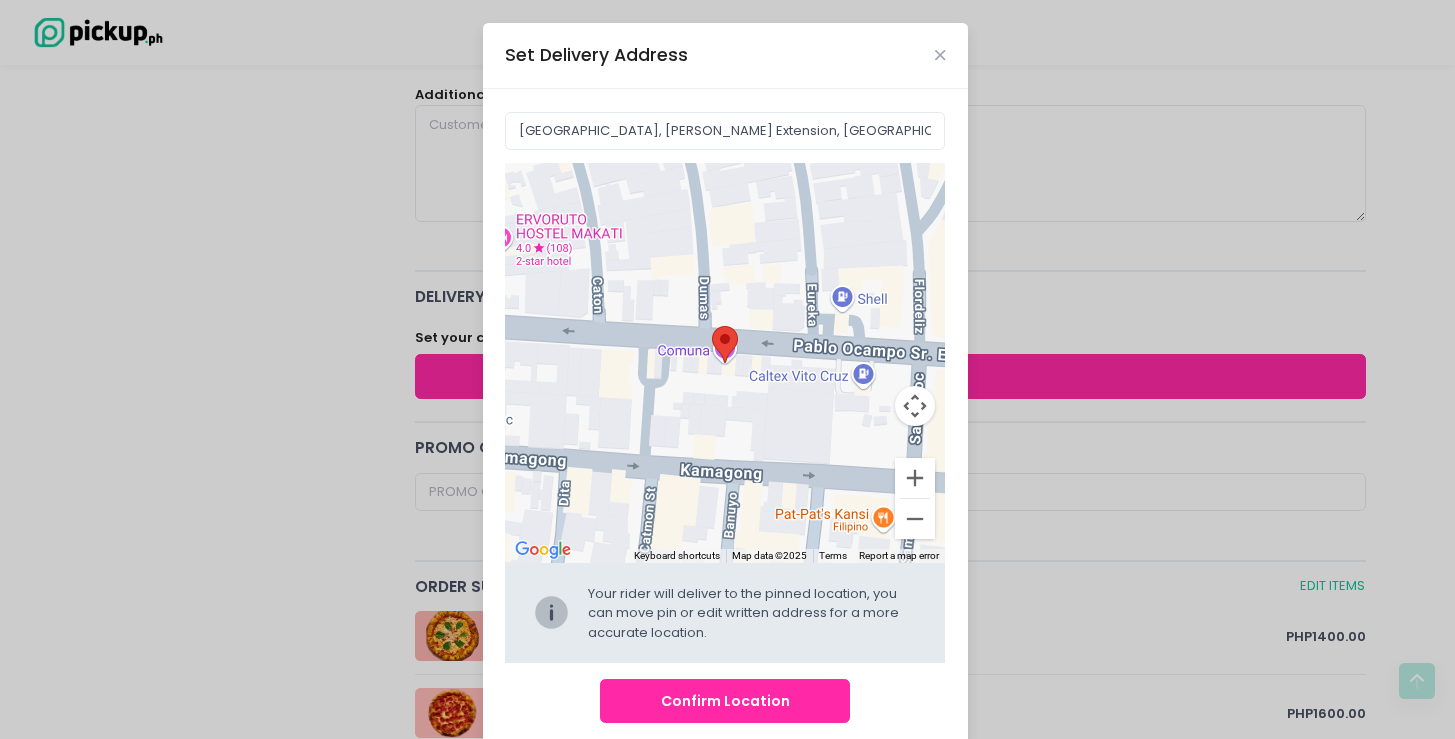 click on "Confirm Location" at bounding box center (725, 701) 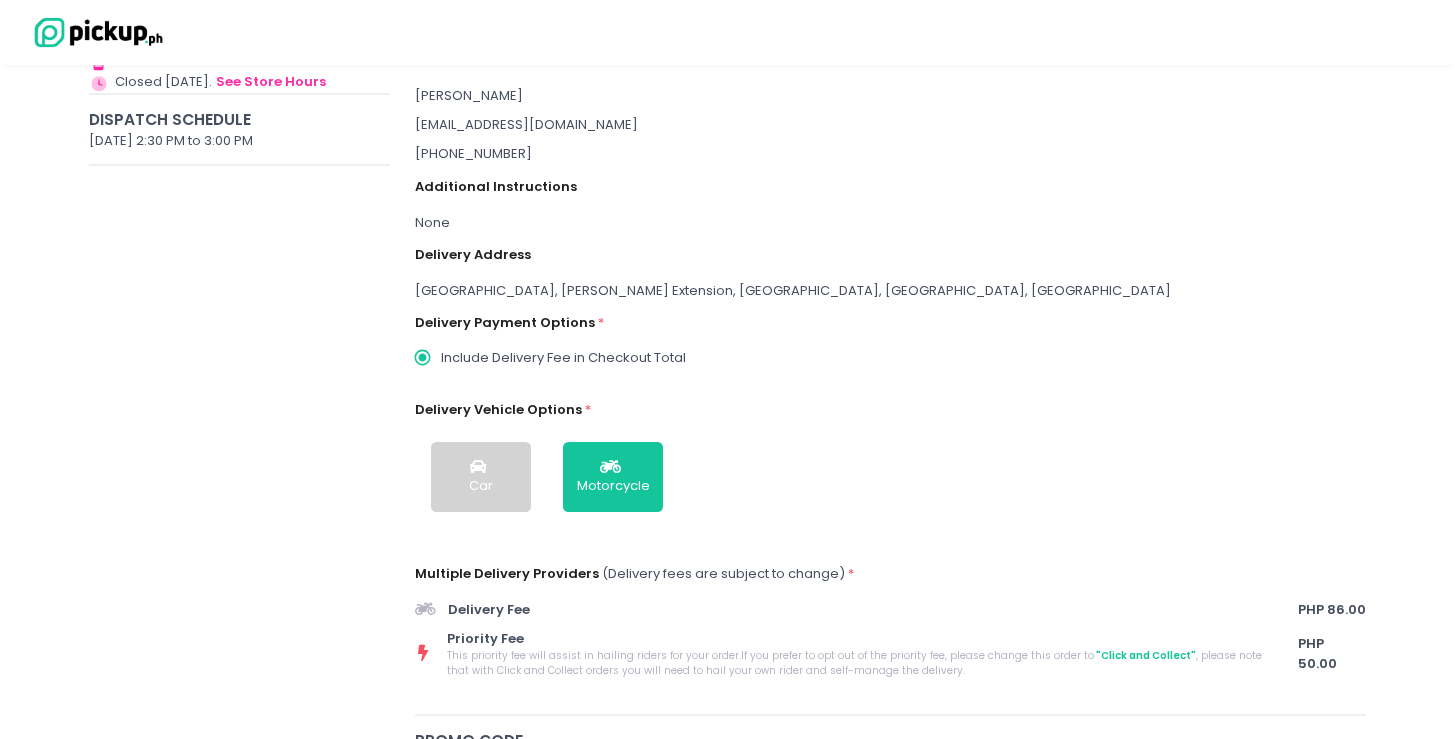 scroll, scrollTop: 366, scrollLeft: 0, axis: vertical 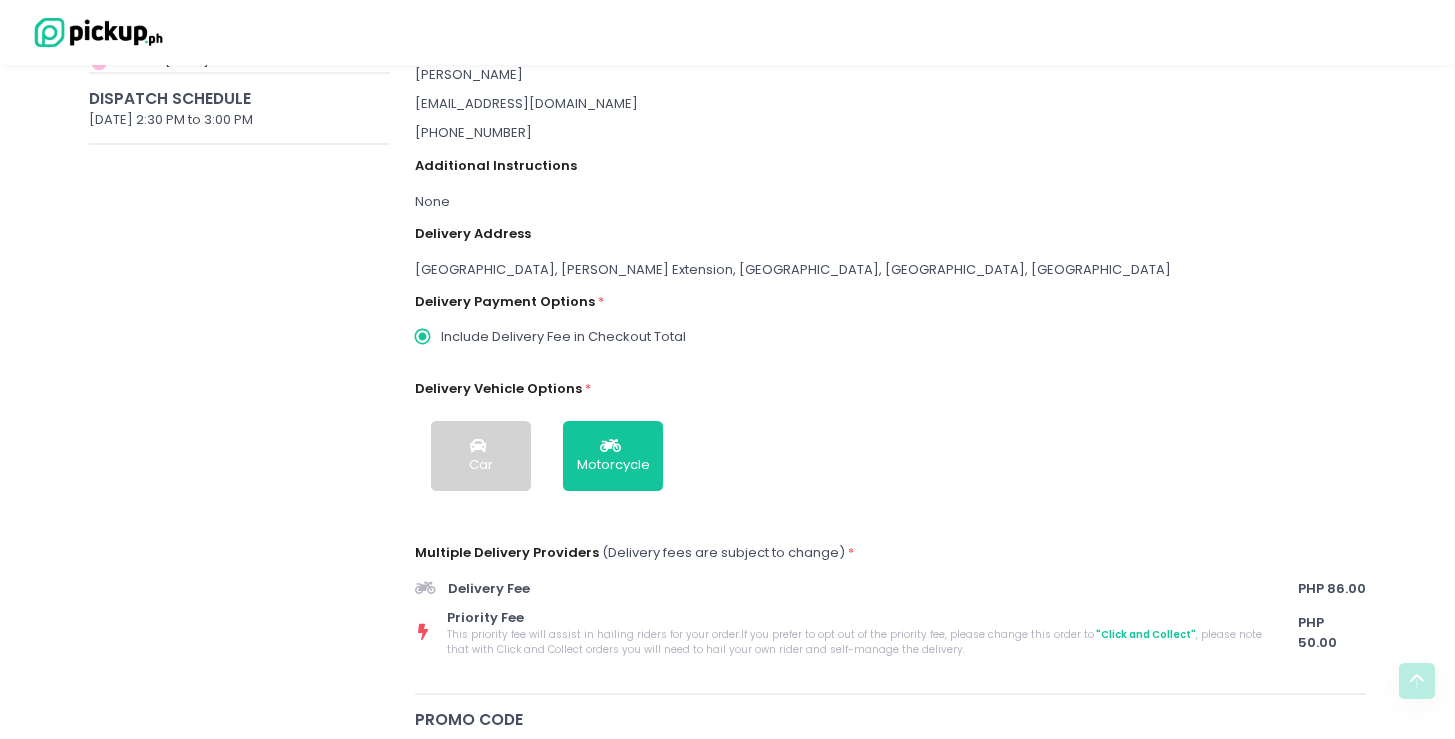 click on "Car" at bounding box center [481, 456] 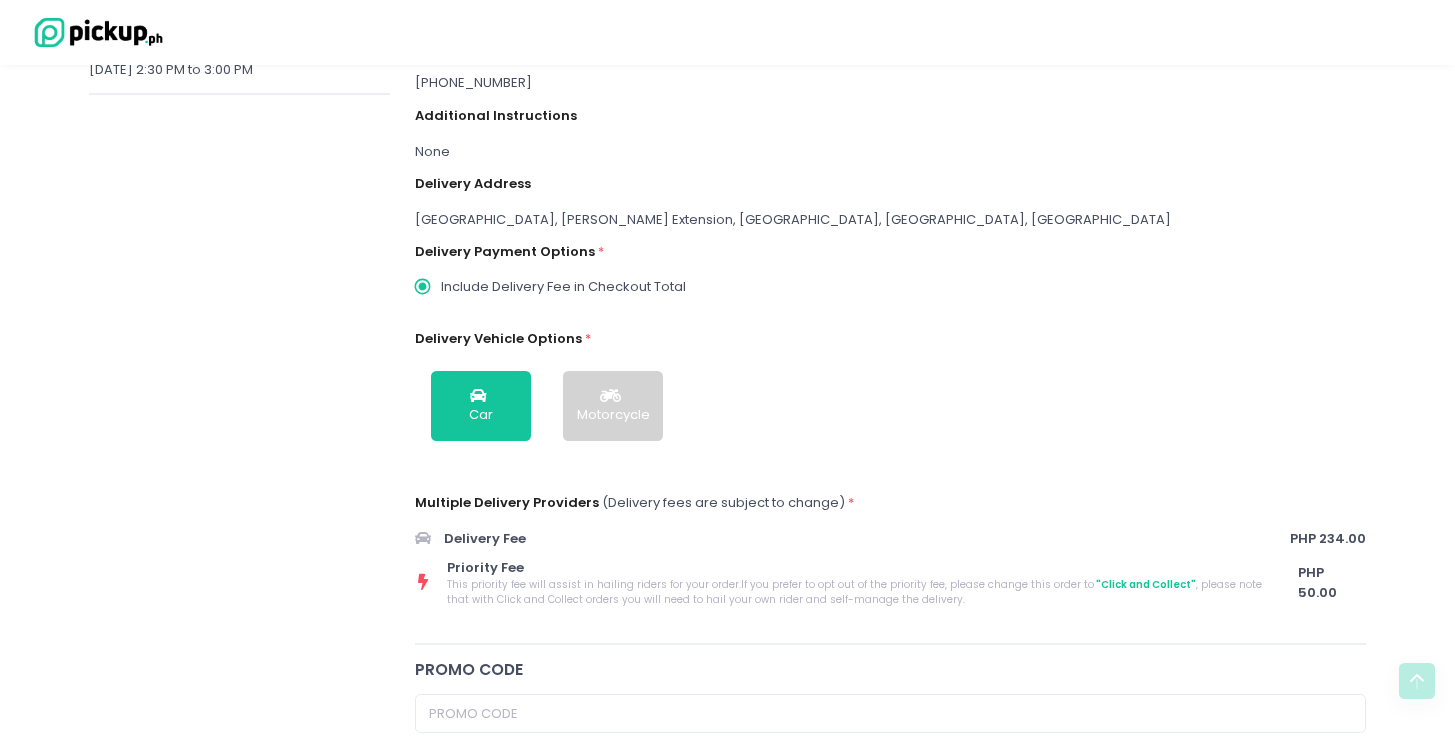 scroll, scrollTop: 527, scrollLeft: 0, axis: vertical 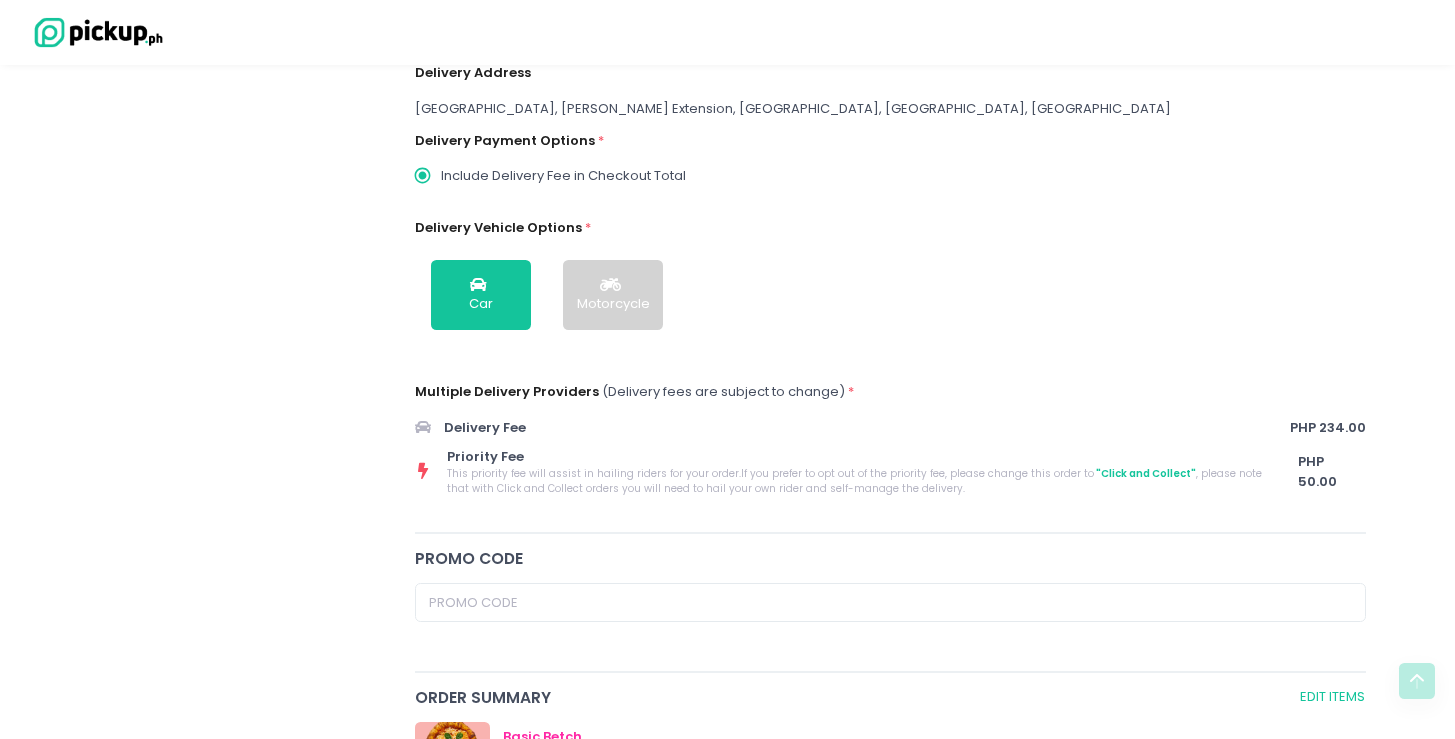 click on "Motorcycle" at bounding box center (613, 304) 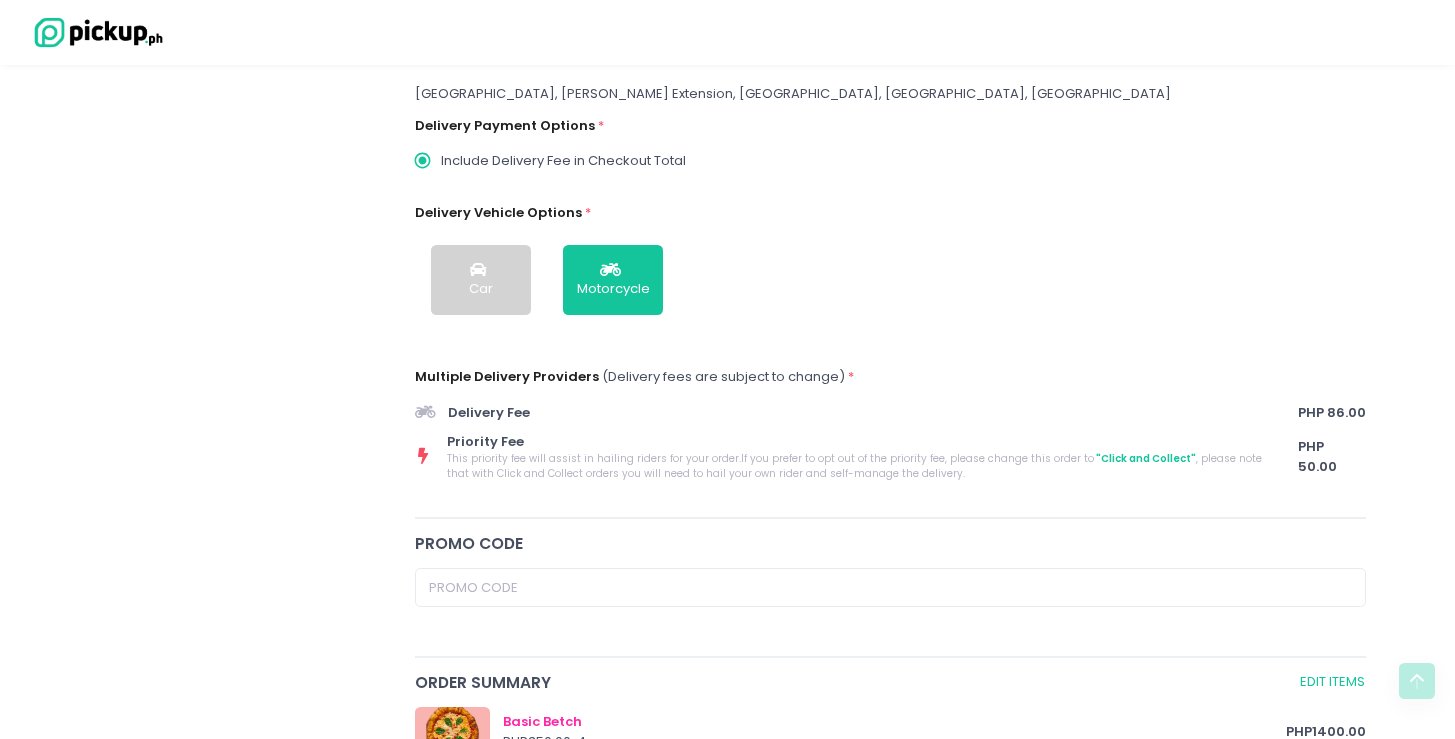 scroll, scrollTop: 564, scrollLeft: 0, axis: vertical 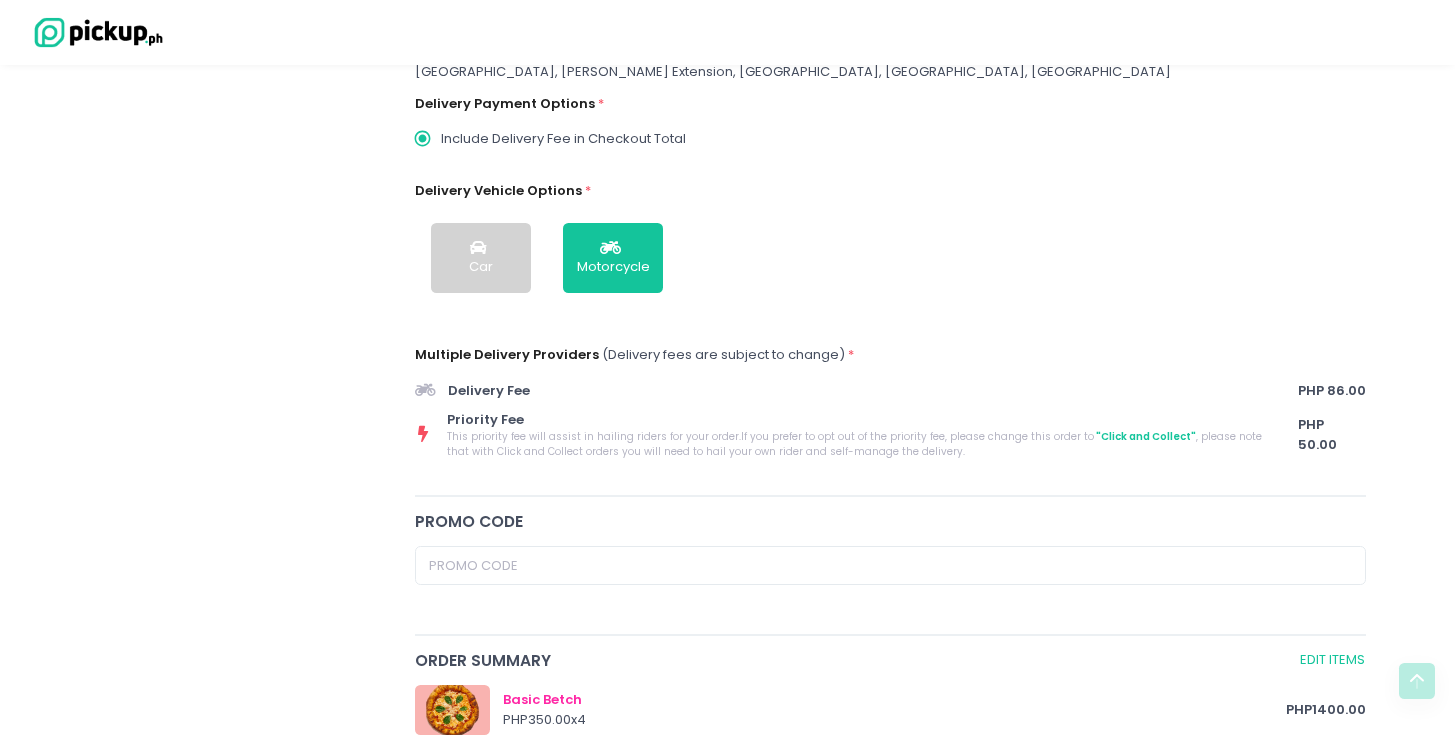 click at bounding box center [481, 248] 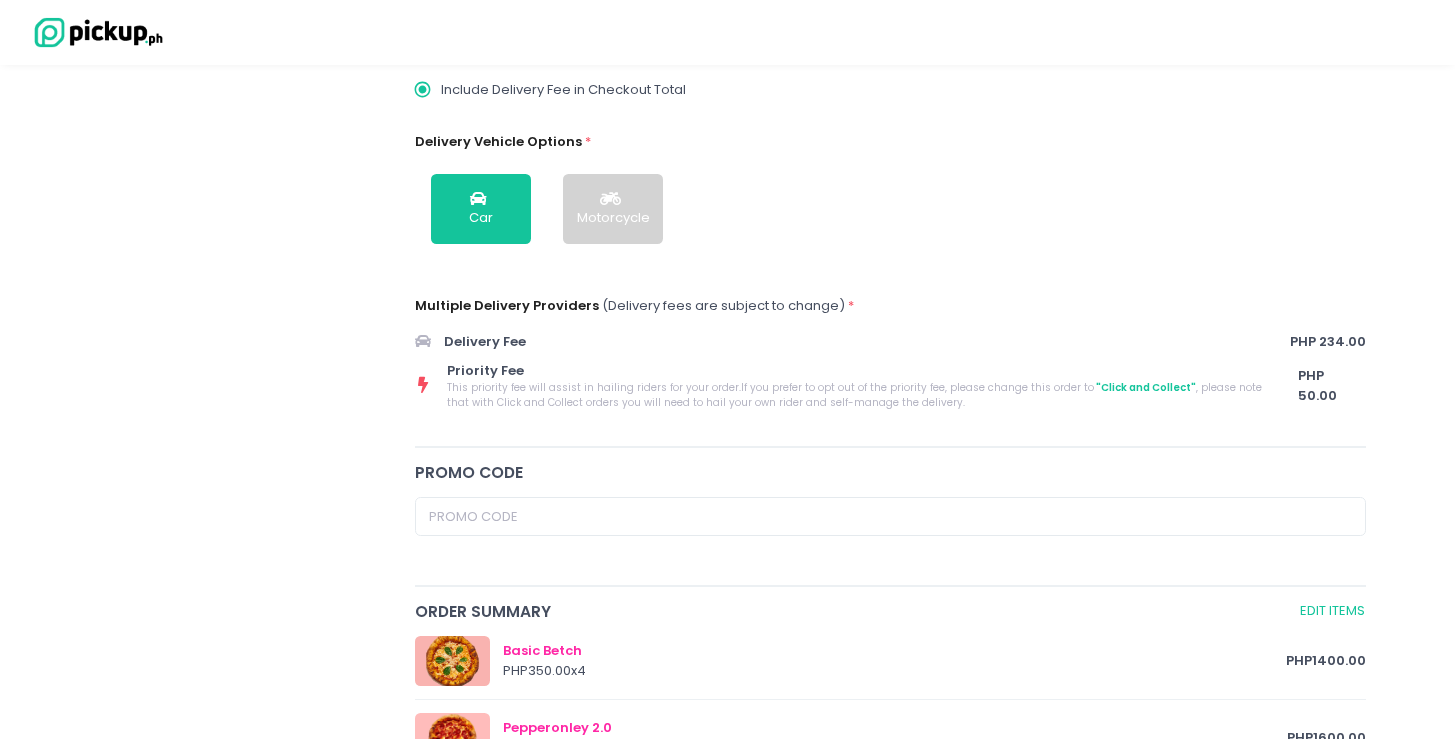 scroll, scrollTop: 824, scrollLeft: 0, axis: vertical 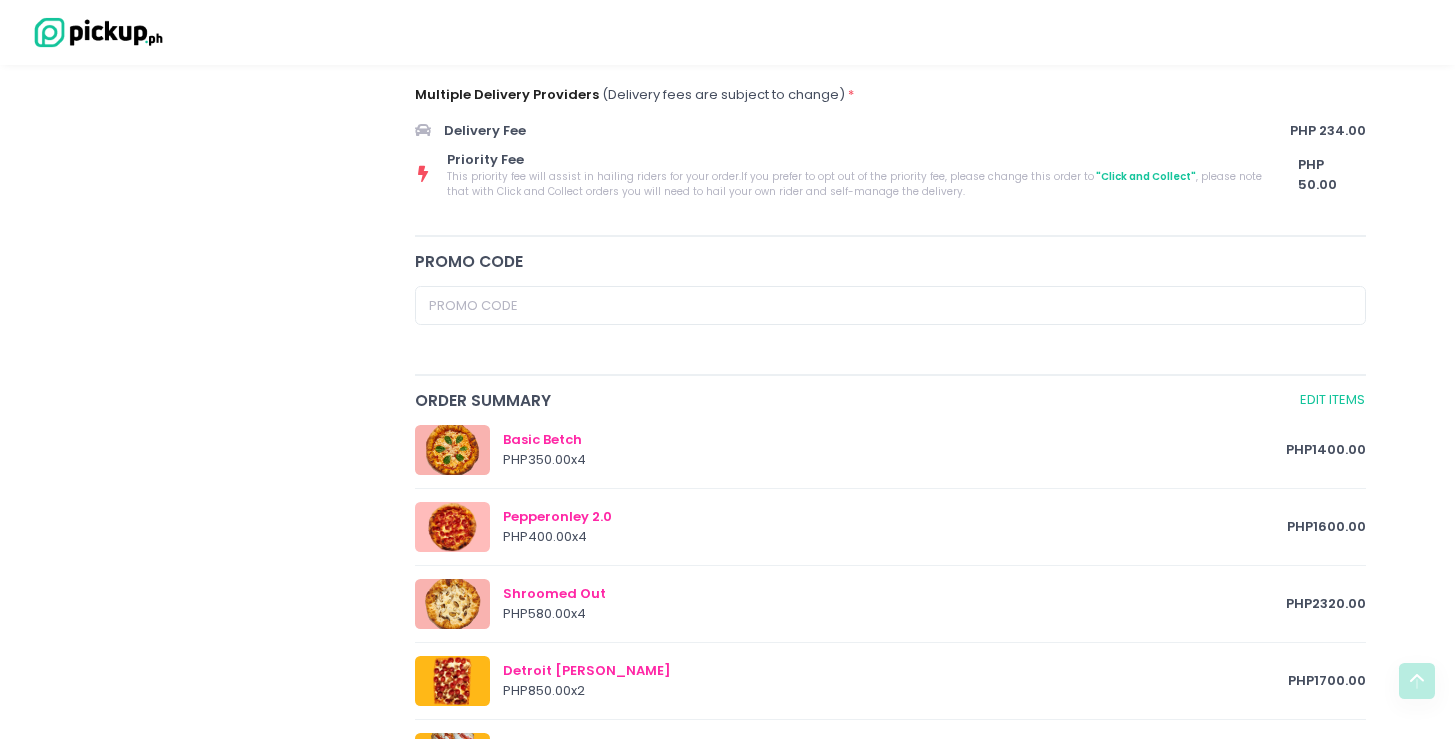 click on "Basic Betch" at bounding box center (895, 440) 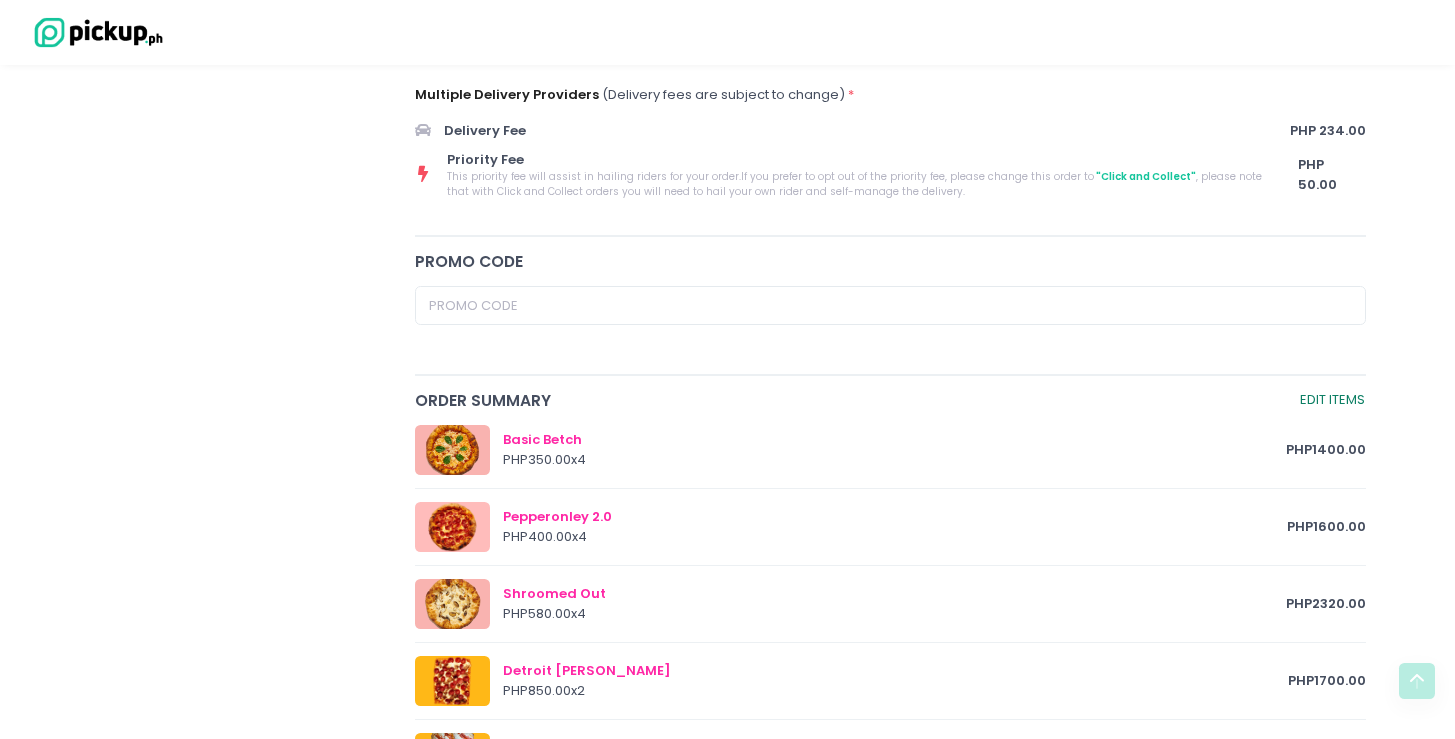 click on "Edit Items" at bounding box center [1332, 400] 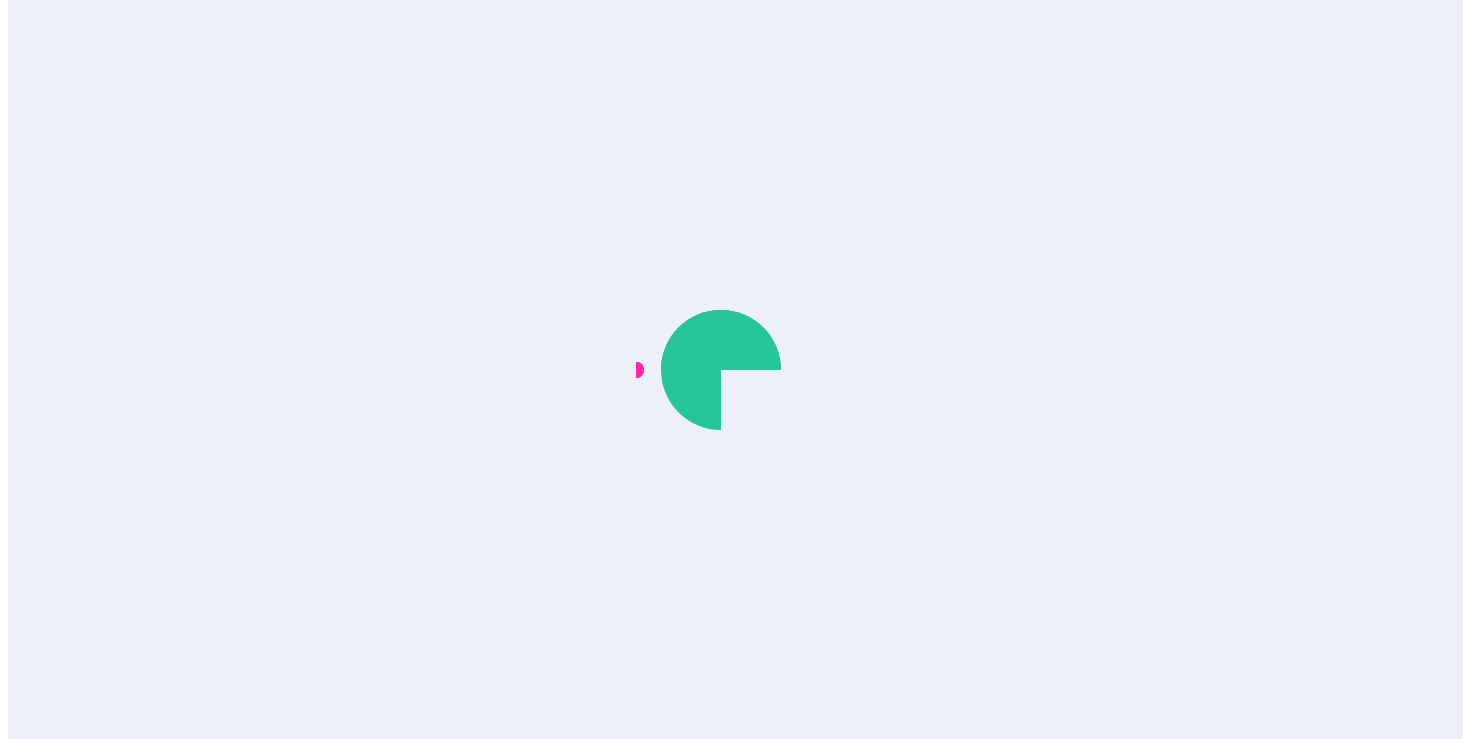 scroll, scrollTop: 0, scrollLeft: 0, axis: both 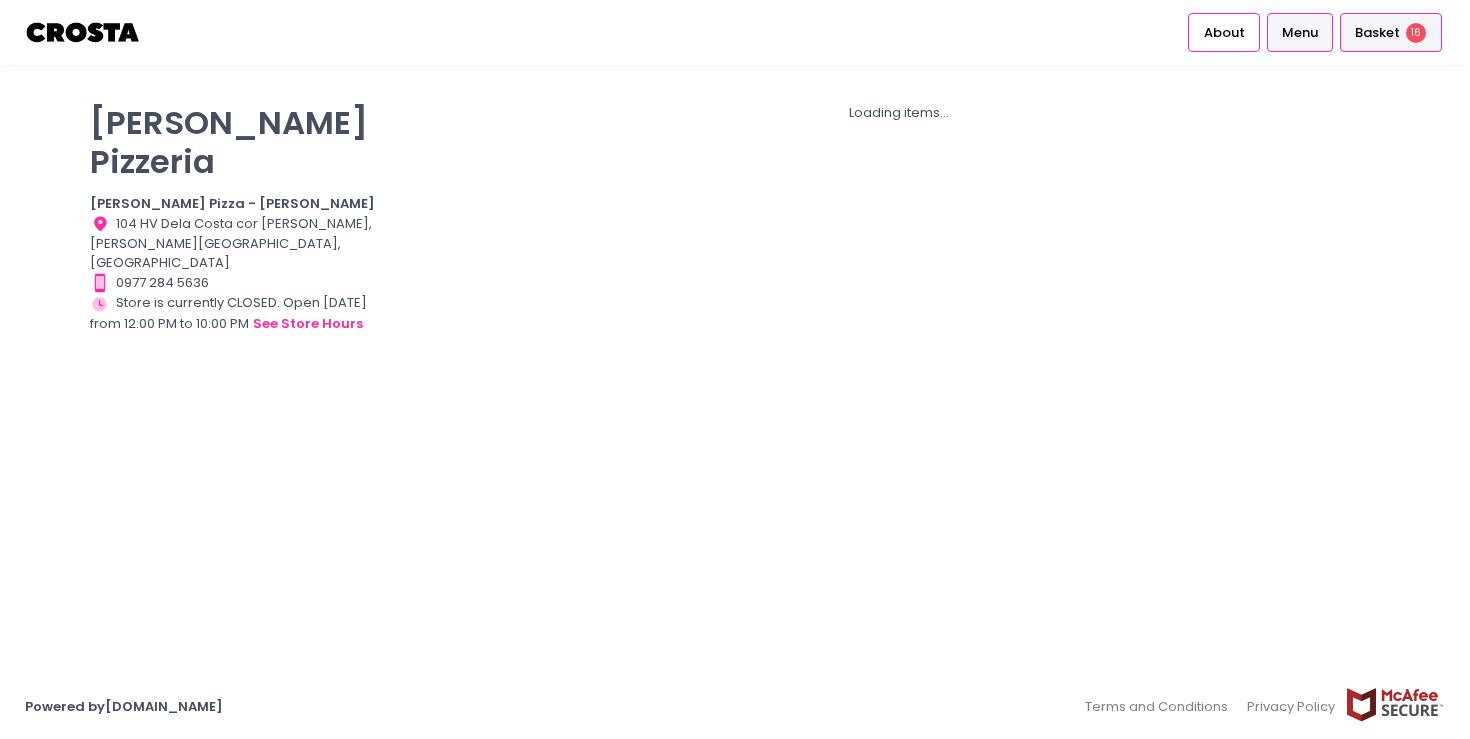 click on "Basket 16" at bounding box center (1391, 32) 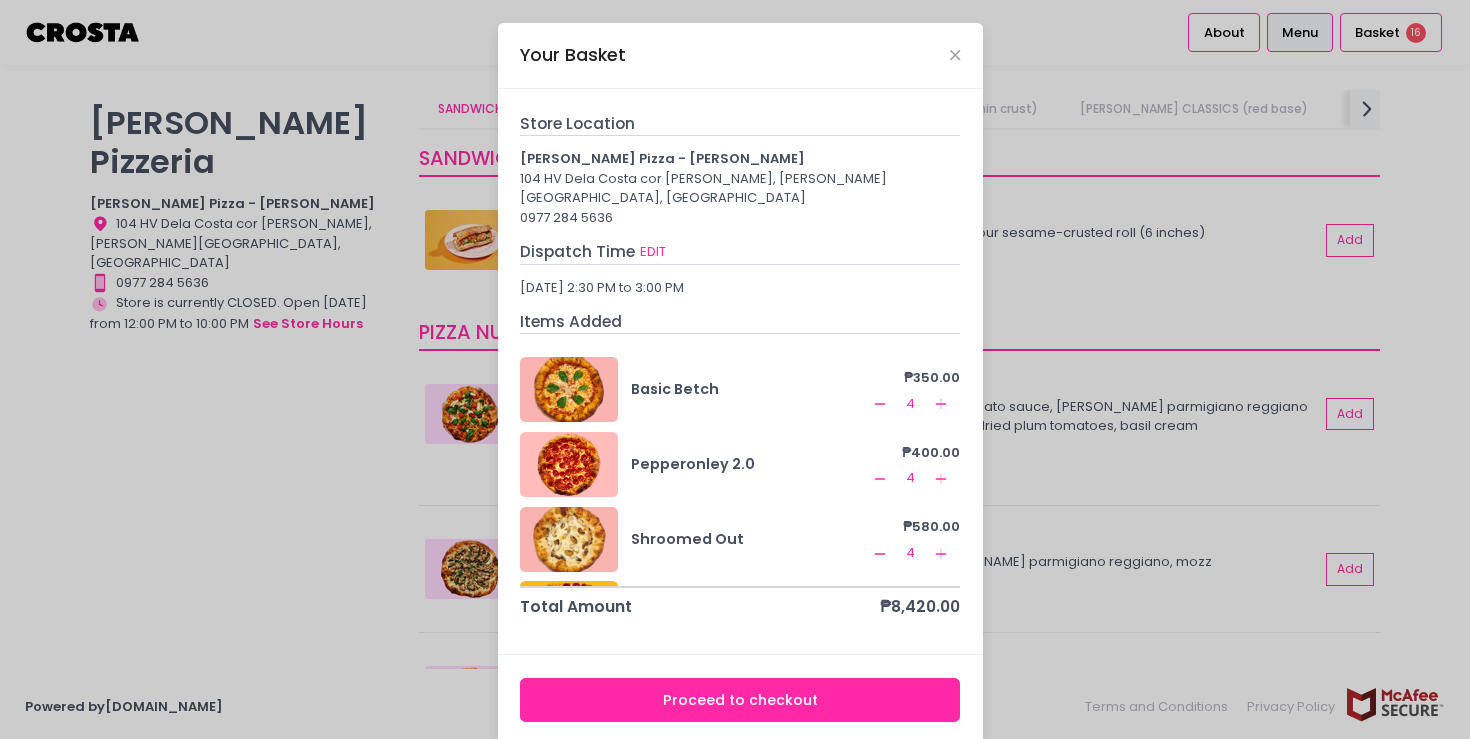 click on "Add Created with Sketch." 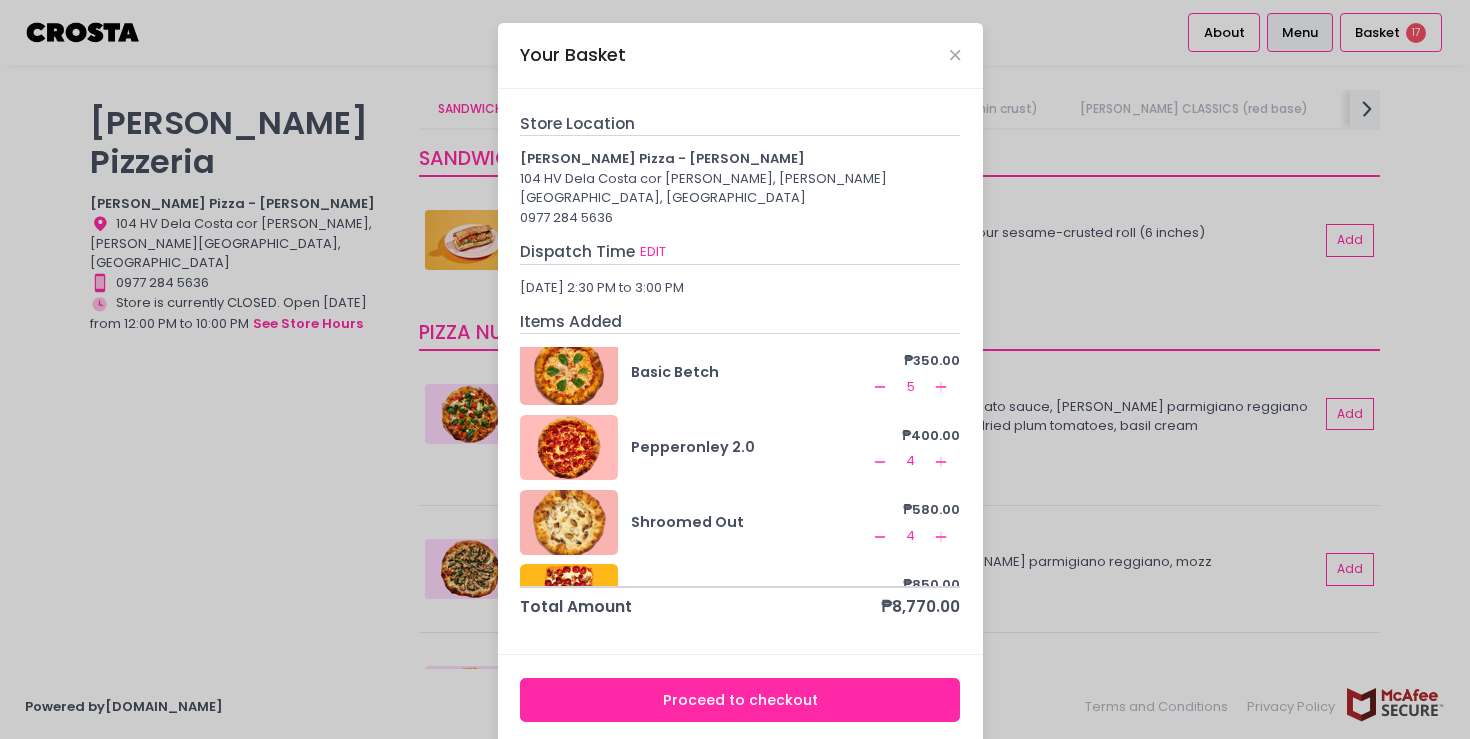 scroll, scrollTop: 41, scrollLeft: 0, axis: vertical 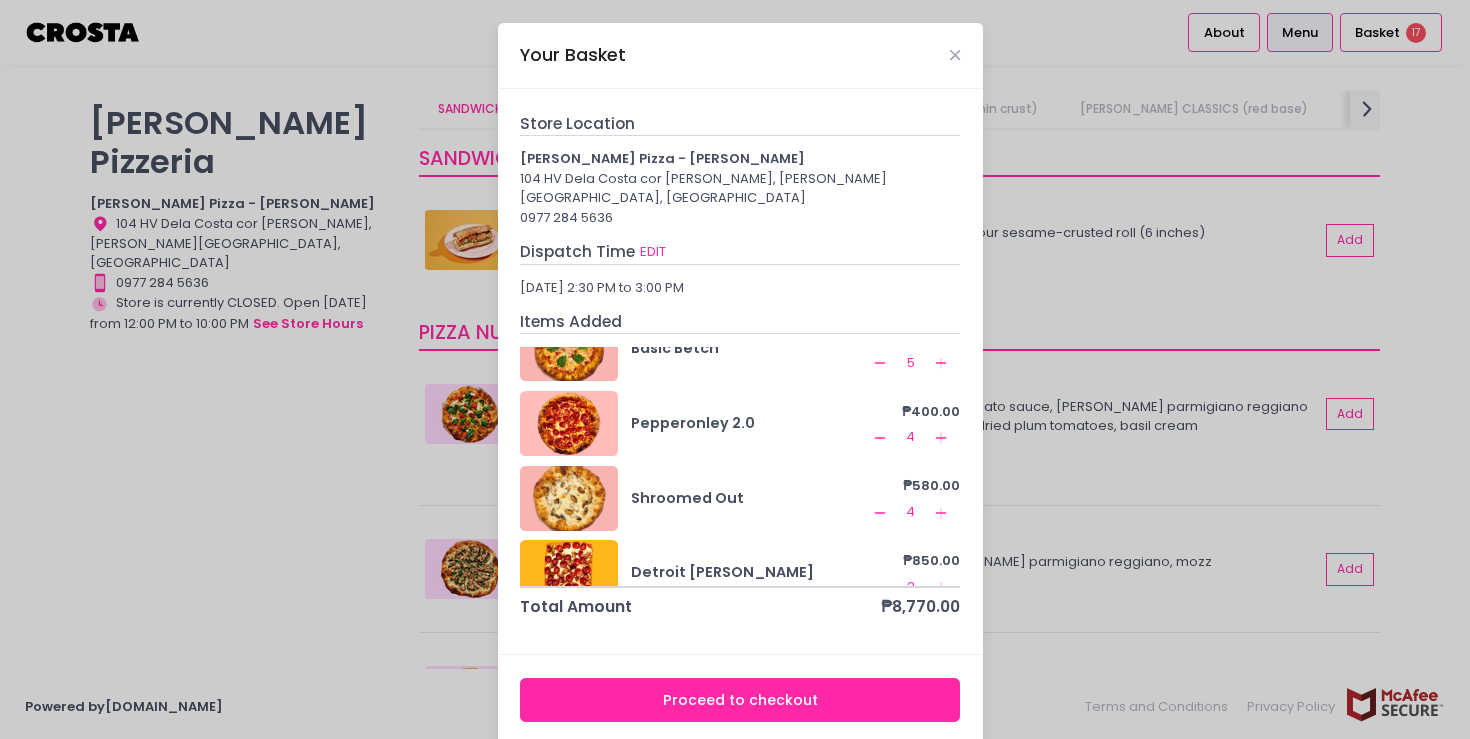 click on "Add Created with Sketch." 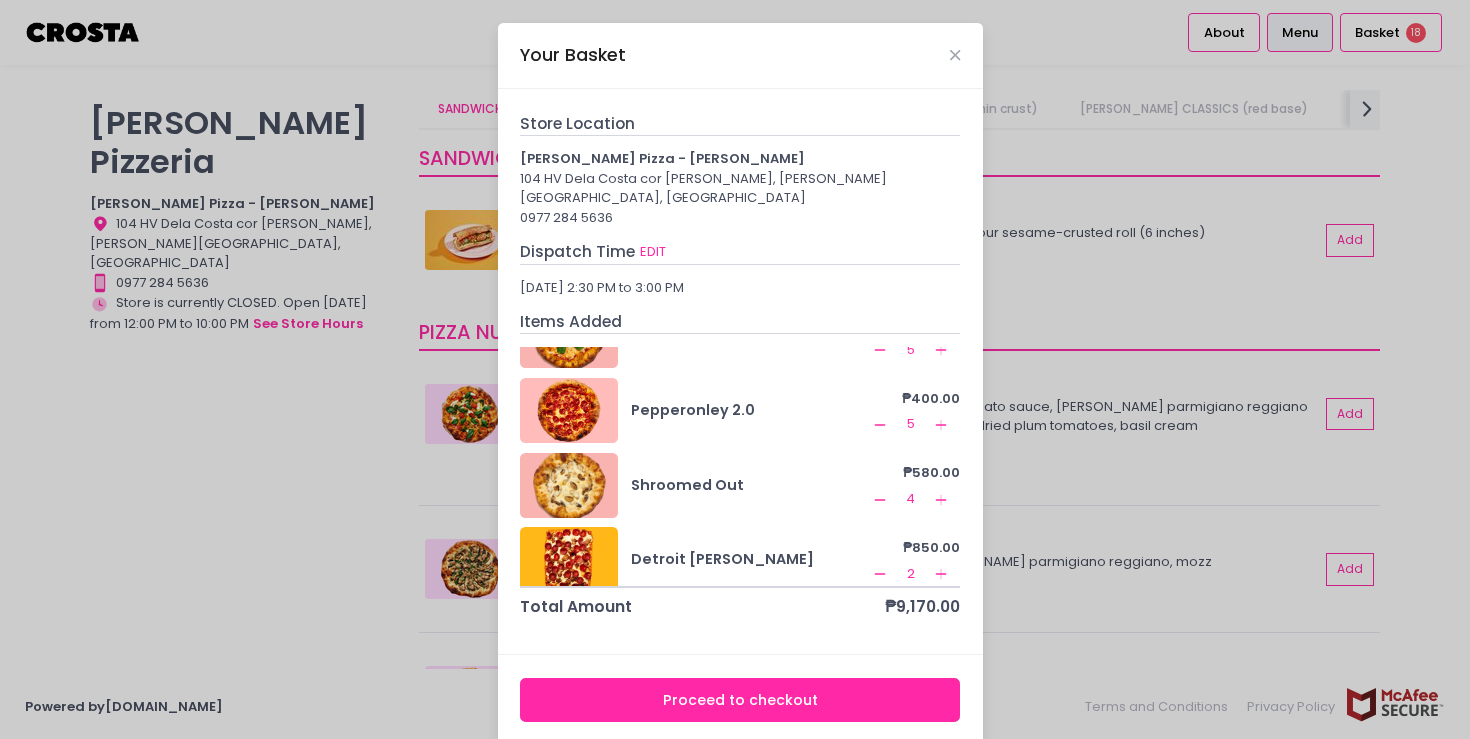 scroll, scrollTop: 55, scrollLeft: 0, axis: vertical 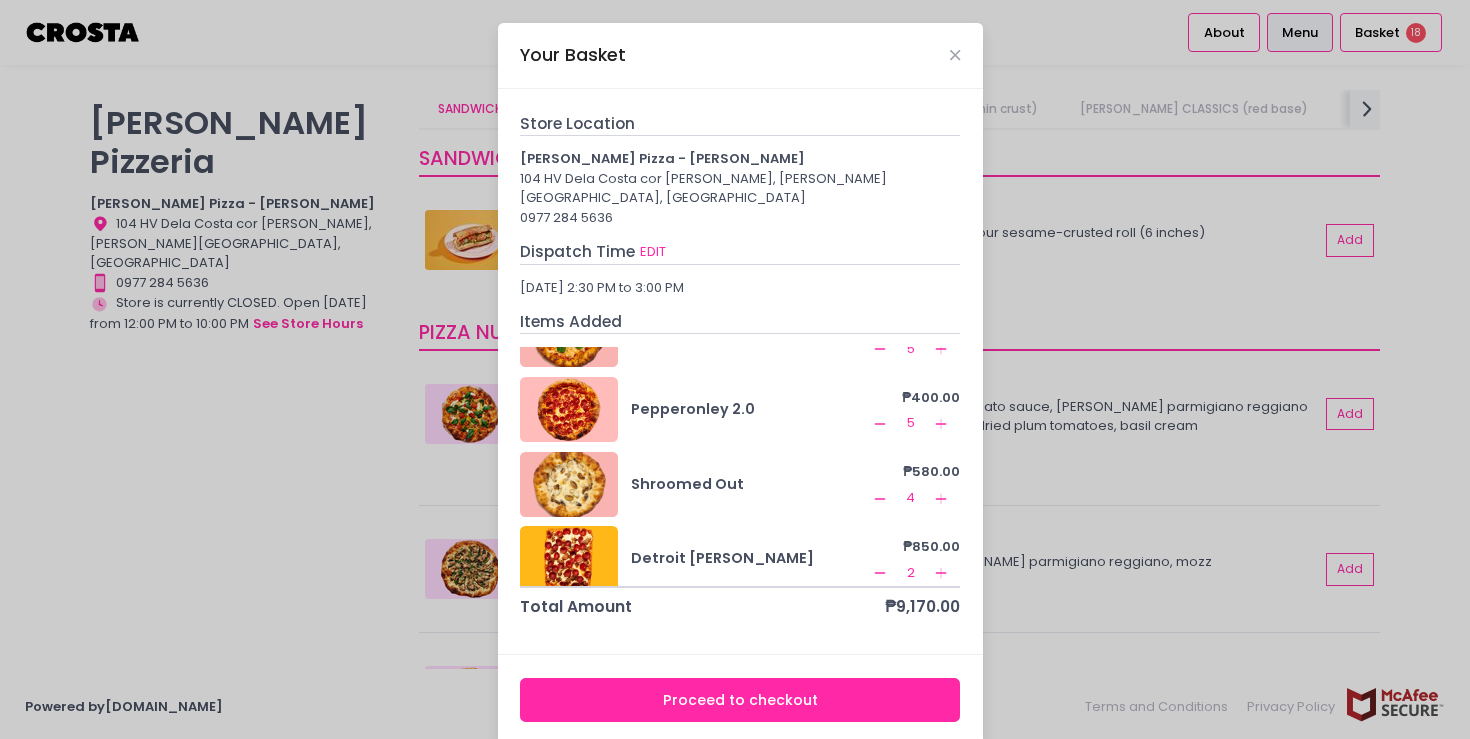 click on "Proceed to checkout" at bounding box center (740, 700) 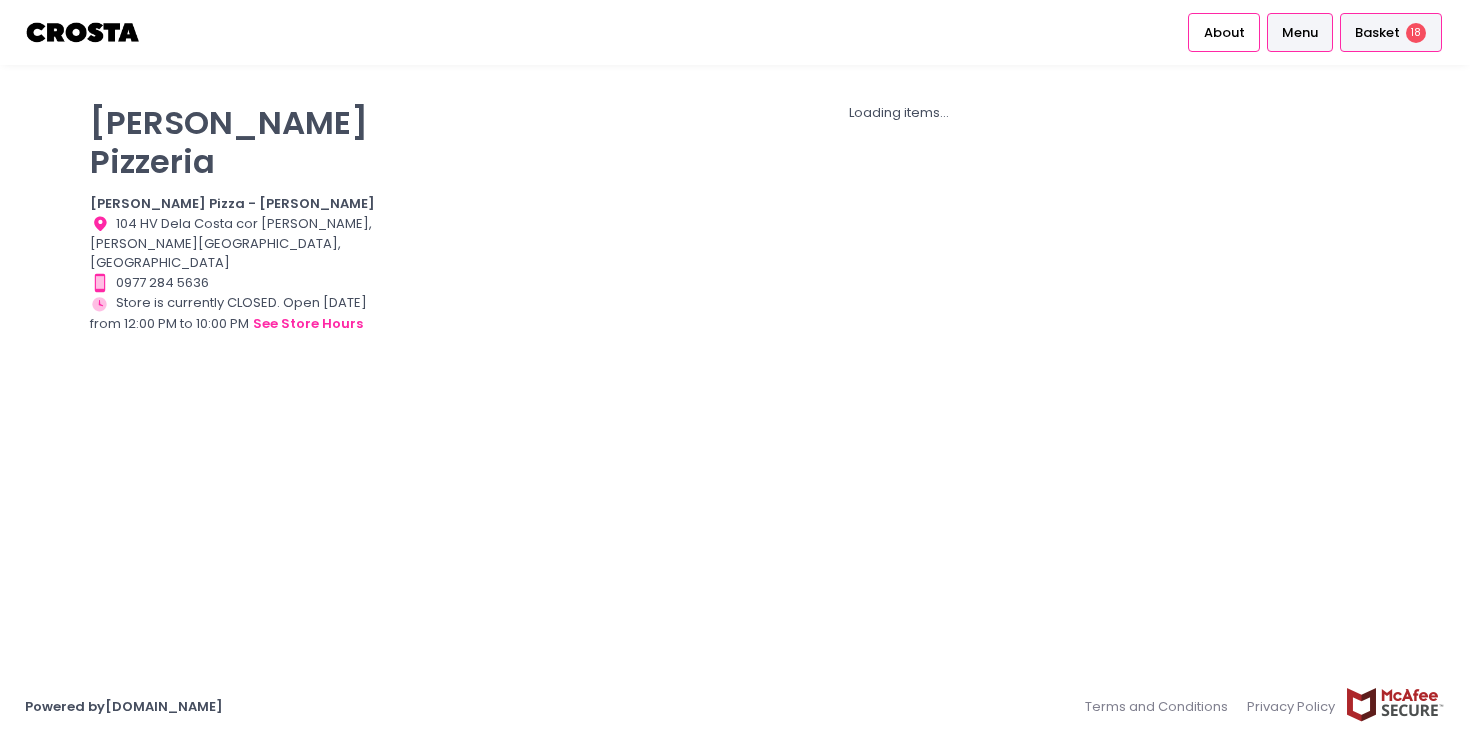 click on "18" at bounding box center [1416, 33] 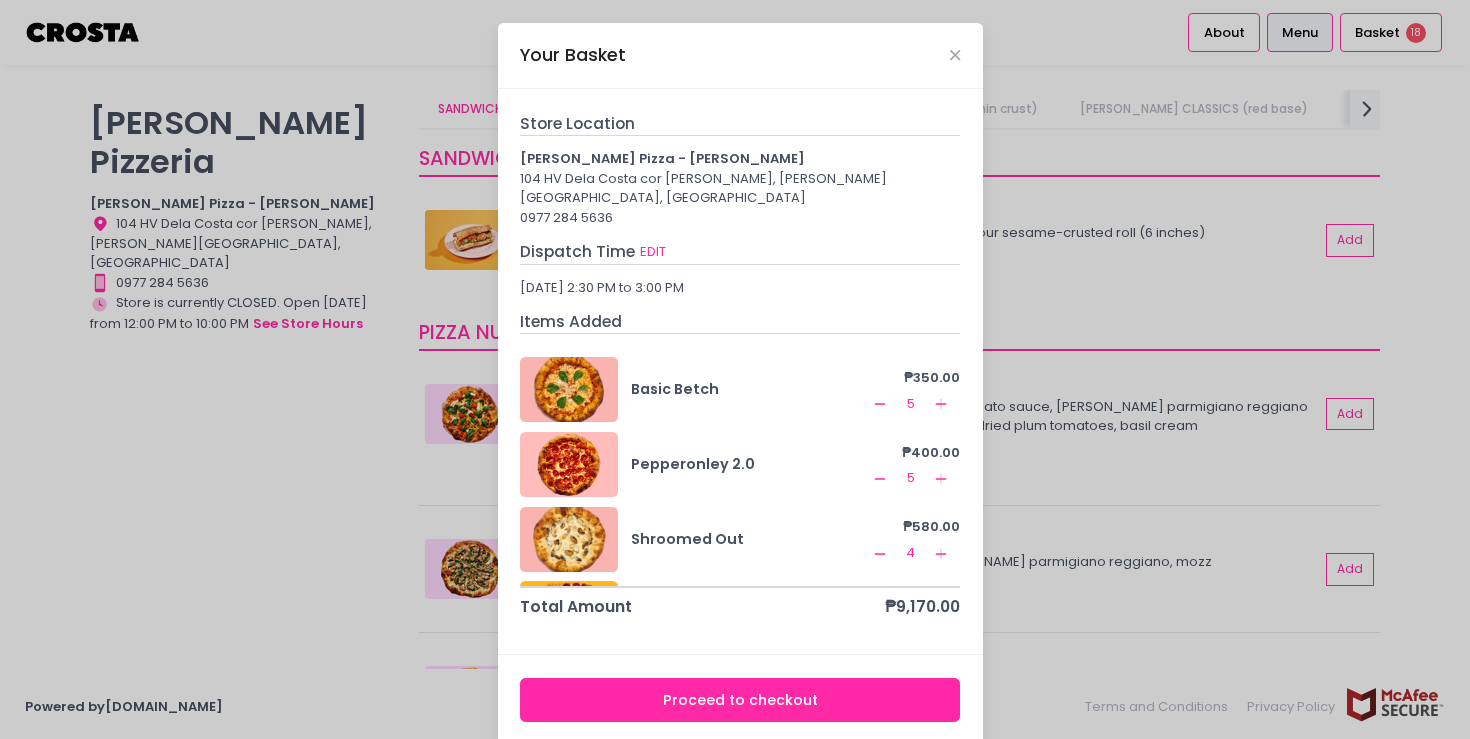 click on "Add Created with Sketch." 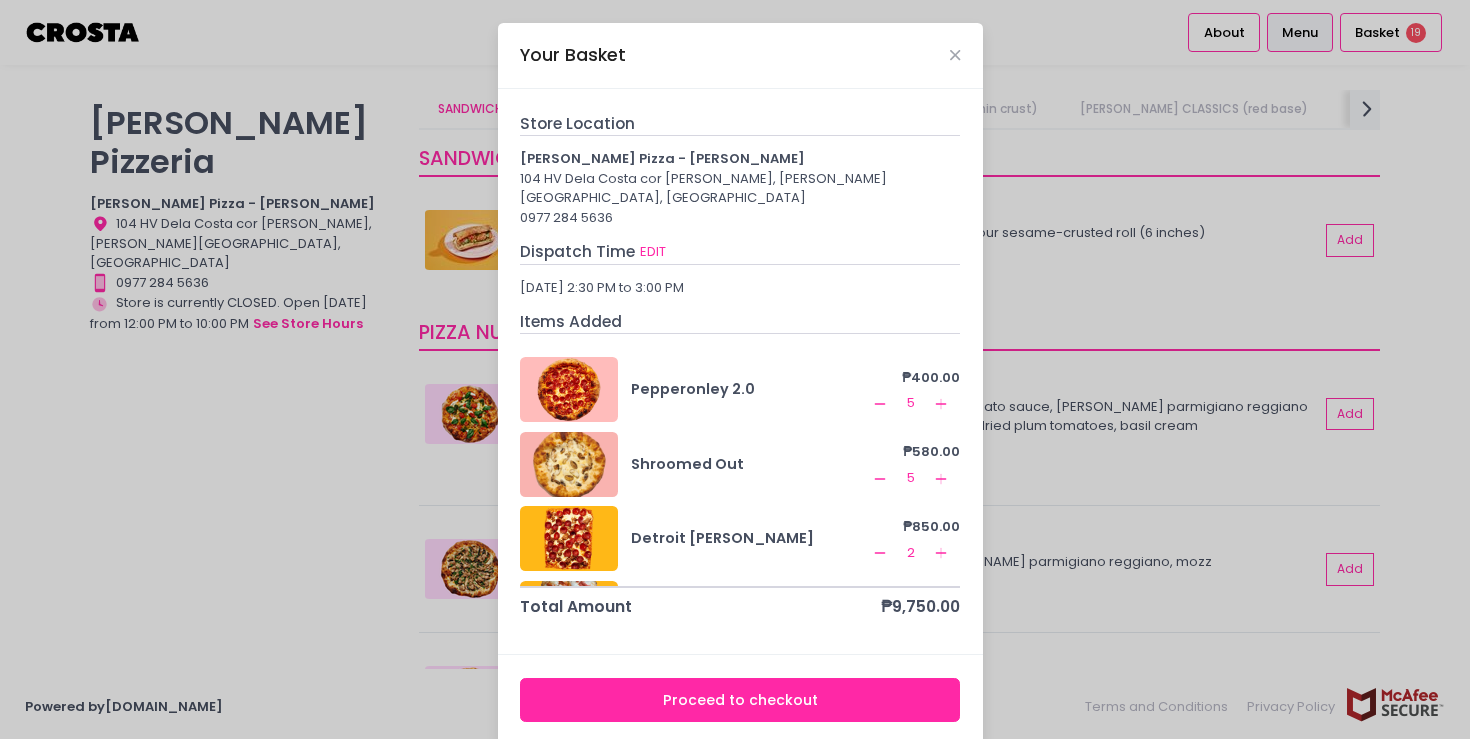 scroll, scrollTop: 144, scrollLeft: 0, axis: vertical 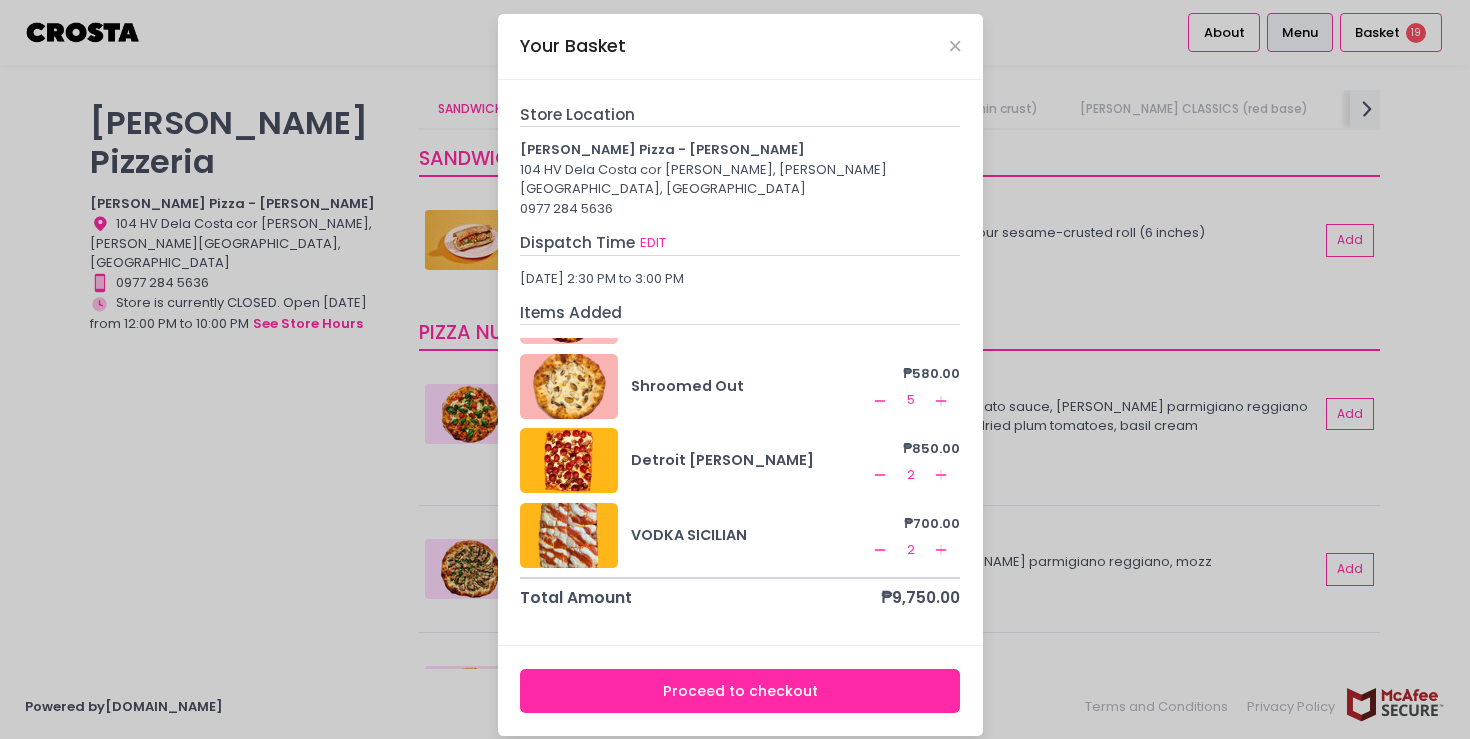 click on "Proceed to checkout" at bounding box center (740, 691) 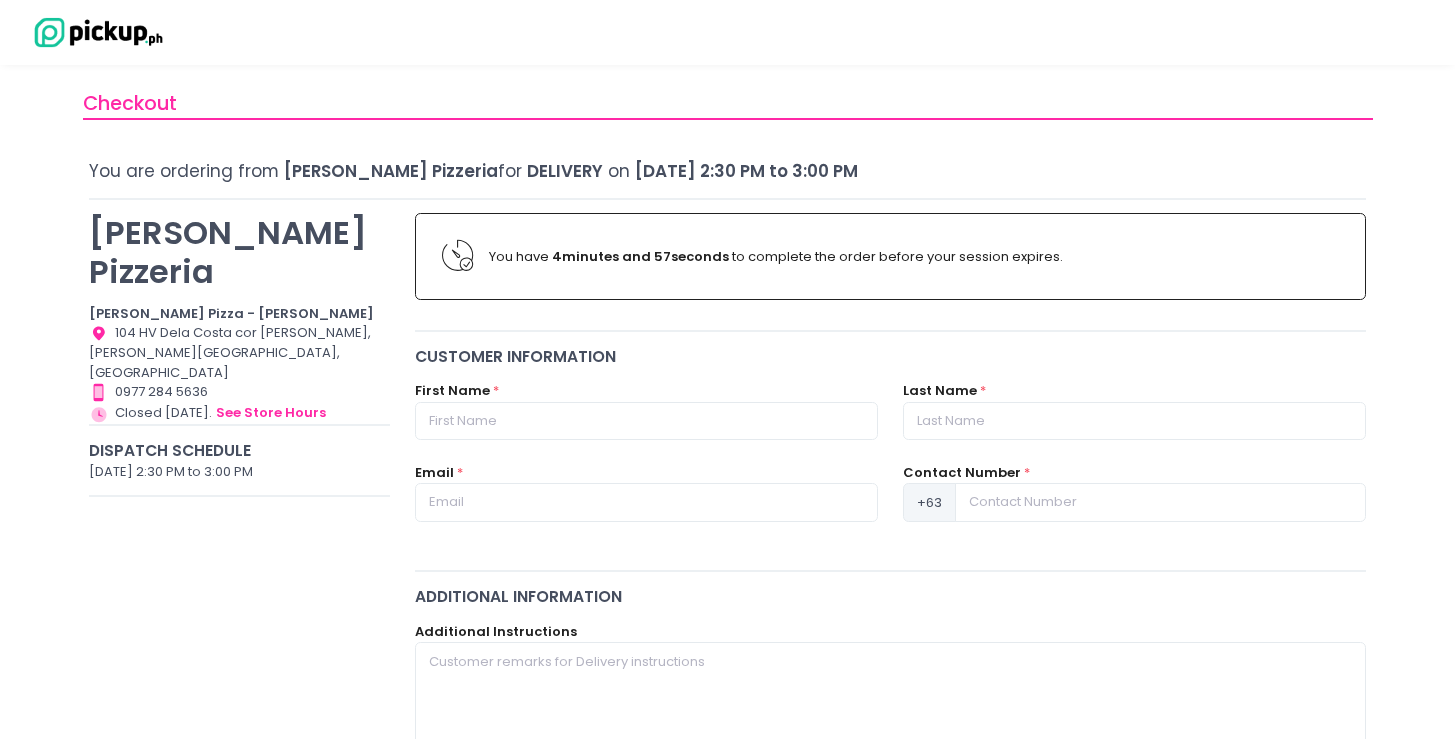 scroll, scrollTop: 33, scrollLeft: 0, axis: vertical 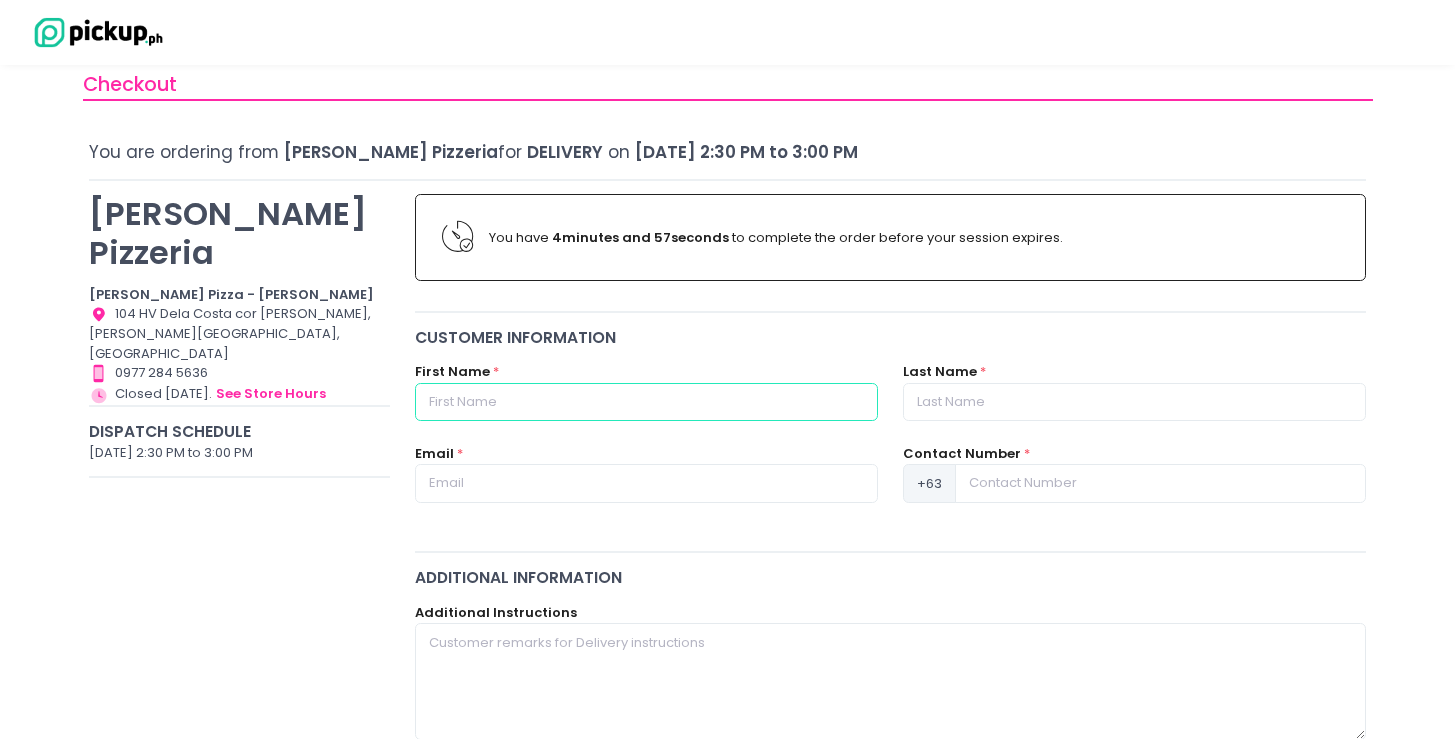 click at bounding box center (646, 402) 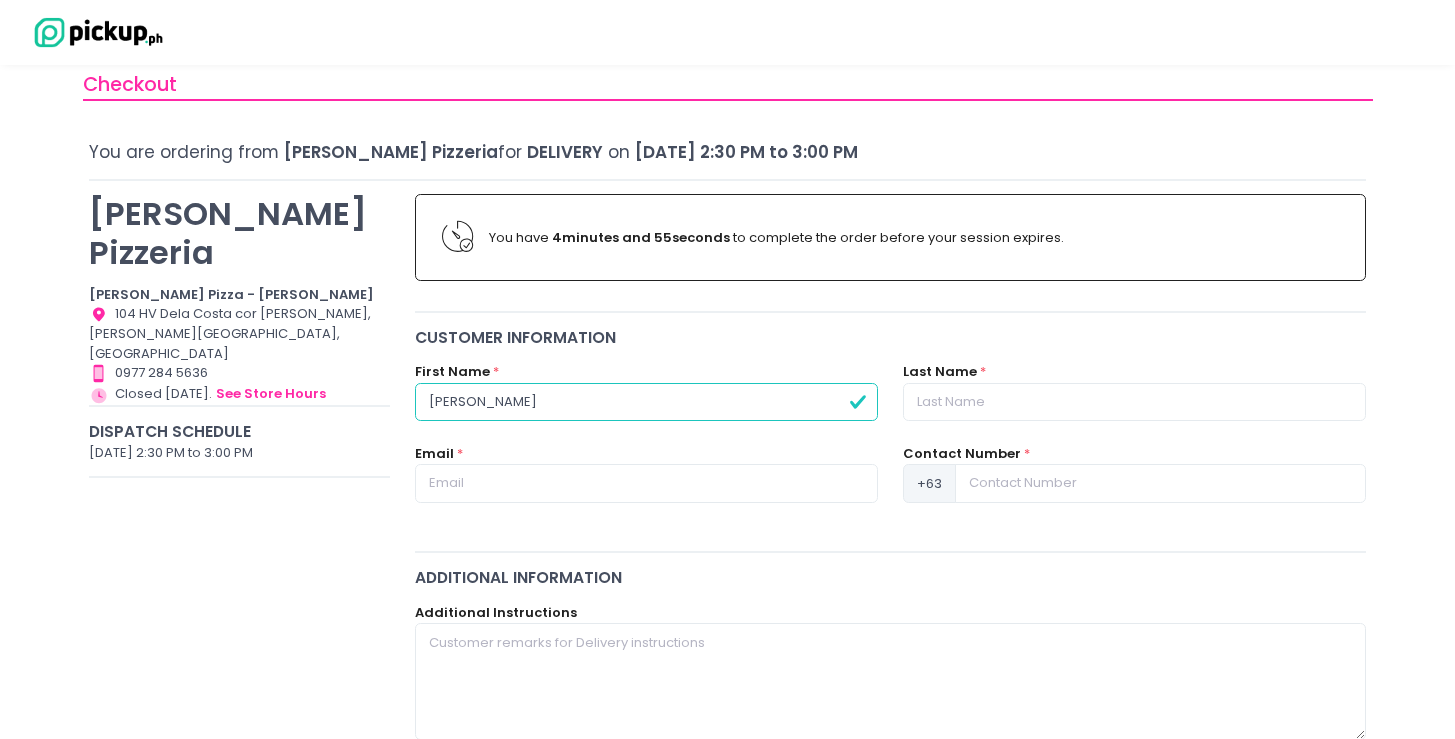 type on "Kathrina" 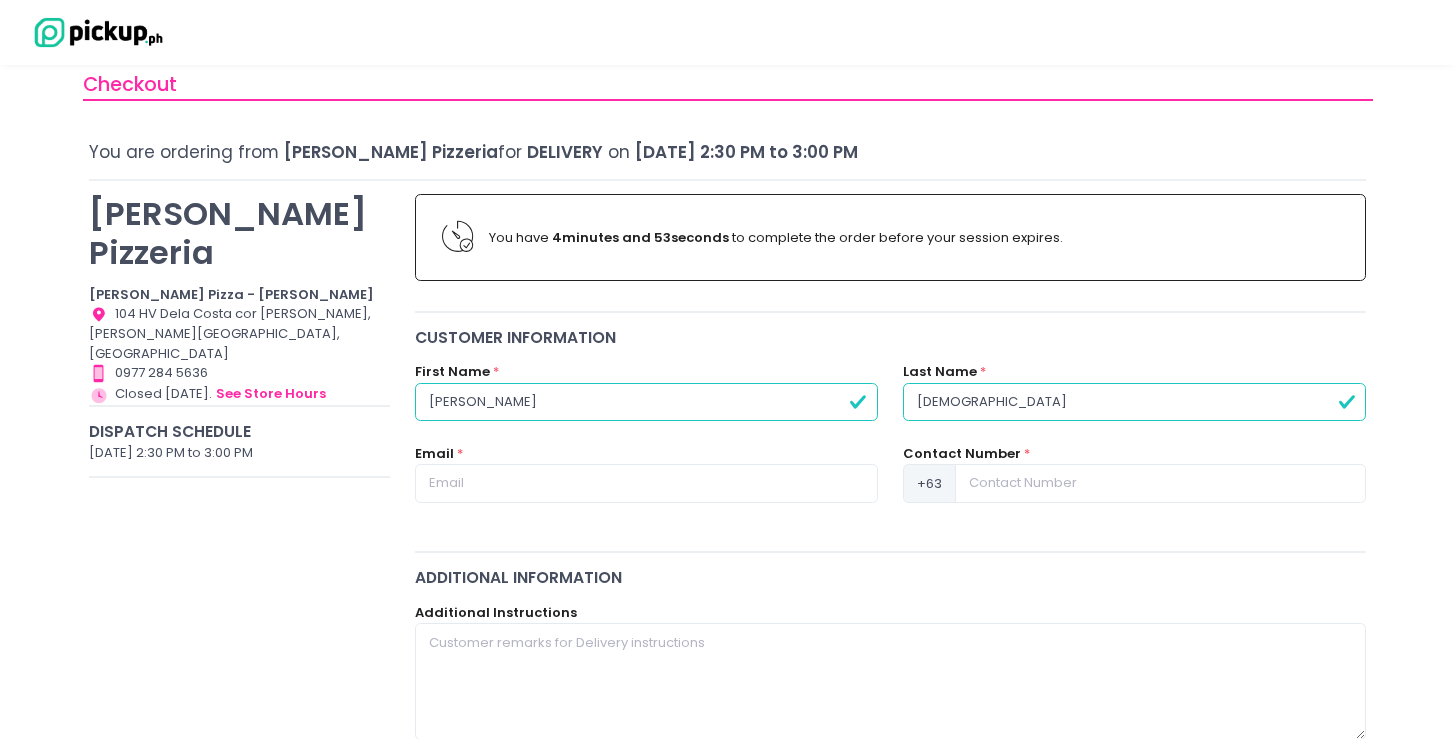 type on "Crisostomo" 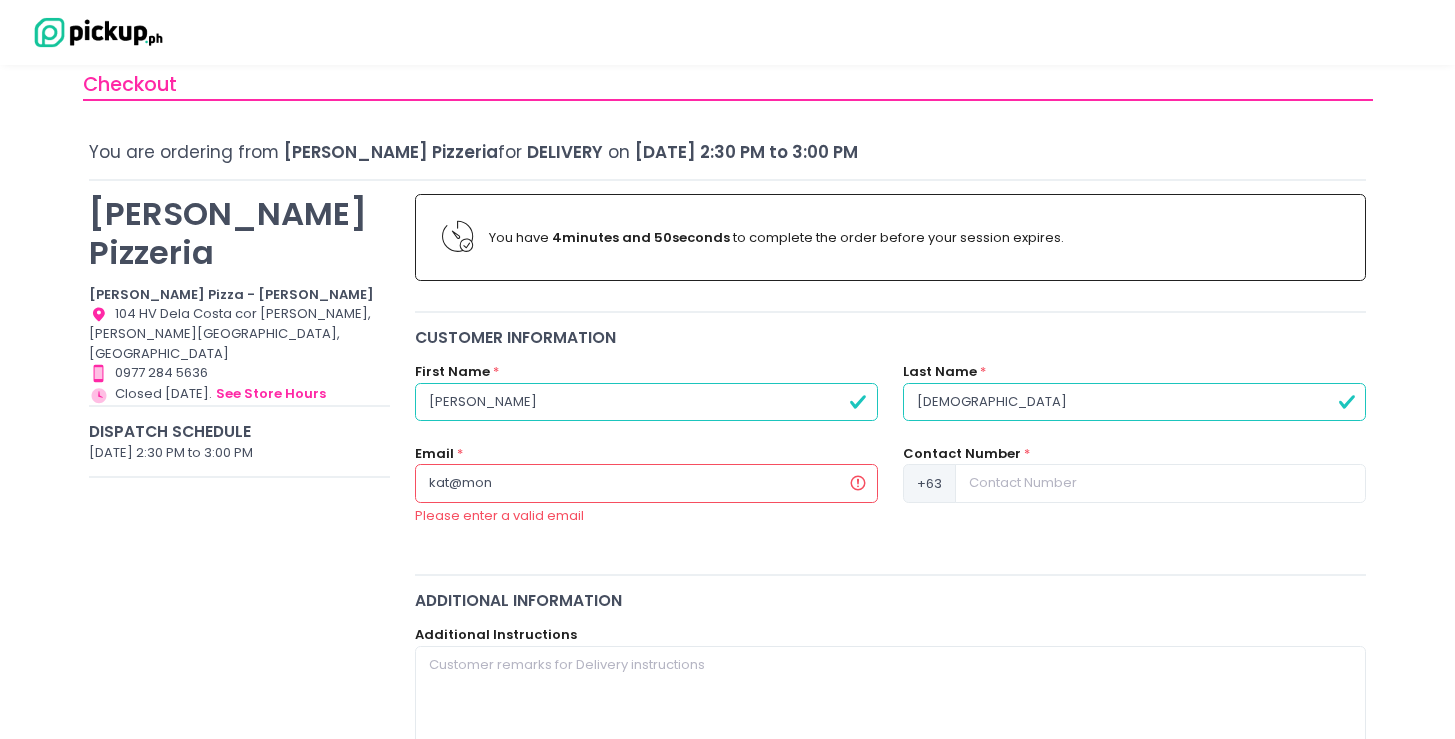 type on "[EMAIL_ADDRESS][DOMAIN_NAME]" 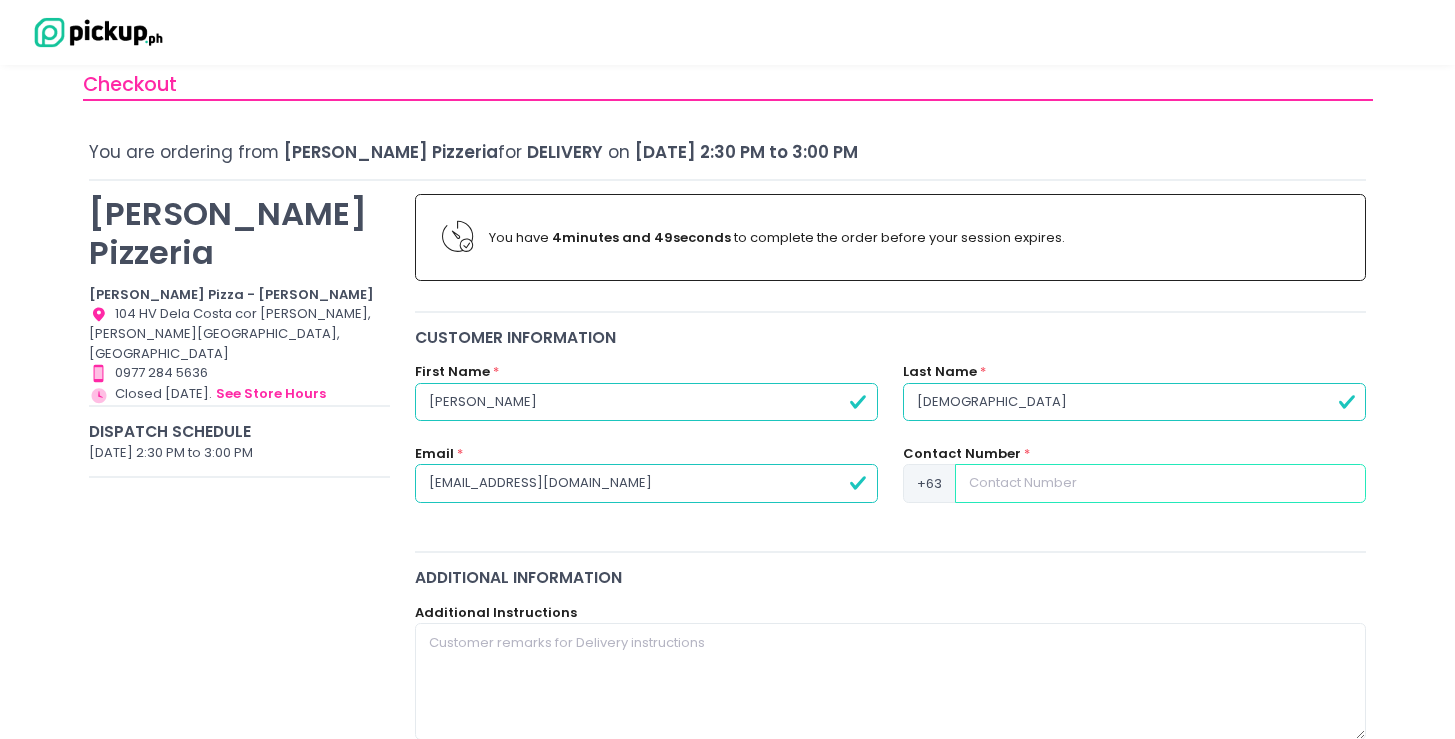 click at bounding box center [1160, 483] 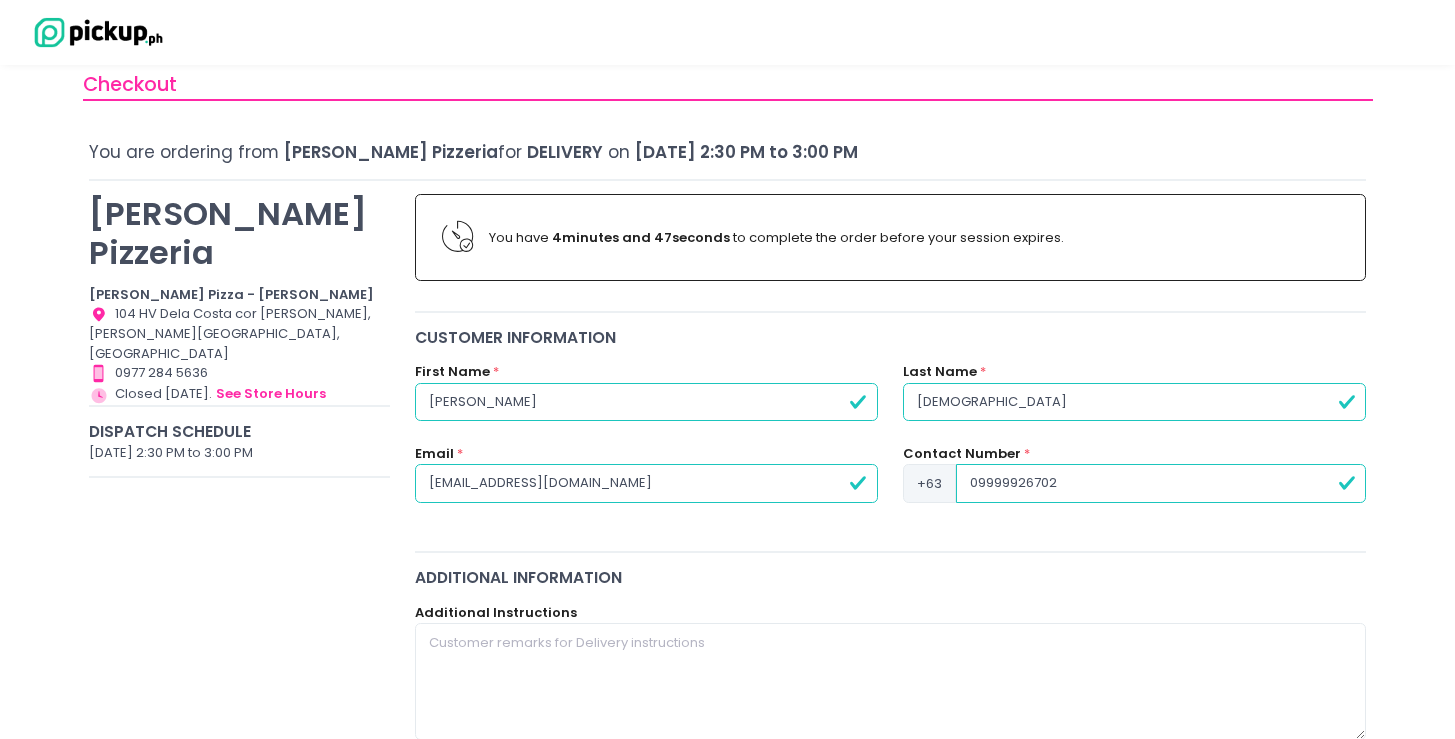 click on "Contact Number   *   +63 09999926702" at bounding box center (1134, 485) 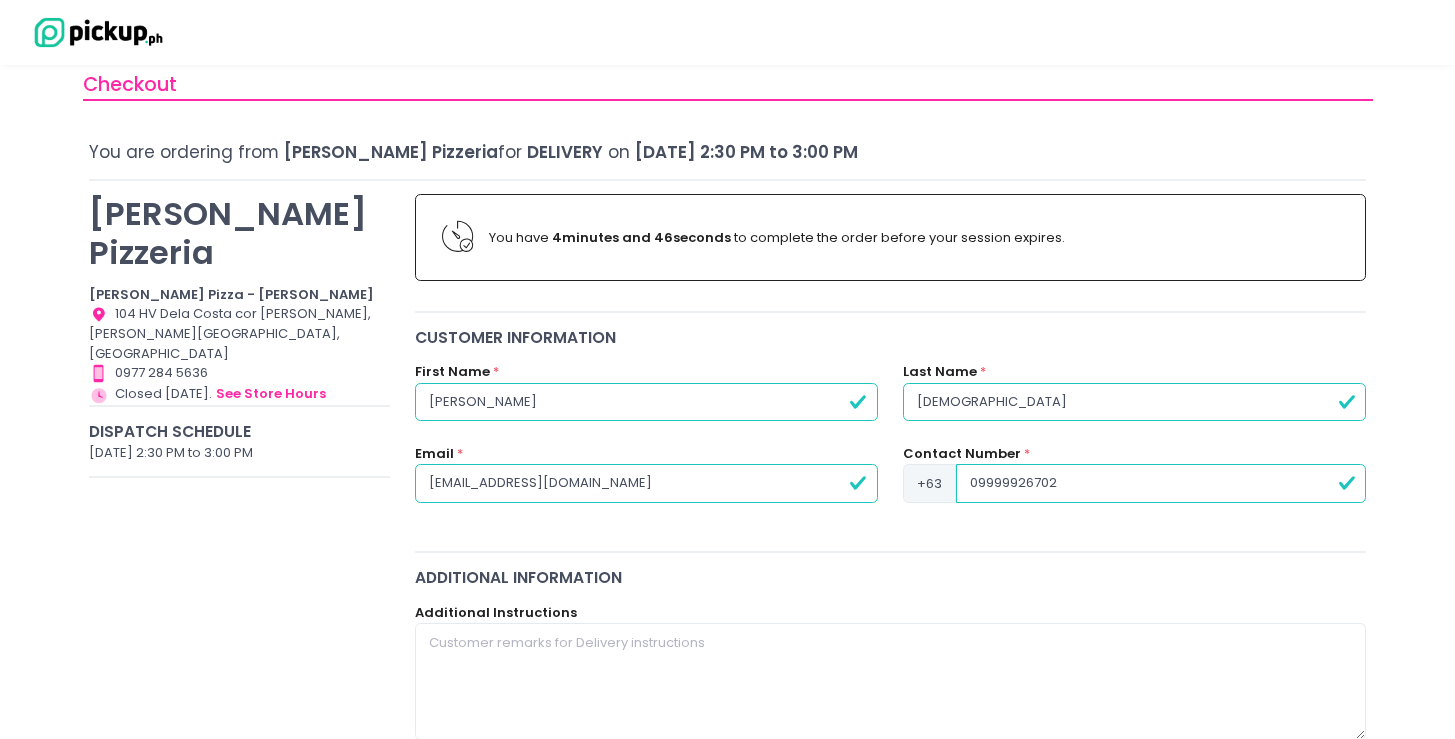 click on "09999926702" at bounding box center [1161, 483] 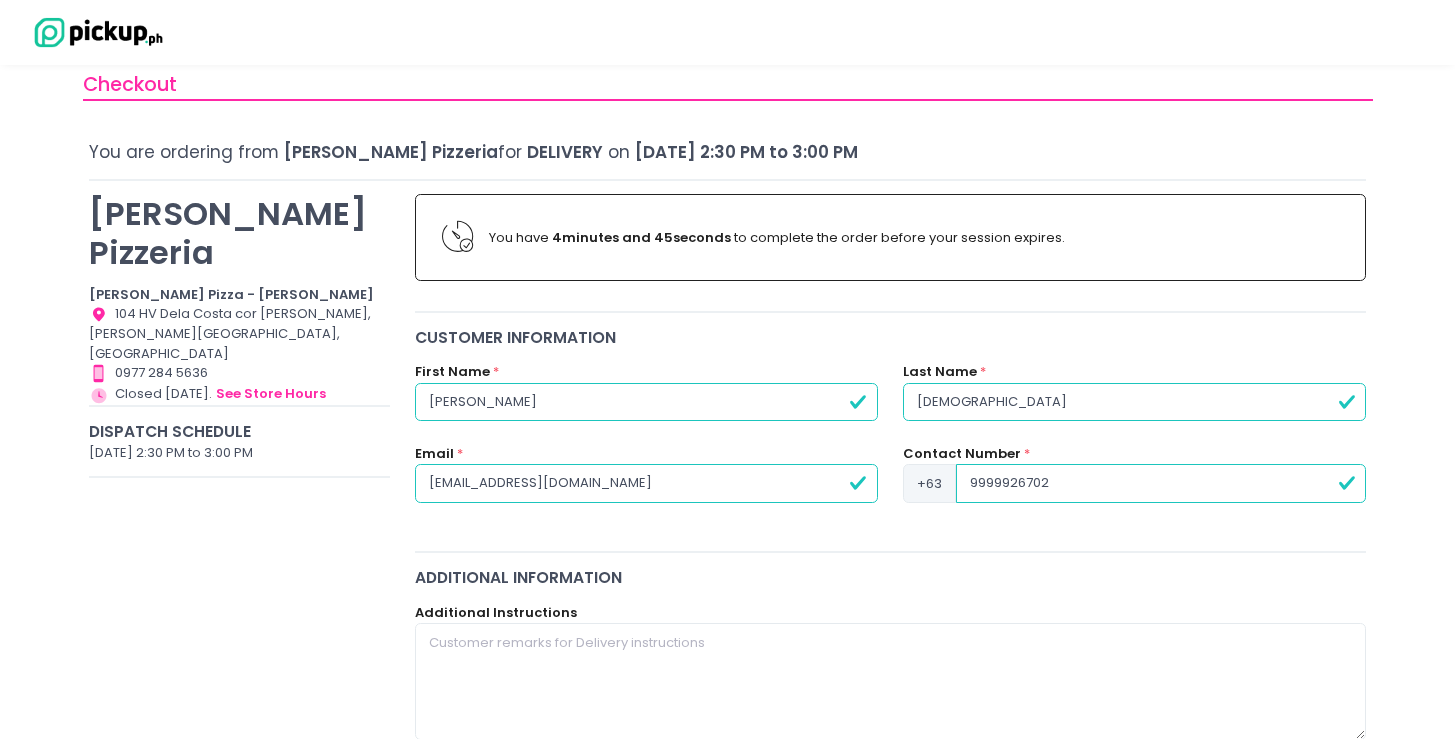 type on "9999926702" 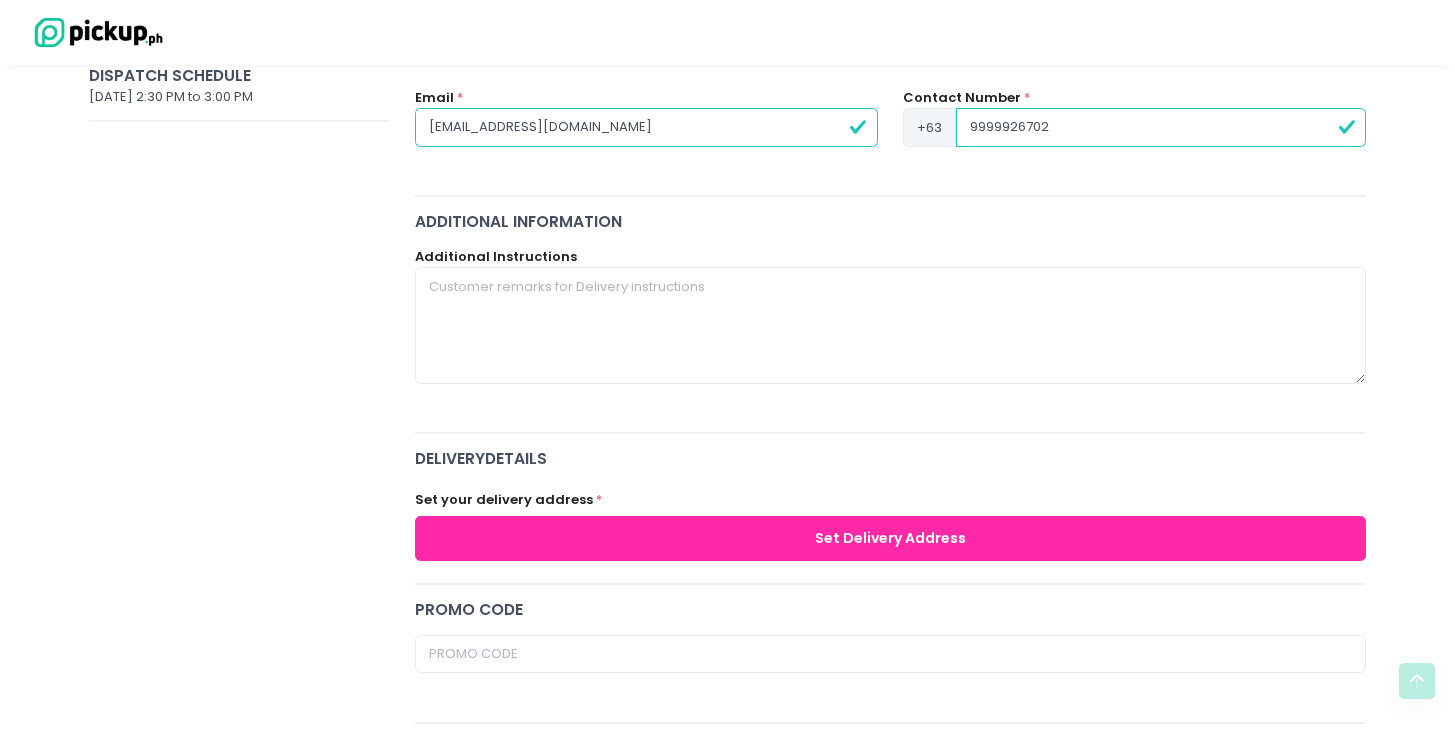 scroll, scrollTop: 588, scrollLeft: 0, axis: vertical 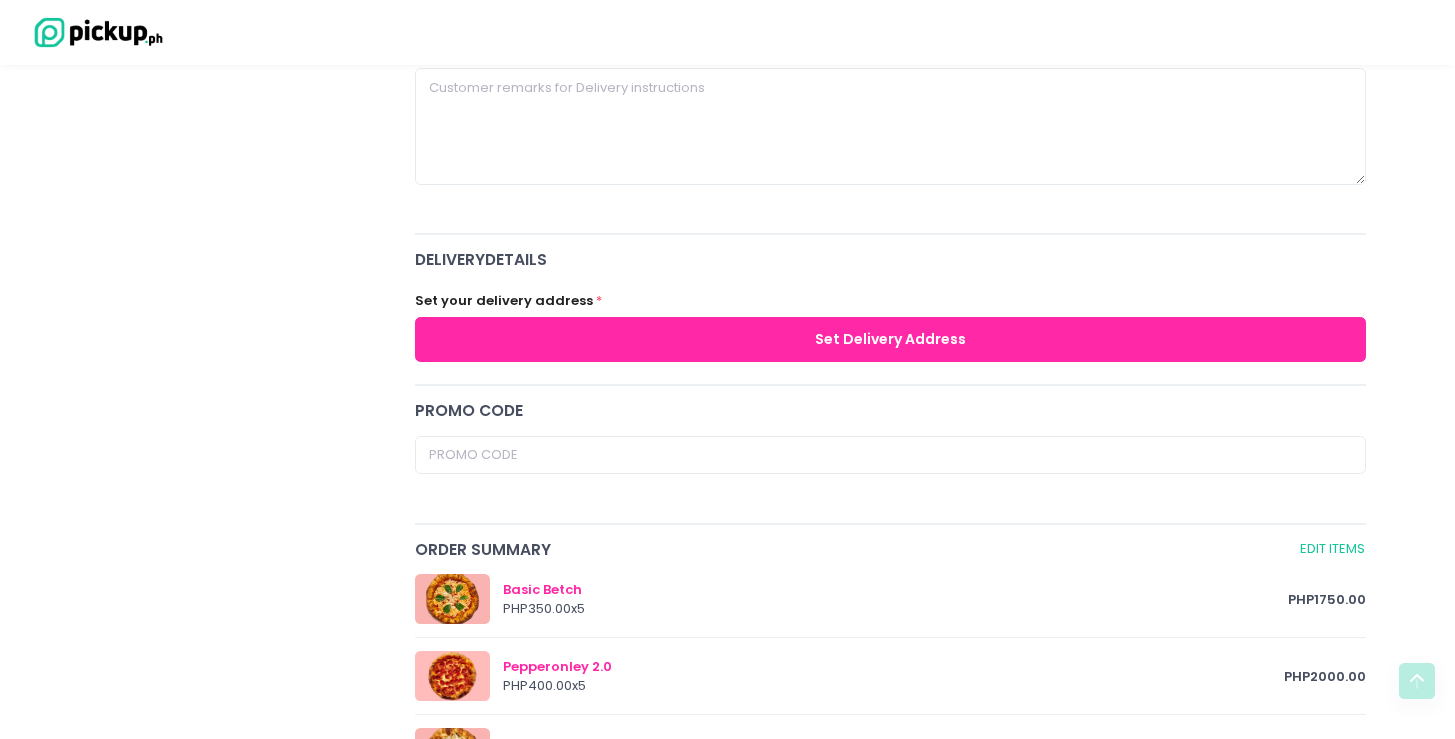 click on "Set Delivery Address" at bounding box center [891, 339] 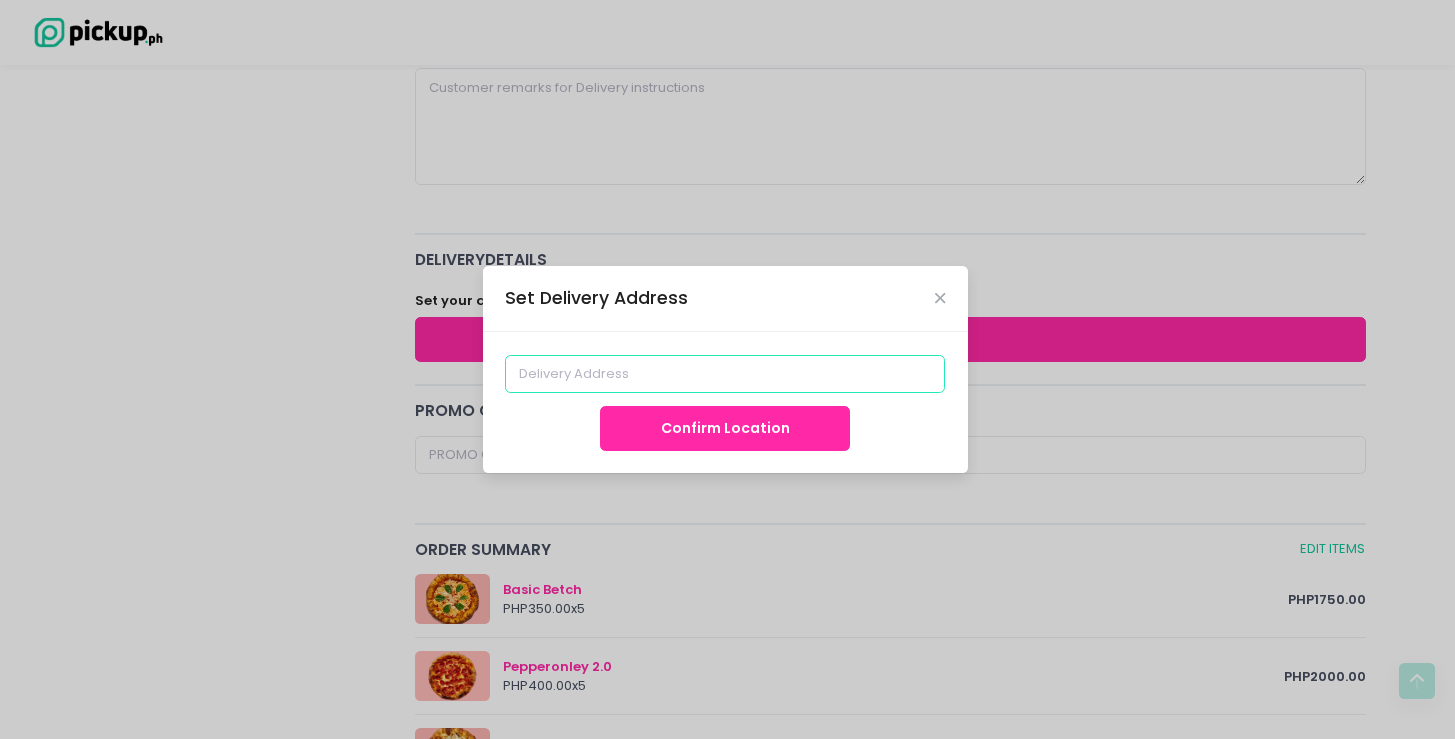 click at bounding box center [725, 374] 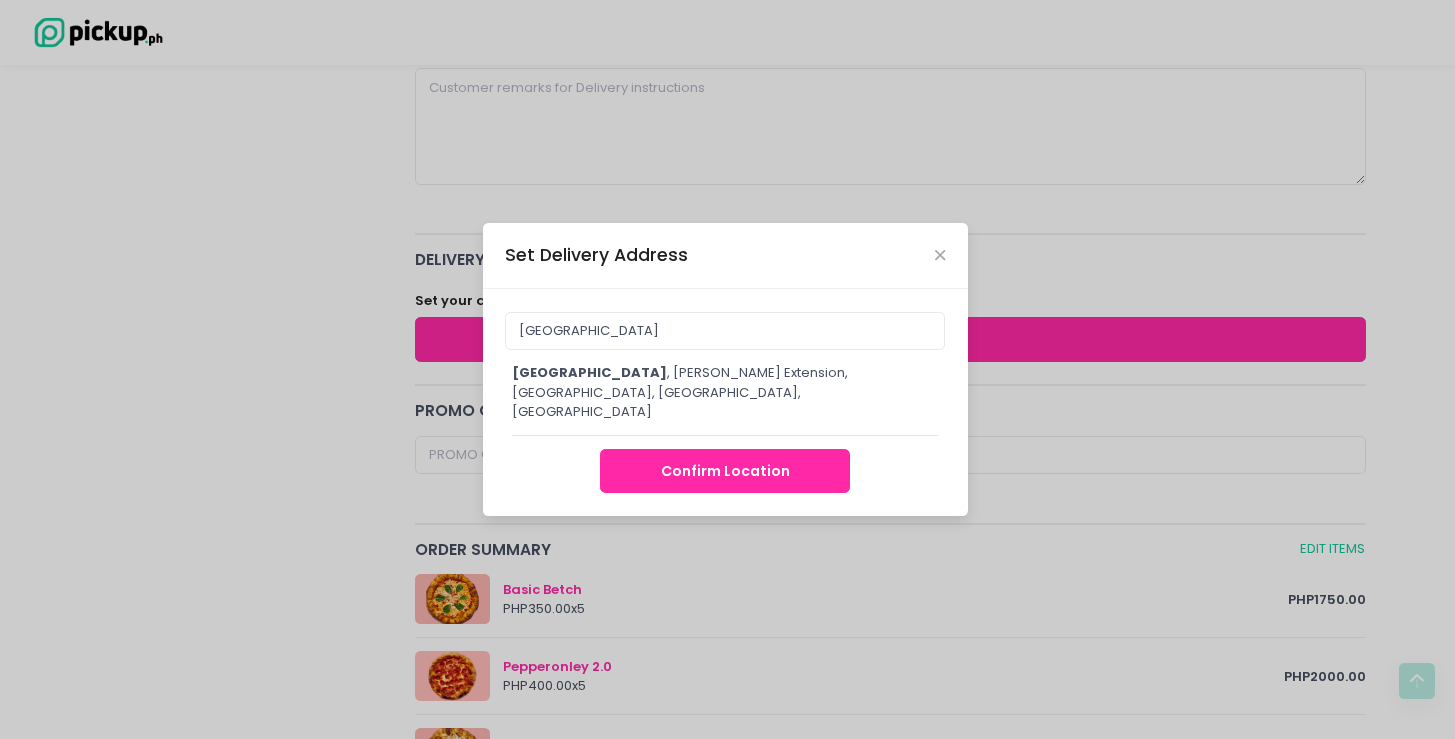 type on "Palm Tree Abbey, Pablo Ocampo Sr. Extension, Makati City, Metro Manila, Philippines" 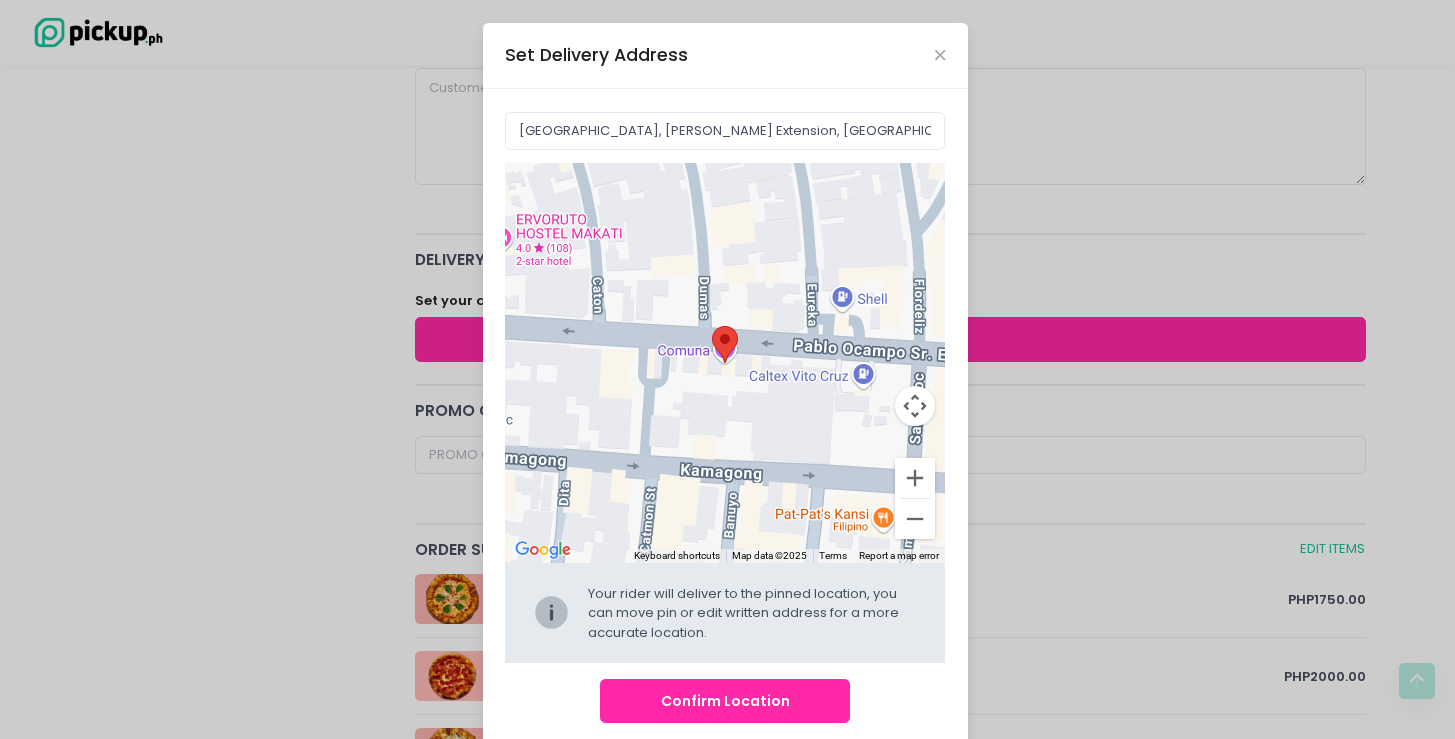 click on "Confirm Location" at bounding box center (725, 701) 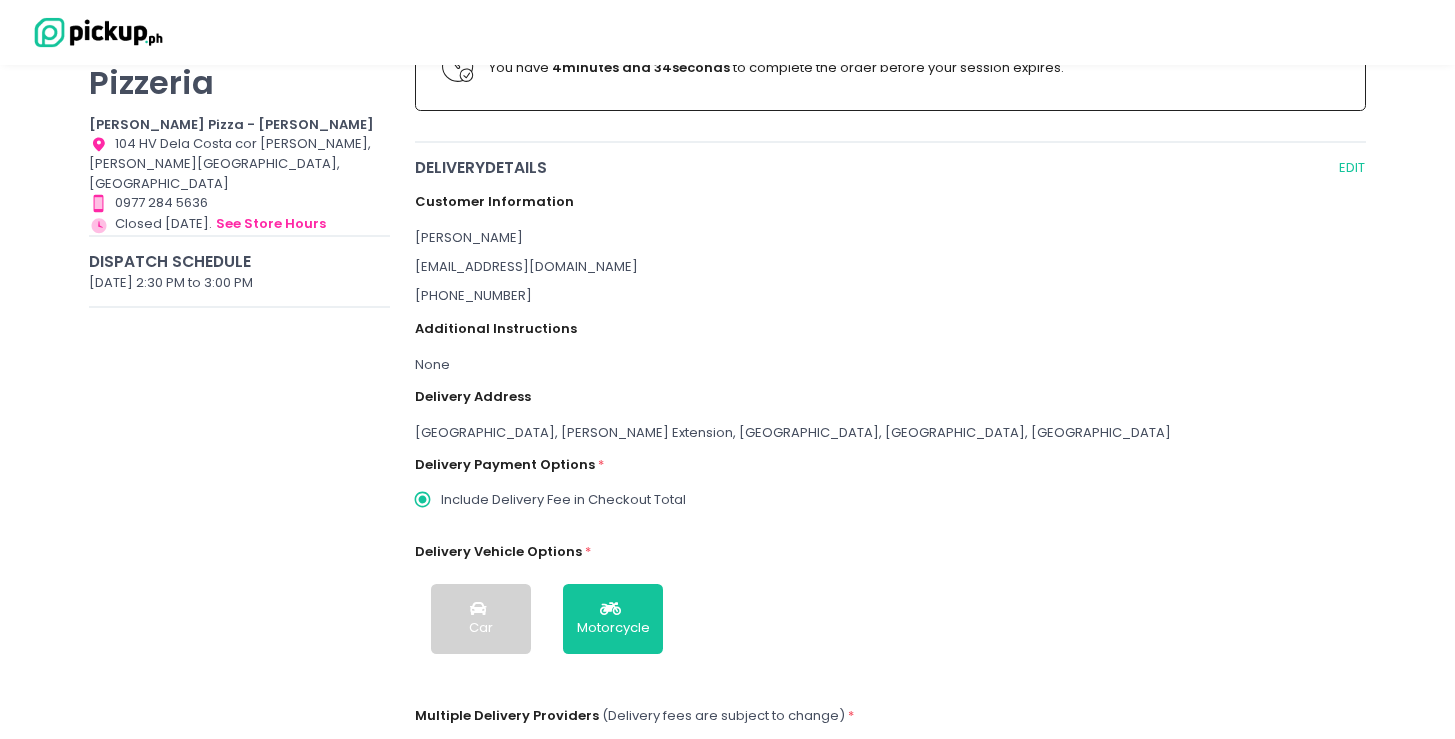 scroll, scrollTop: 204, scrollLeft: 0, axis: vertical 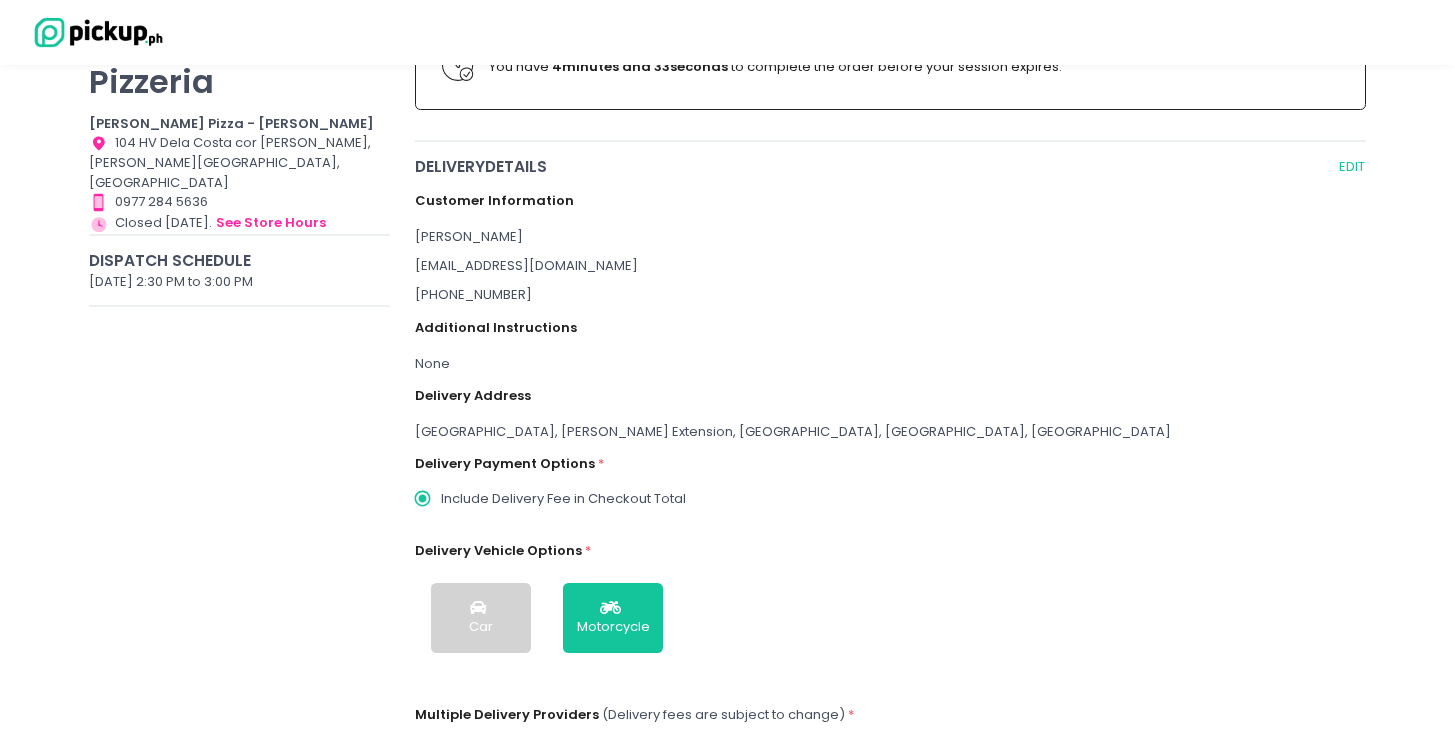 click on "Car" at bounding box center [481, 627] 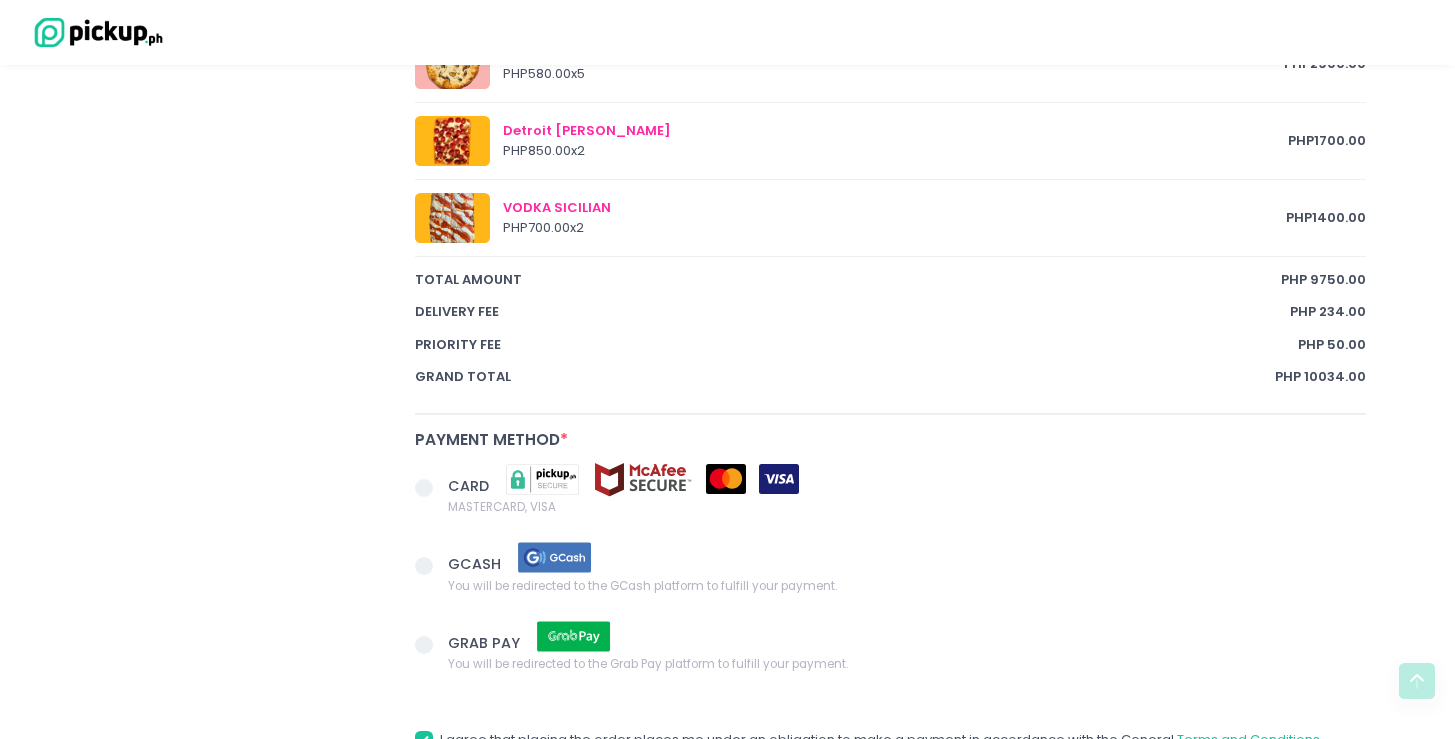 scroll, scrollTop: 1405, scrollLeft: 0, axis: vertical 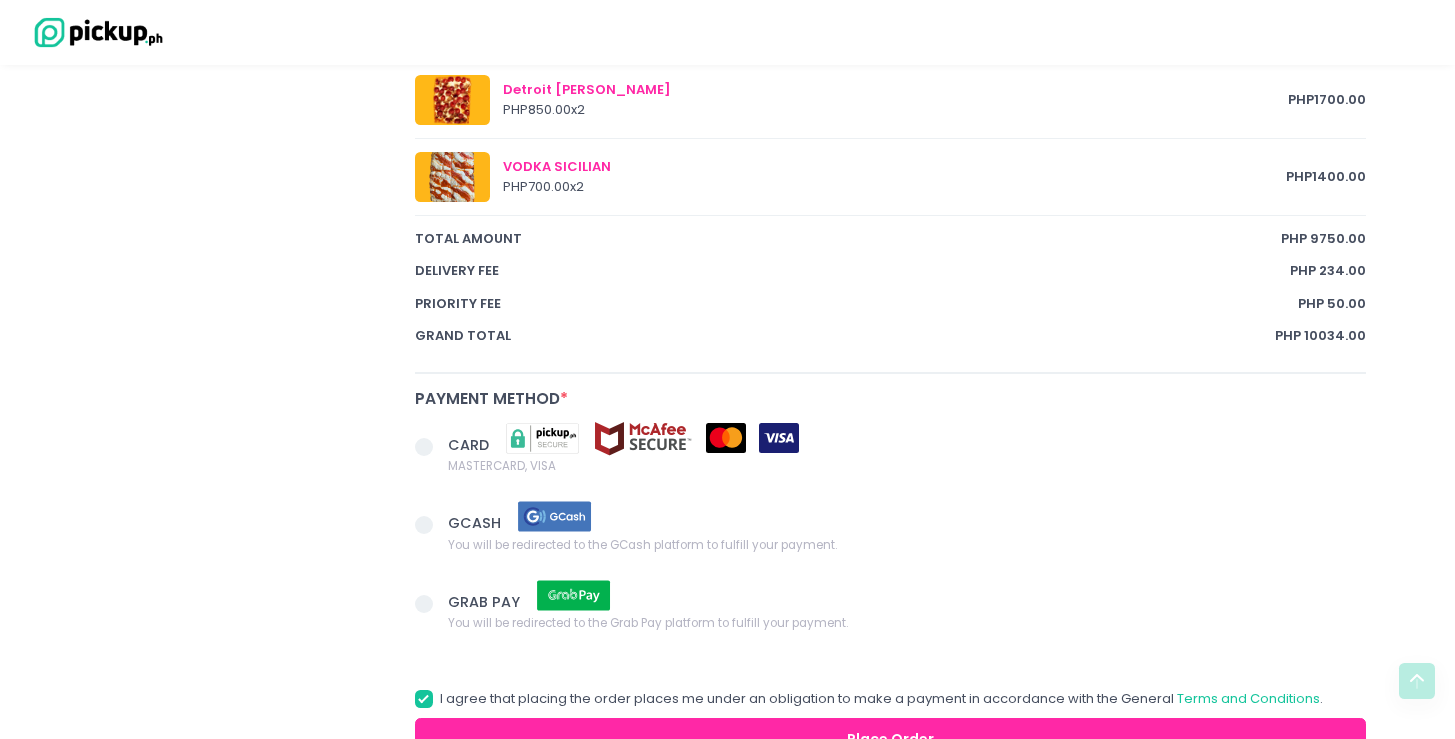 click at bounding box center [432, 449] 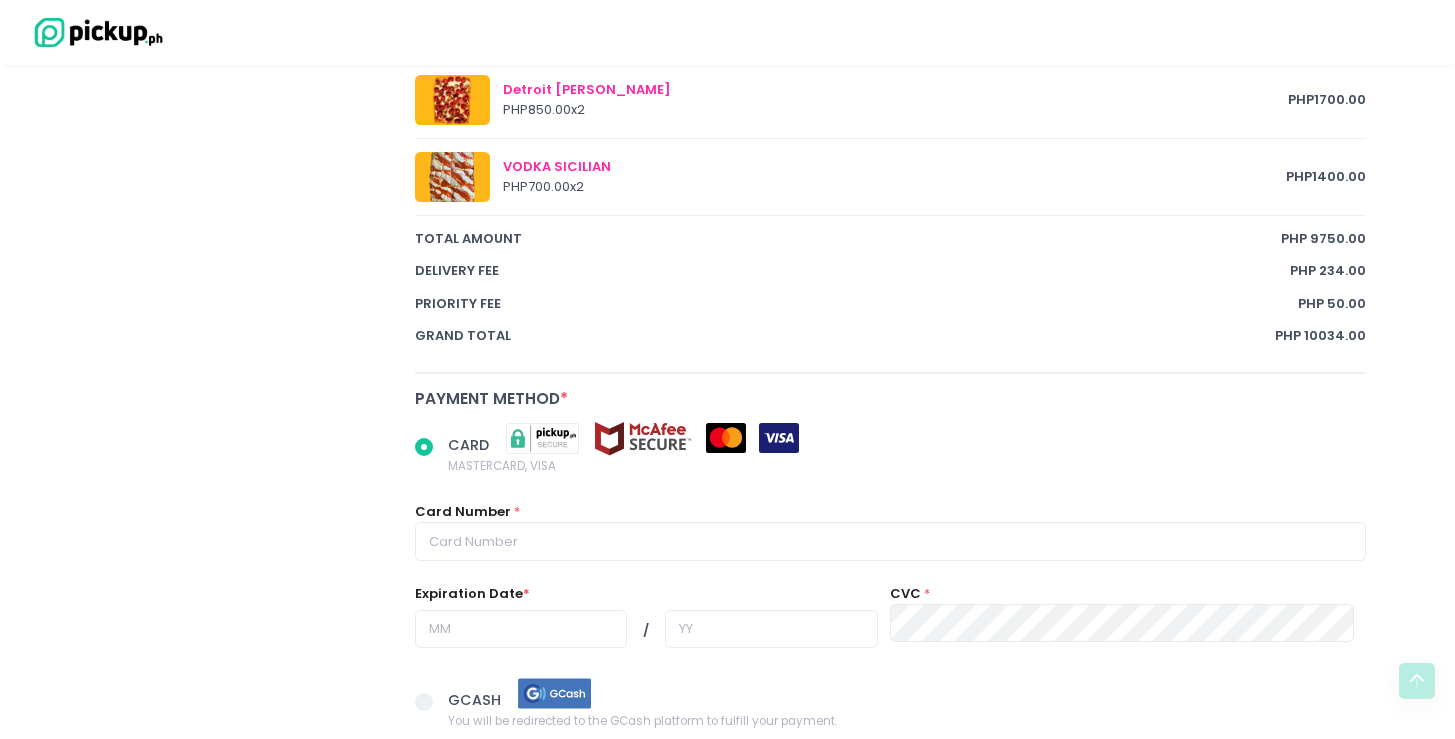 click at bounding box center (424, 447) 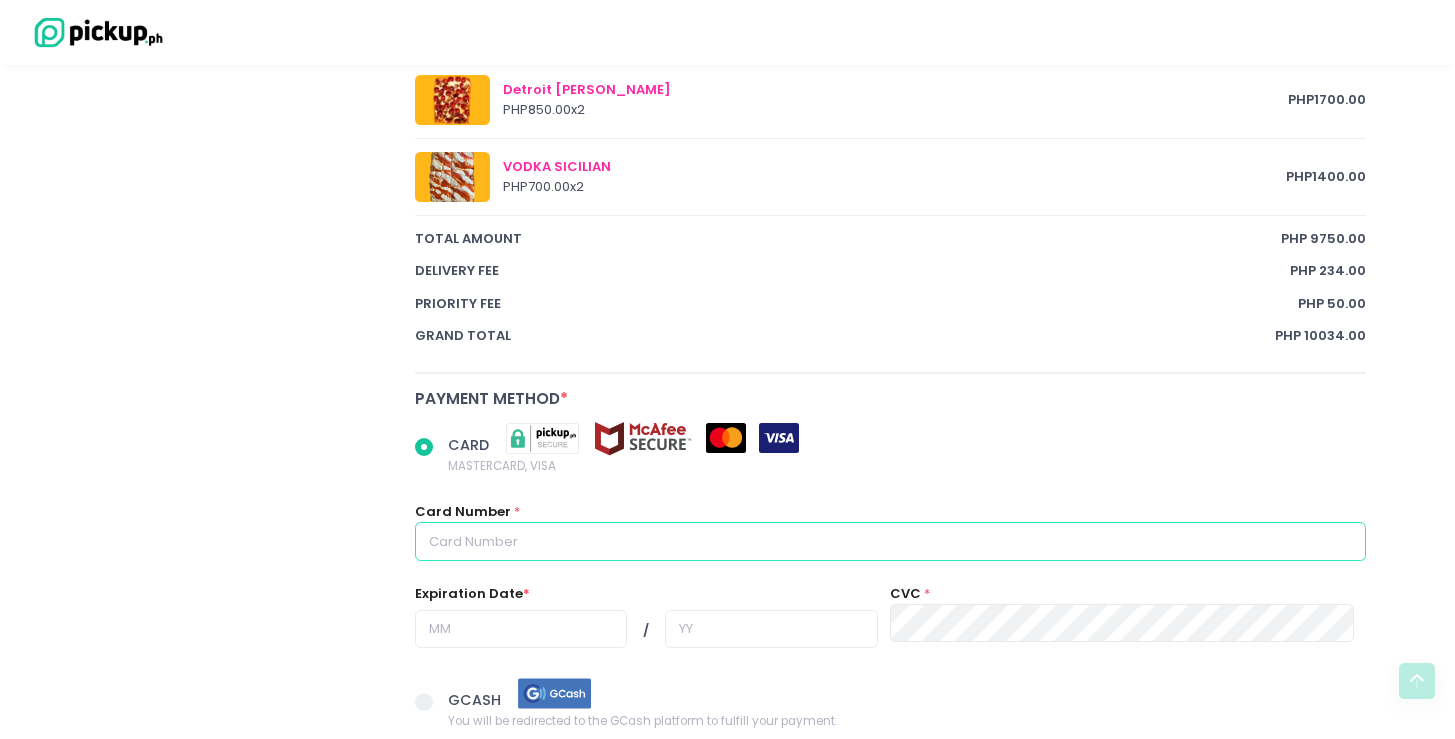 click at bounding box center (891, 541) 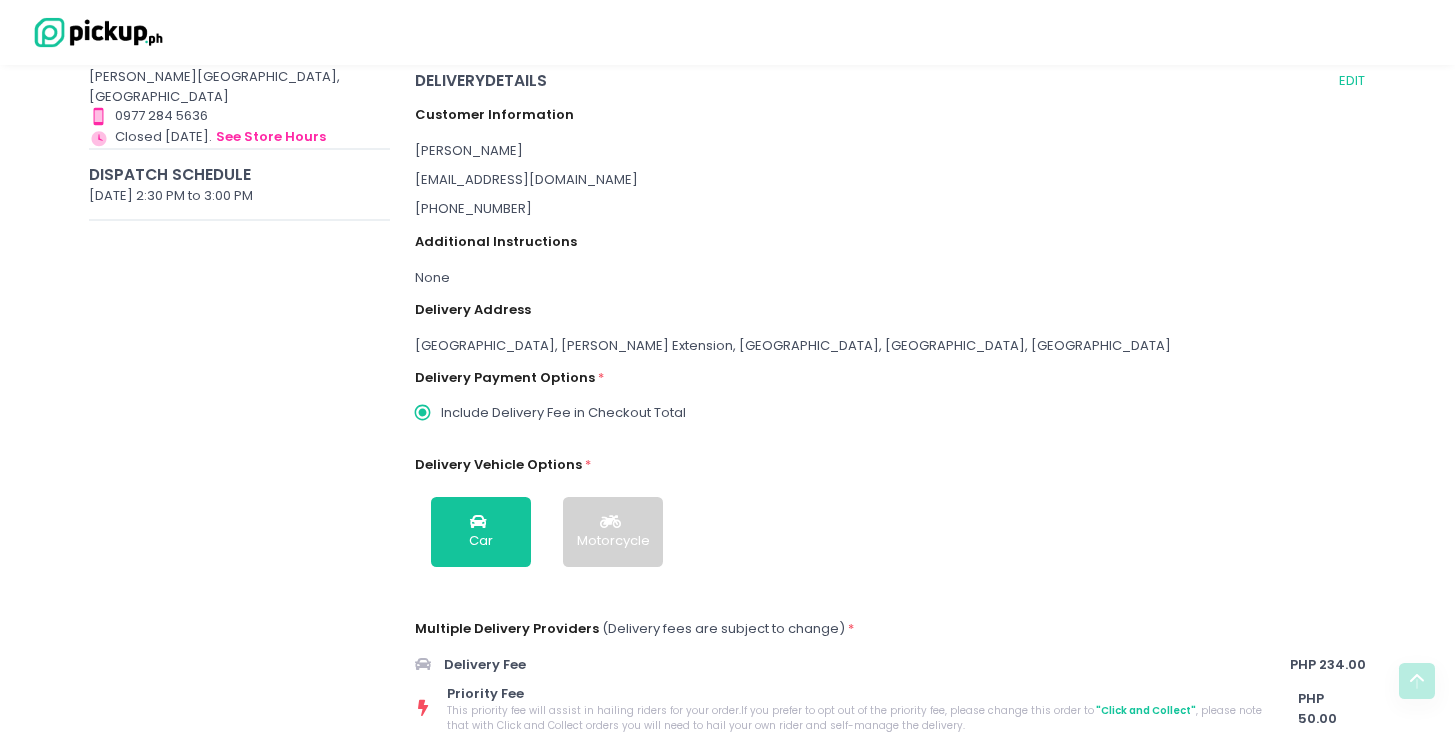 scroll, scrollTop: 30, scrollLeft: 0, axis: vertical 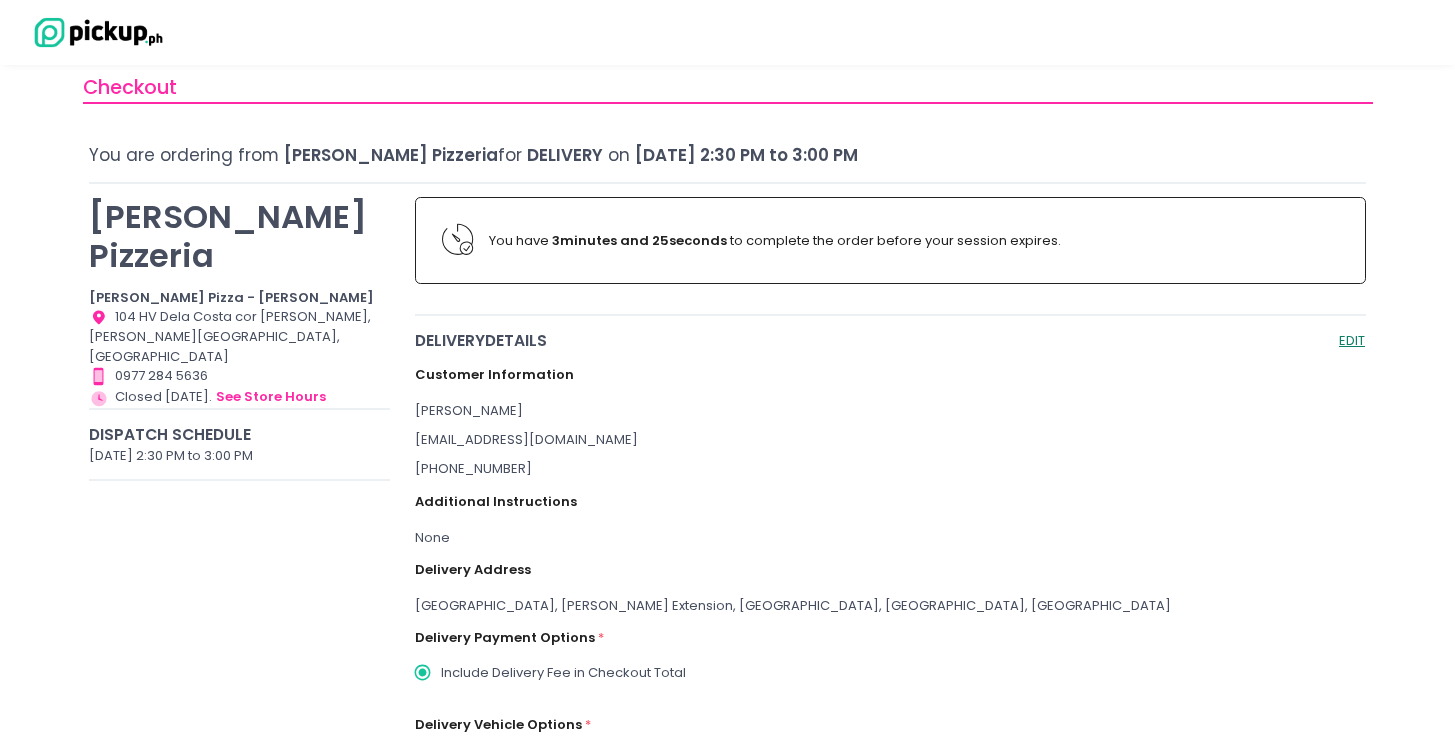 click on "EDIT" at bounding box center [1352, 340] 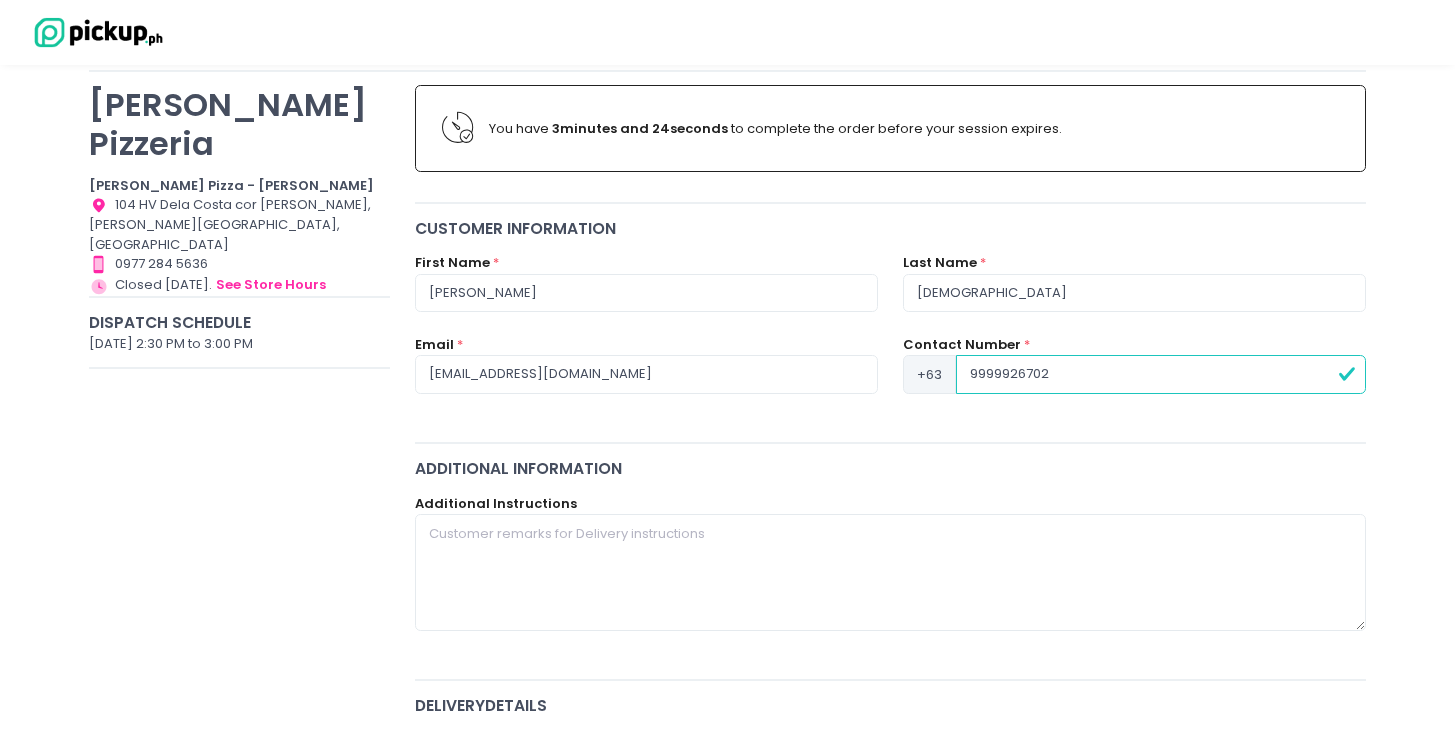 scroll, scrollTop: 219, scrollLeft: 0, axis: vertical 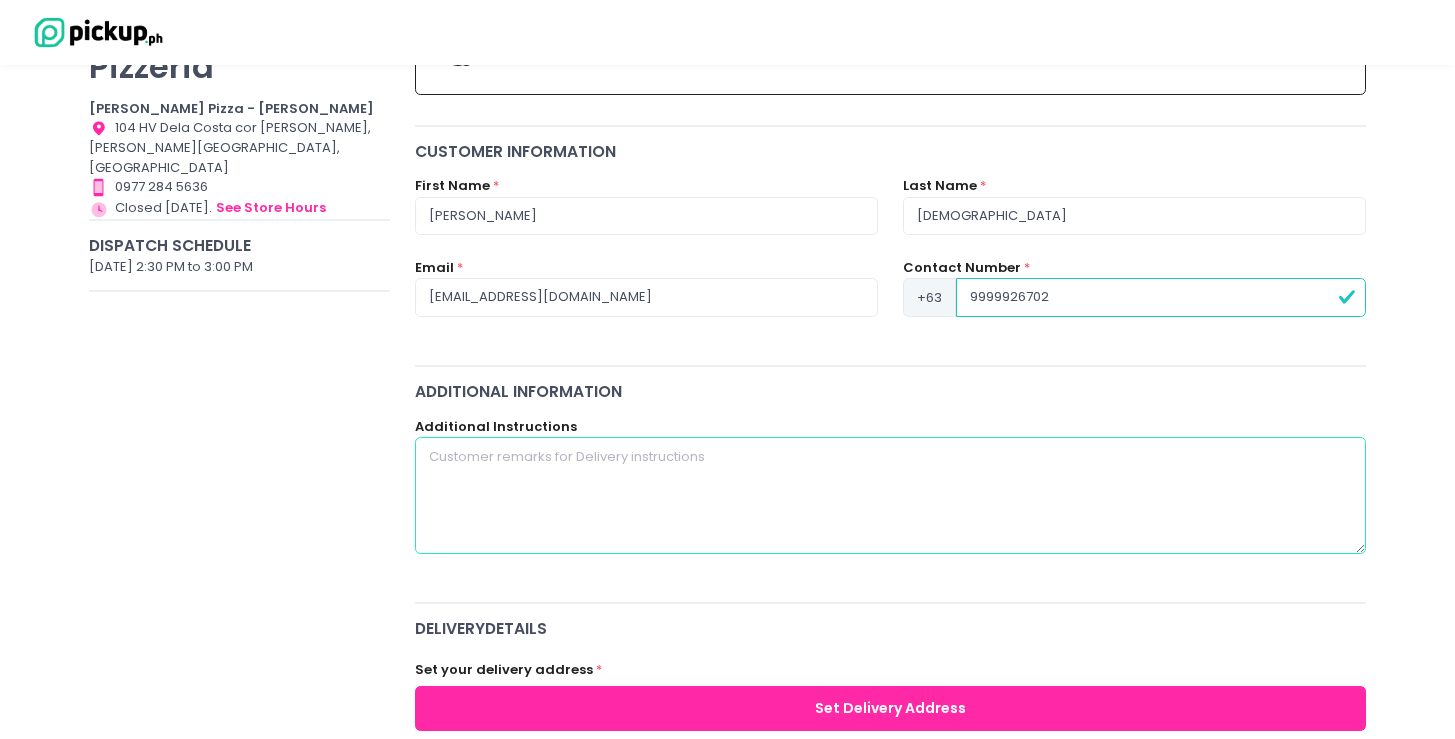 click at bounding box center (891, 495) 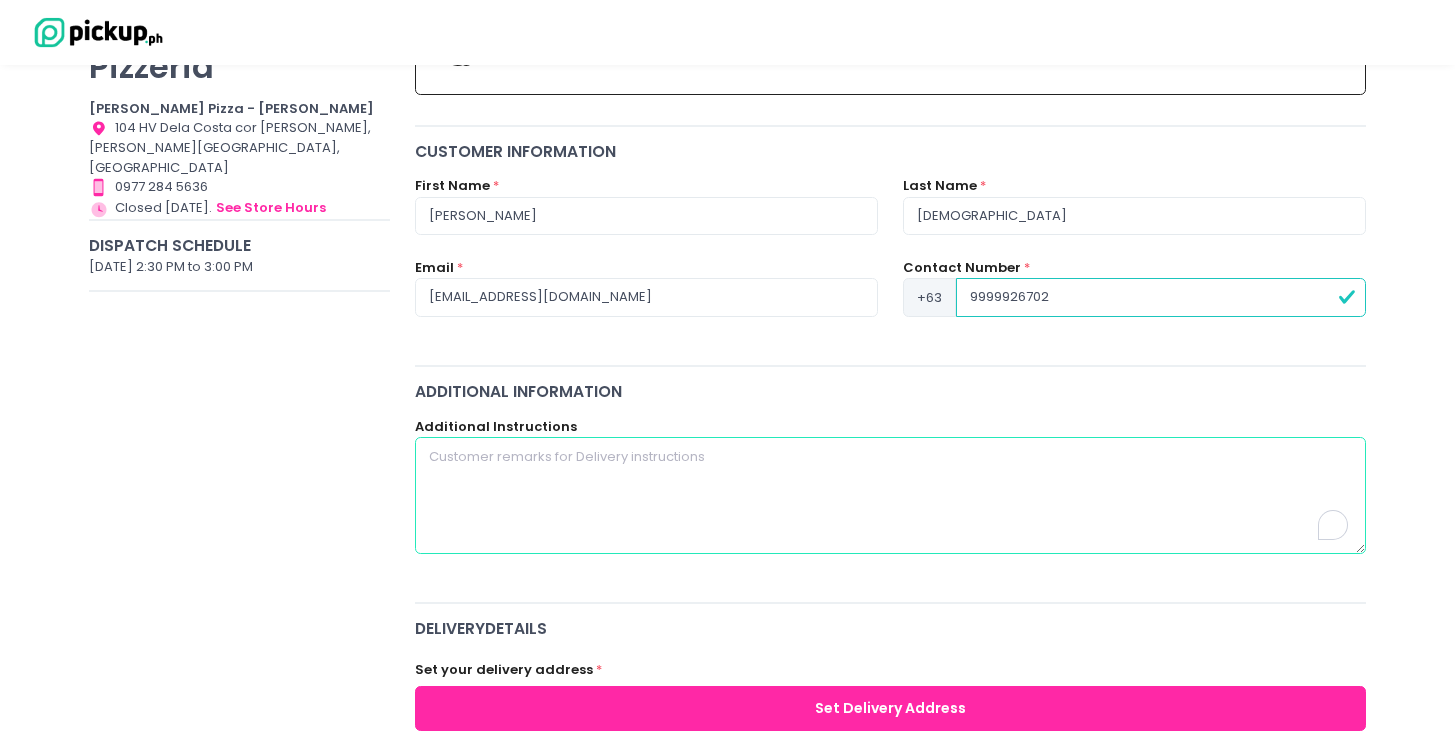 radio on "true" 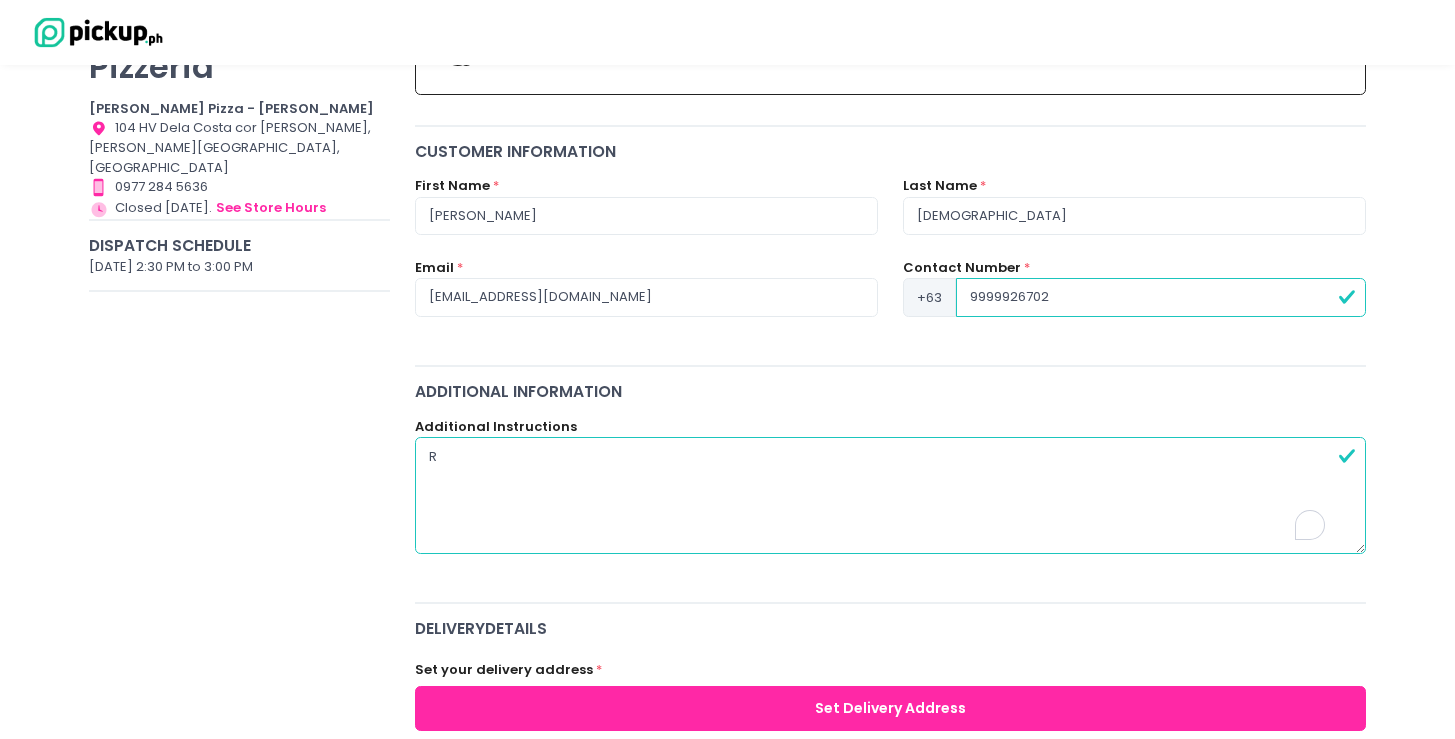 radio on "true" 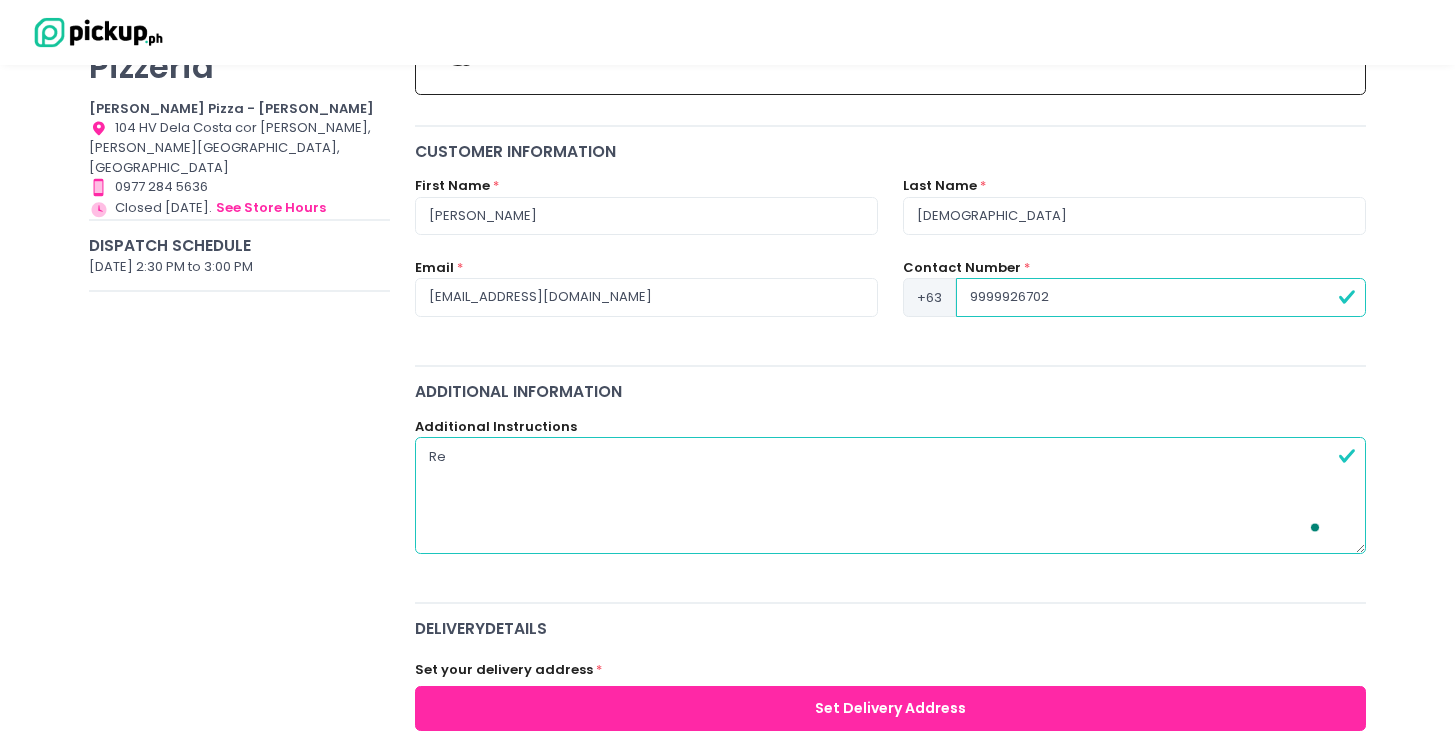 radio on "true" 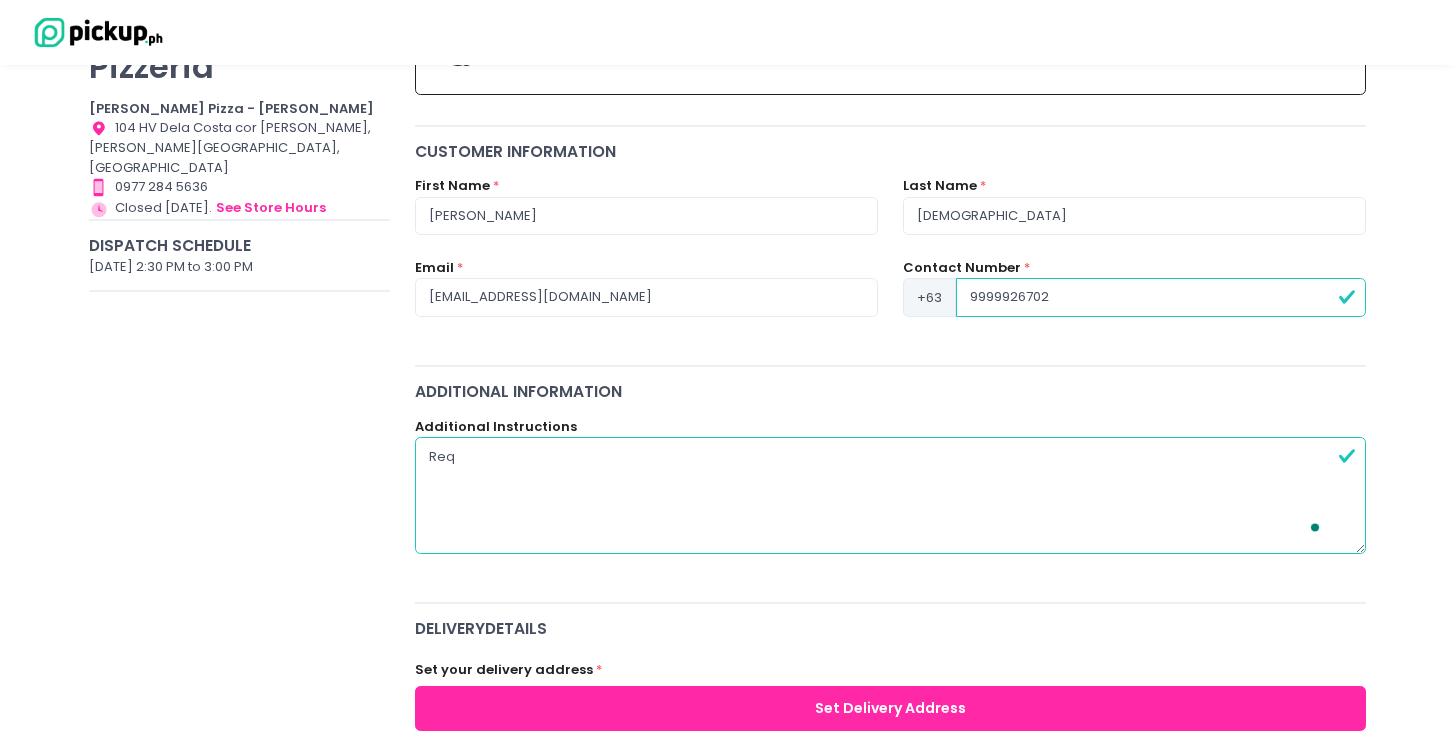 radio on "true" 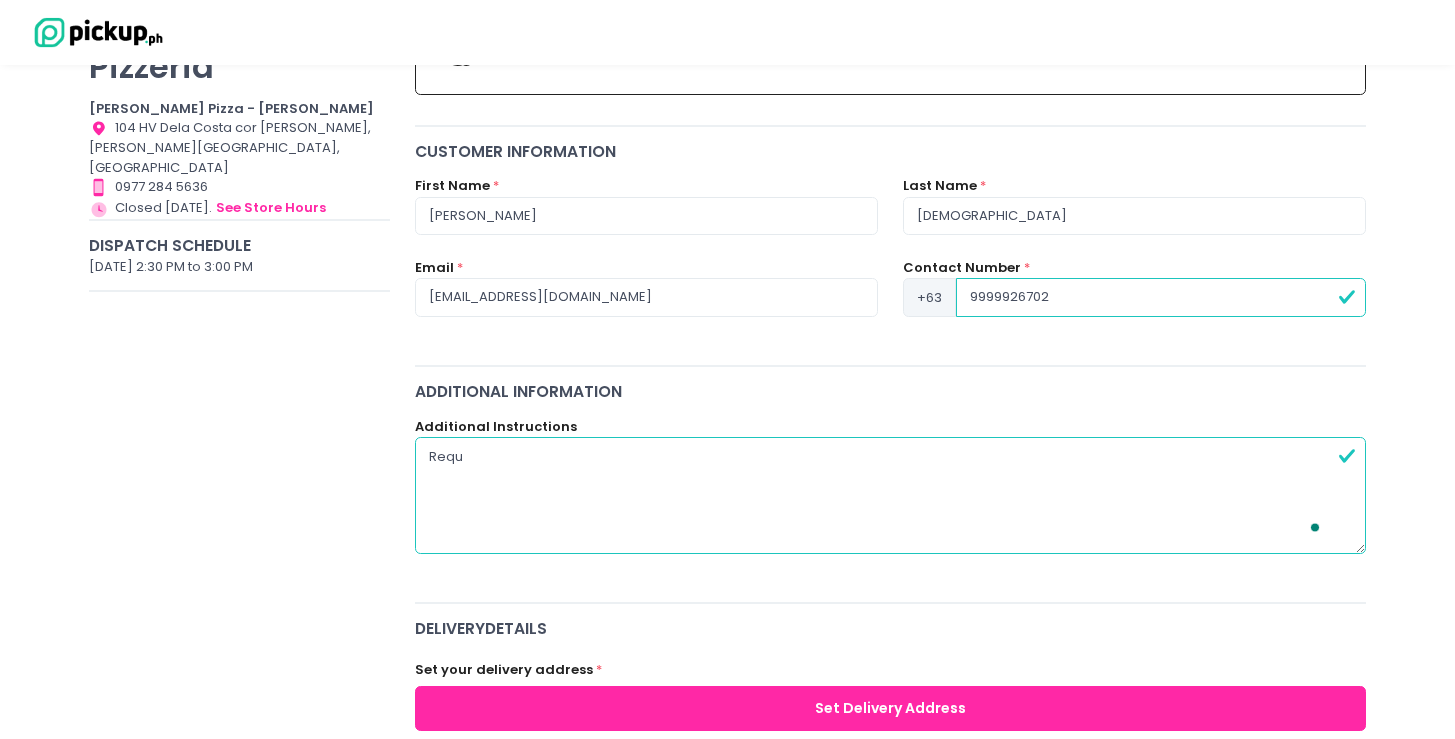 type on "Reque" 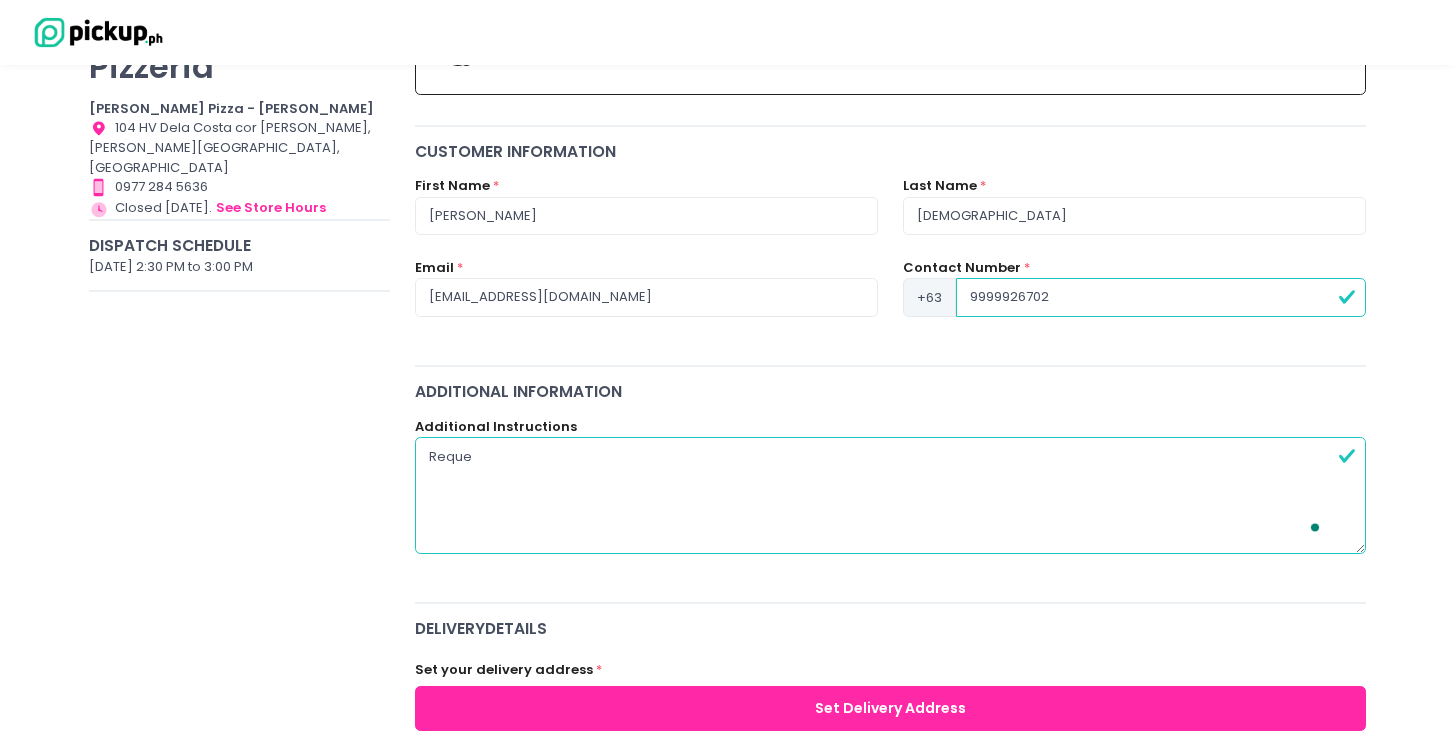 radio on "true" 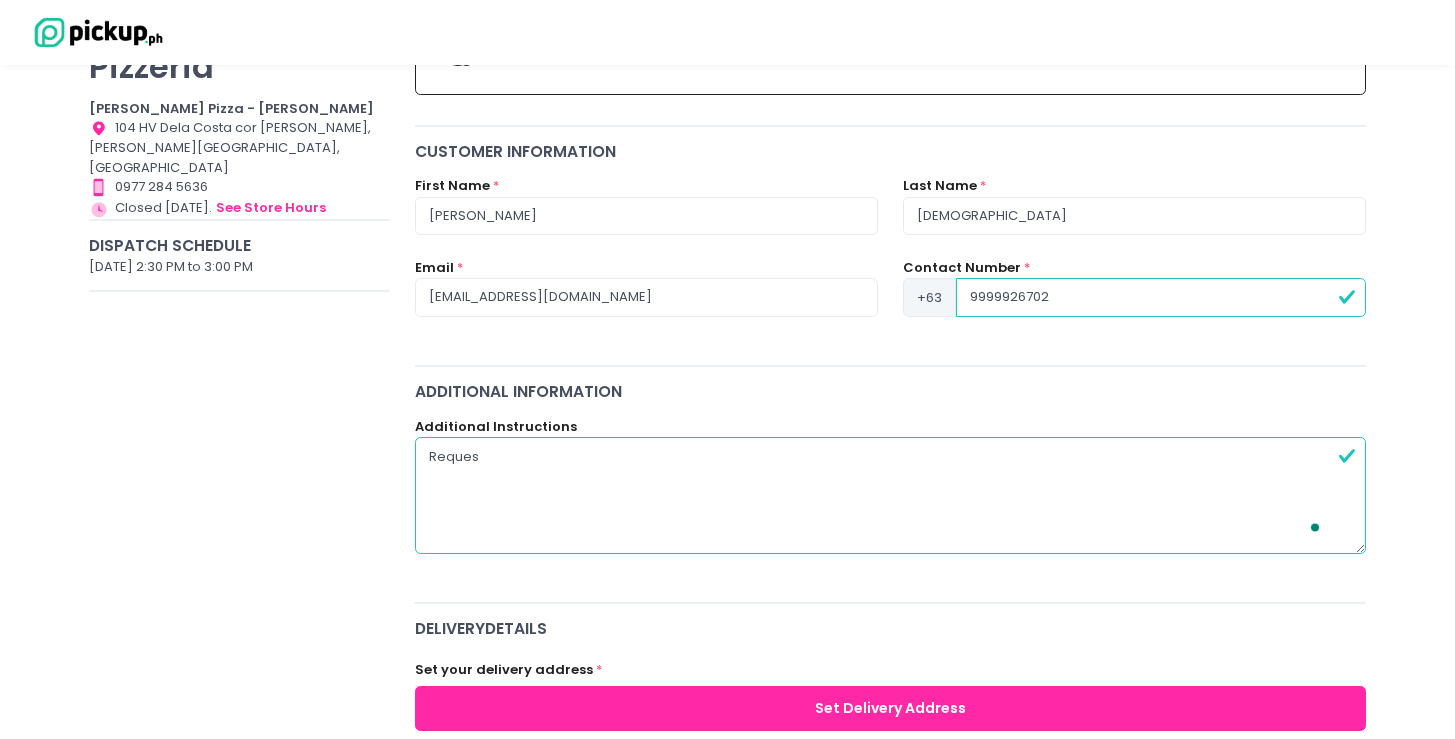 radio on "true" 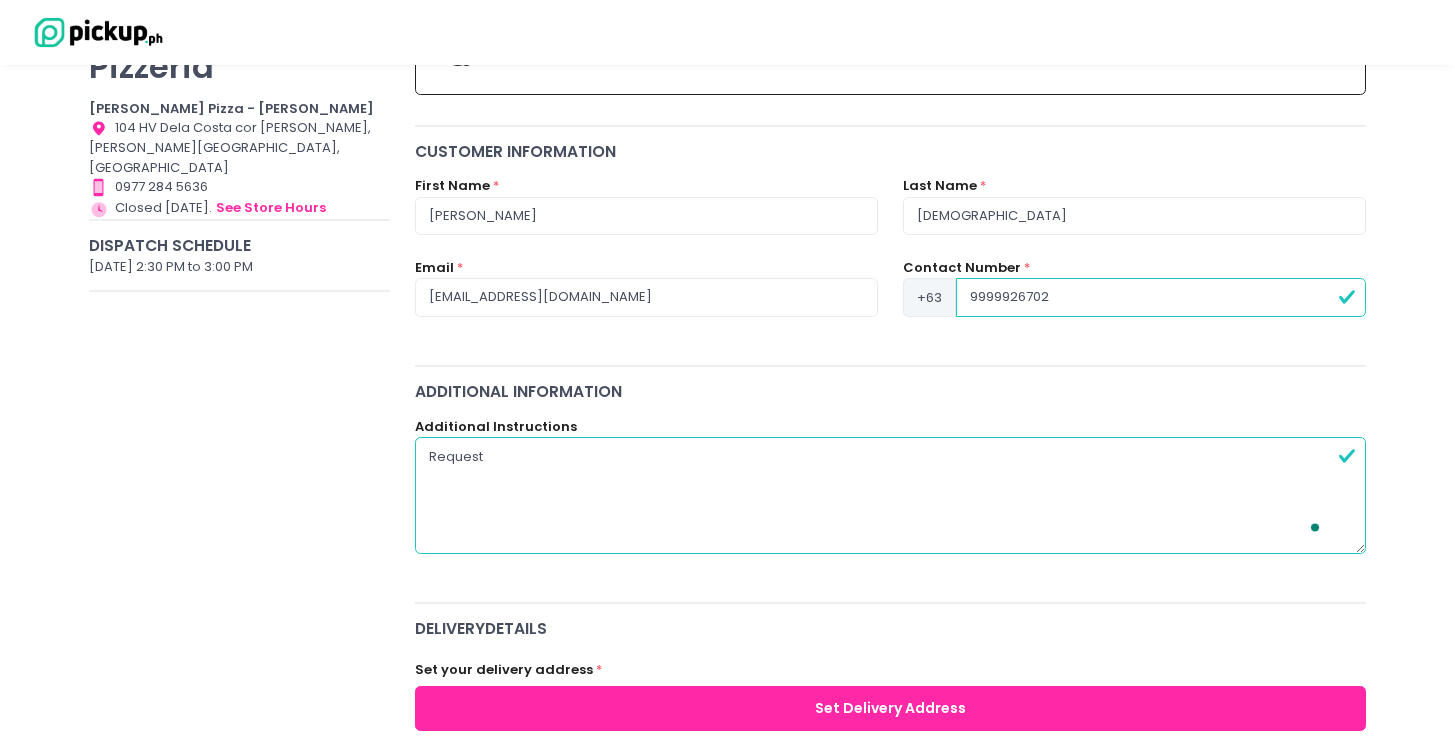 type on "Requesti" 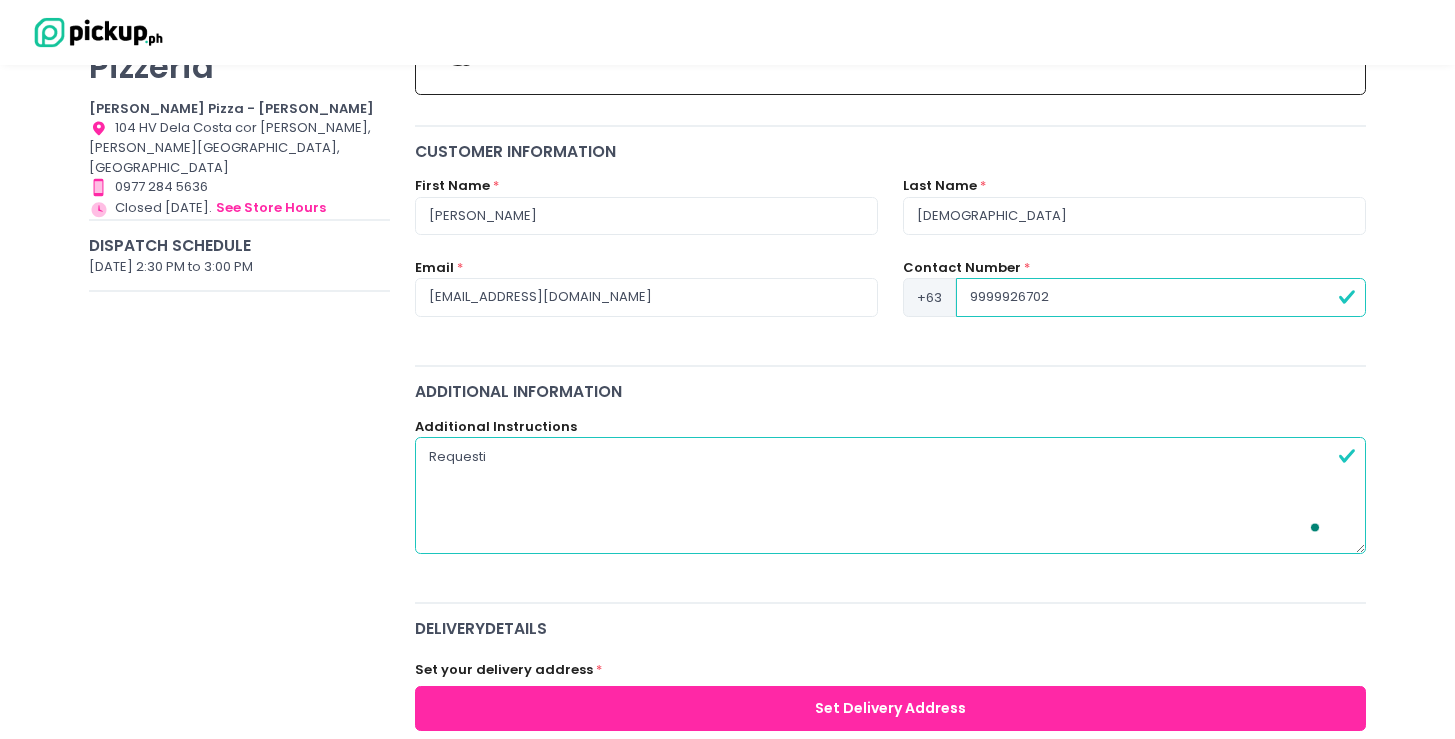radio on "true" 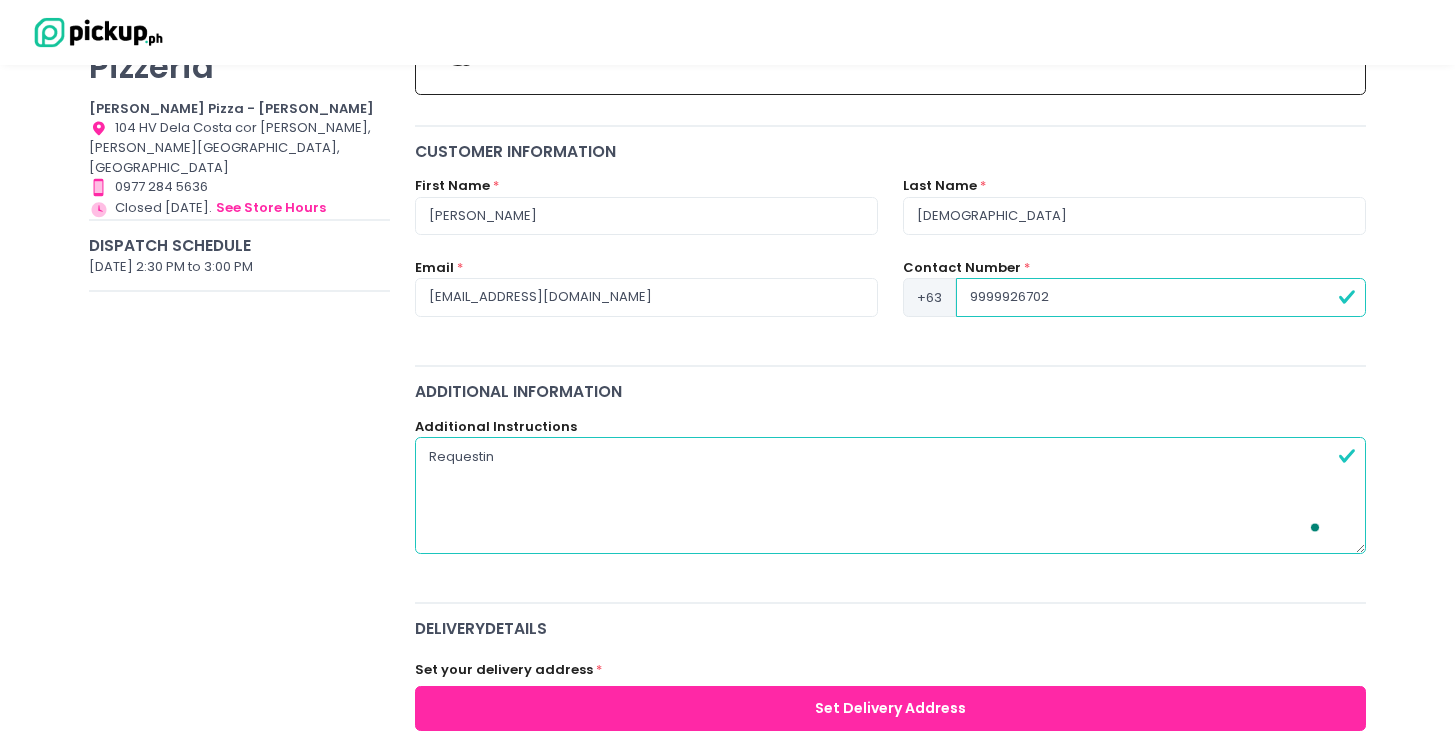 radio on "true" 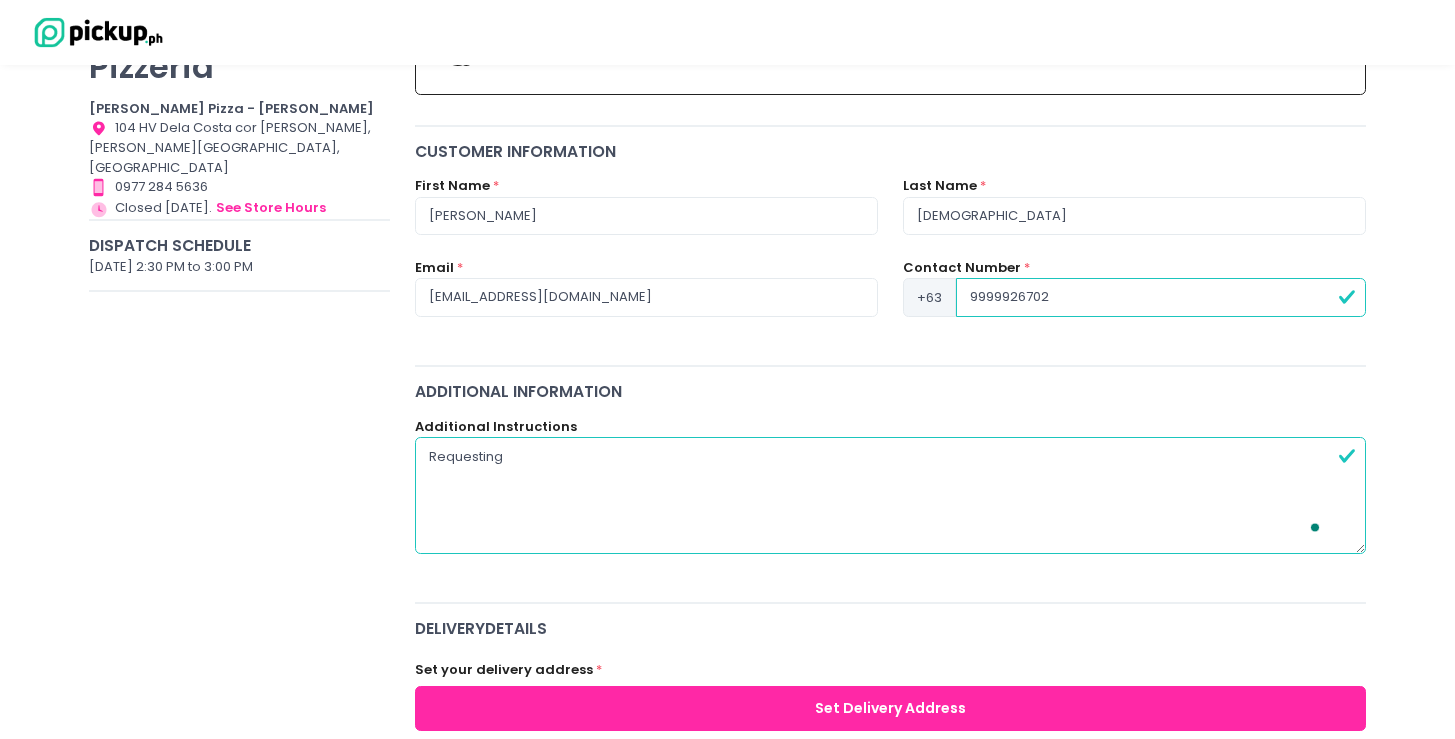 radio on "true" 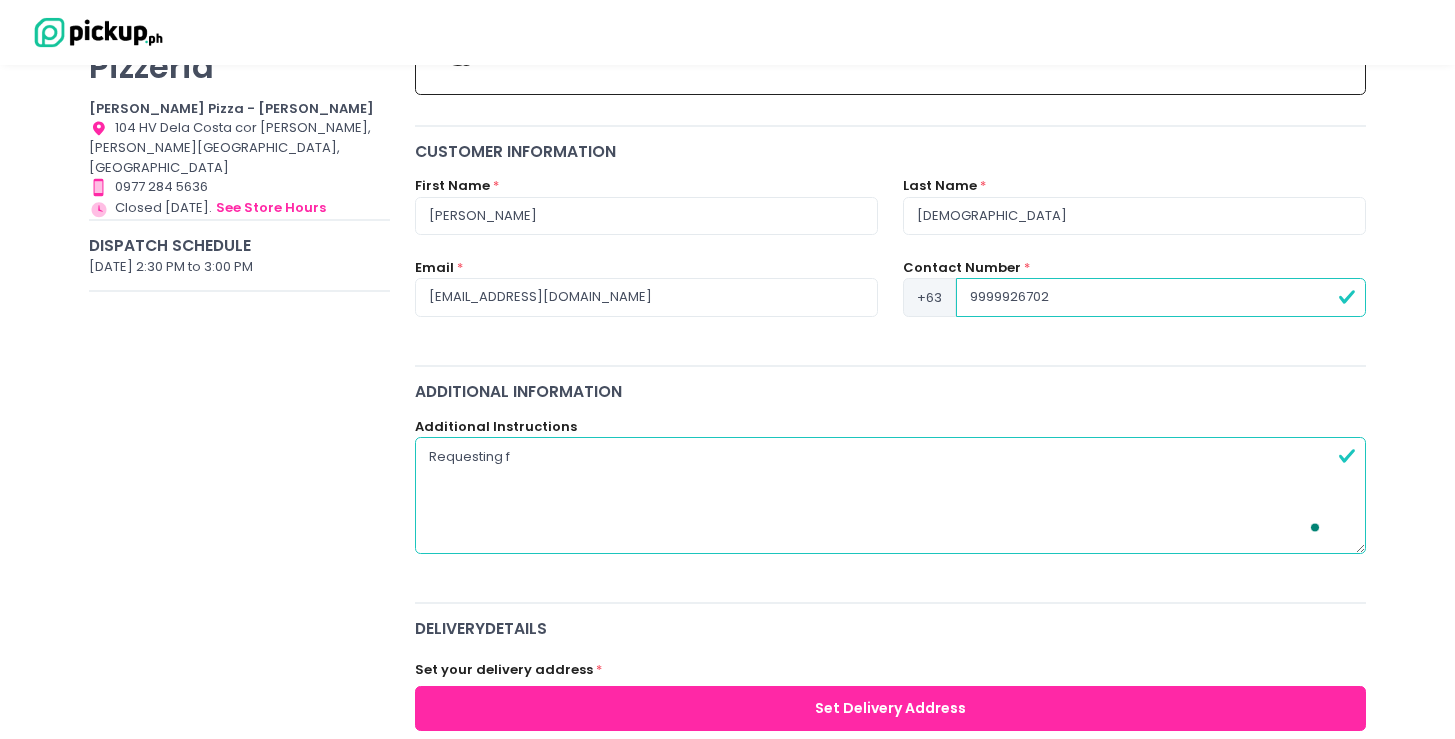type on "Requesting fo" 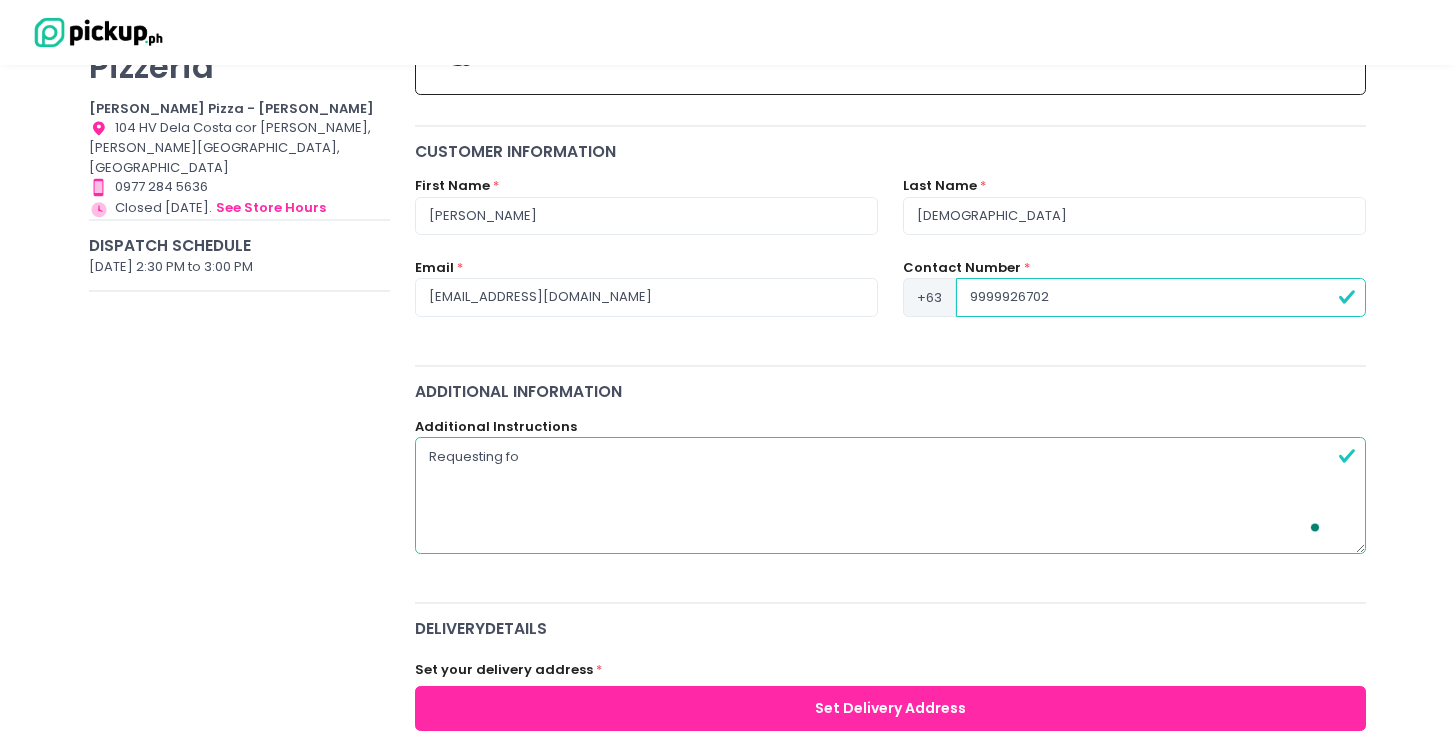 radio on "true" 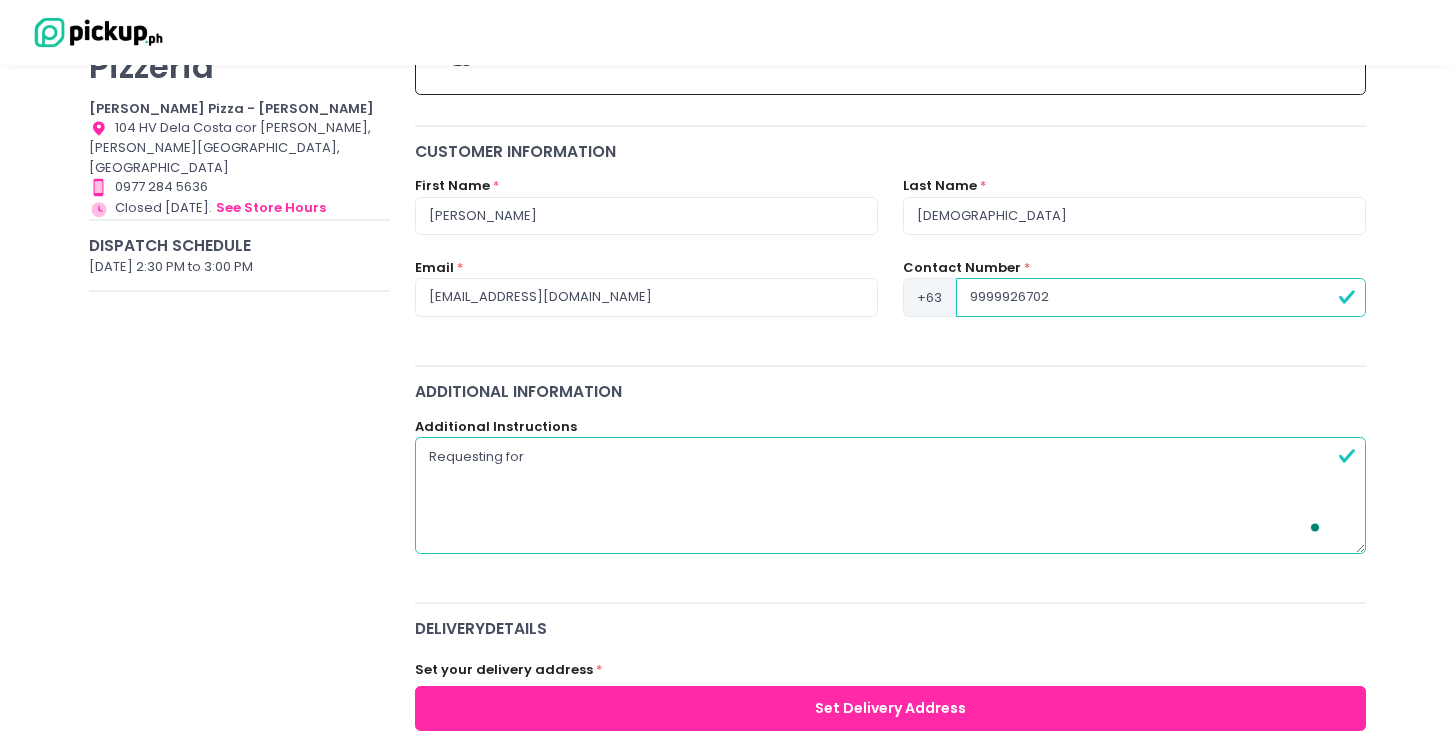 radio on "true" 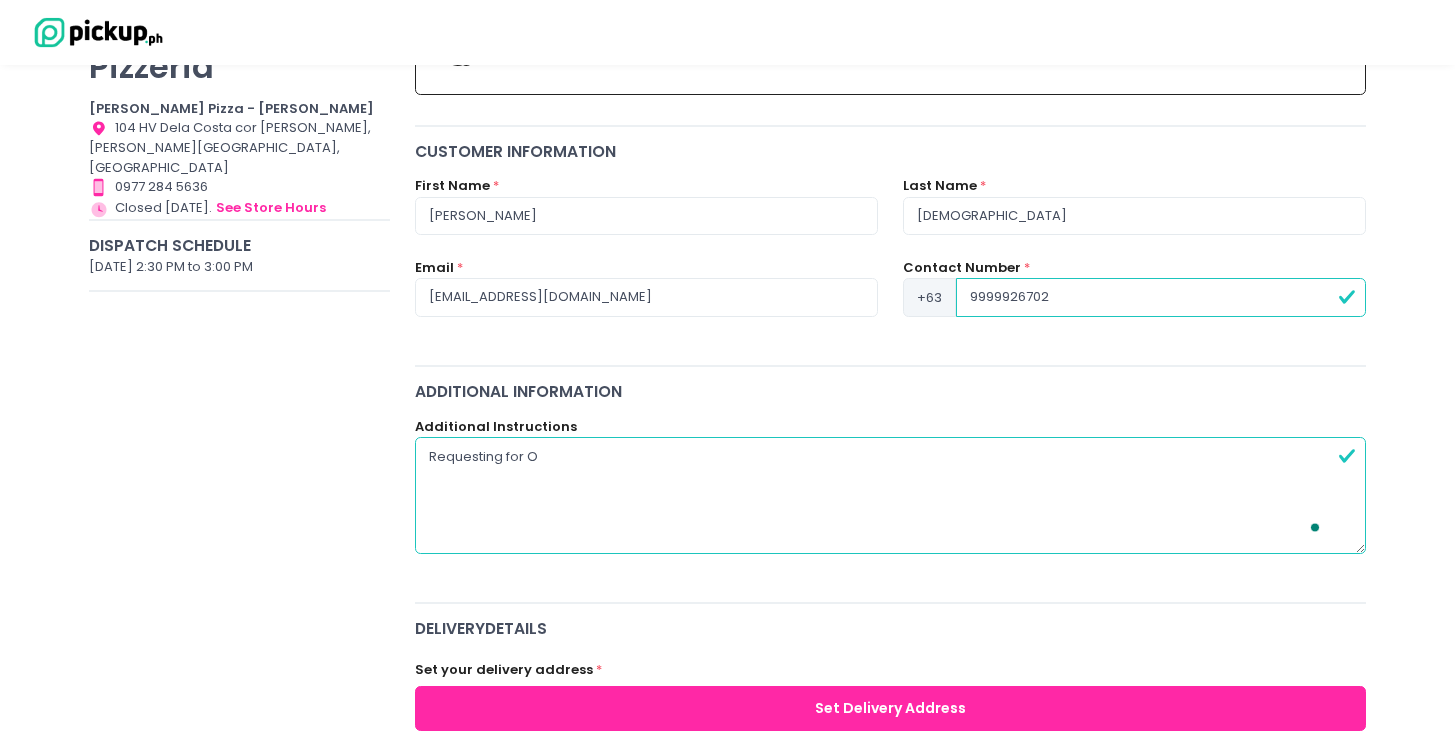 radio on "true" 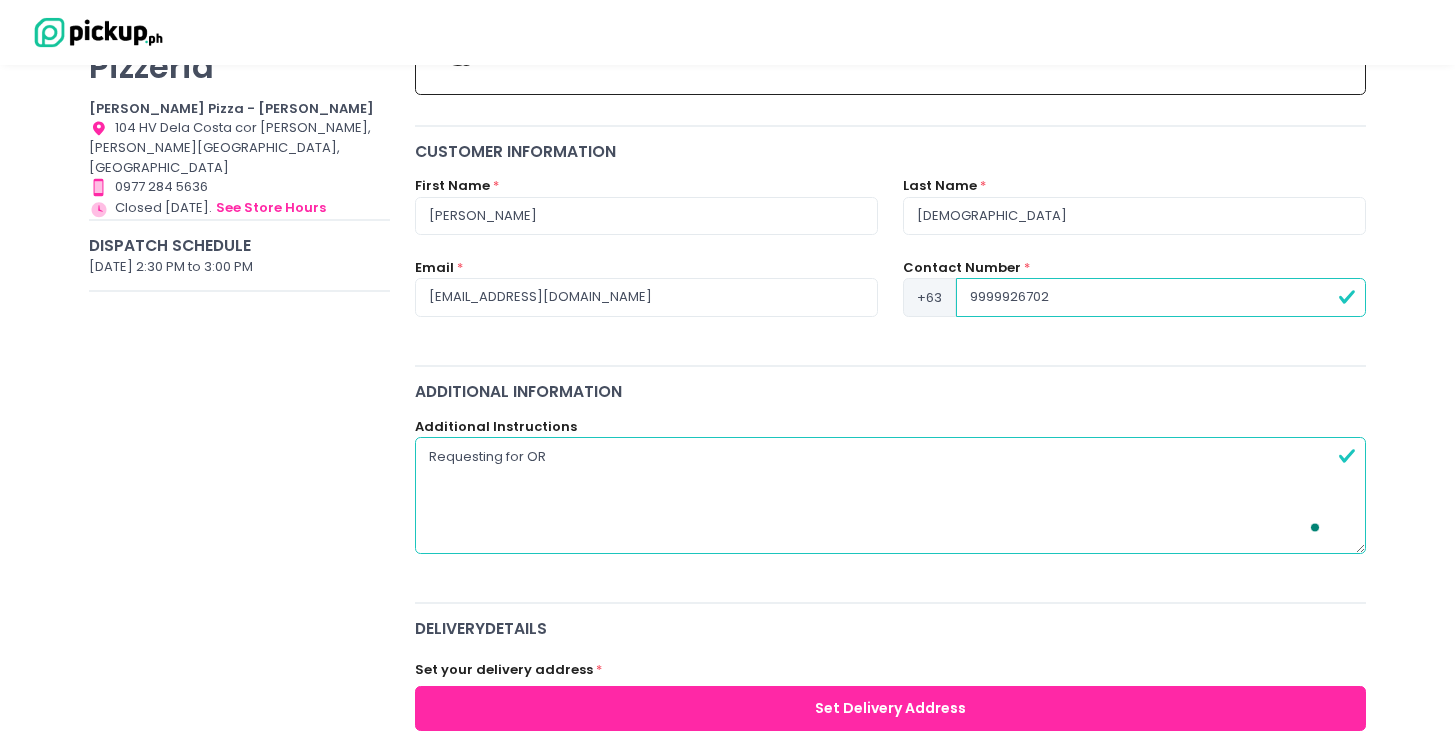 radio on "true" 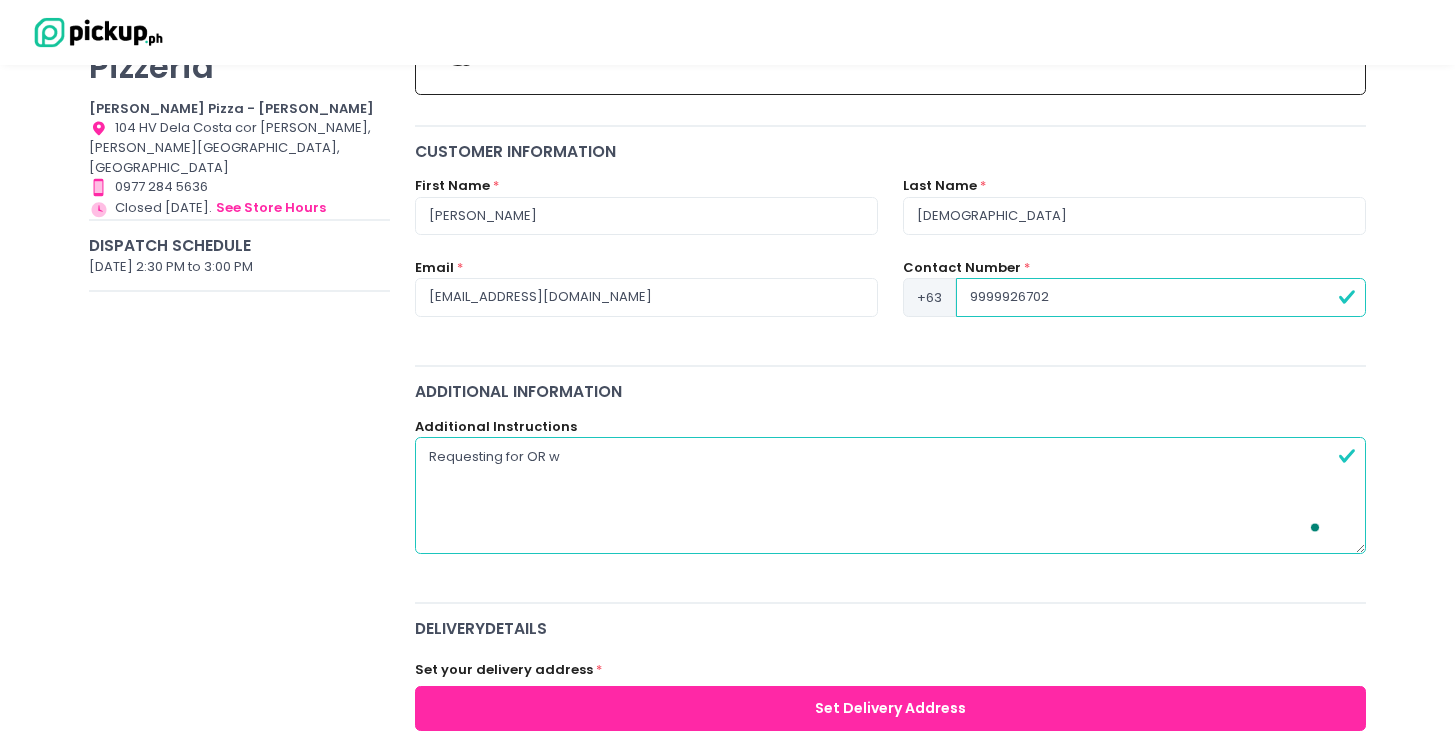 radio on "true" 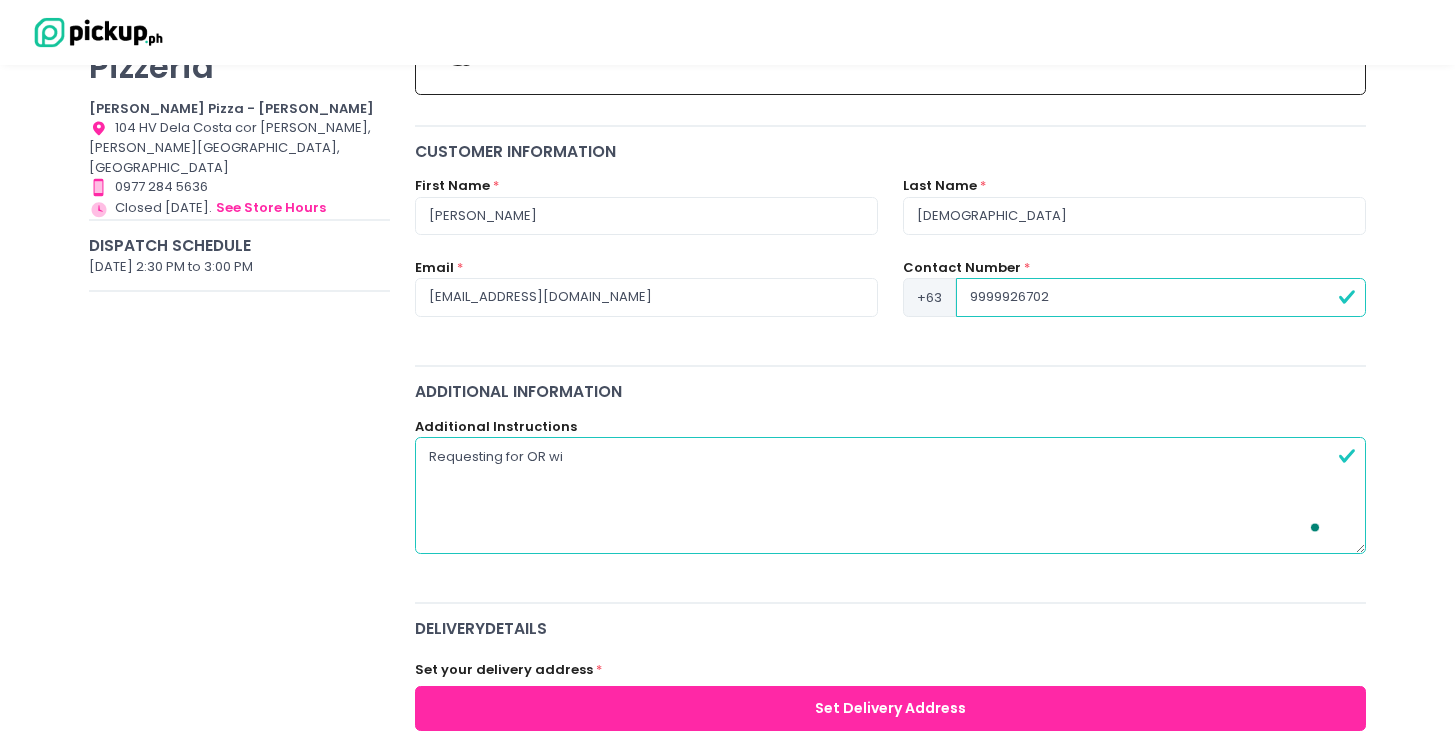 radio on "true" 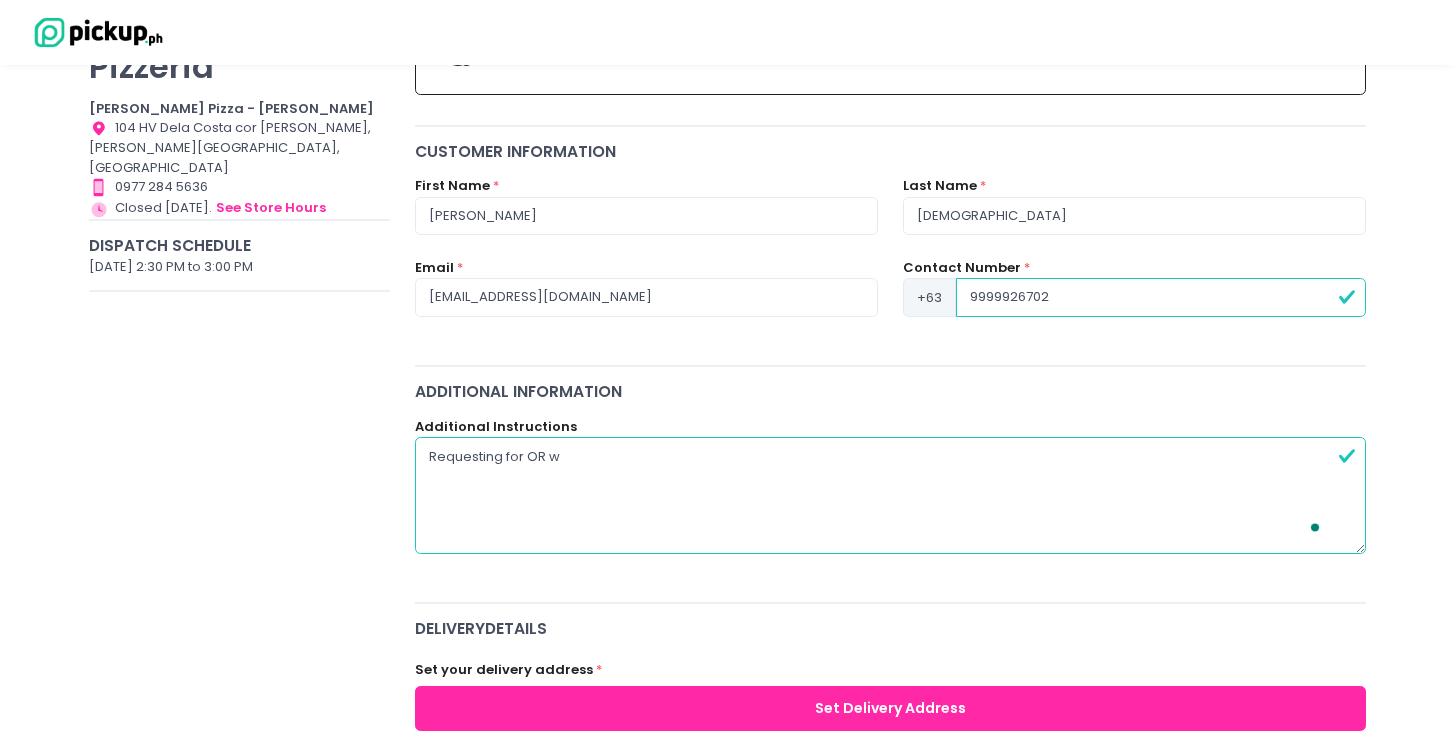 radio on "true" 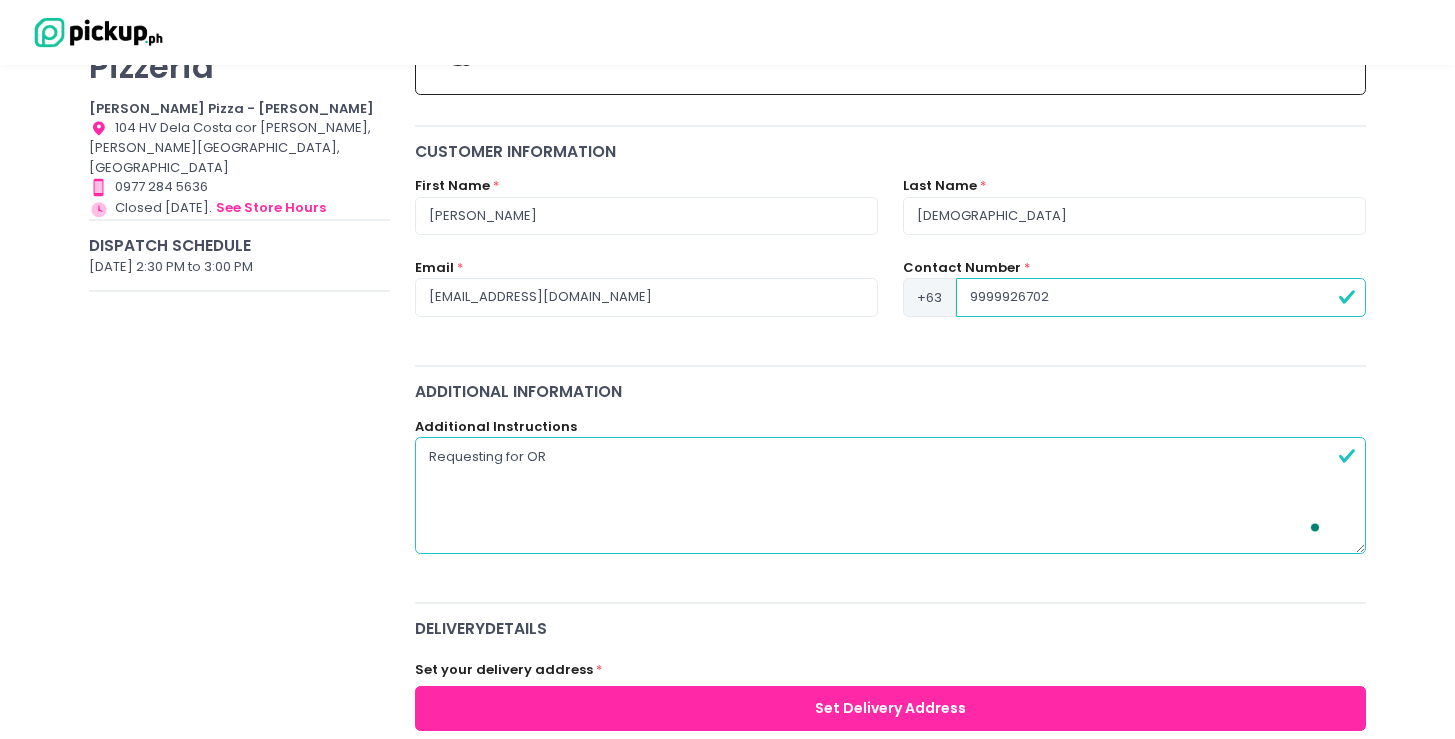 radio on "true" 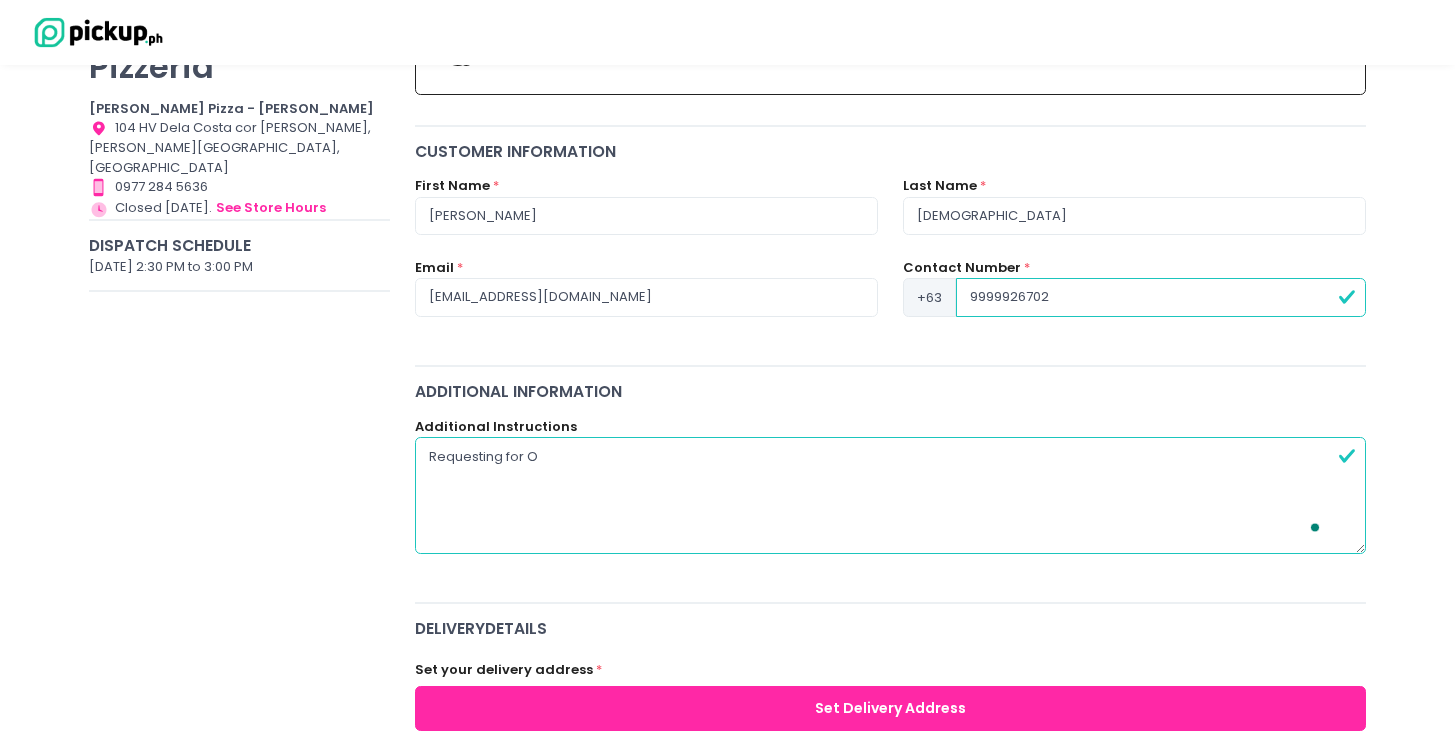 radio on "true" 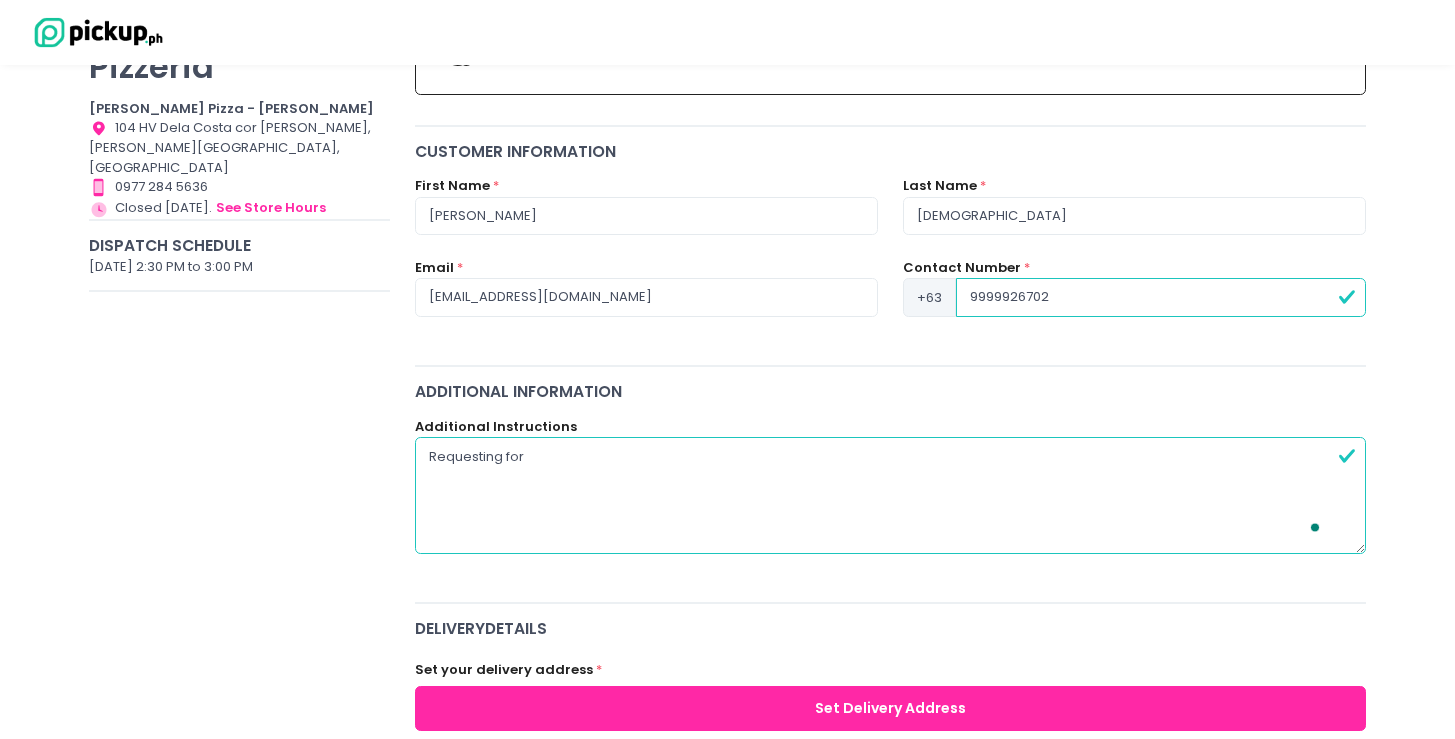 radio on "true" 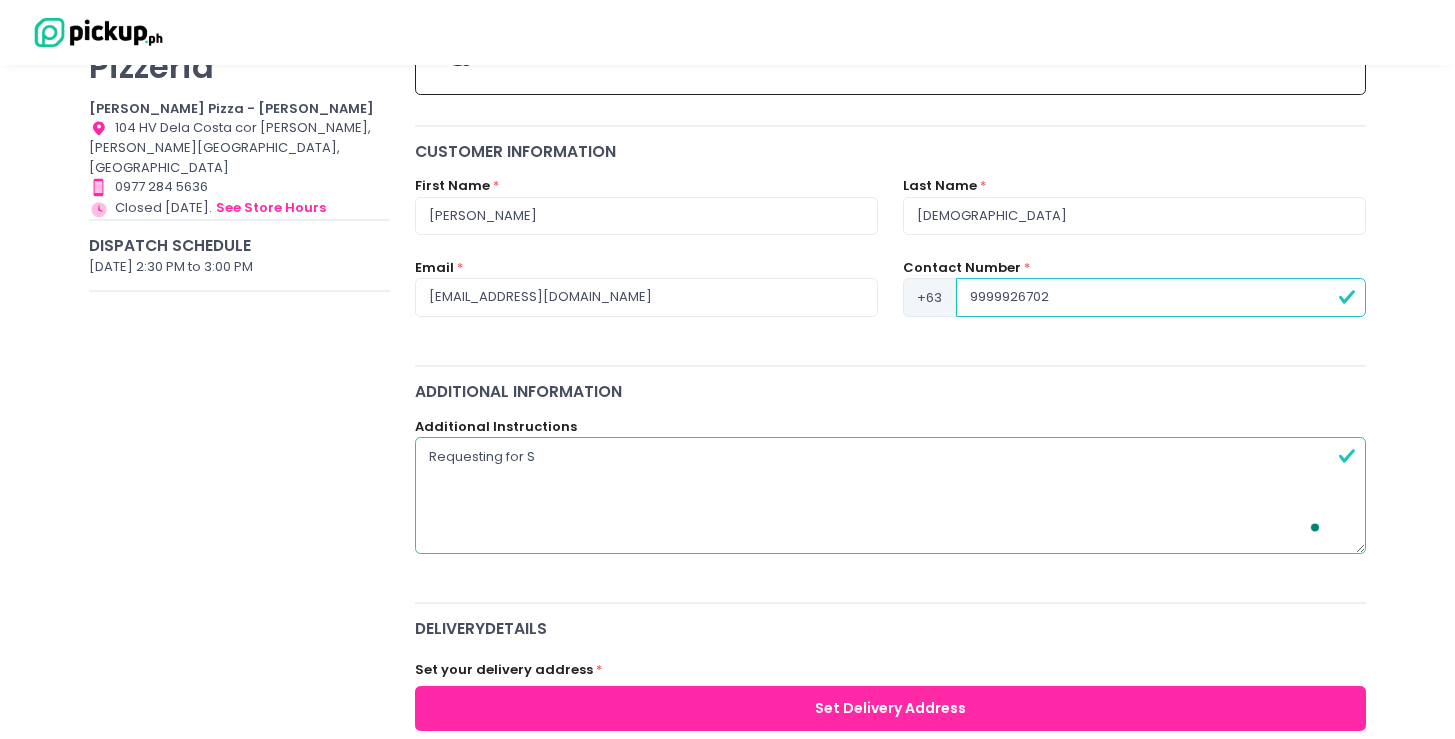 radio on "true" 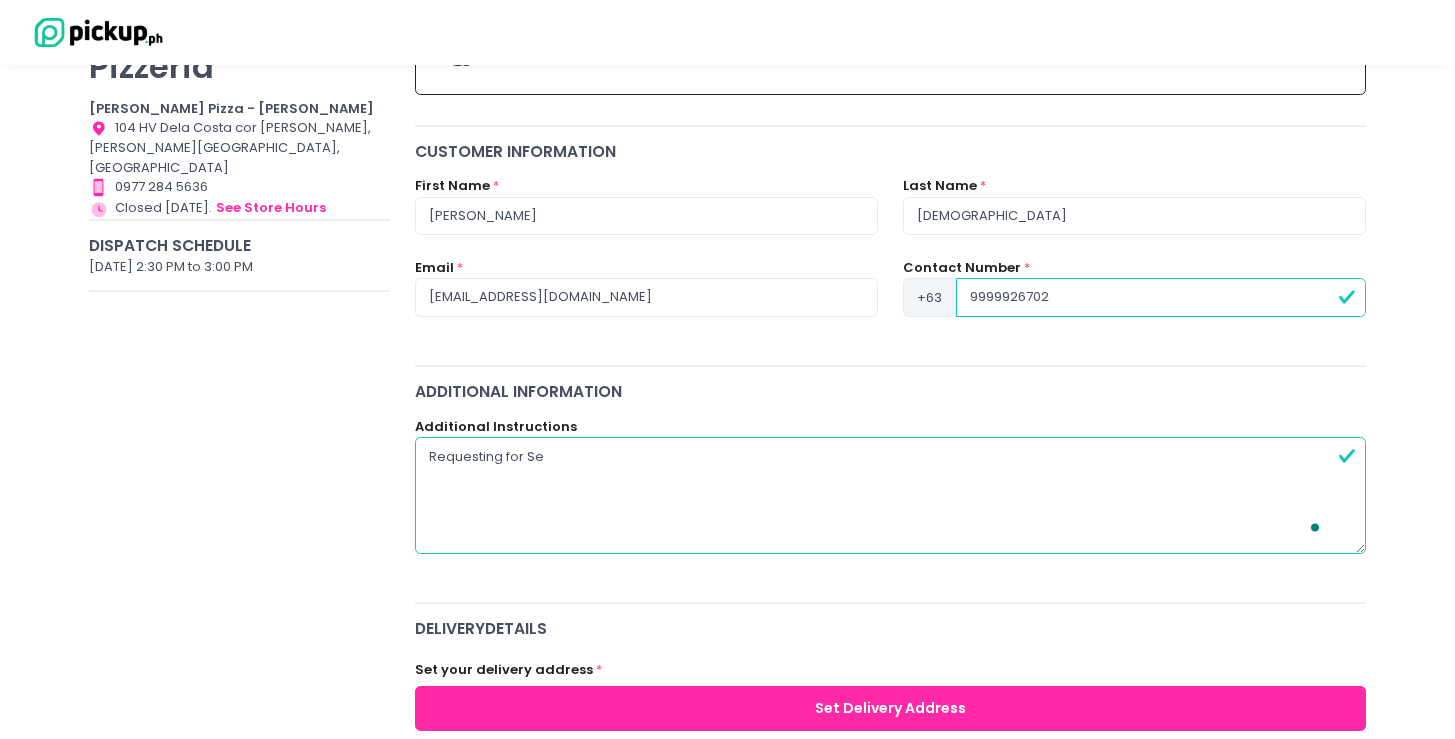 radio on "true" 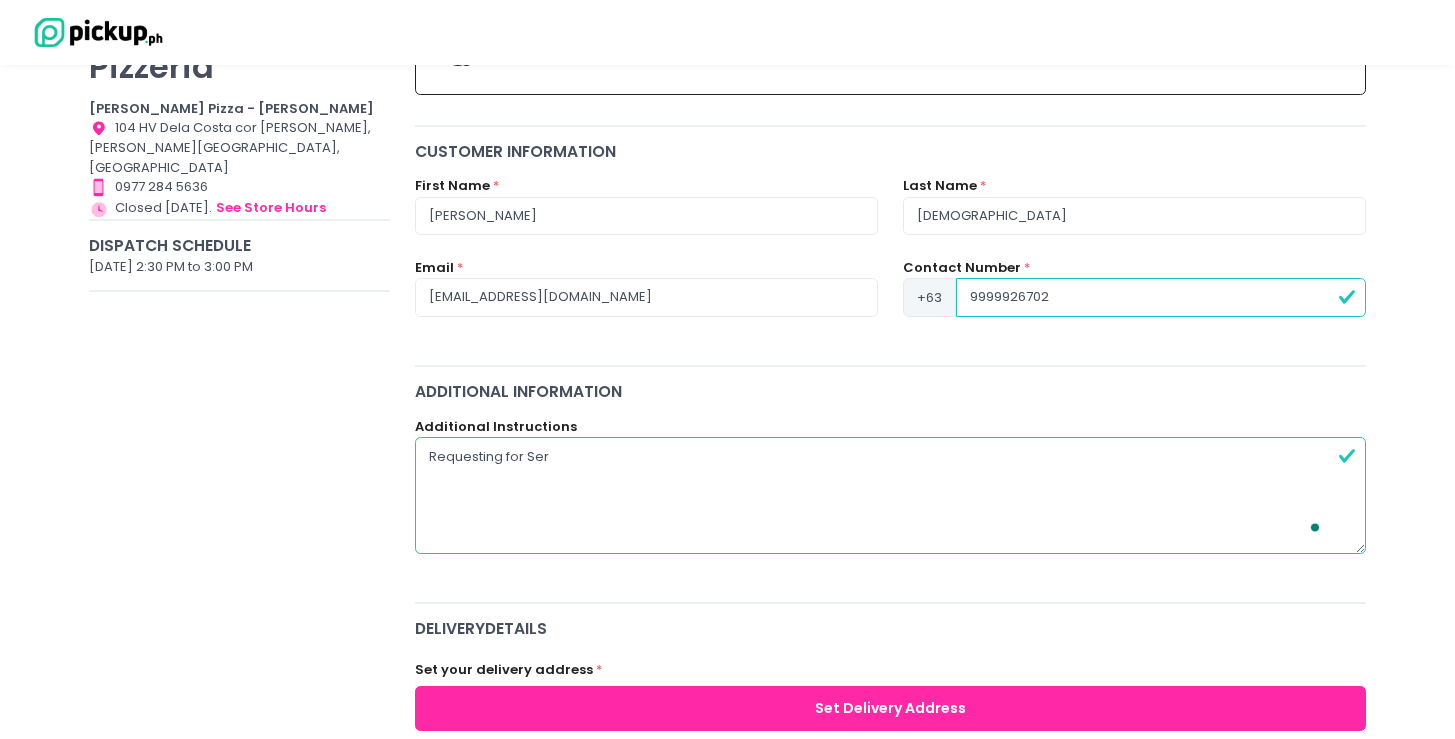 radio on "true" 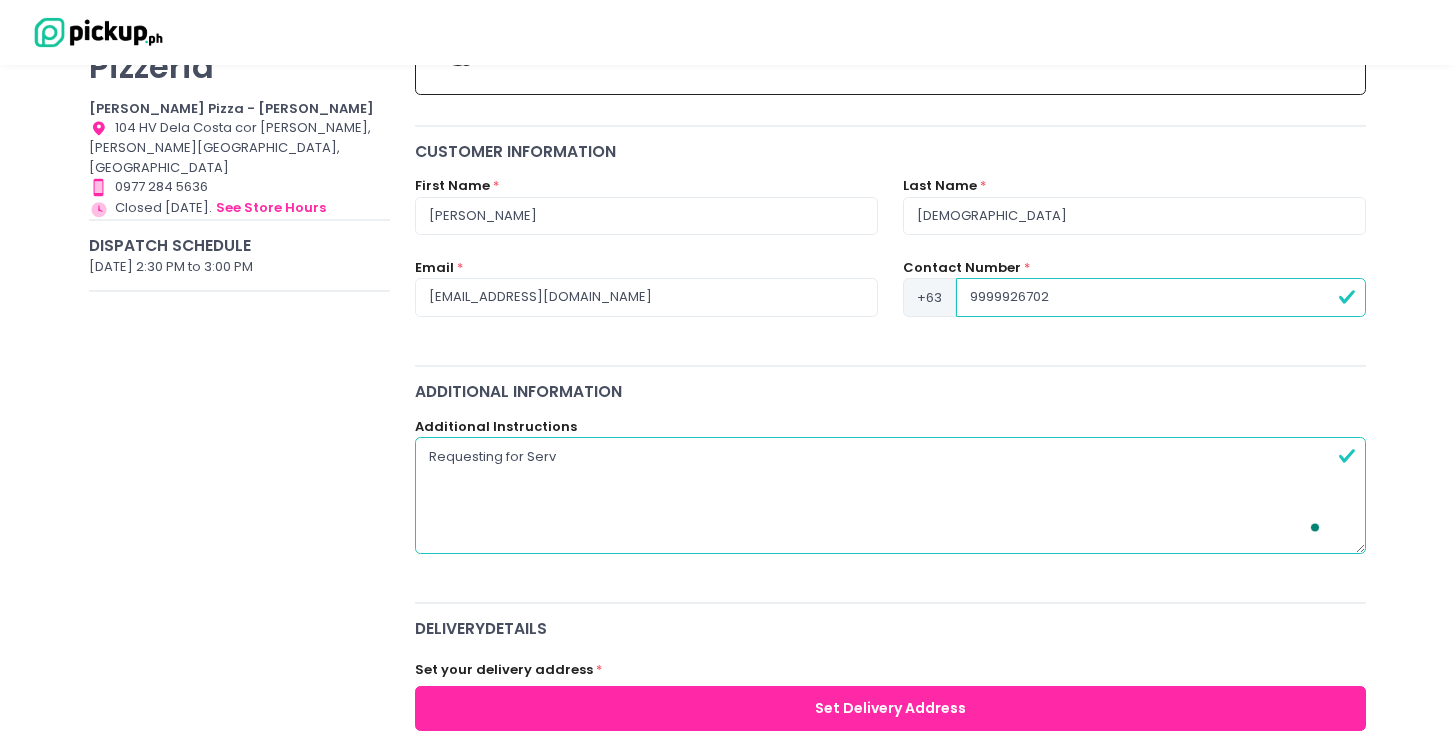 radio on "true" 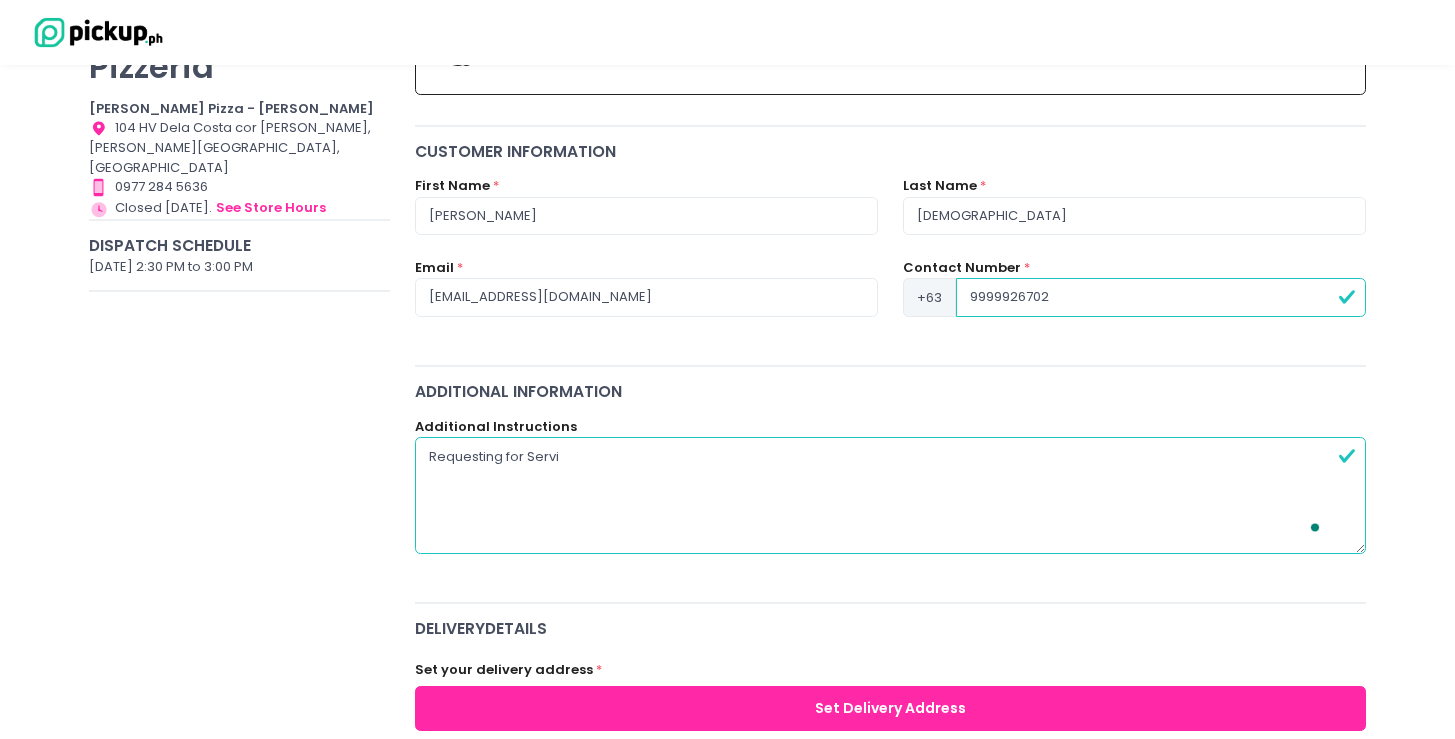 radio on "true" 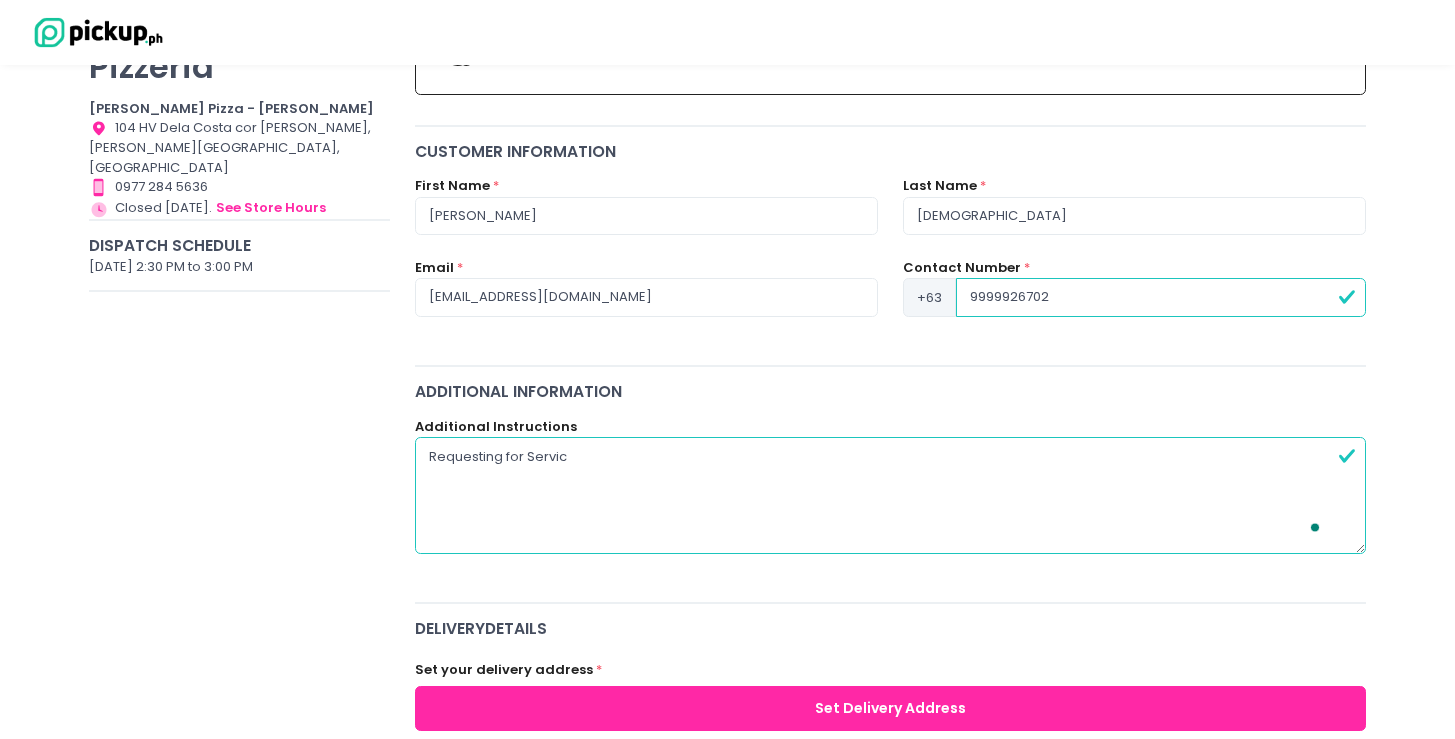 type on "Requesting for Service" 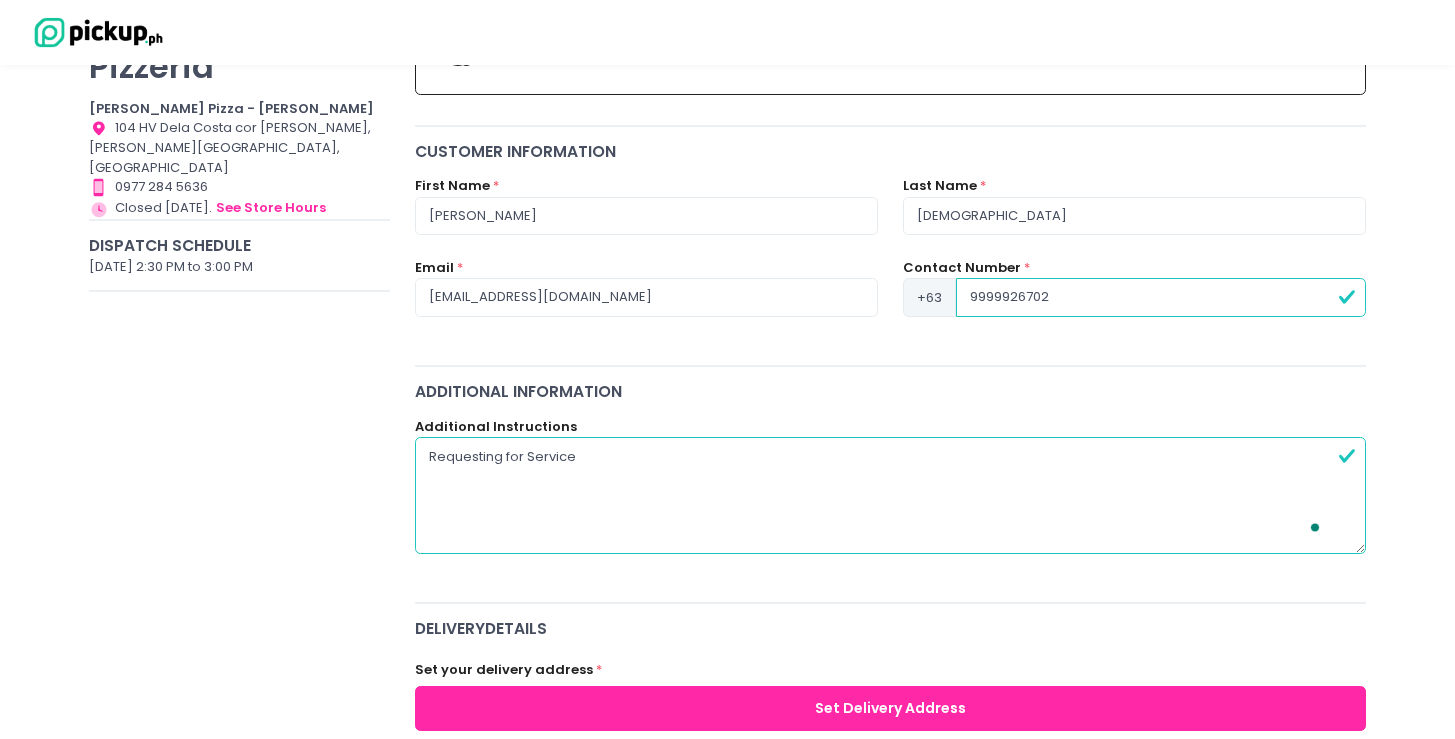 radio on "true" 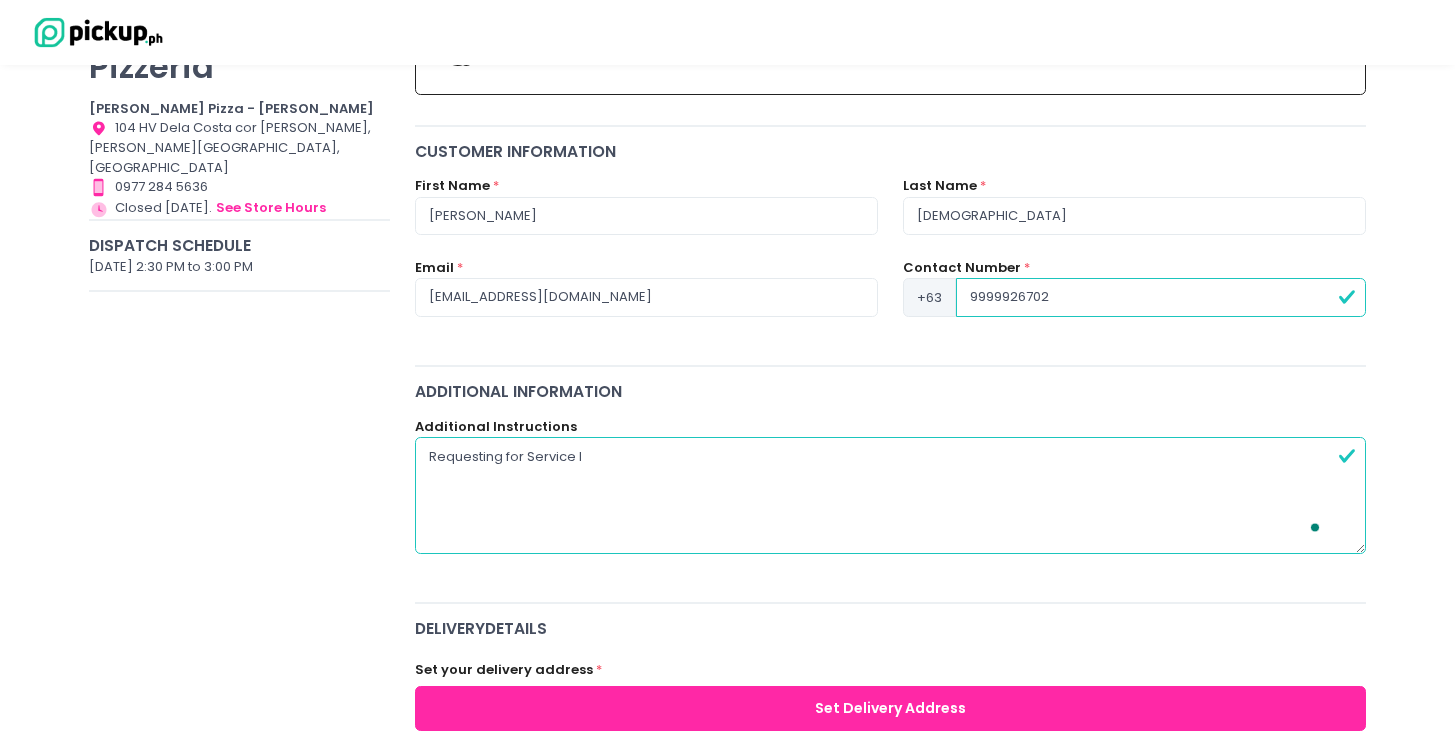 radio on "true" 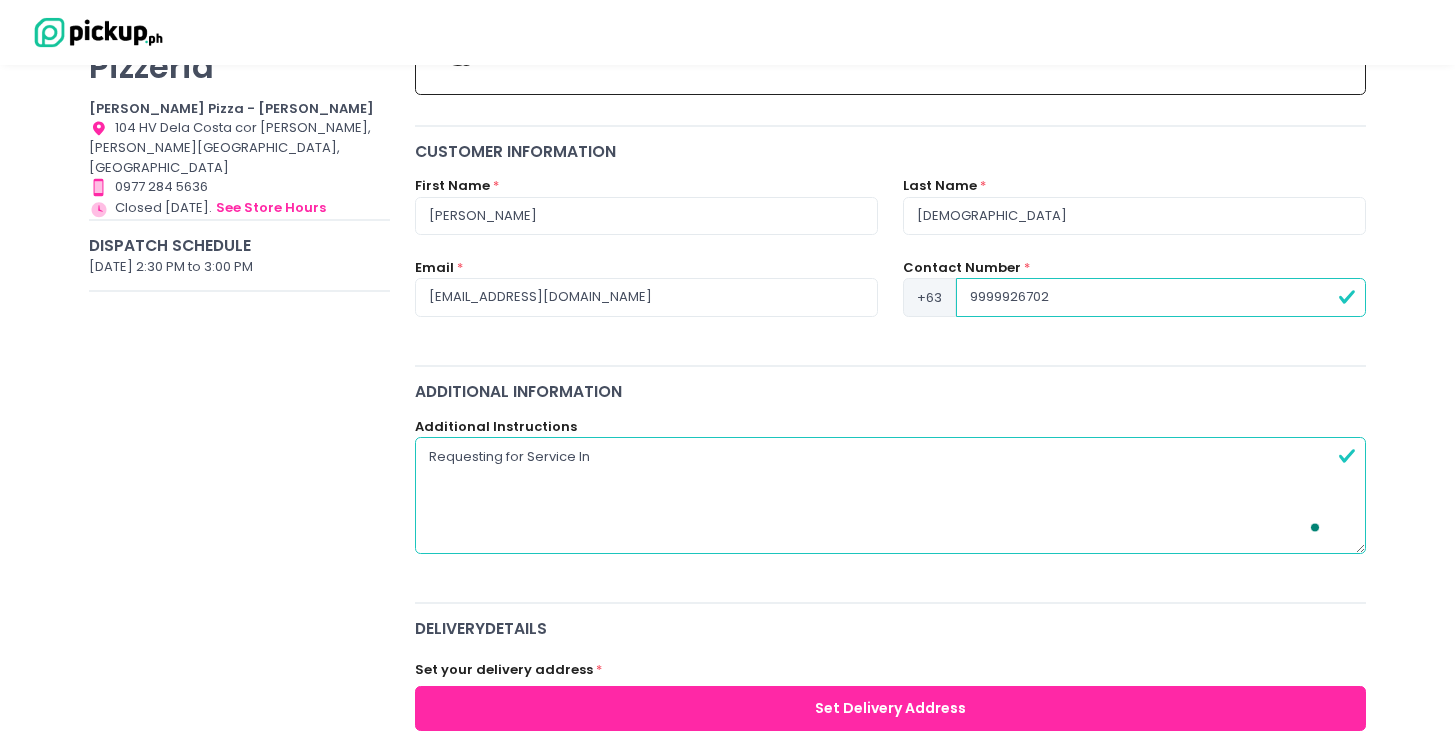 radio on "true" 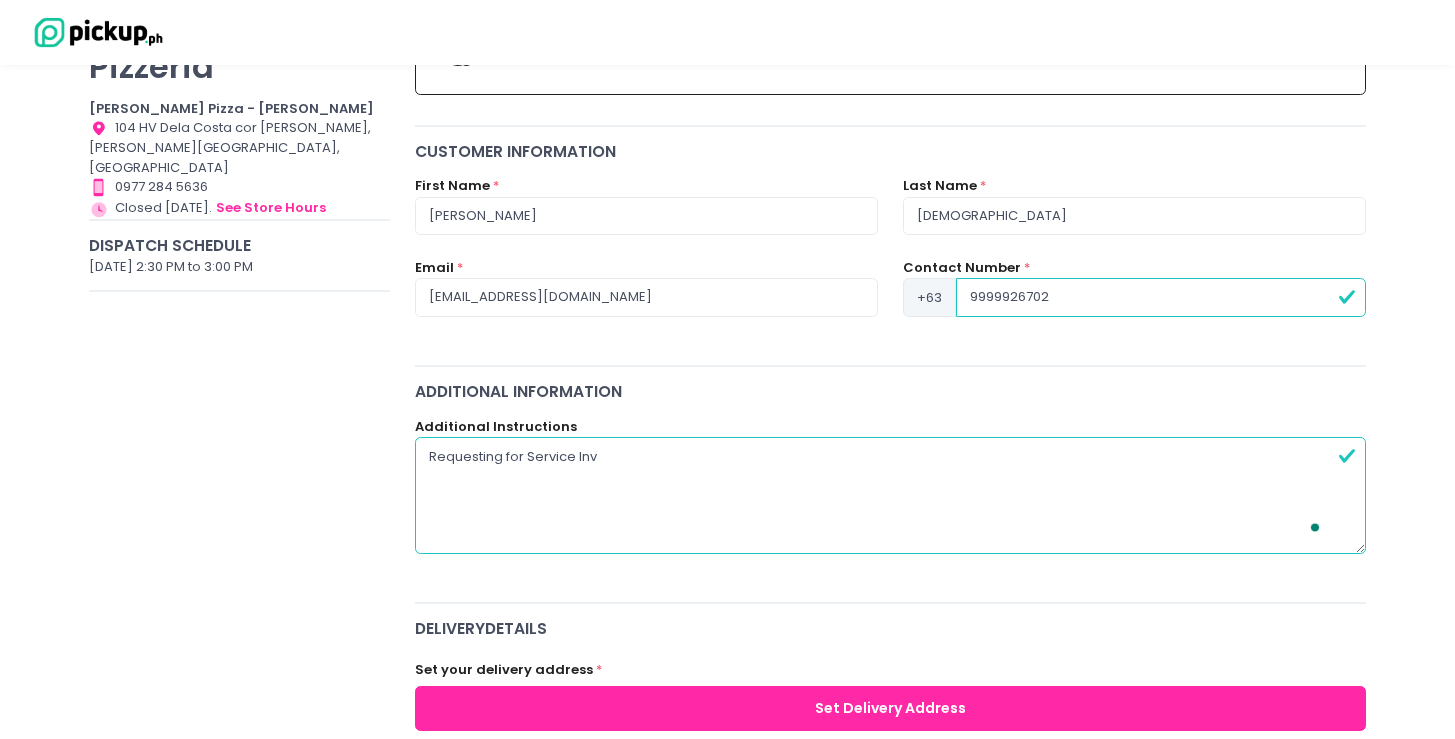type on "Requesting for Service Invo" 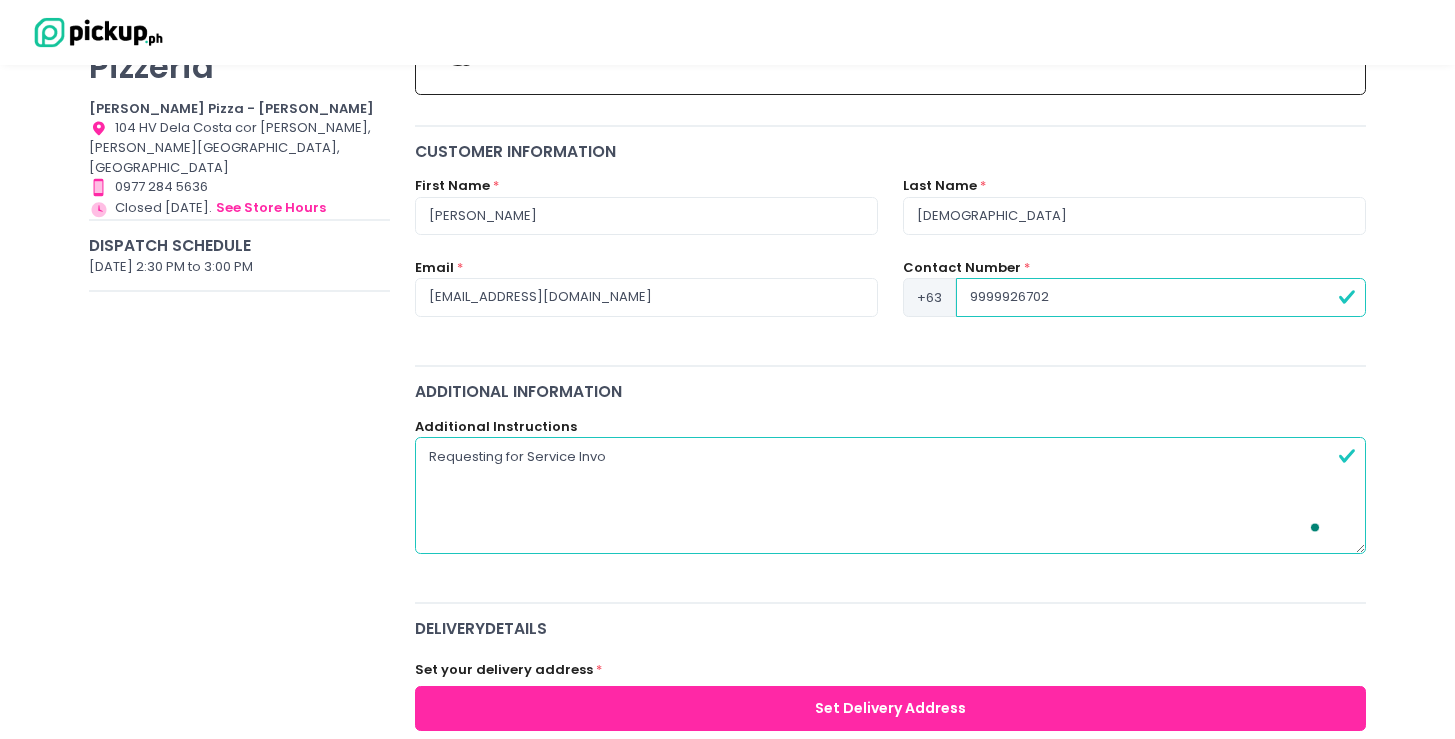 radio on "true" 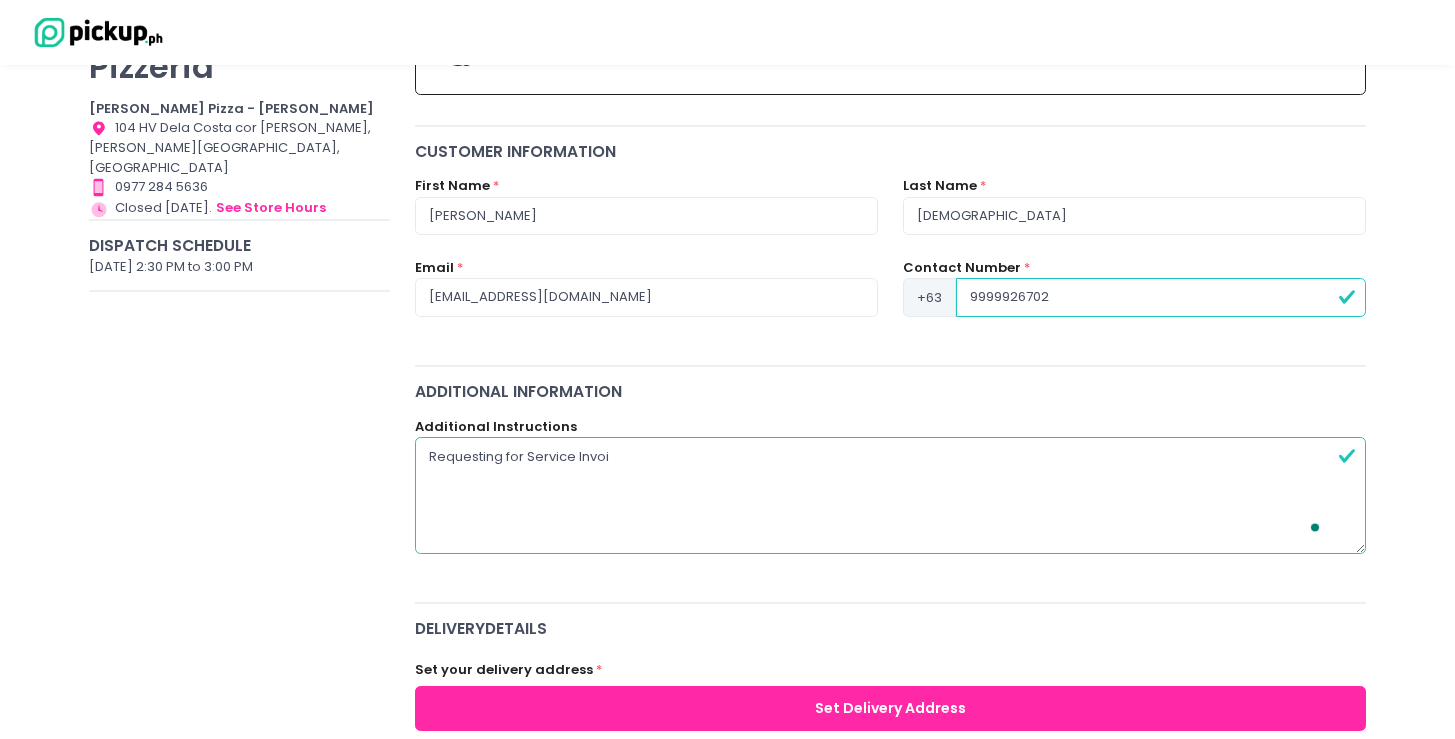 radio on "true" 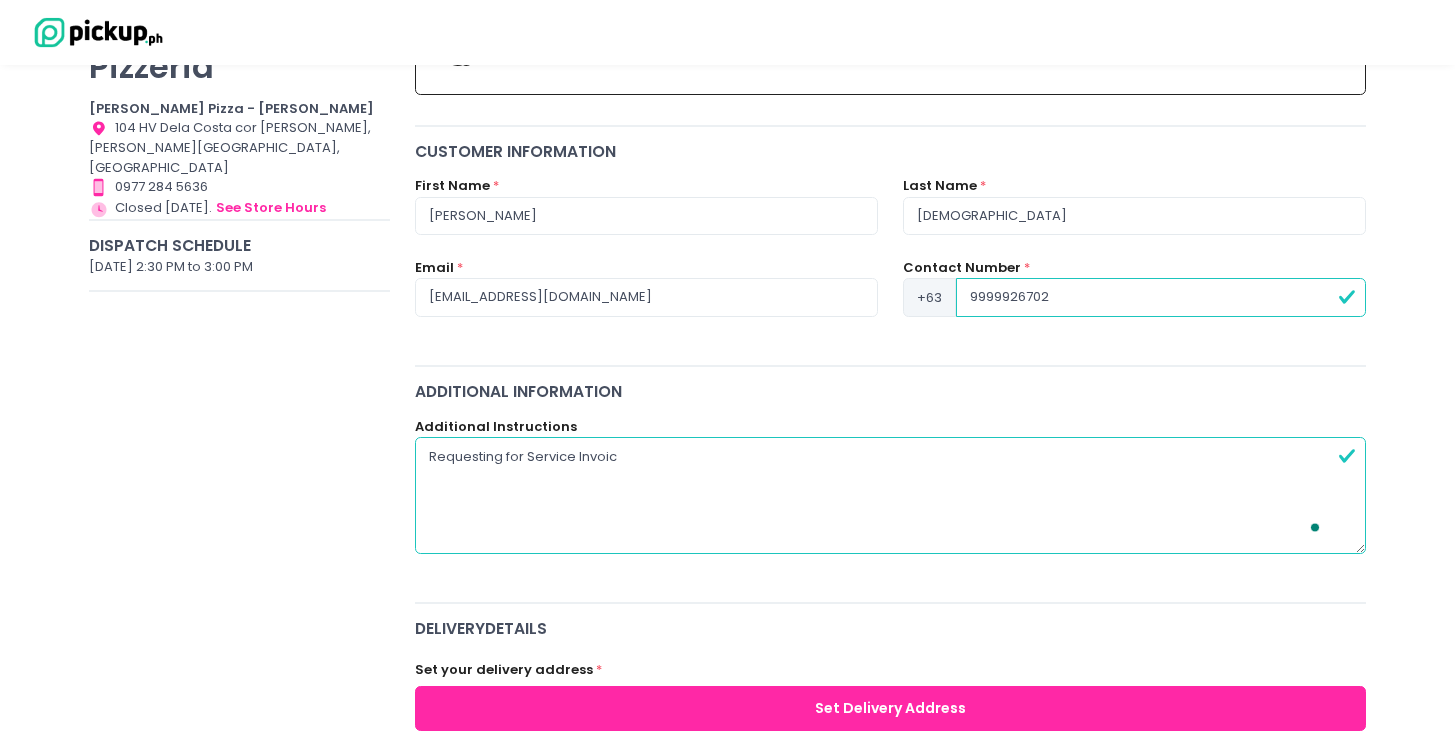 type on "Requesting for Service Invoice" 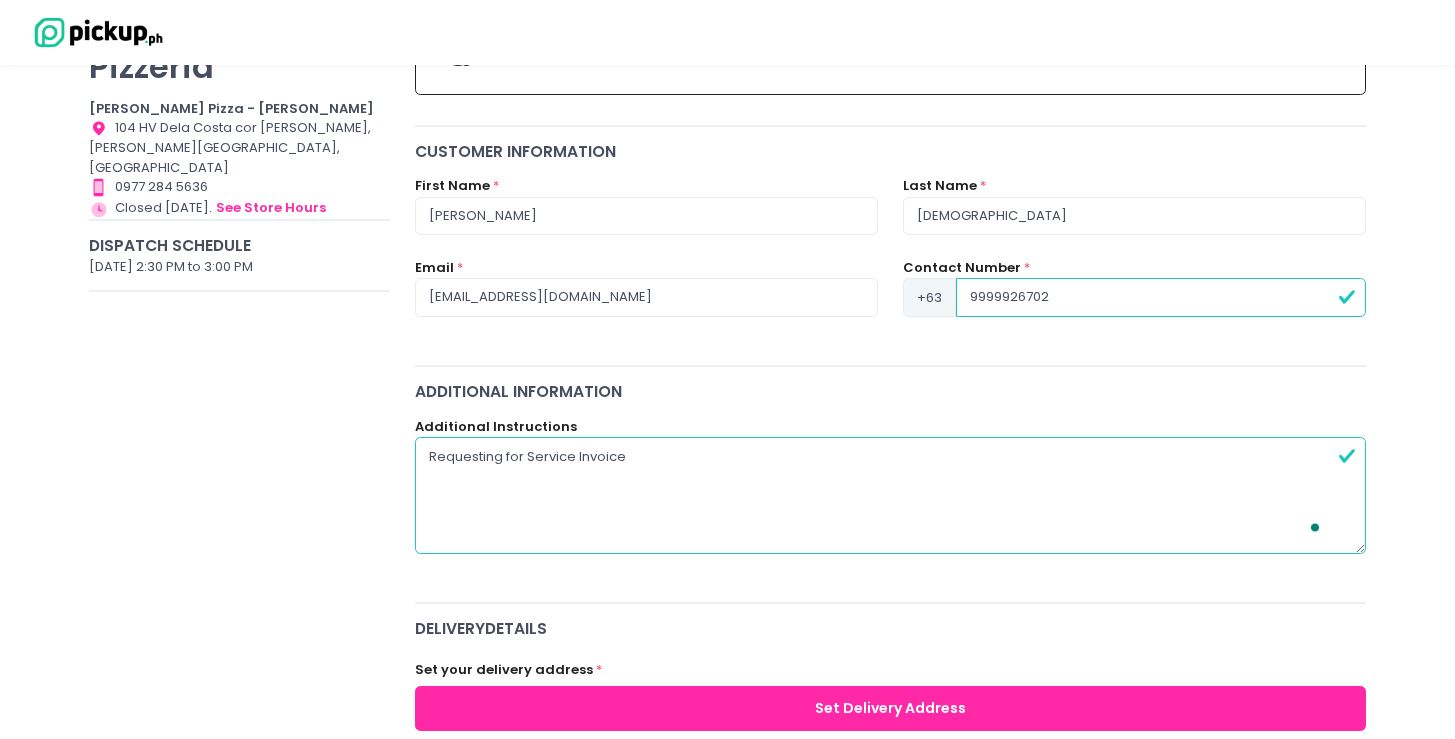 radio on "true" 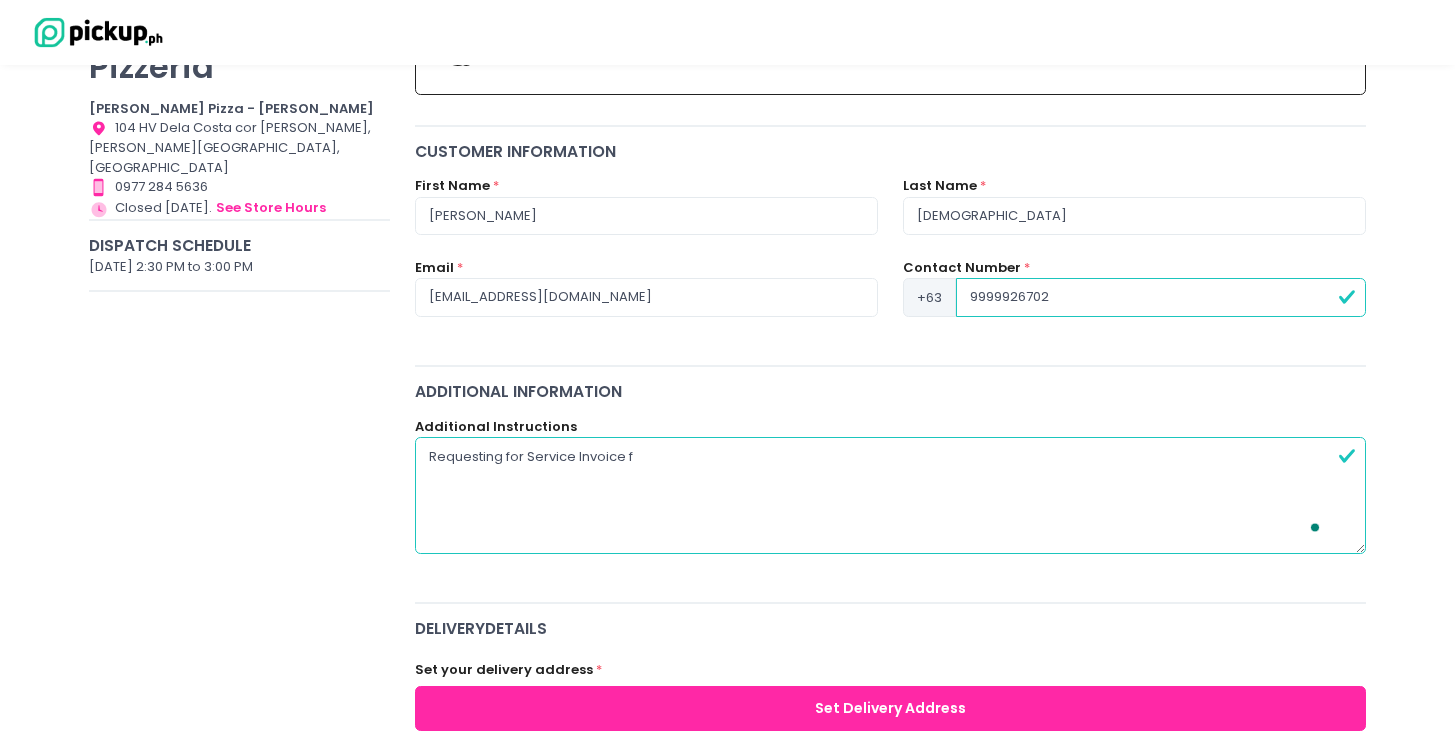 radio on "true" 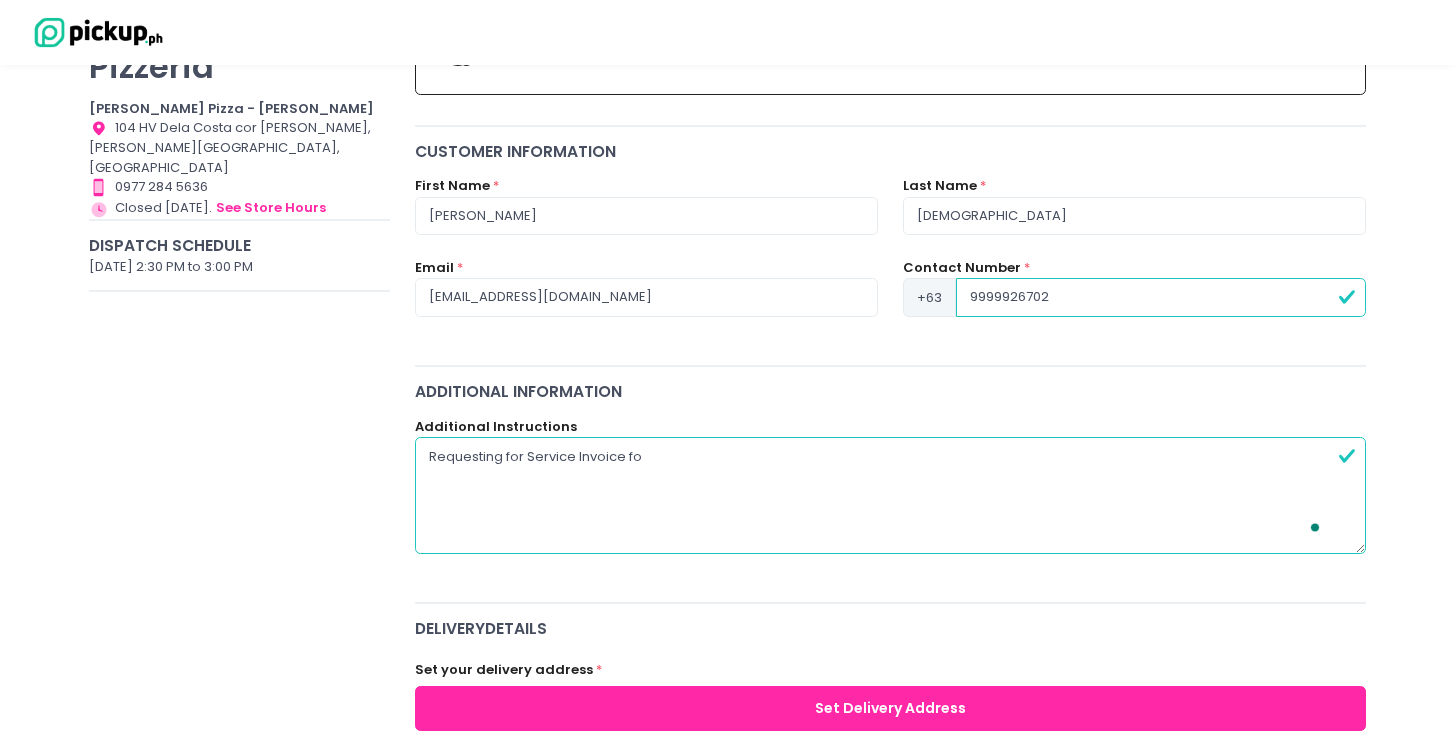 radio on "true" 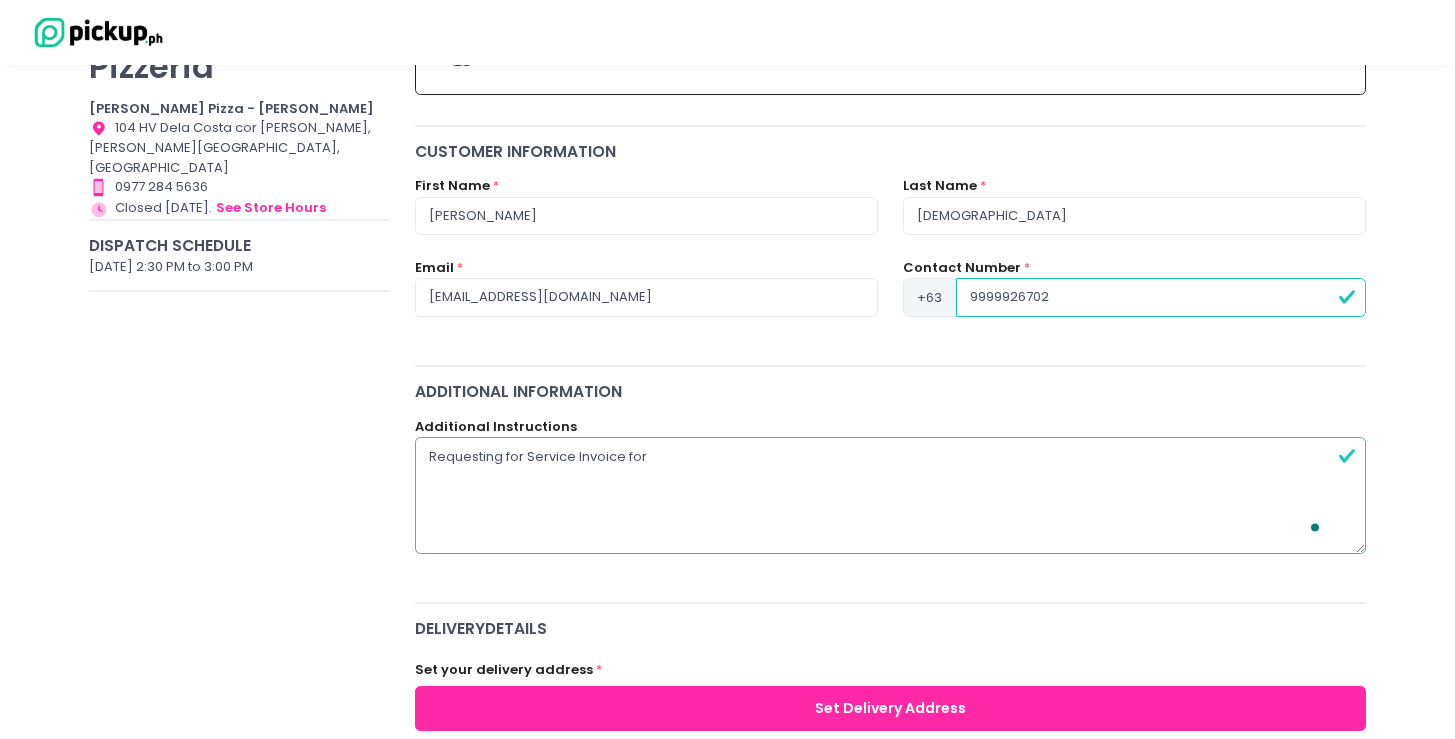 radio on "true" 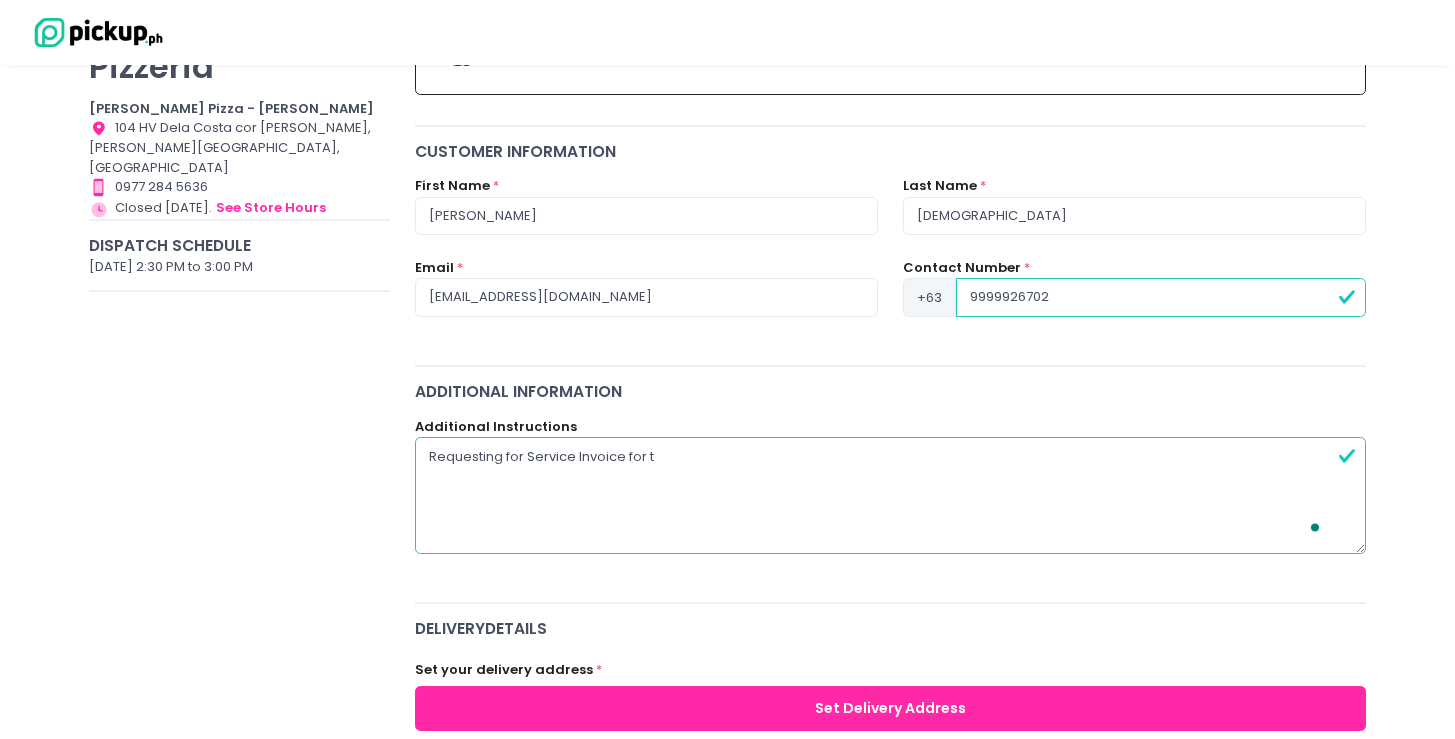 type on "Requesting for Service Invoice for th" 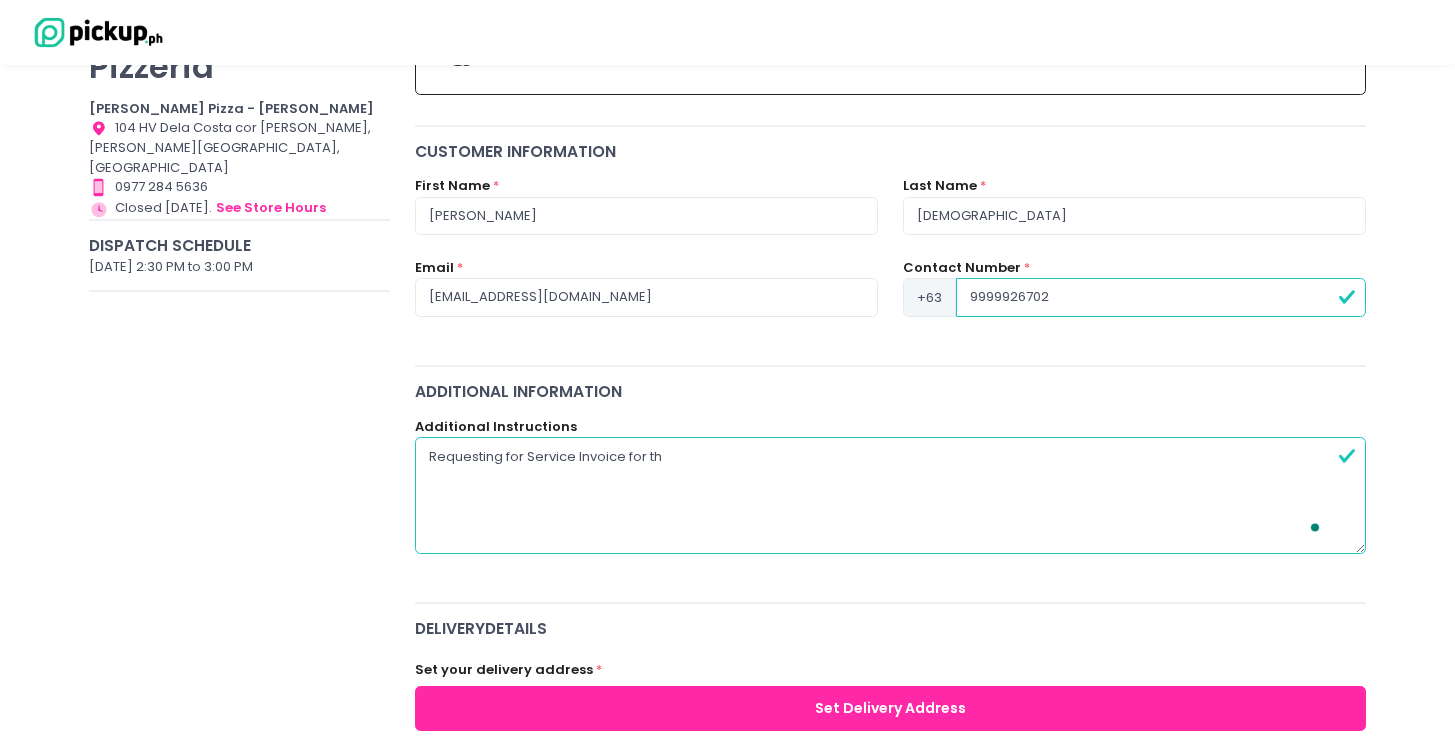 radio on "true" 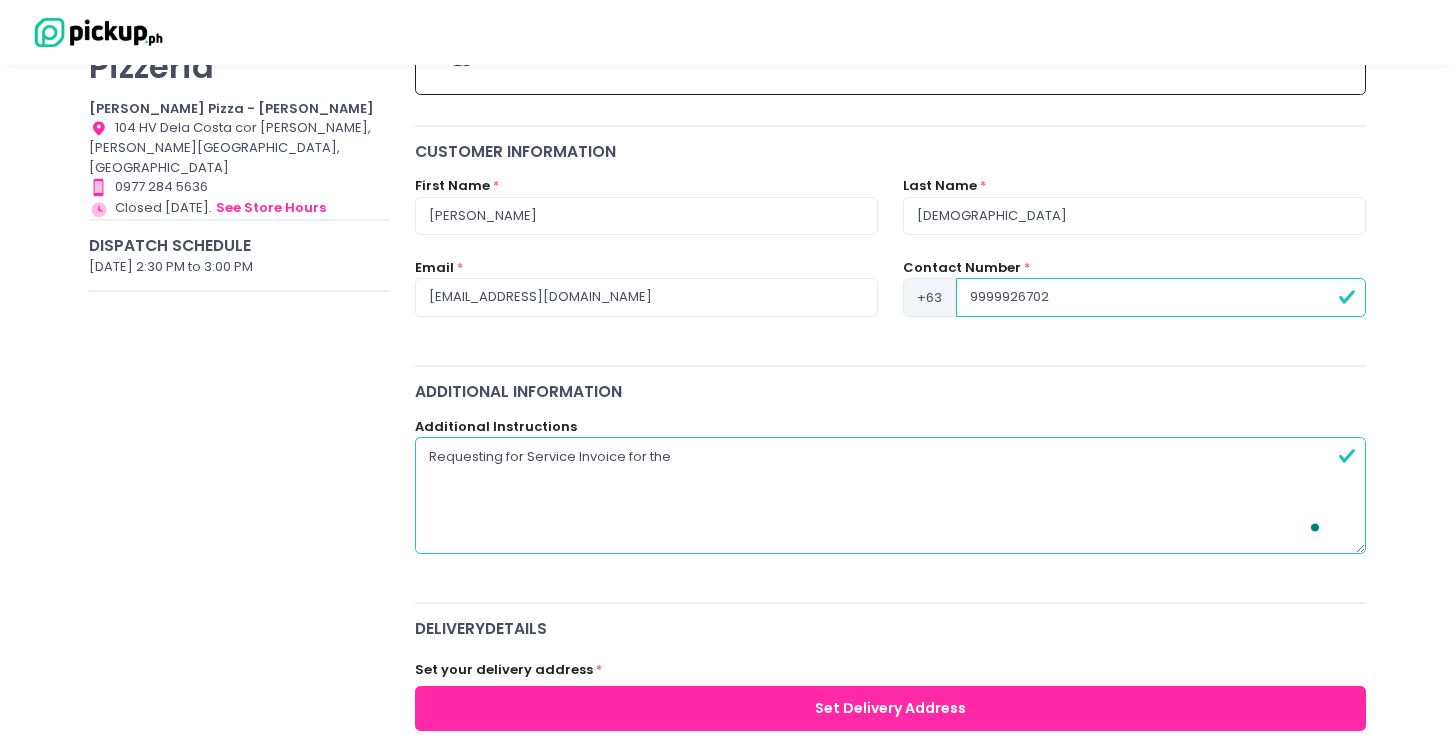 type on "Requesting for Service Invoice for the" 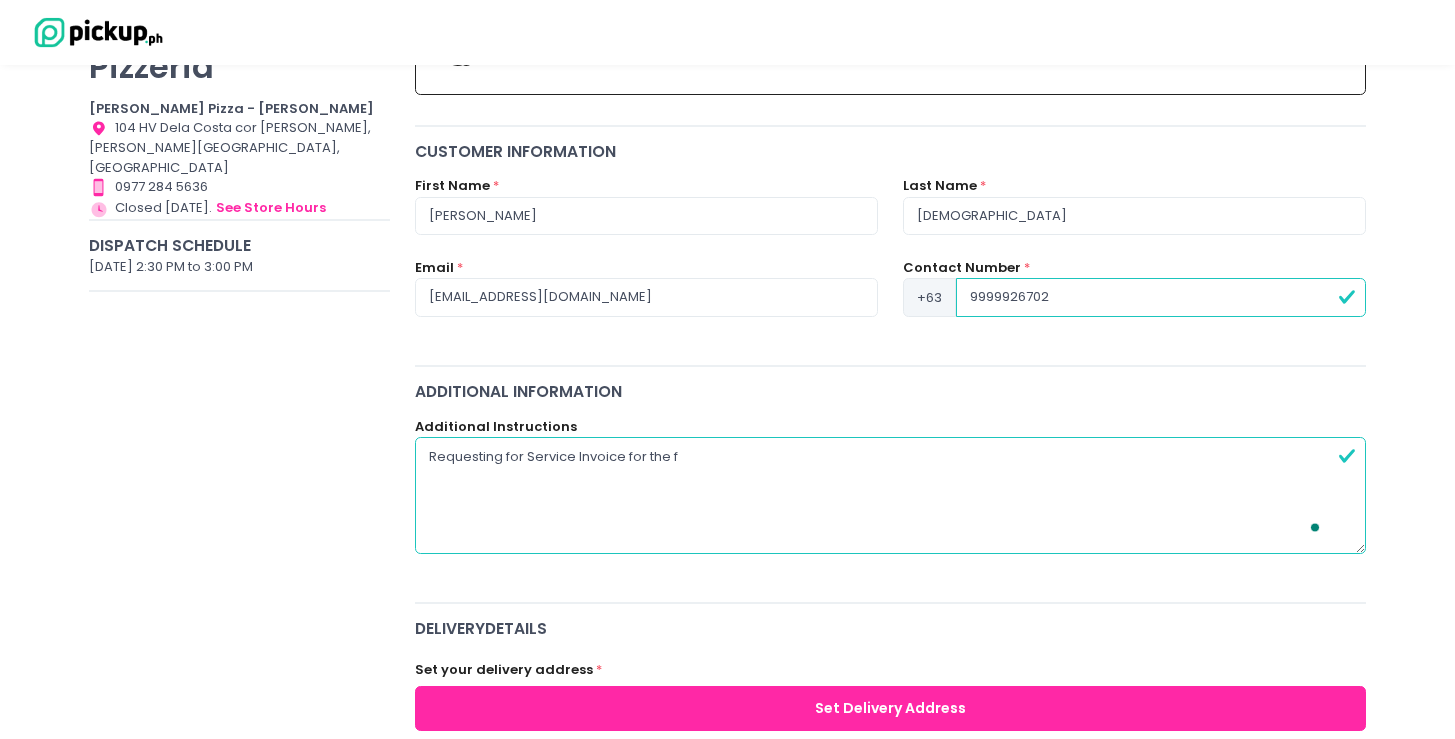 radio on "true" 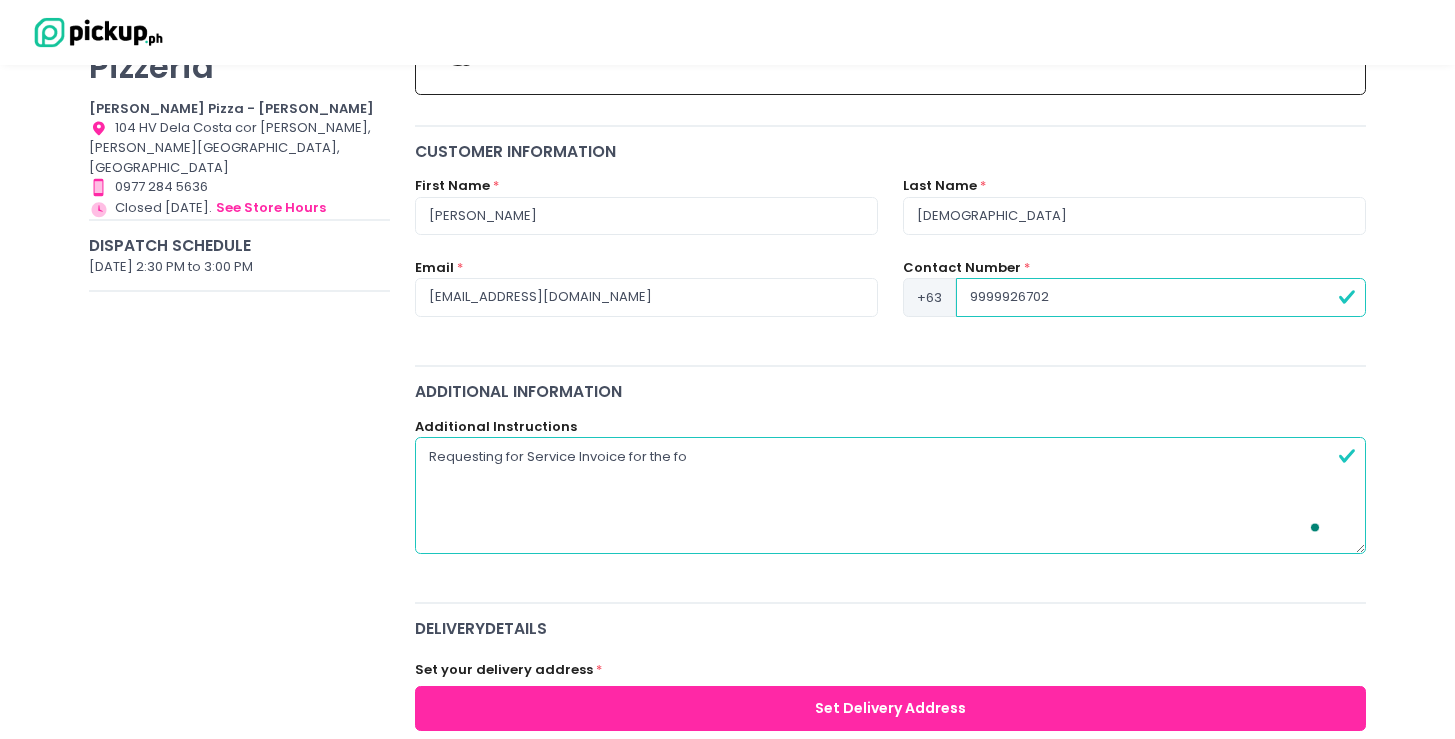 radio on "true" 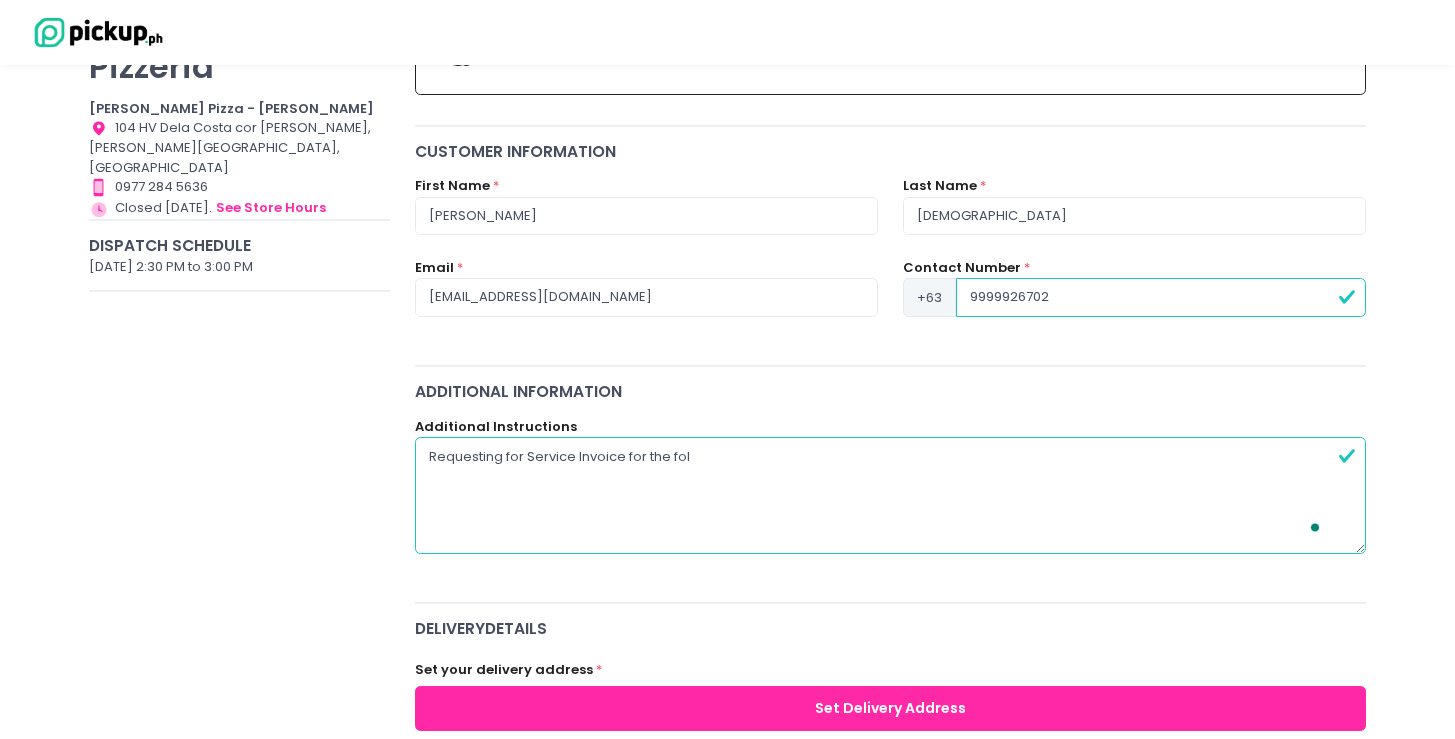radio on "true" 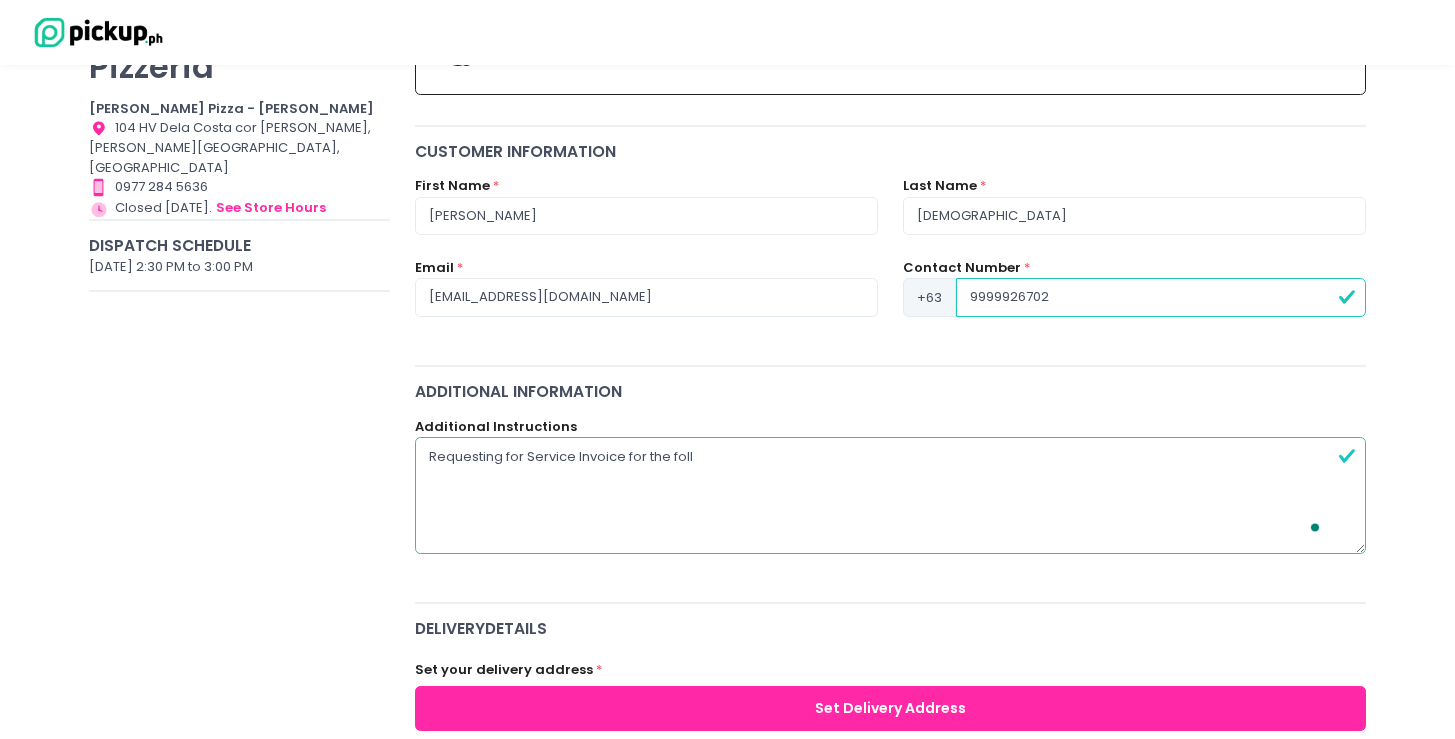radio on "true" 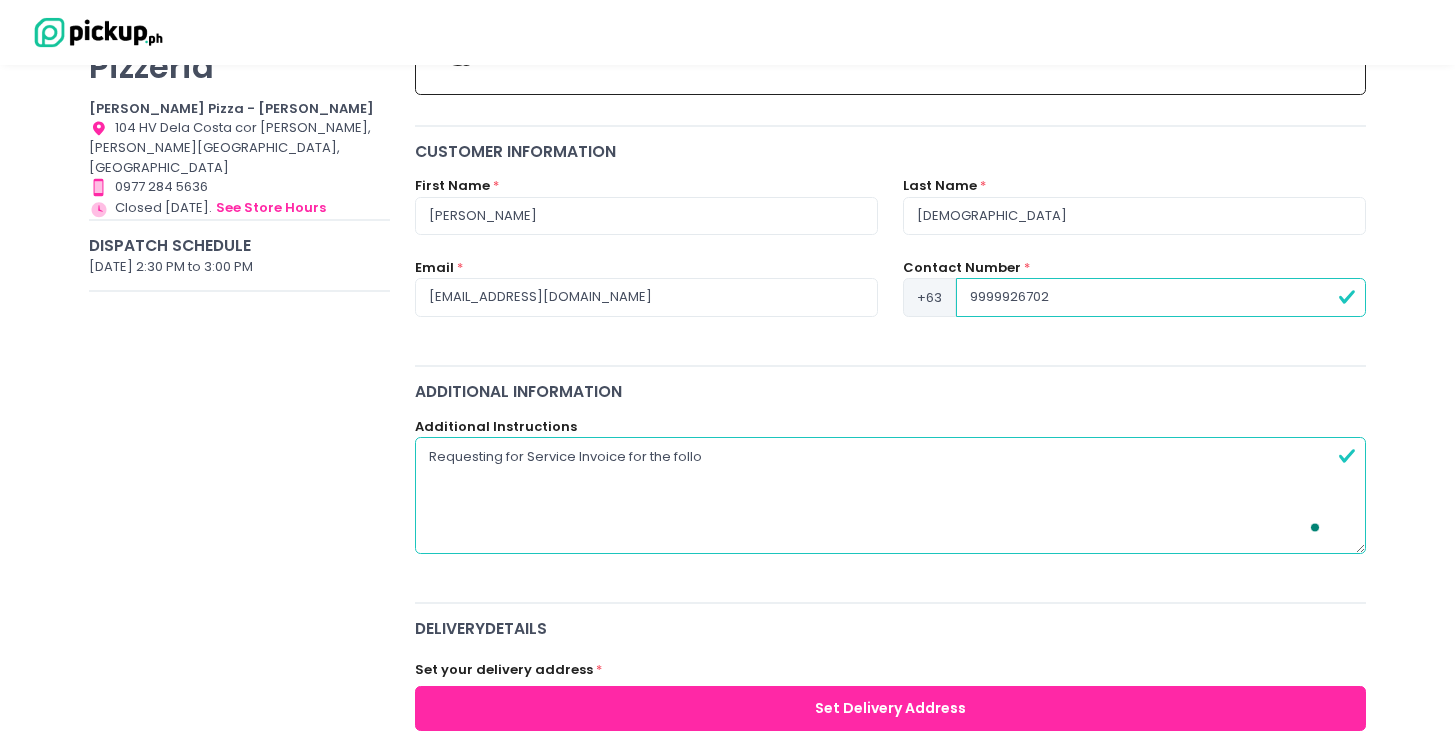radio on "true" 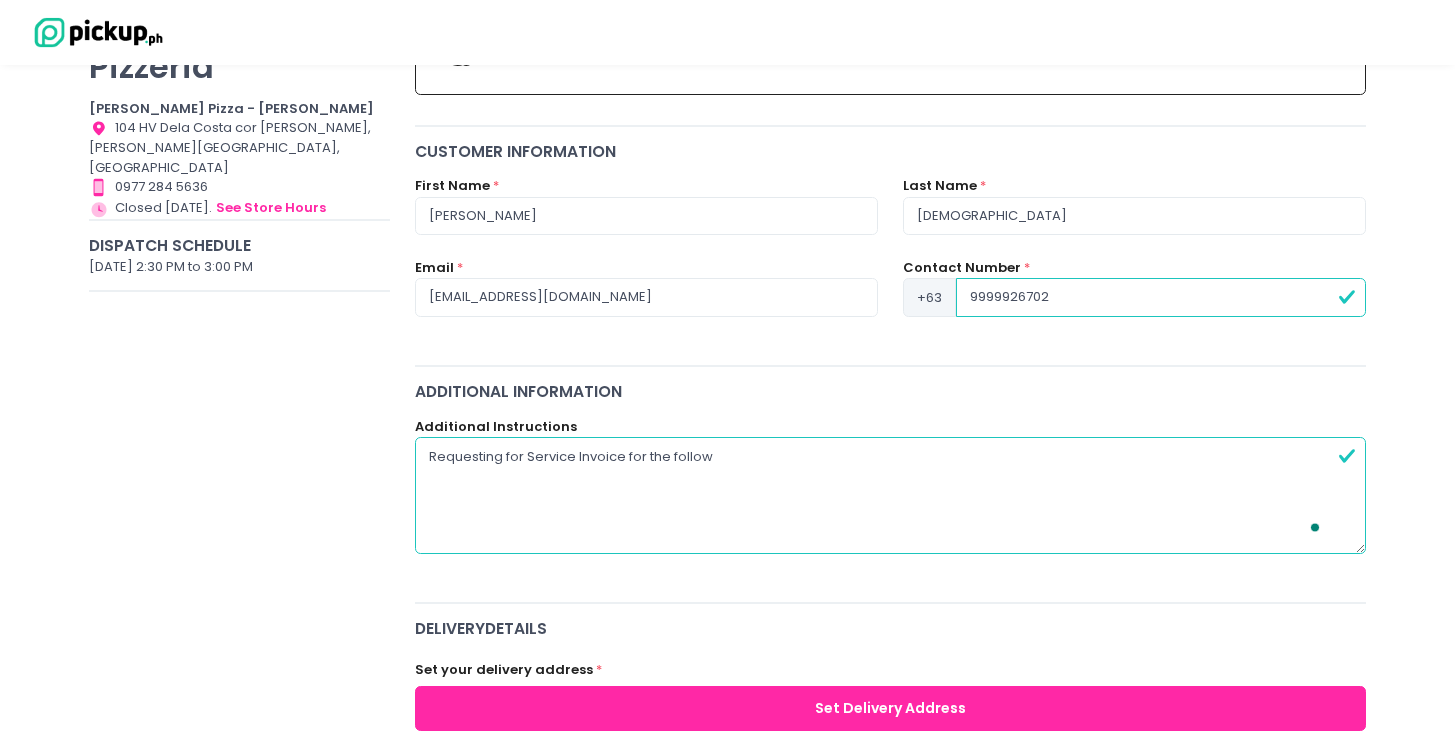 type on "Requesting for Service Invoice for the followi" 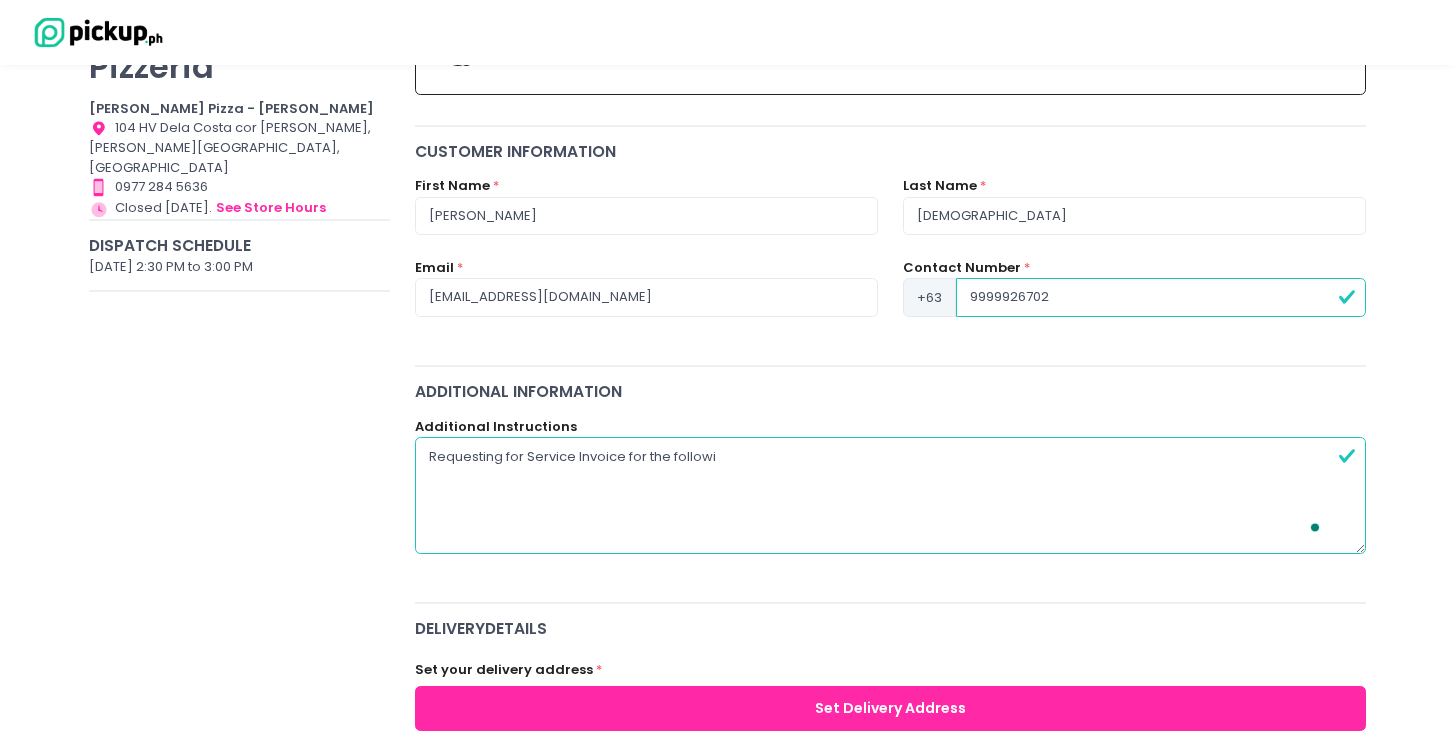 radio on "true" 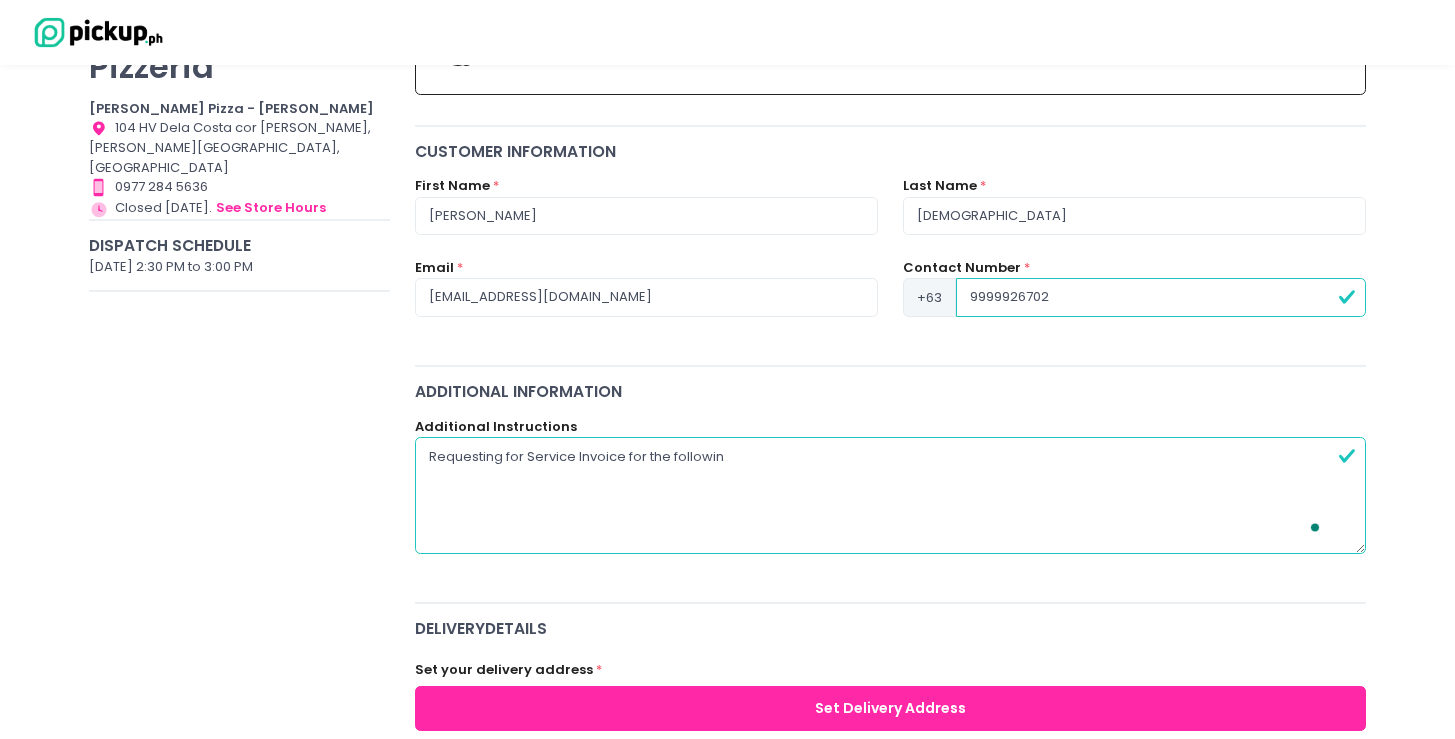 type on "Requesting for Service Invoice for the following" 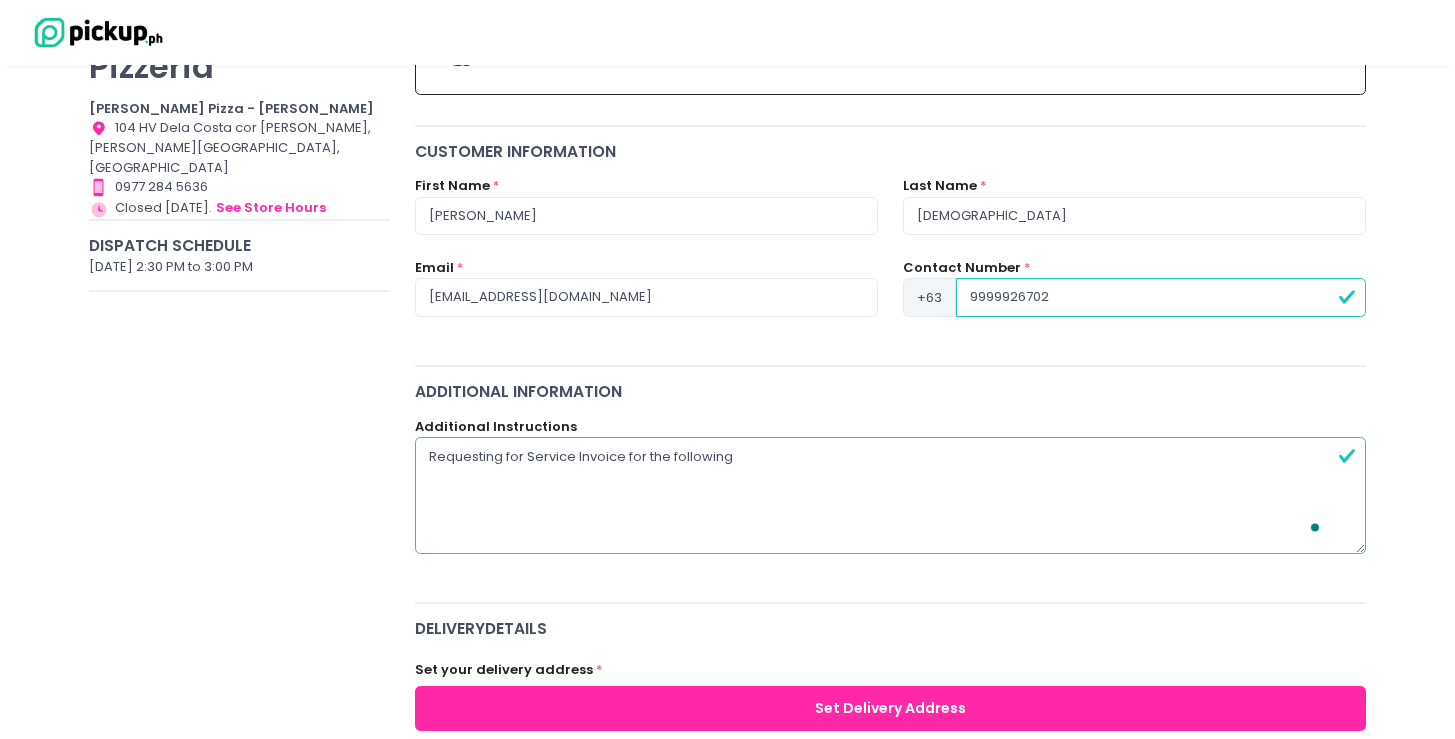 radio on "true" 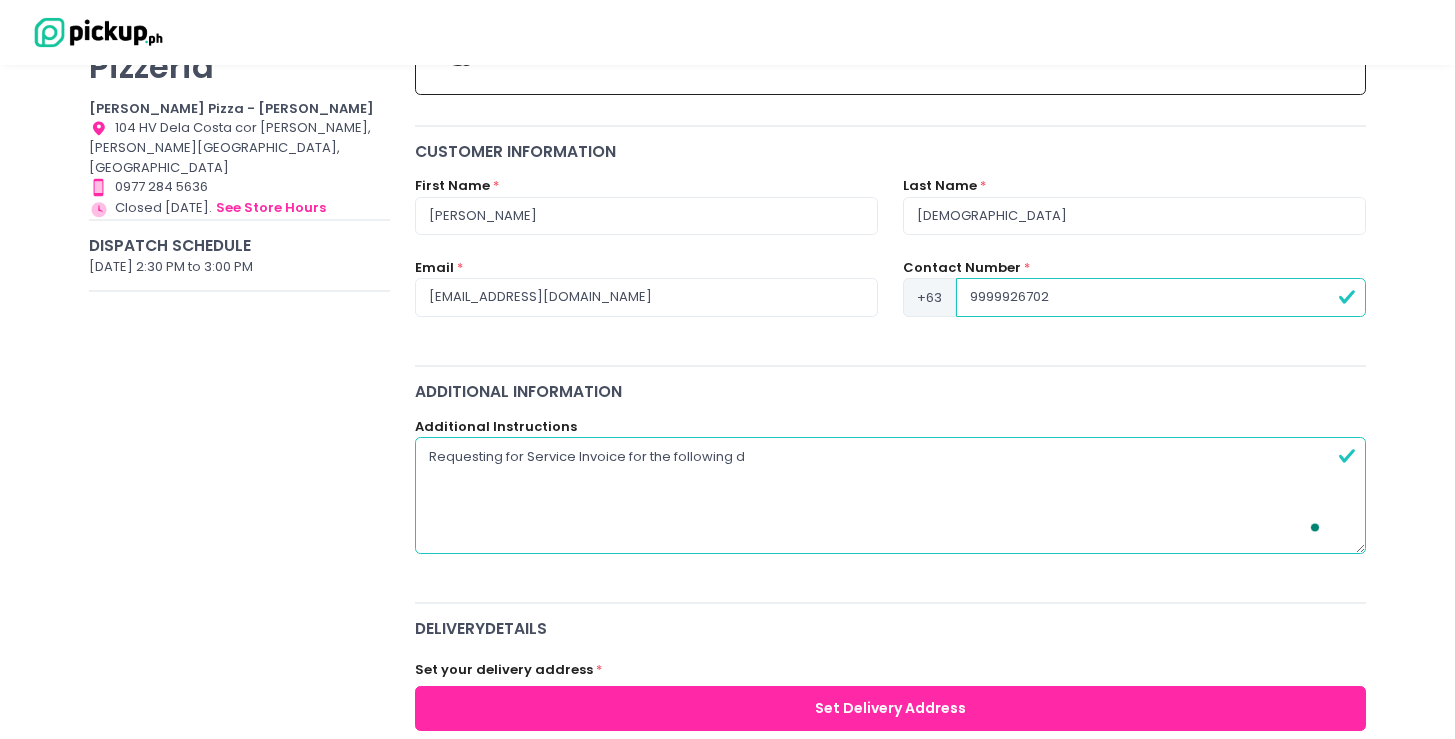 radio on "true" 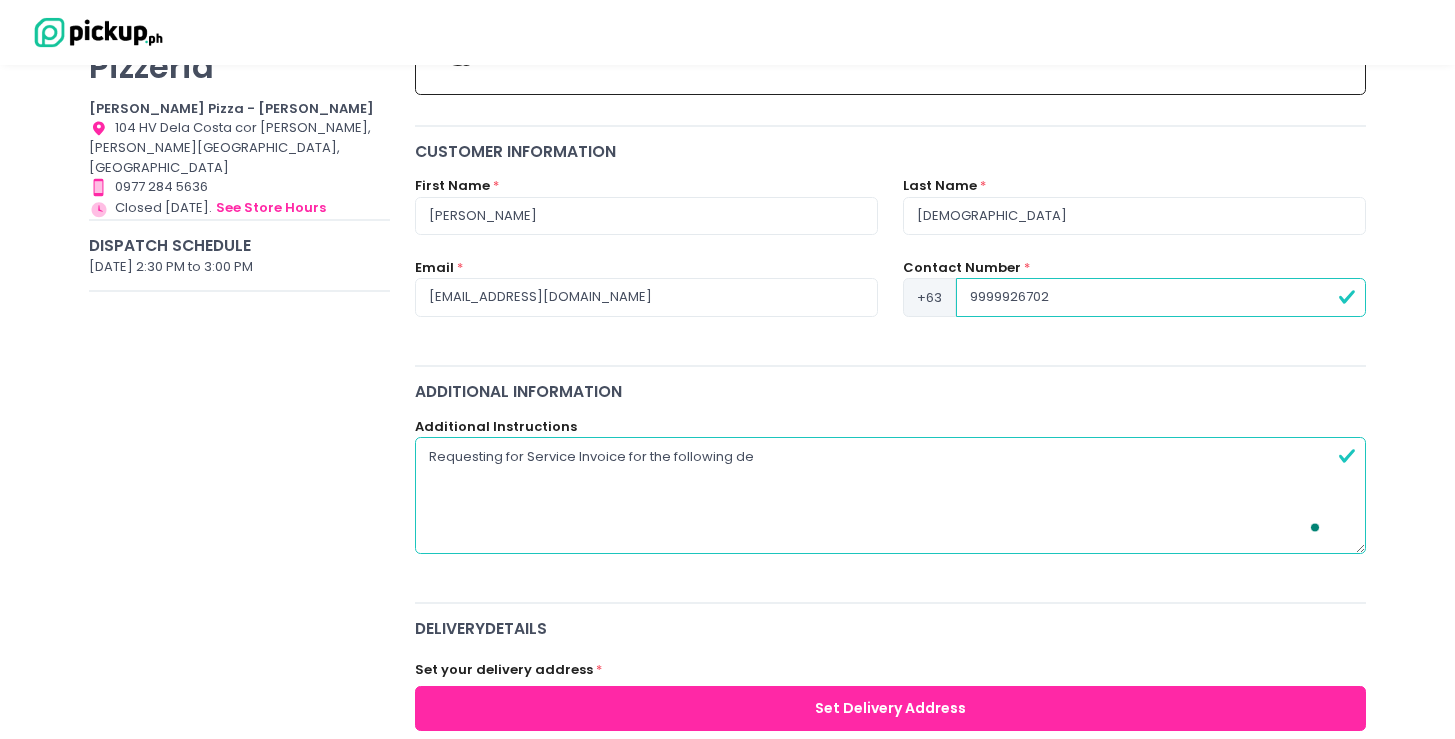 radio on "true" 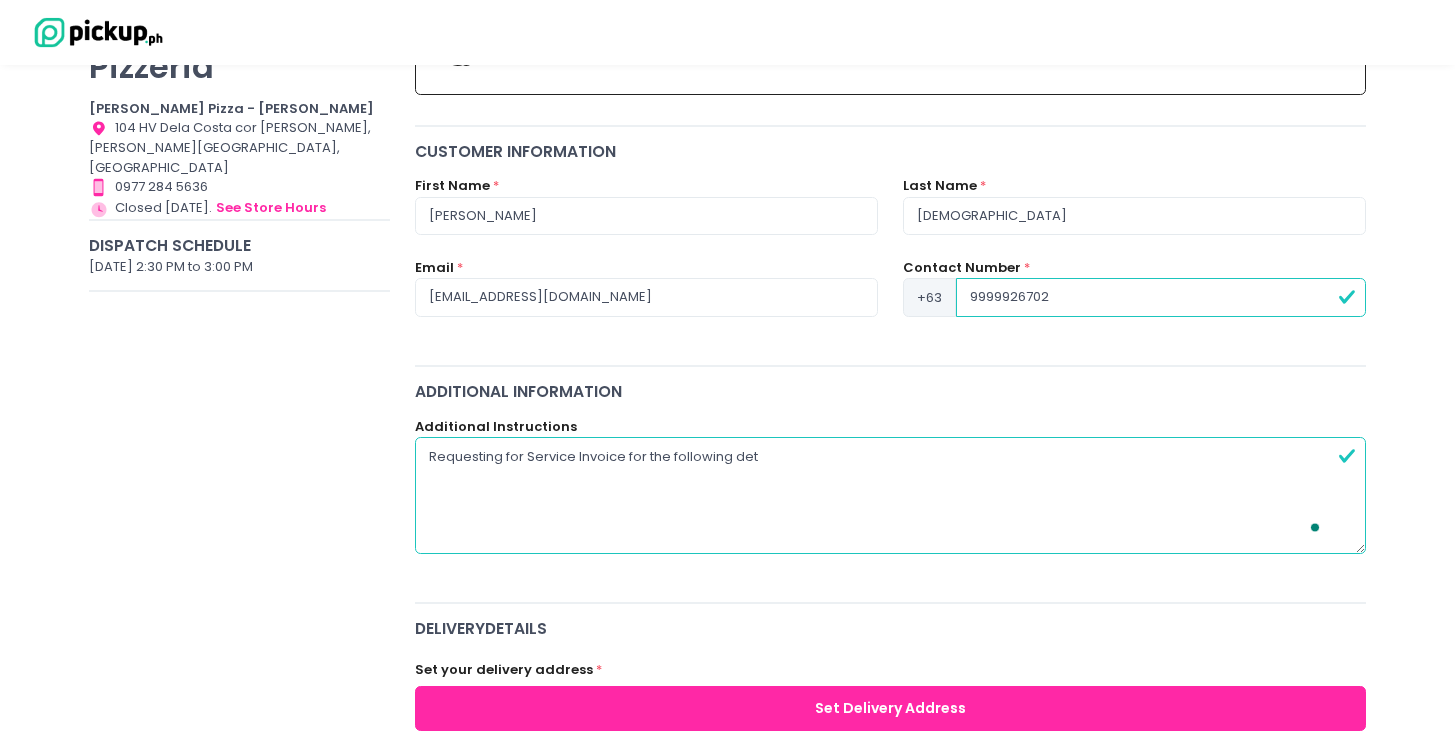 radio on "true" 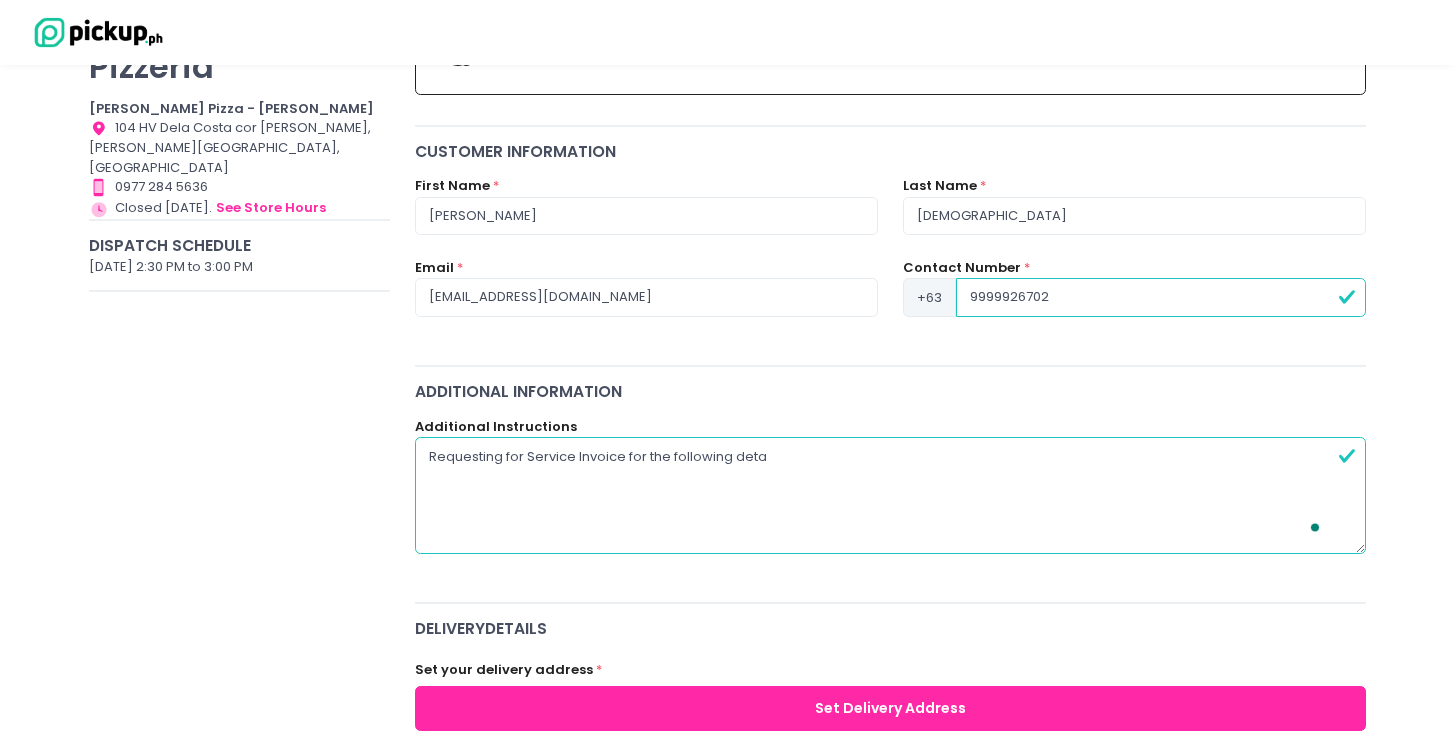 radio on "true" 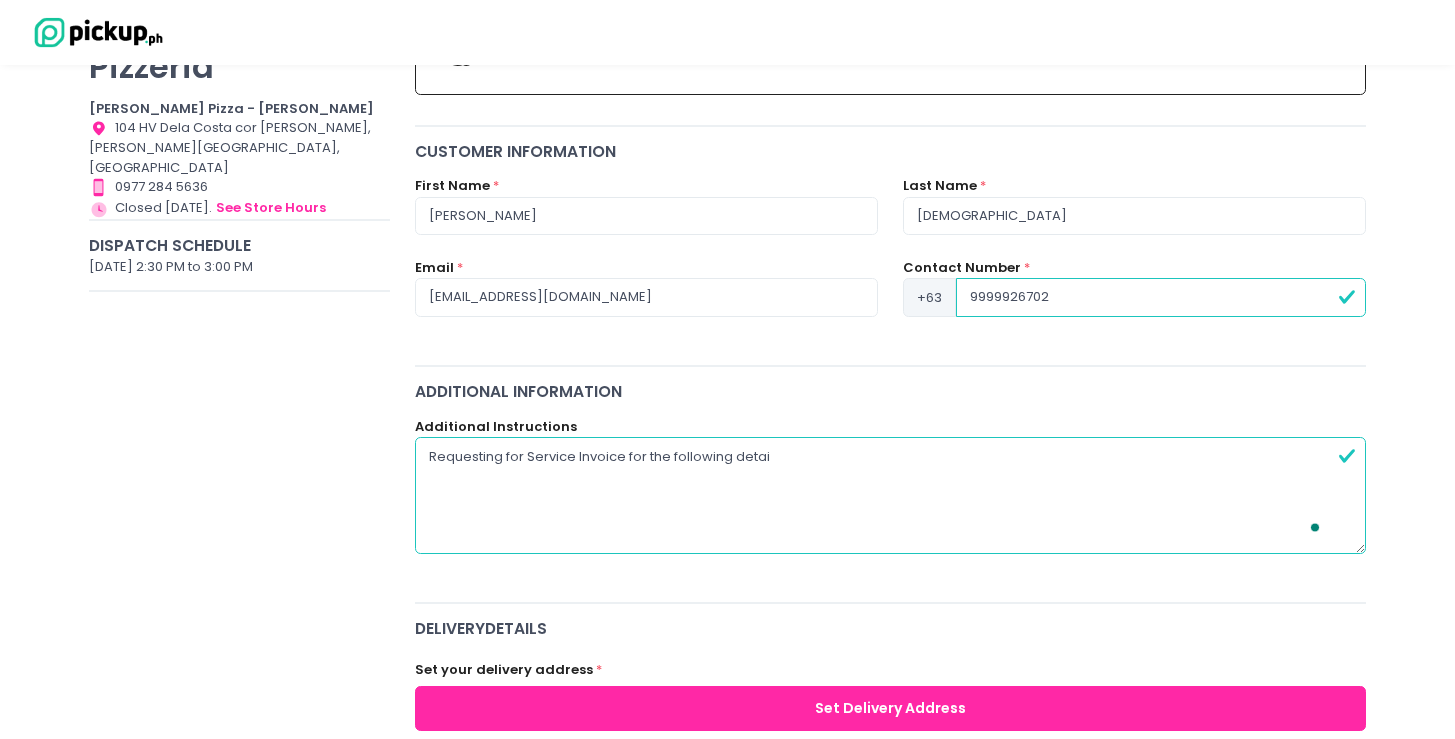 type on "Requesting for Service Invoice for the following detail" 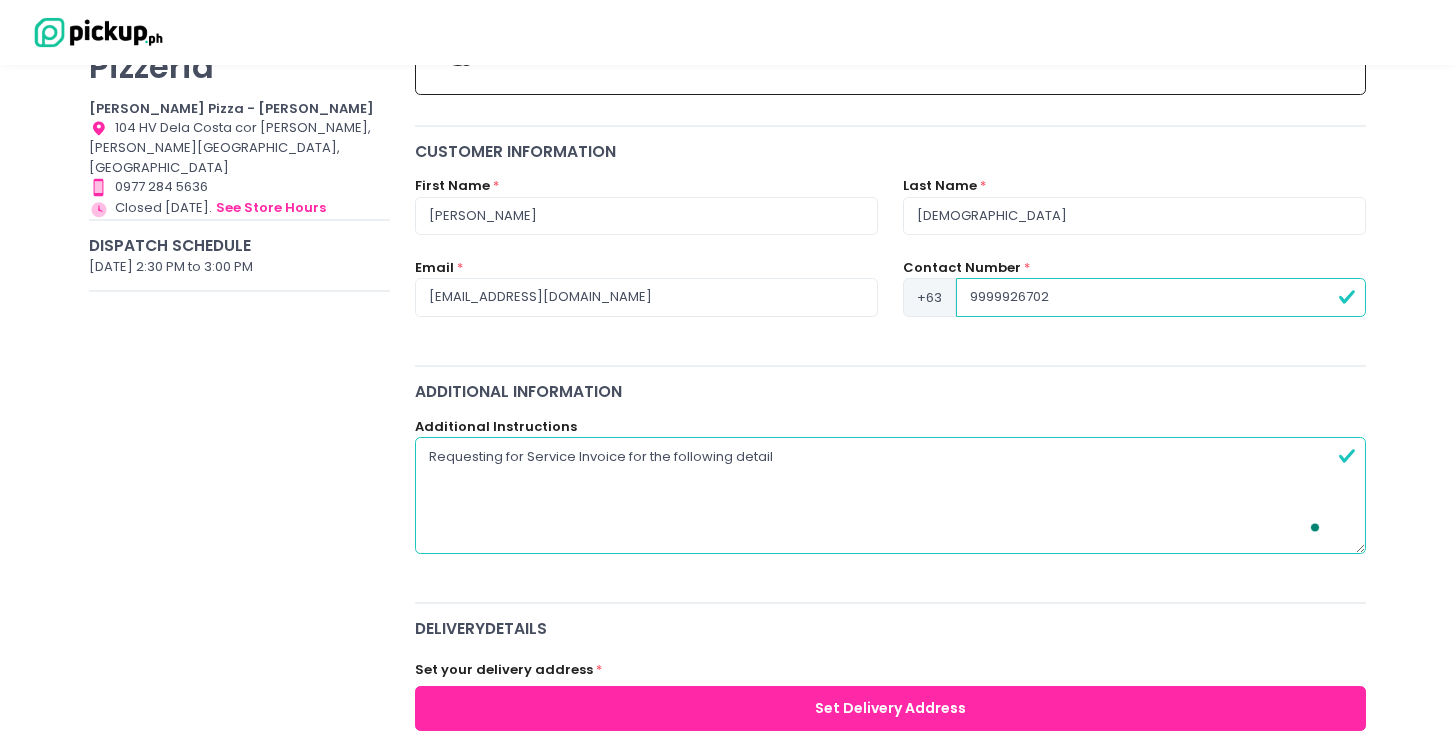radio on "true" 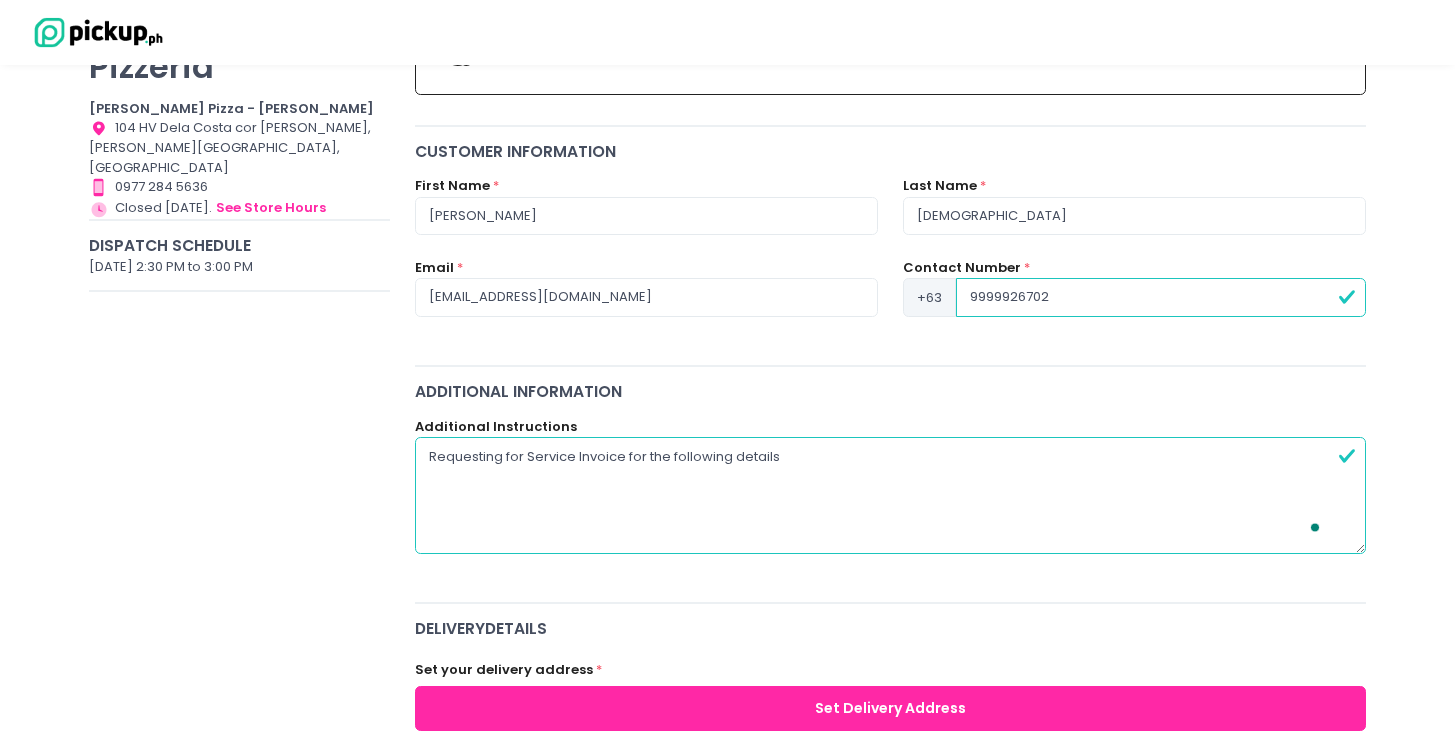 radio on "true" 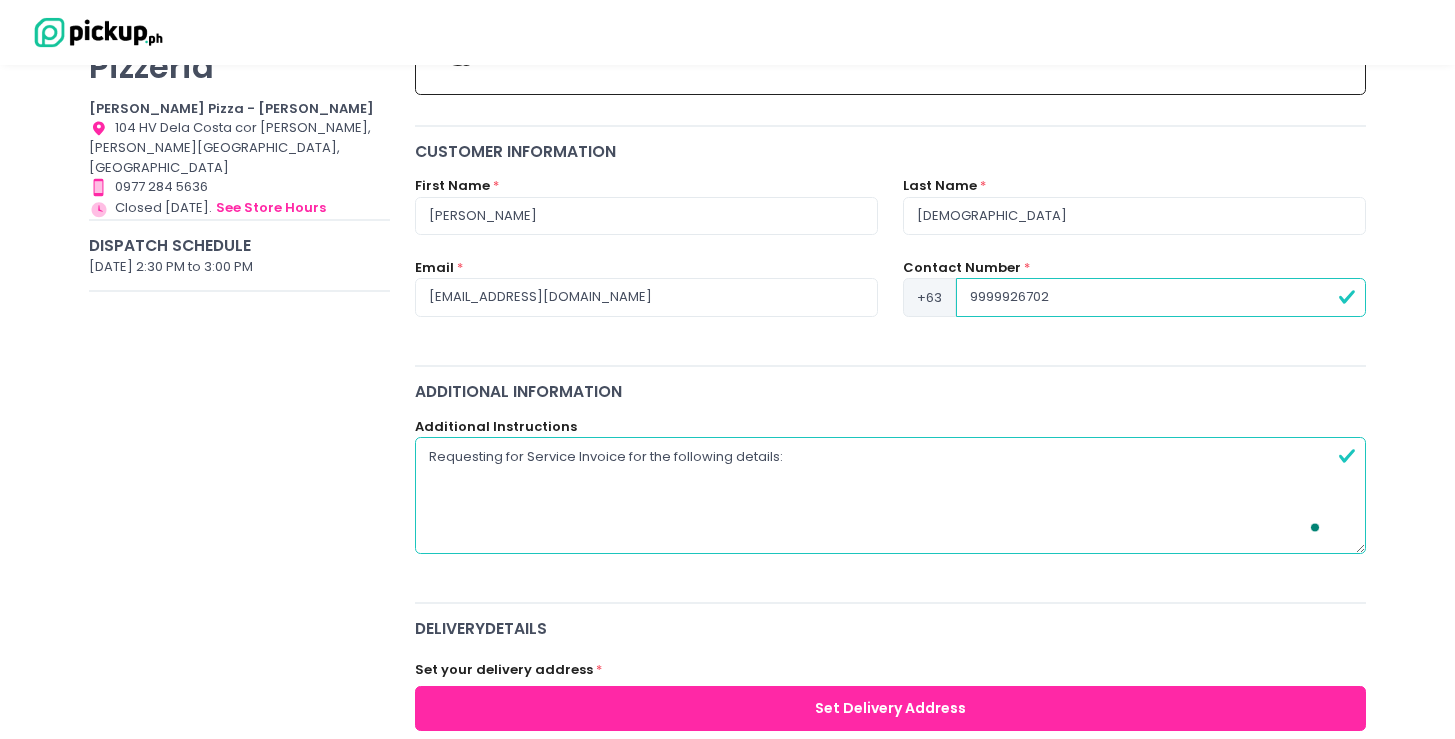 radio on "true" 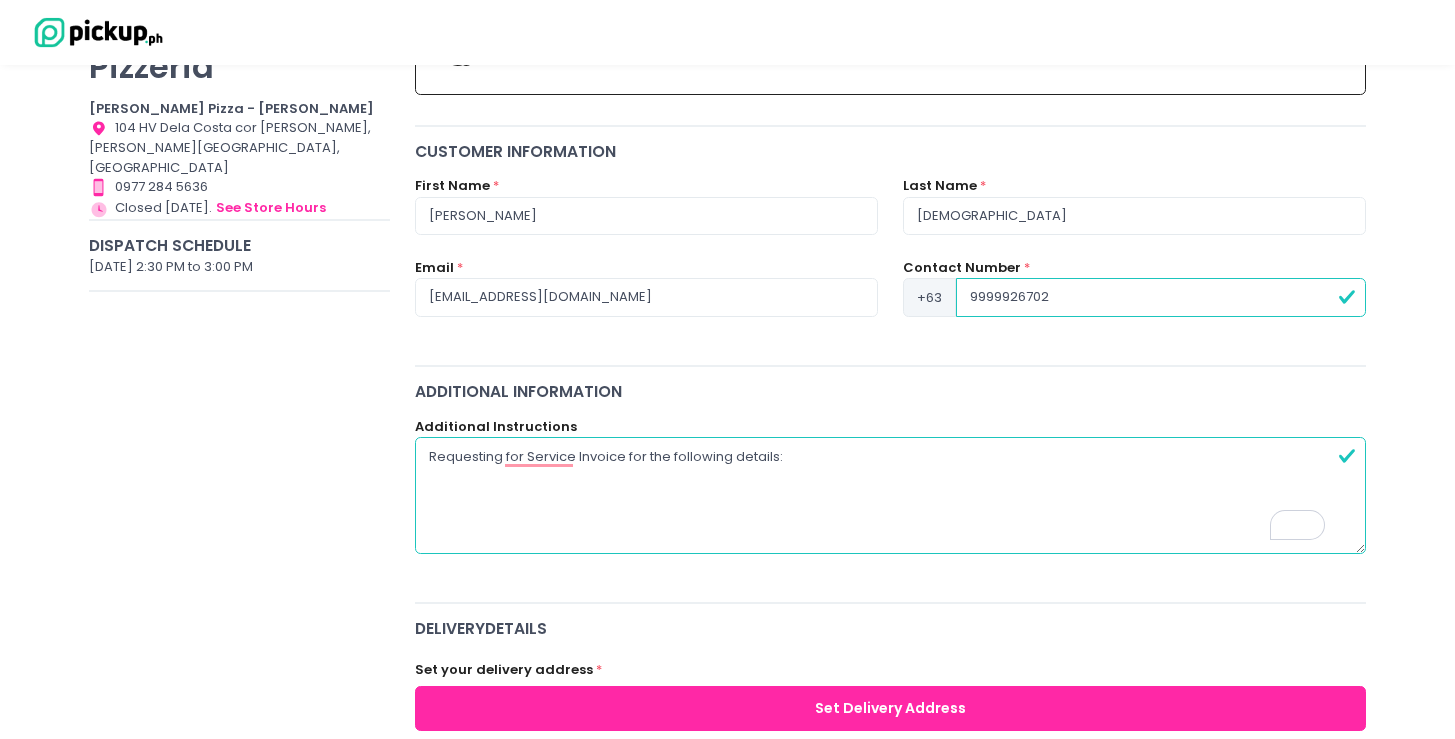 paste on "Monday Off OPC
Unit 2609 Cityland Pasong Tamo Tower
2210 Chino Roces Ave.
Pio Del Pilar, Cit" 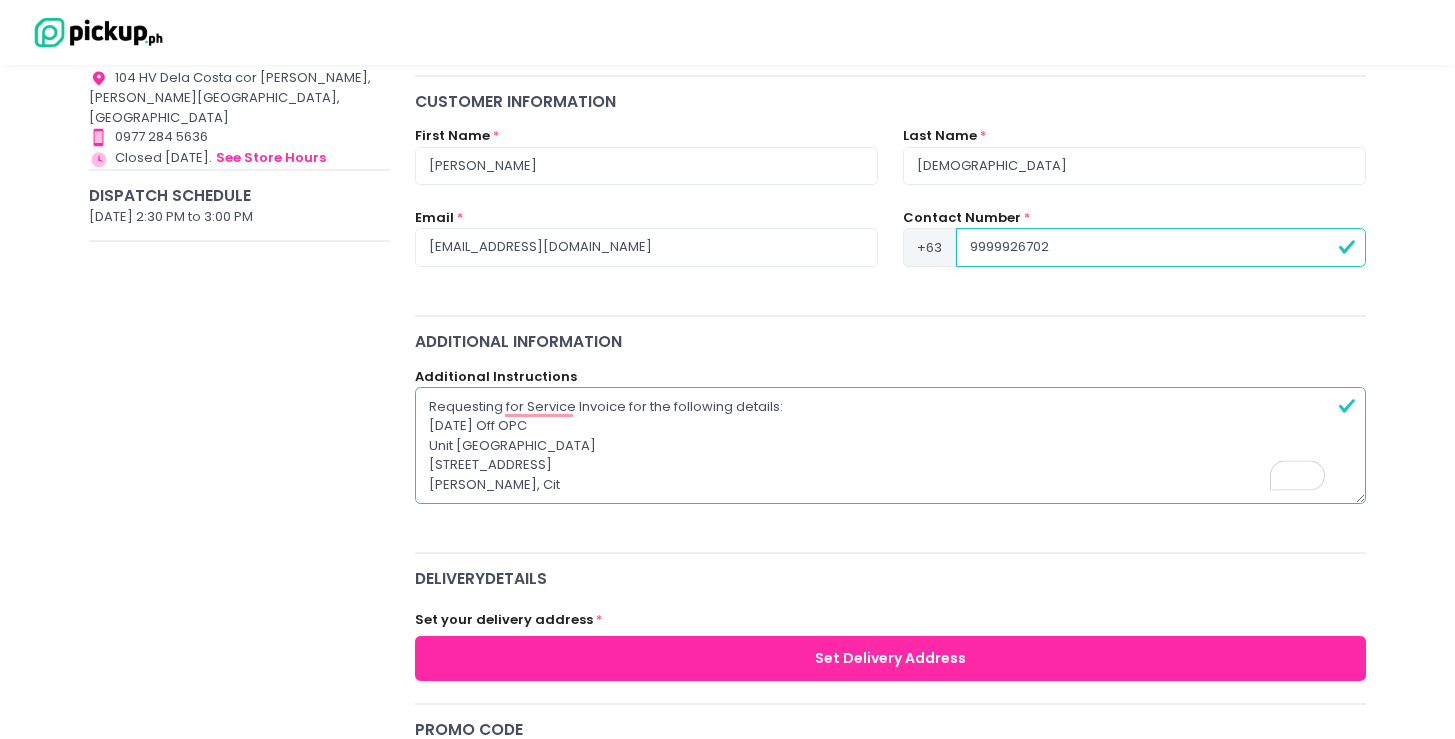 scroll, scrollTop: 365, scrollLeft: 0, axis: vertical 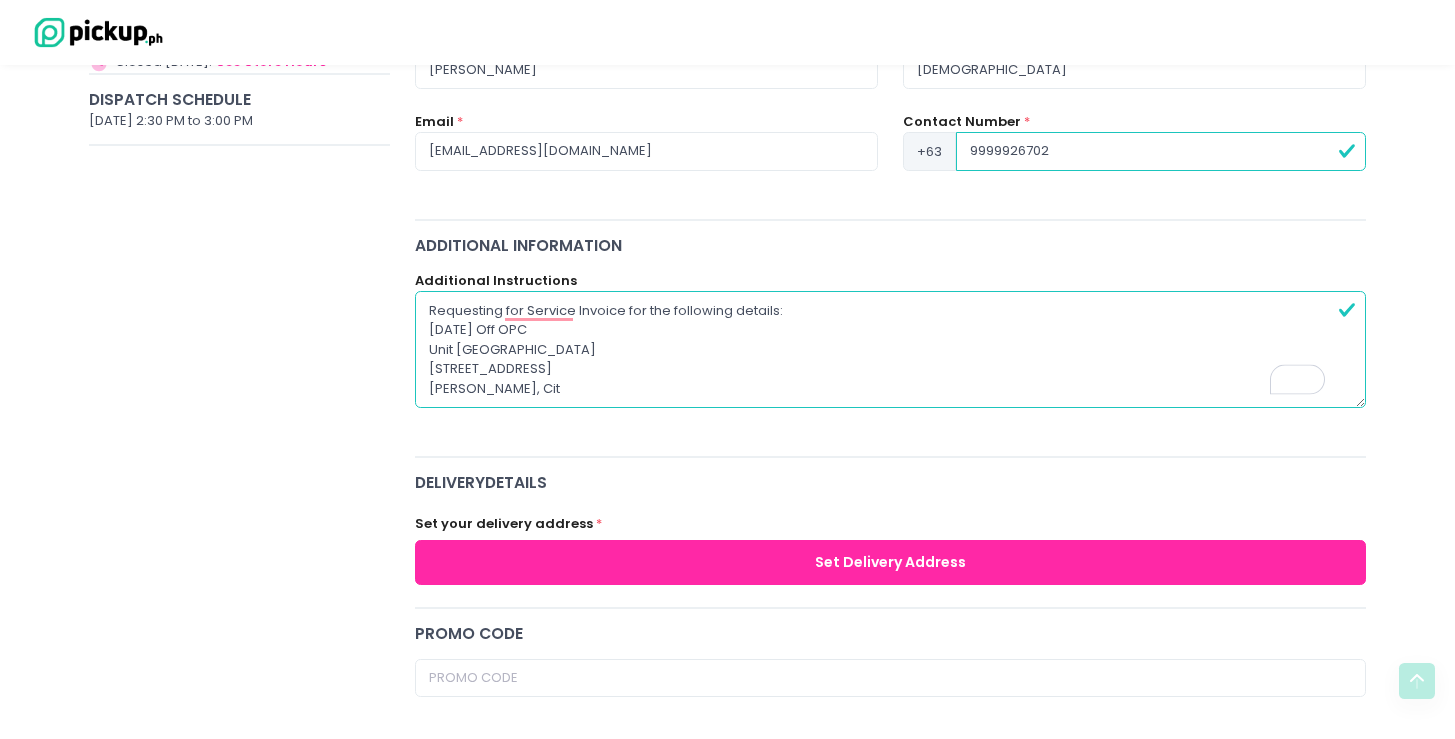 click on "Requesting for Service Invoice for the following details:
Monday Off OPC
Unit 2609 Cityland Pasong Tamo Tower
2210 Chino Roces Ave.
Pio Del Pilar, Cit" at bounding box center [891, 349] 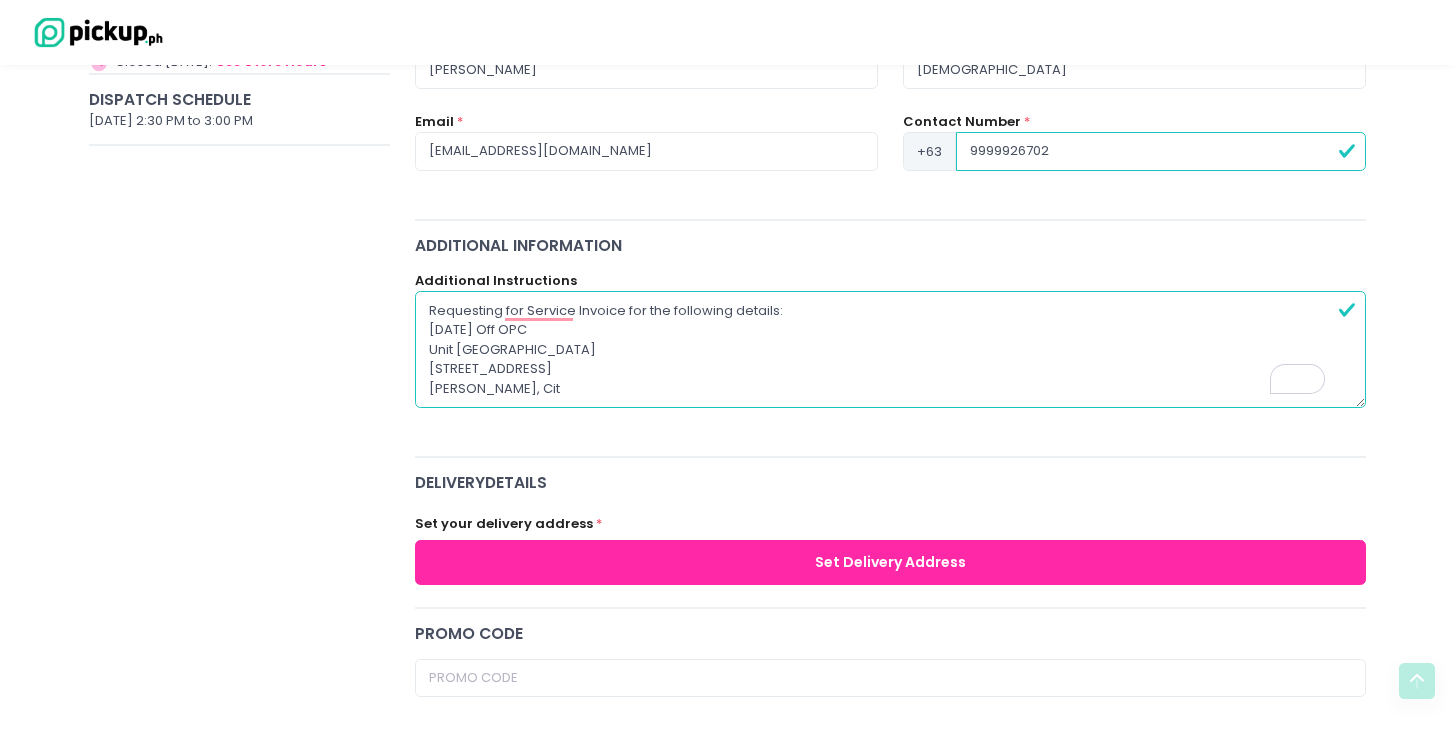 click on "Requesting for Service Invoice for the following details:
Monday Off OPC
Unit 2609 Cityland Pasong Tamo Tower
2210 Chino Roces Ave.
Pio Del Pilar, Cit" at bounding box center [891, 349] 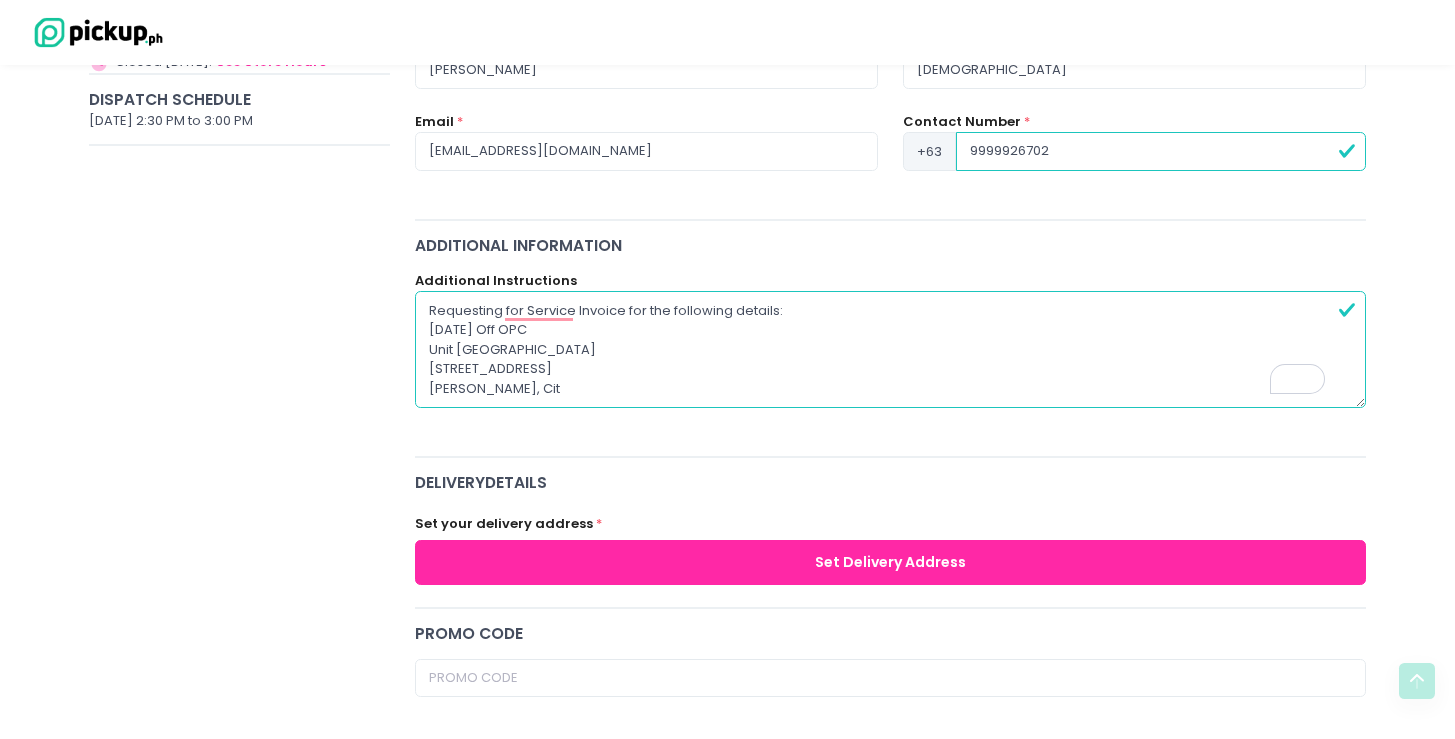 drag, startPoint x: 776, startPoint y: 308, endPoint x: 628, endPoint y: 308, distance: 148 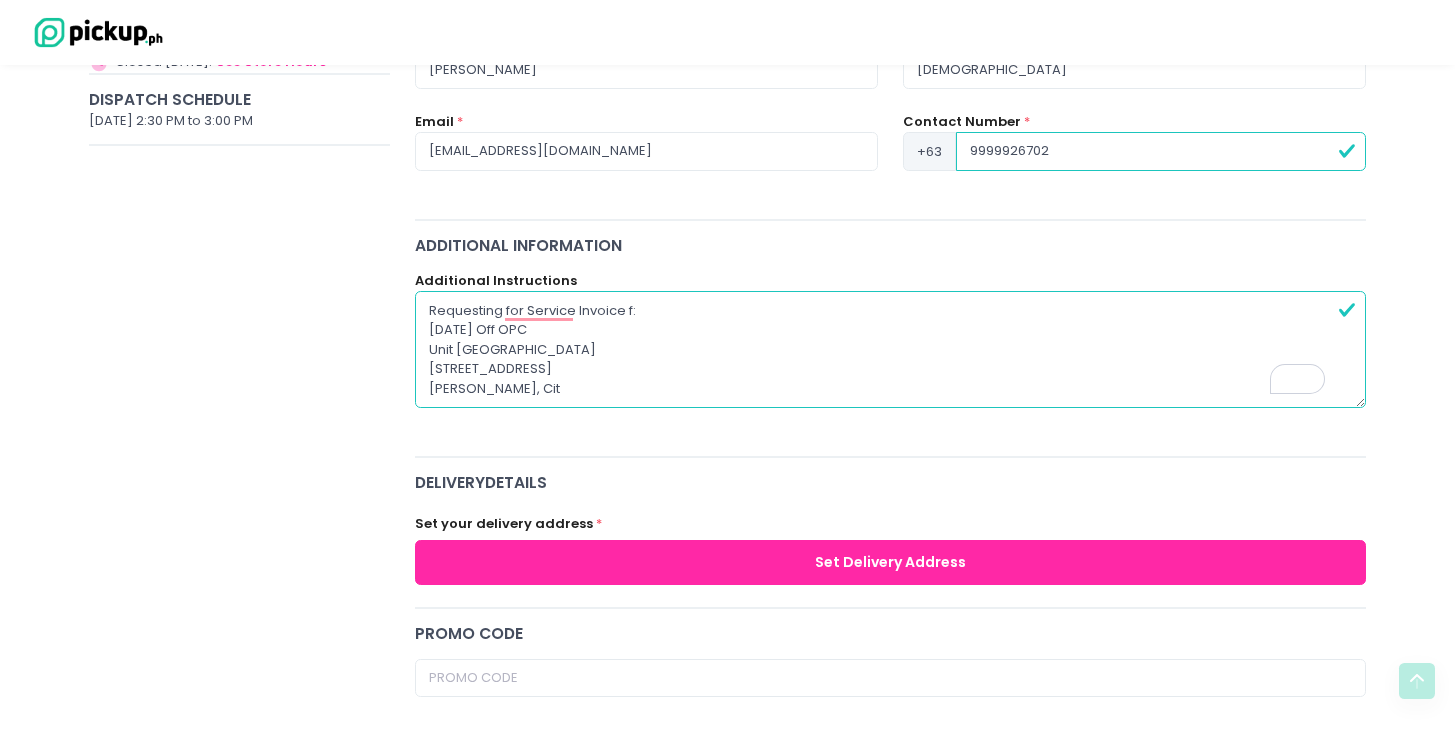 radio on "true" 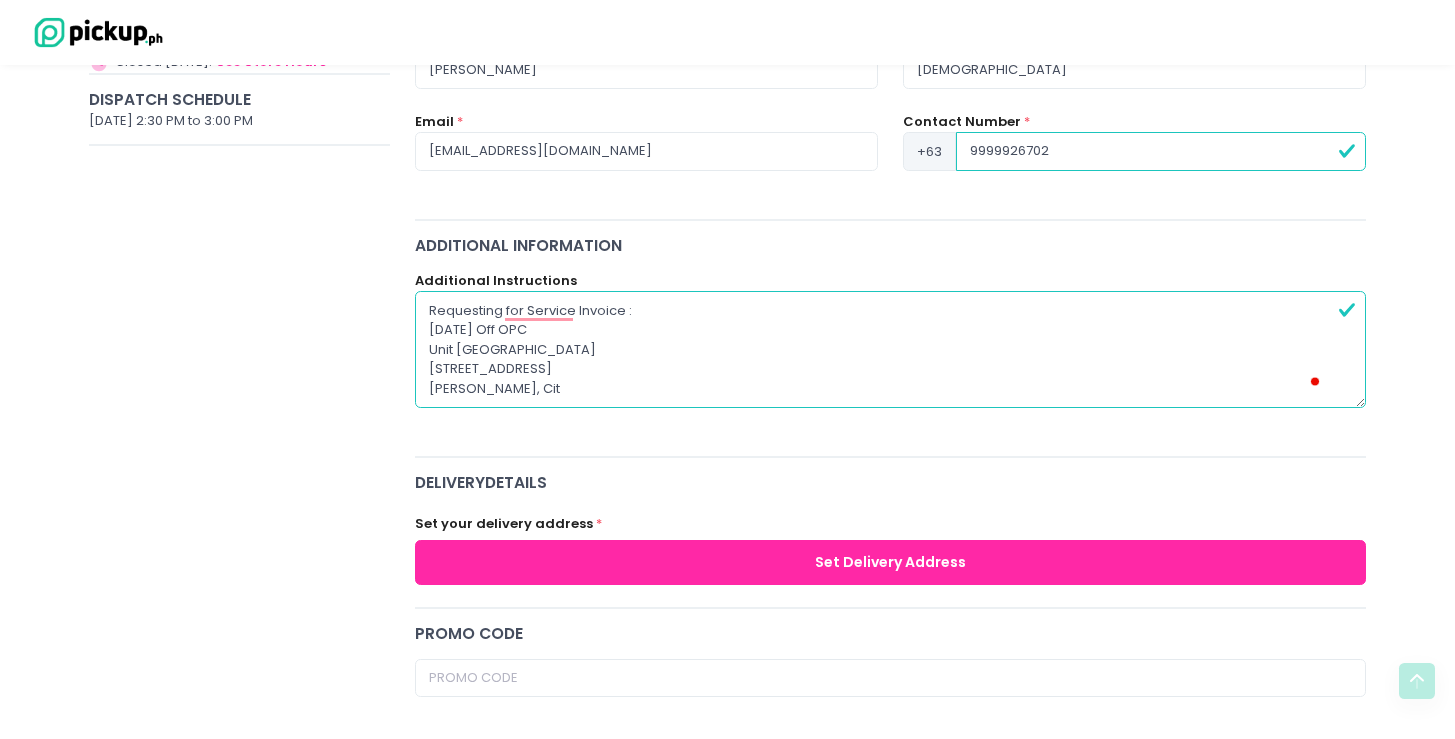 radio on "true" 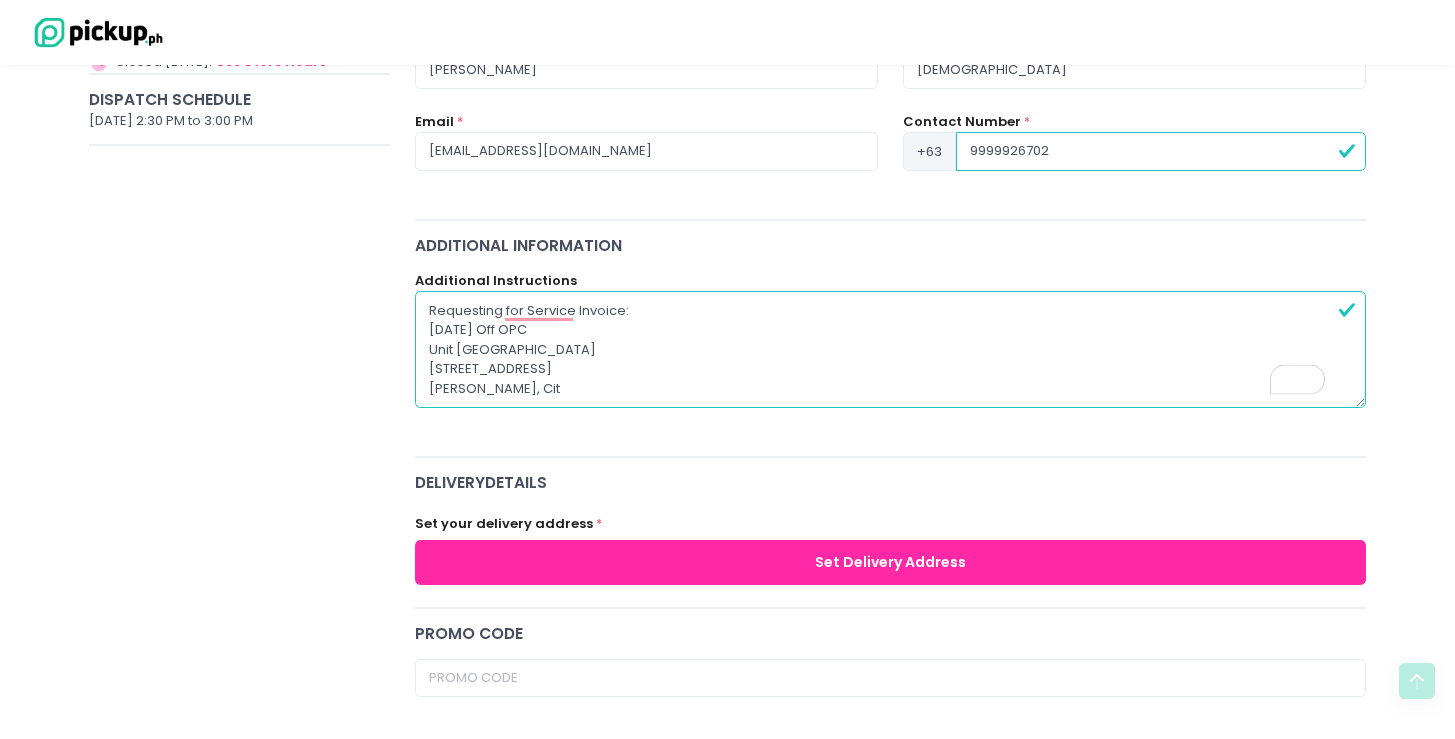 click on "Requesting for Service Invoice:
Monday Off OPC
Unit 2609 Cityland Pasong Tamo Tower
2210 Chino Roces Ave.
Pio Del Pilar, Cit" at bounding box center (891, 349) 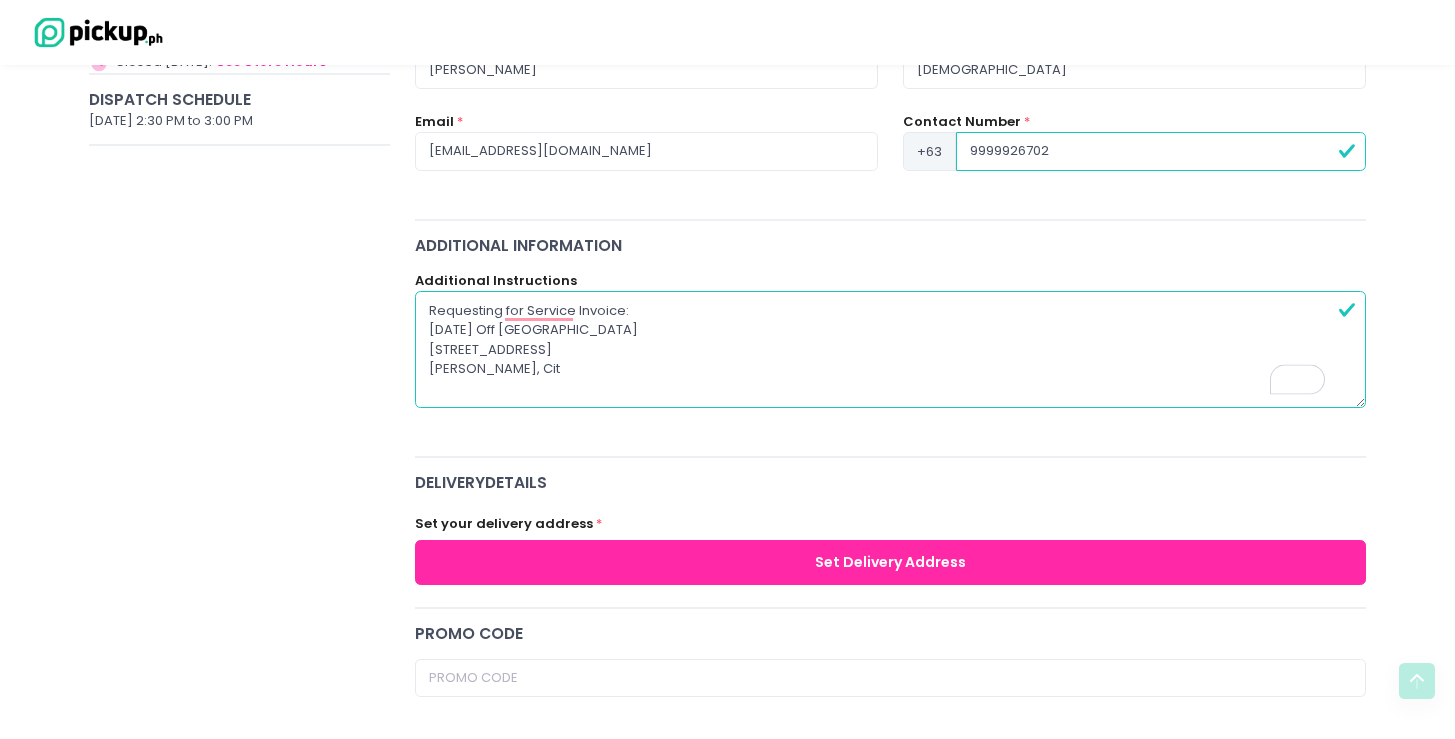 radio on "true" 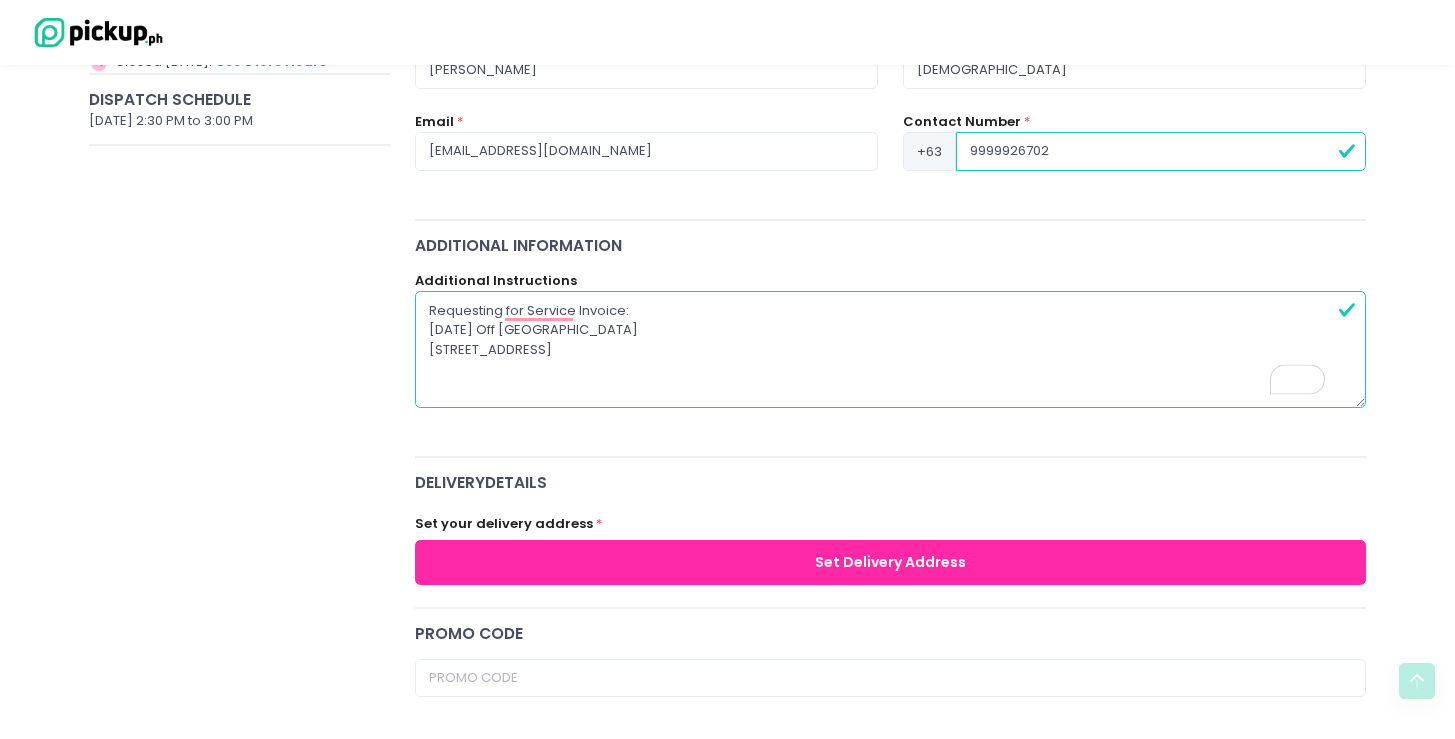 radio on "true" 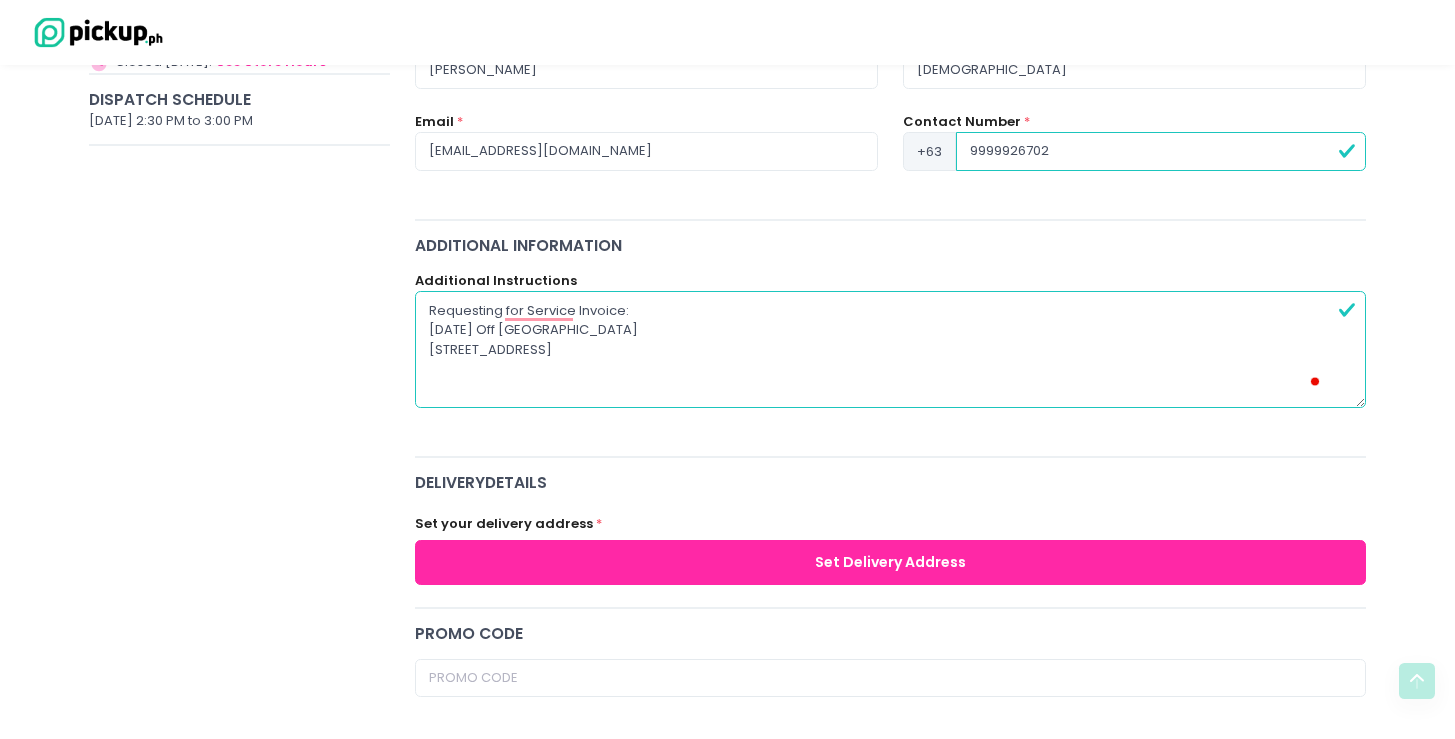 radio on "true" 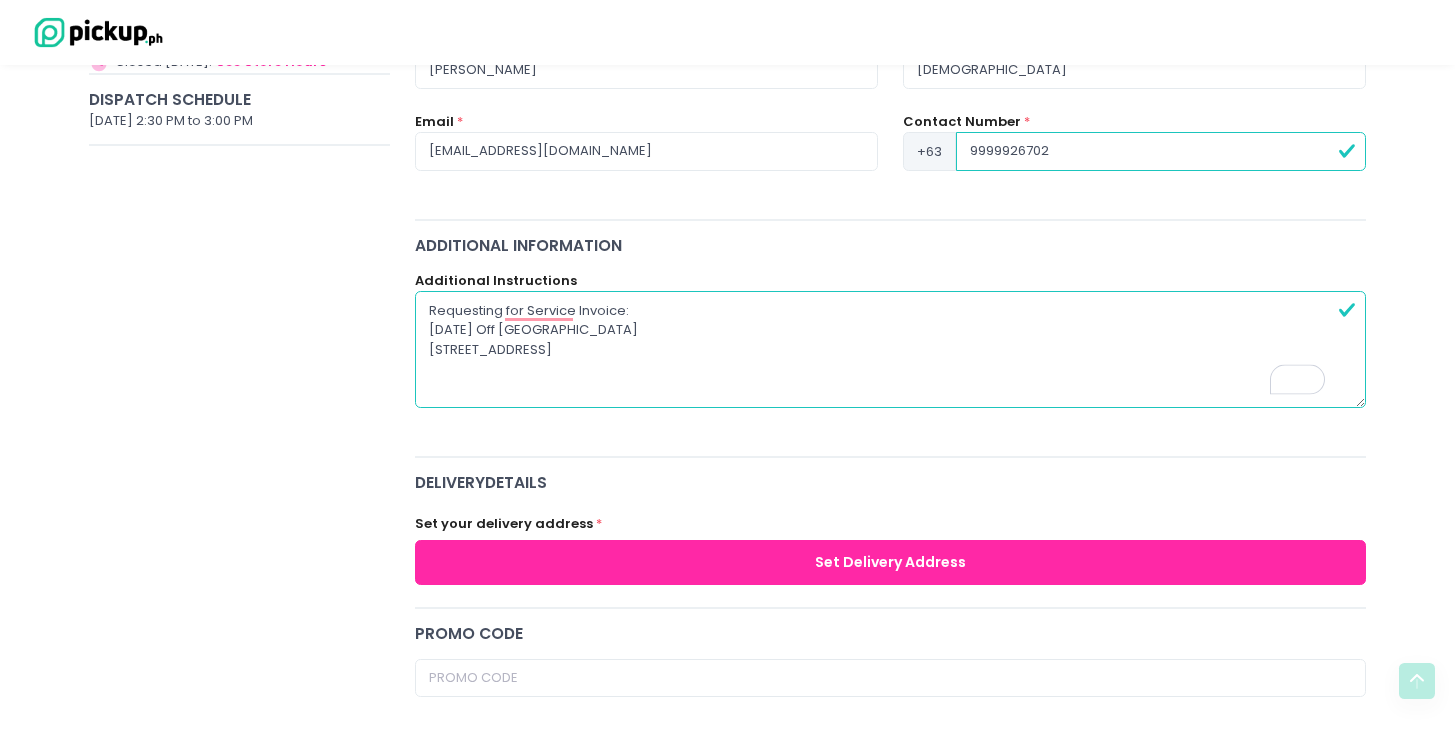 paste on "010 - 773 - 726 - 00000" 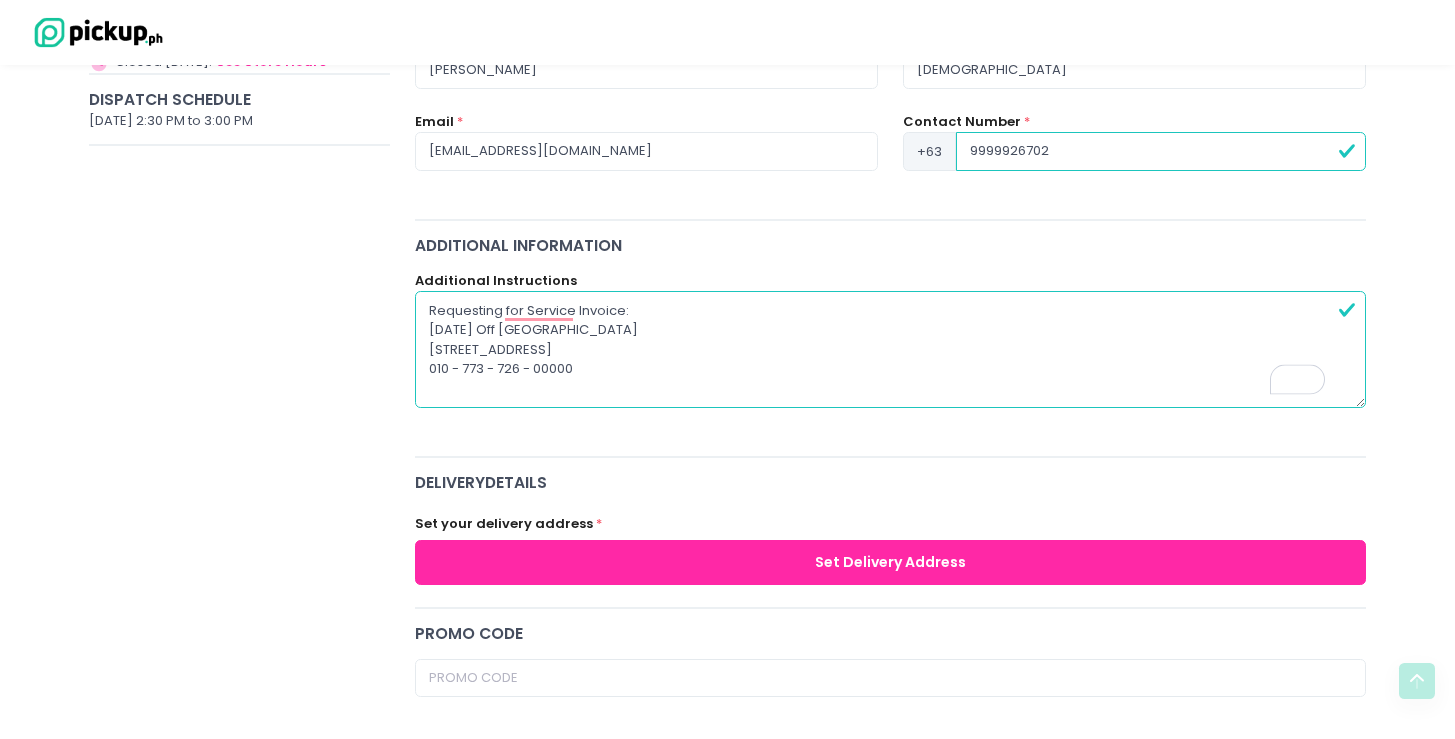 type on "Requesting for Service Invoice:
Monday Off OPC
Cityland Pasong Tamo Tower
2210 Chino Roces Ave., Makati
010 - 773 - 726 - 00000" 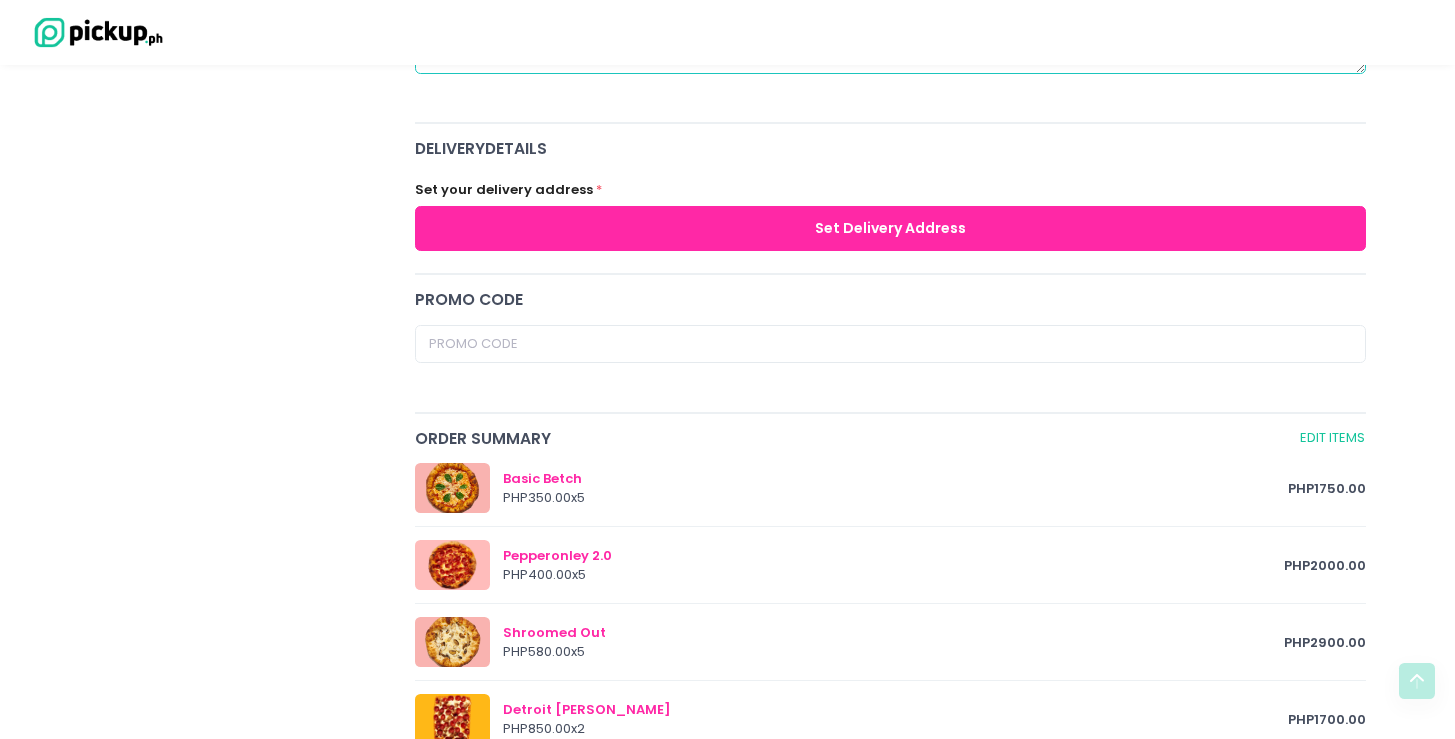 scroll, scrollTop: 740, scrollLeft: 0, axis: vertical 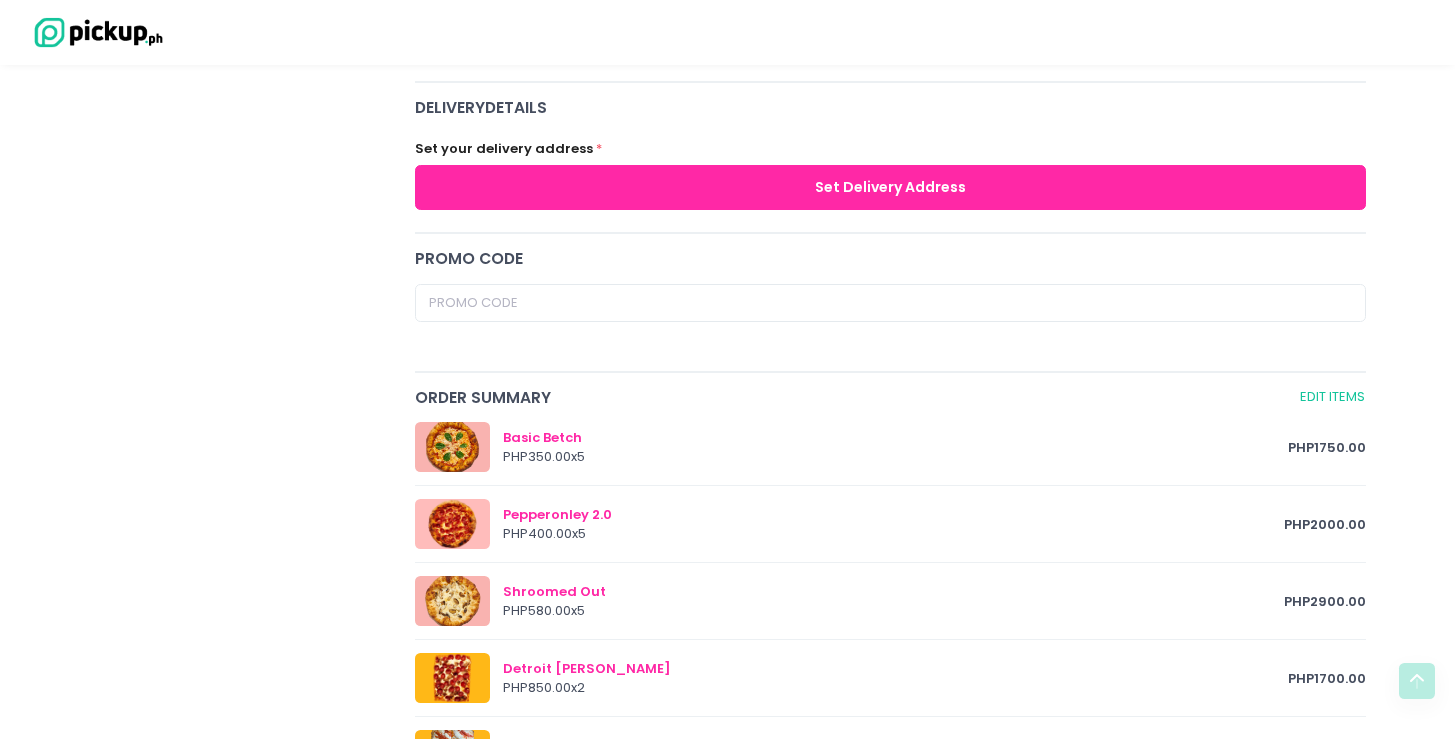 click on "Set Delivery Address" at bounding box center [891, 187] 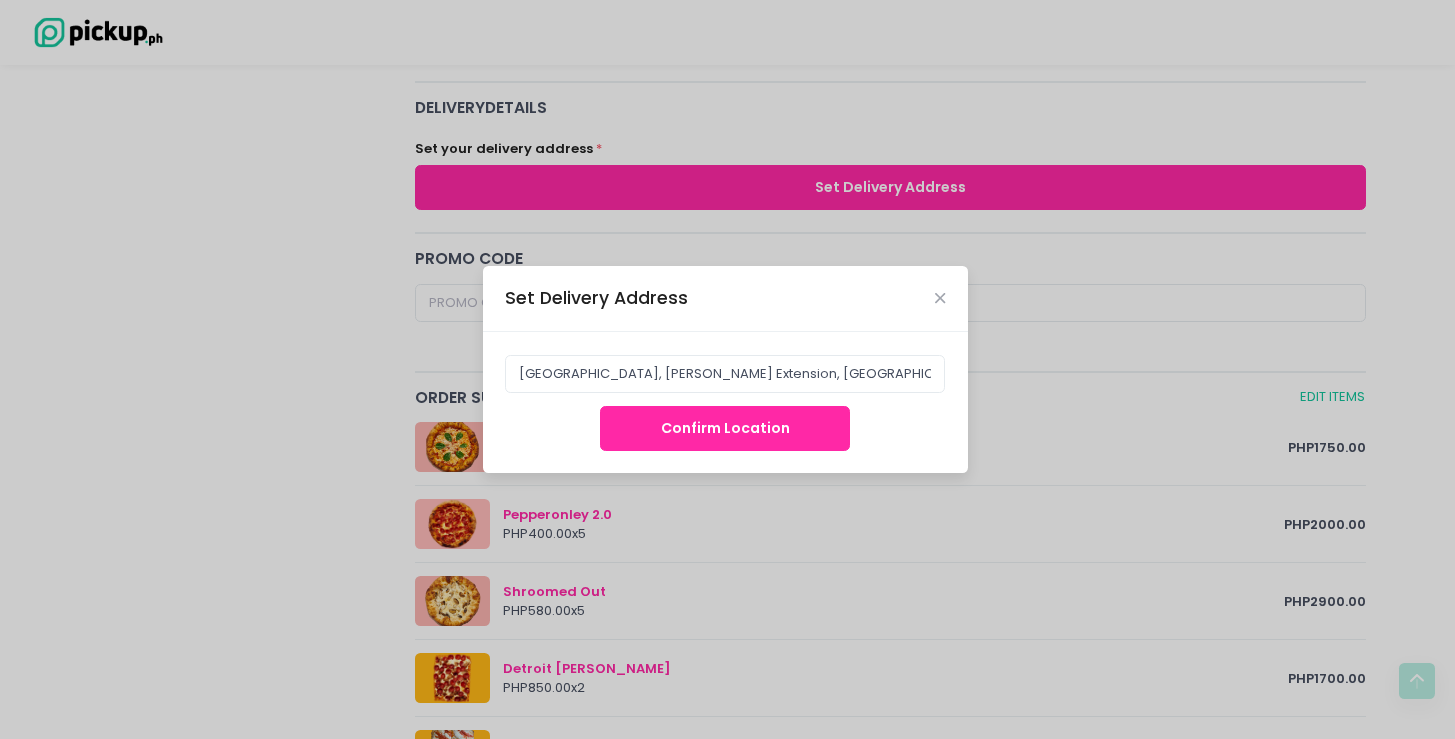 click on "Confirm Location" at bounding box center [725, 428] 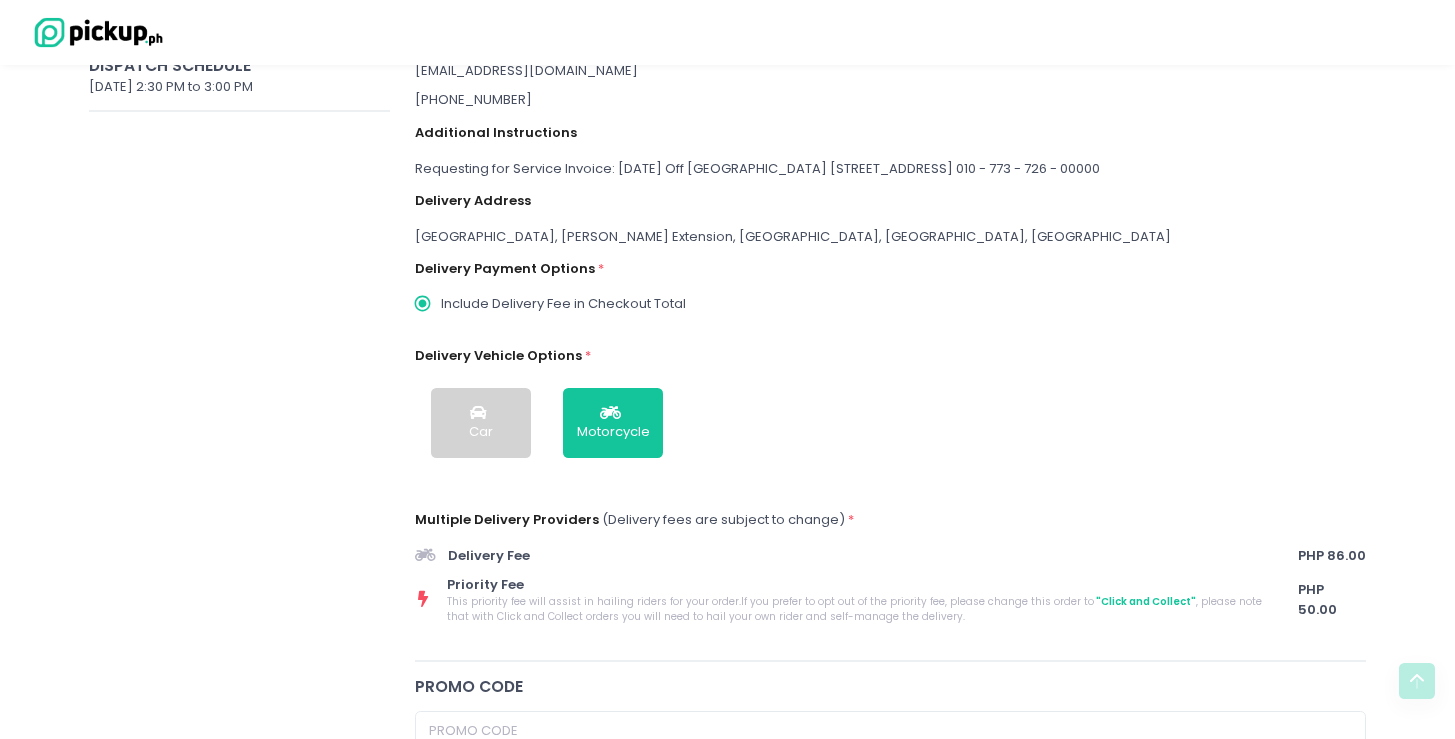 scroll, scrollTop: 540, scrollLeft: 0, axis: vertical 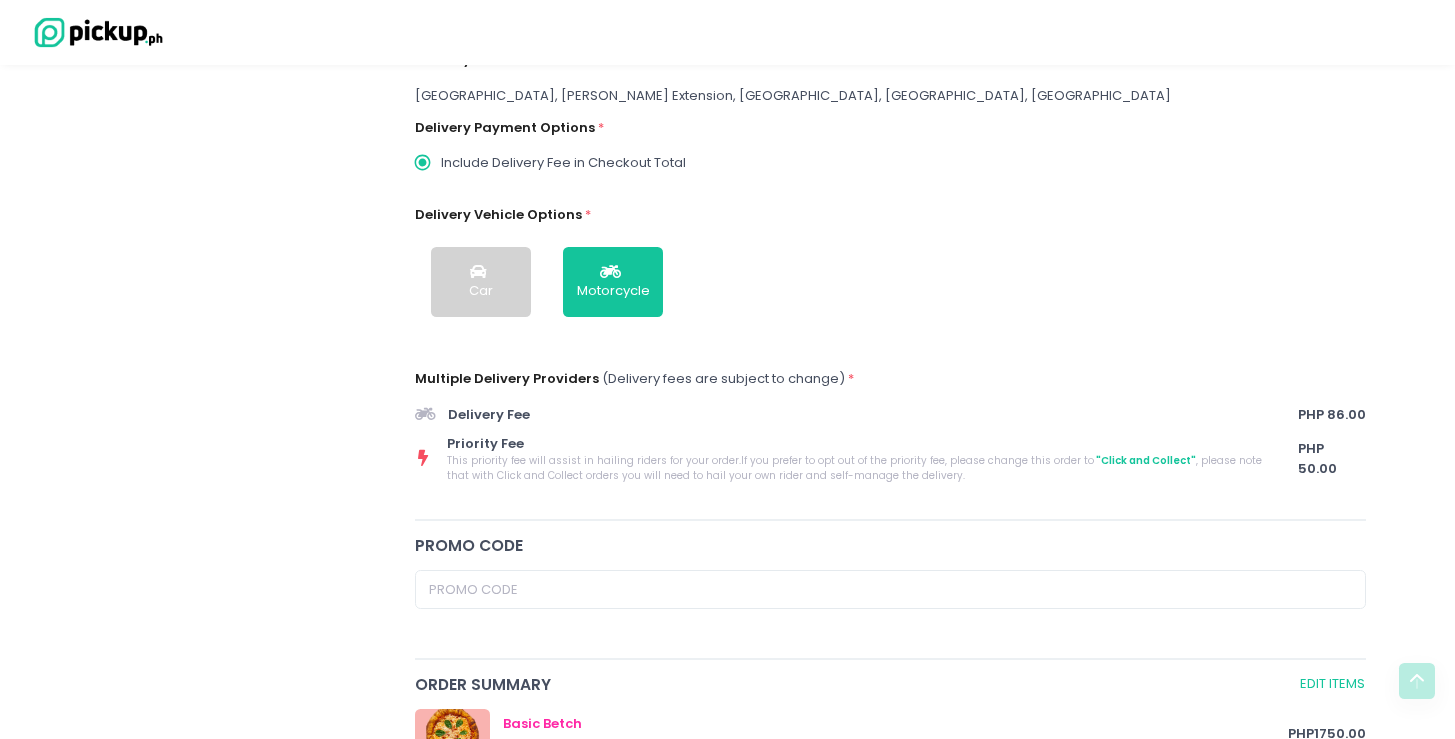 click on "Car" at bounding box center (481, 282) 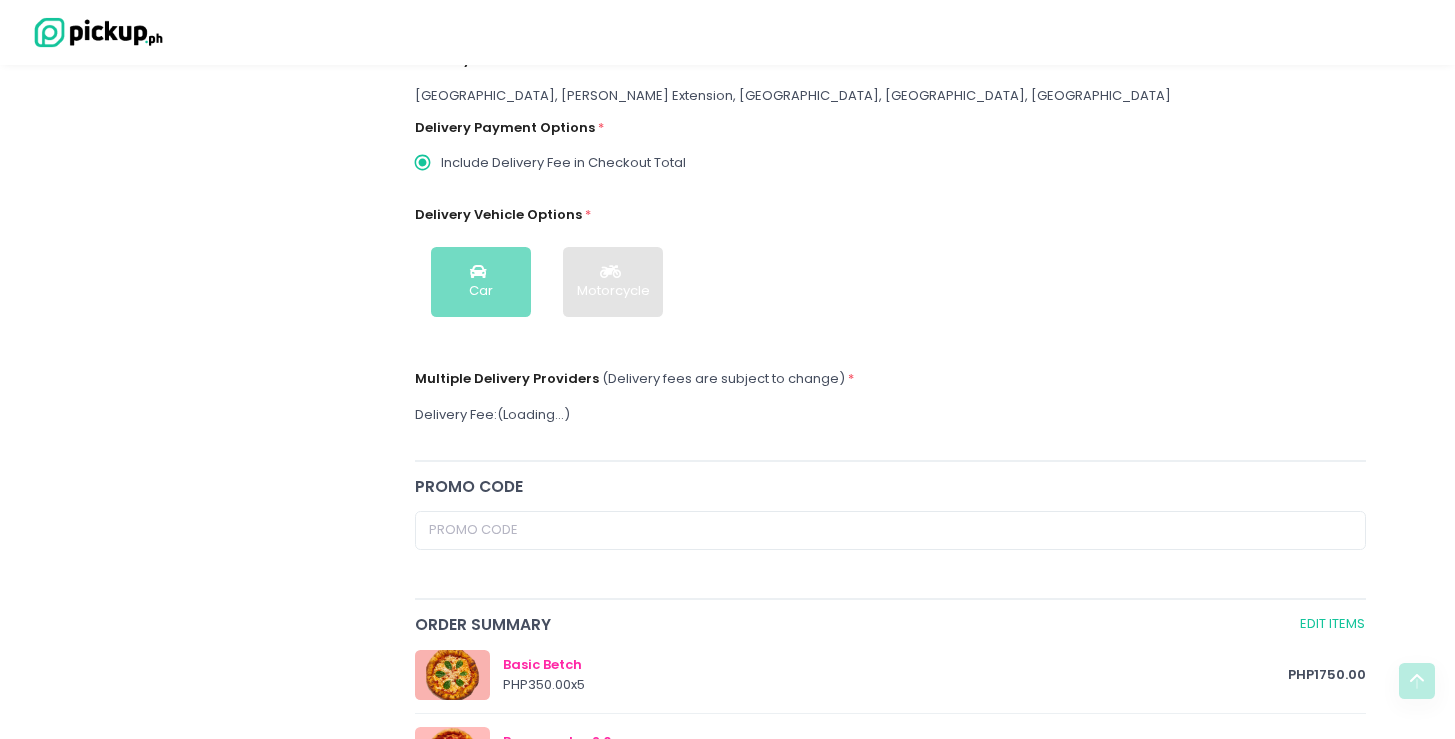 click on "Crosta Pizzeria       Crosta Pizza - Salcedo   Location Created with Sketch.     104 HV Dela Costa cor LP Leviste, Salcedo Village, Makati City     Contact Number Created with Sketch.   0977 284 5636 Store Hours Created with Sketch.   Closed today.    see store hours Dispatch Schedule July 13, 2025   2:30 PM   to   3:00 PM" at bounding box center [240, 704] 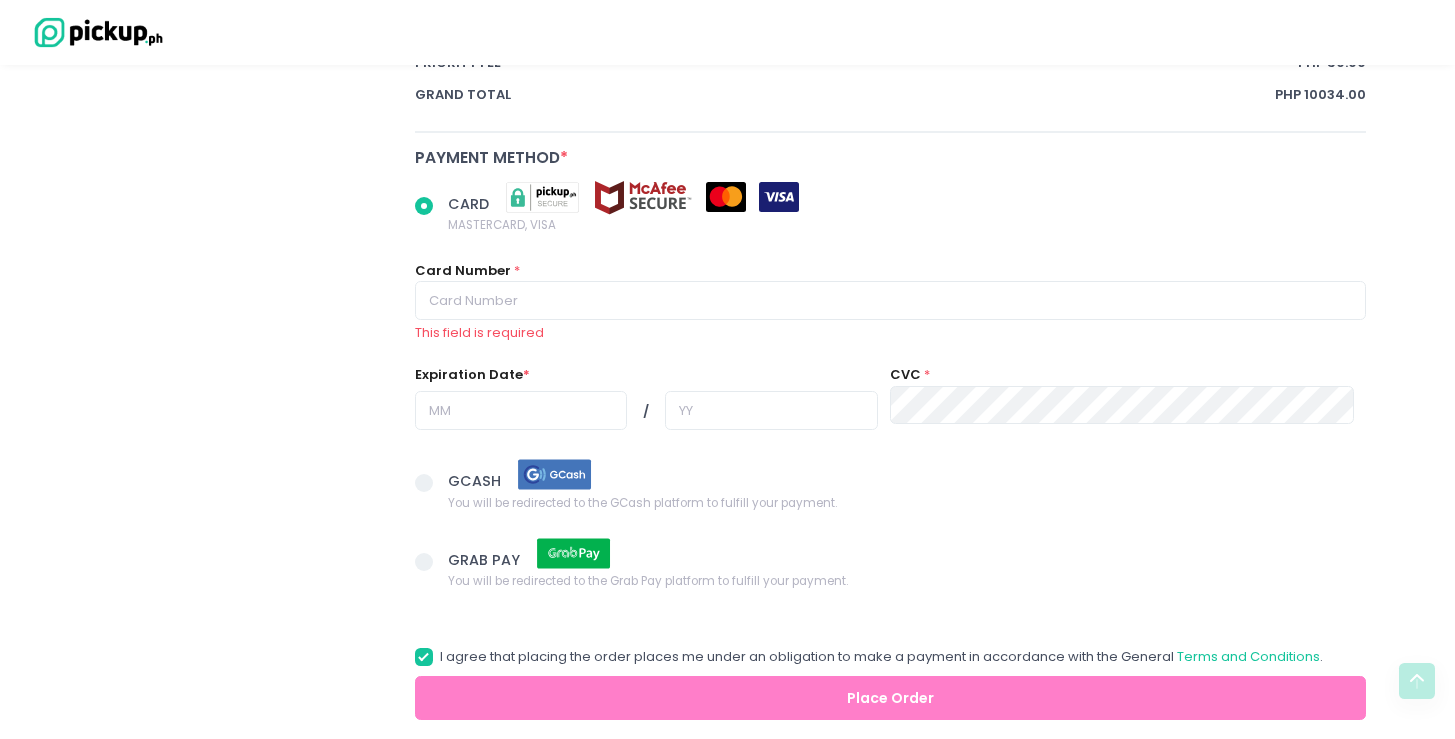 scroll, scrollTop: 1743, scrollLeft: 0, axis: vertical 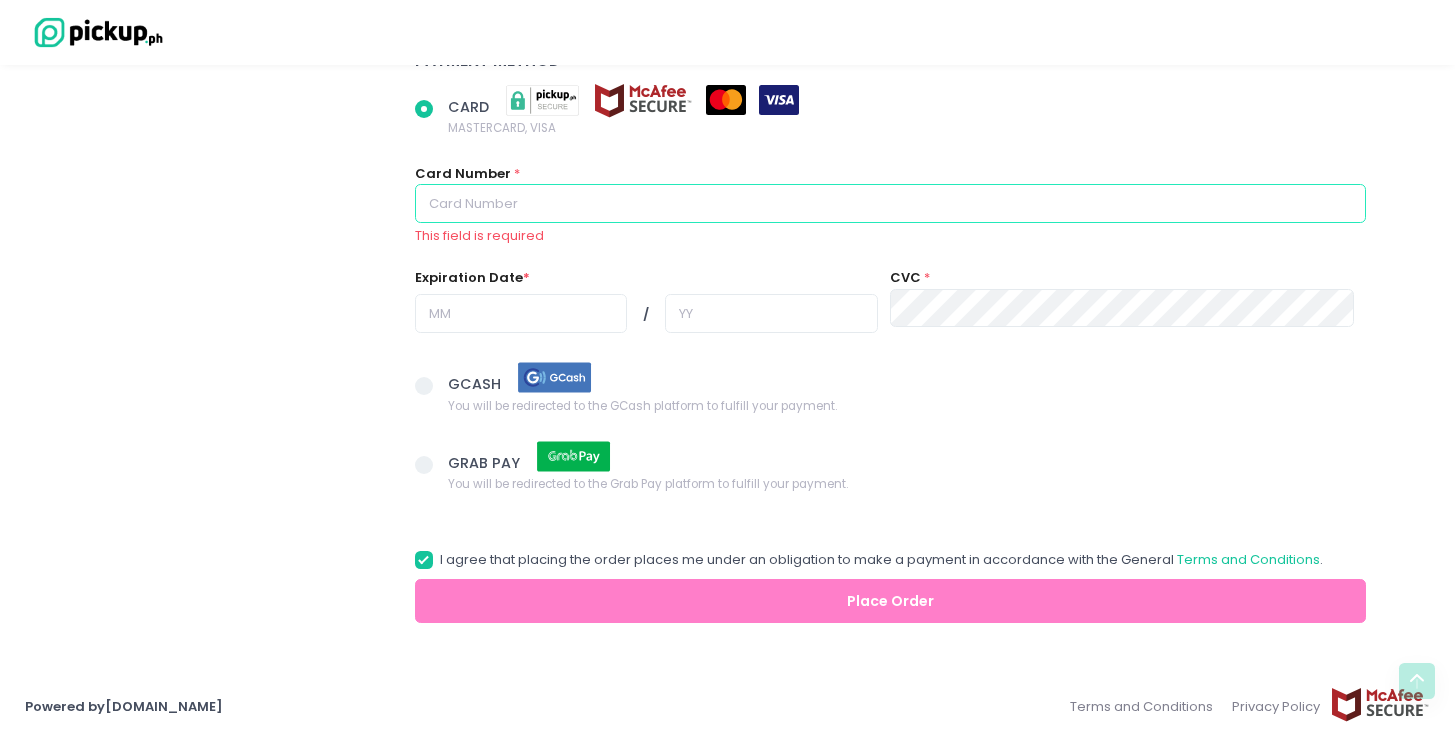 click at bounding box center [891, 203] 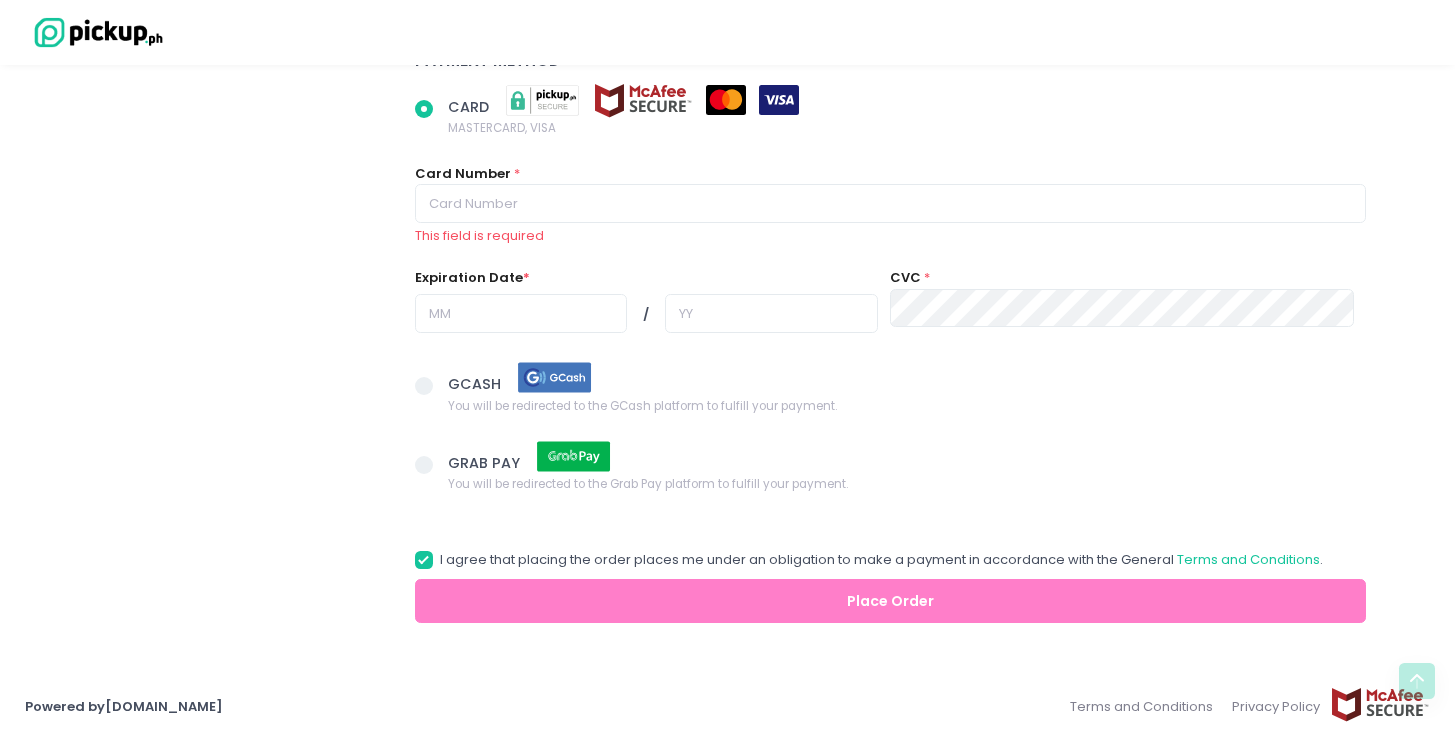 radio on "true" 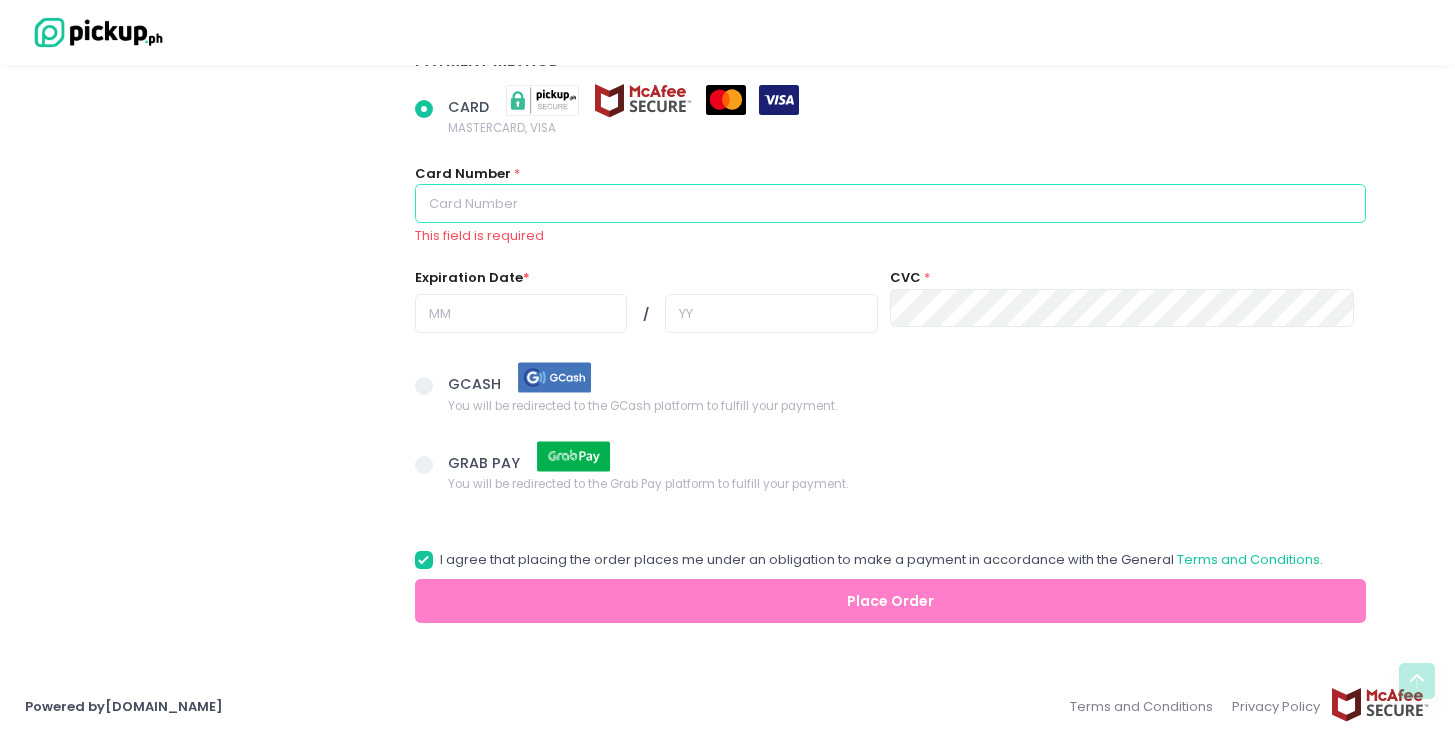 type on "4895040801307501" 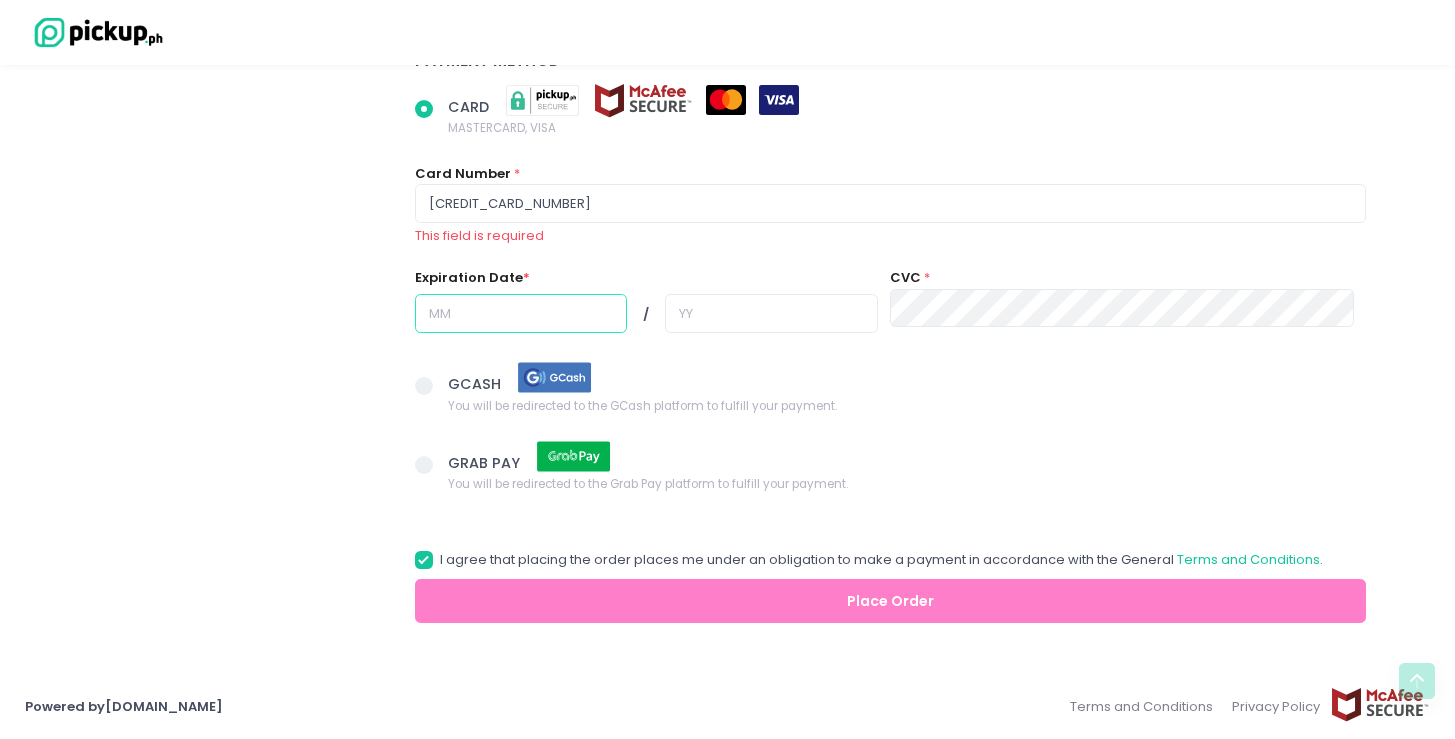type on "05" 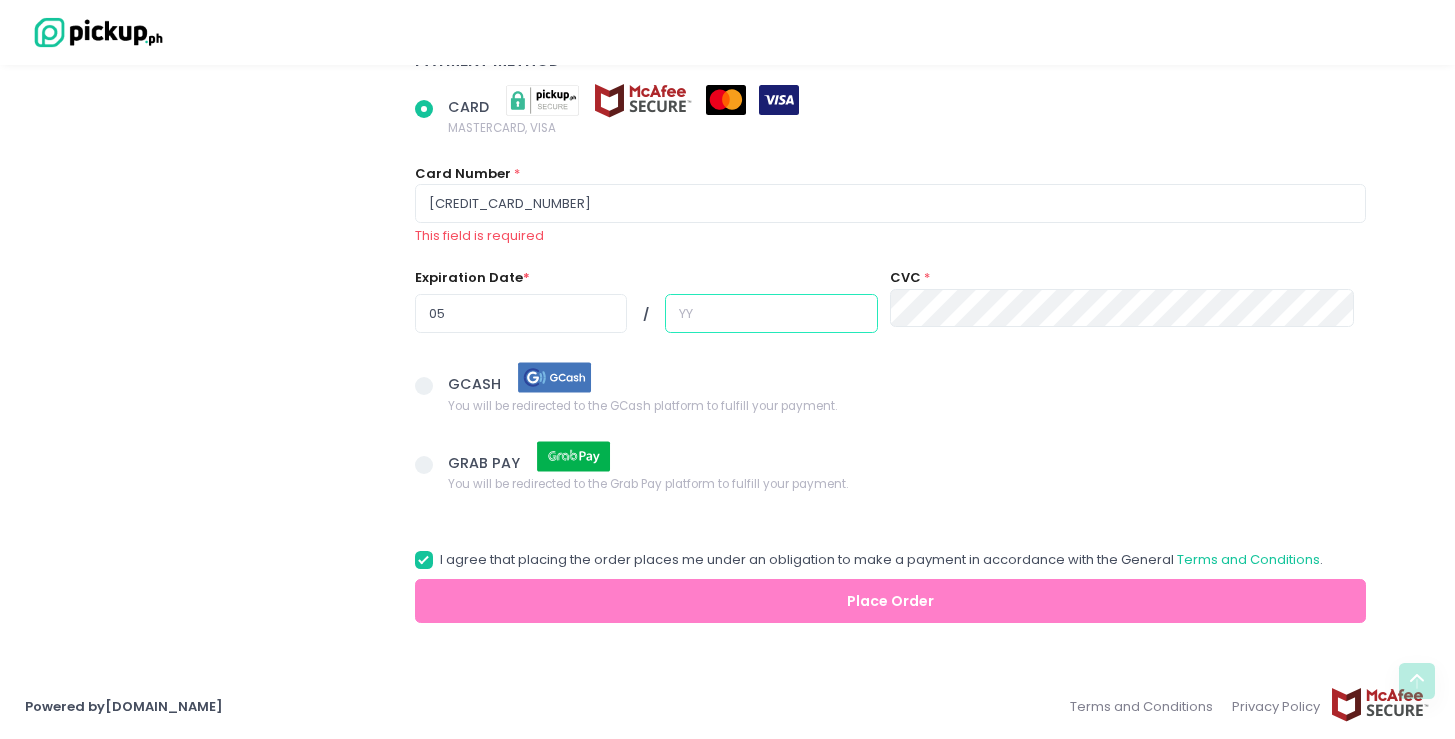 type on "29" 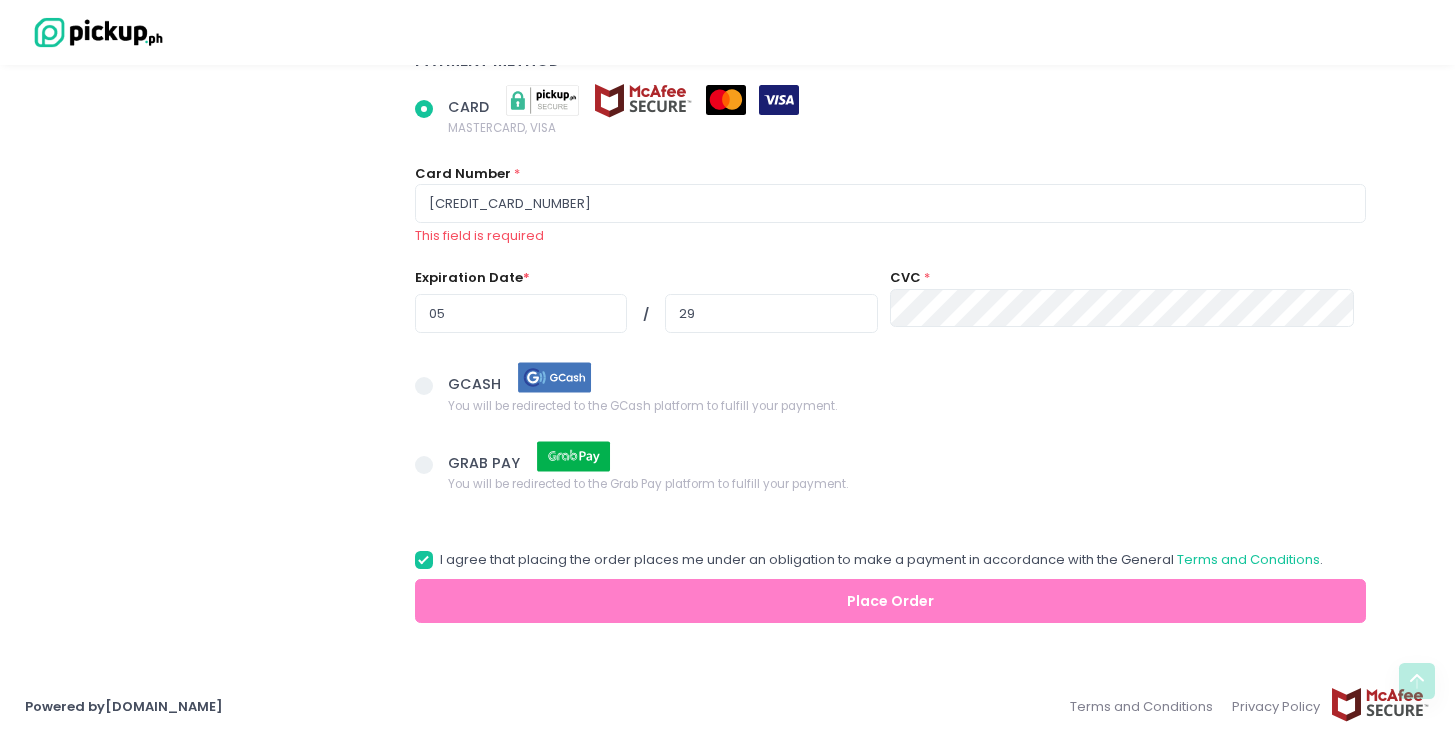 scroll, scrollTop: 1720, scrollLeft: 0, axis: vertical 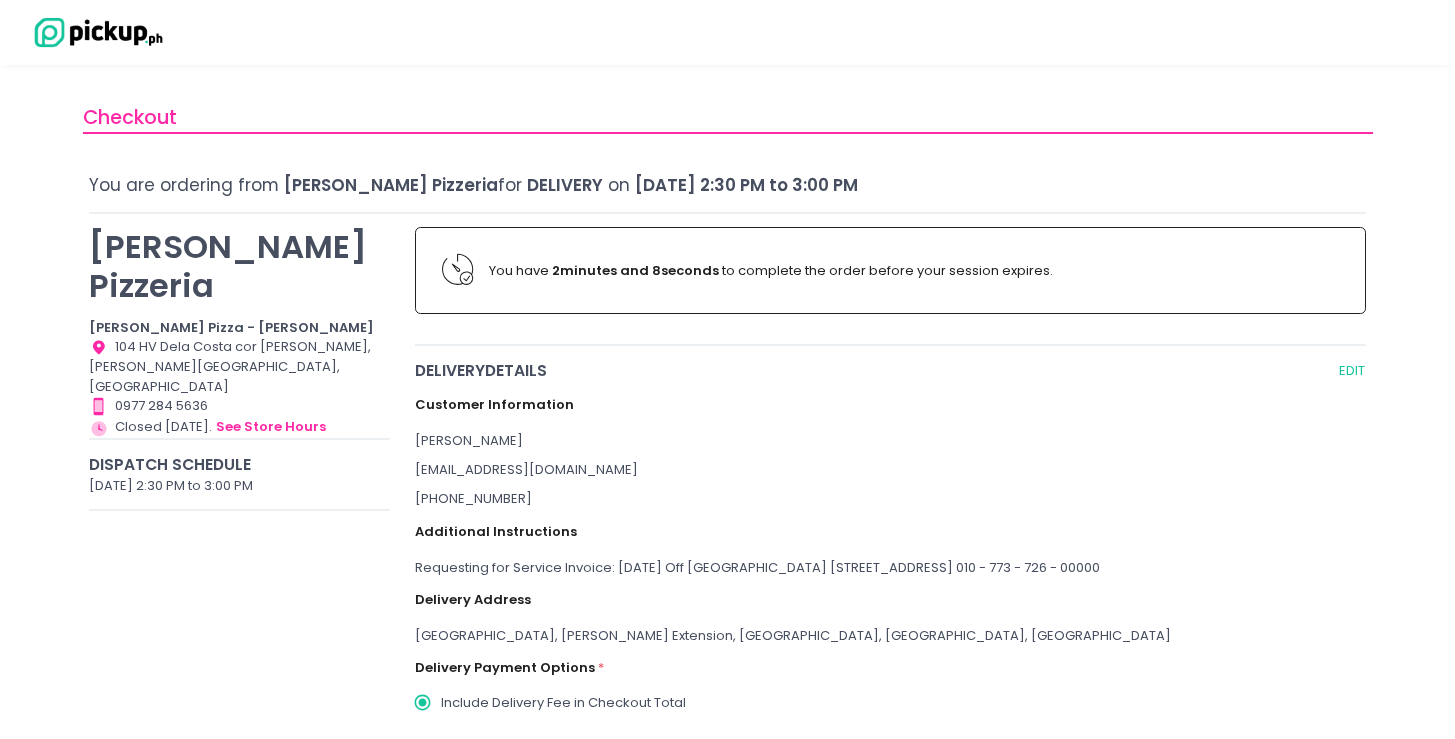 click on "Crosta Pizzeria       Crosta Pizza - Salcedo   Location Created with Sketch.     104 HV Dela Costa cor LP Leviste, Salcedo Village, Makati City     Contact Number Created with Sketch.   0977 284 5636 Store Hours Created with Sketch.   Closed today.    see store hours Dispatch Schedule July 13, 2025   2:30 PM   to   3:00 PM" at bounding box center [240, 1279] 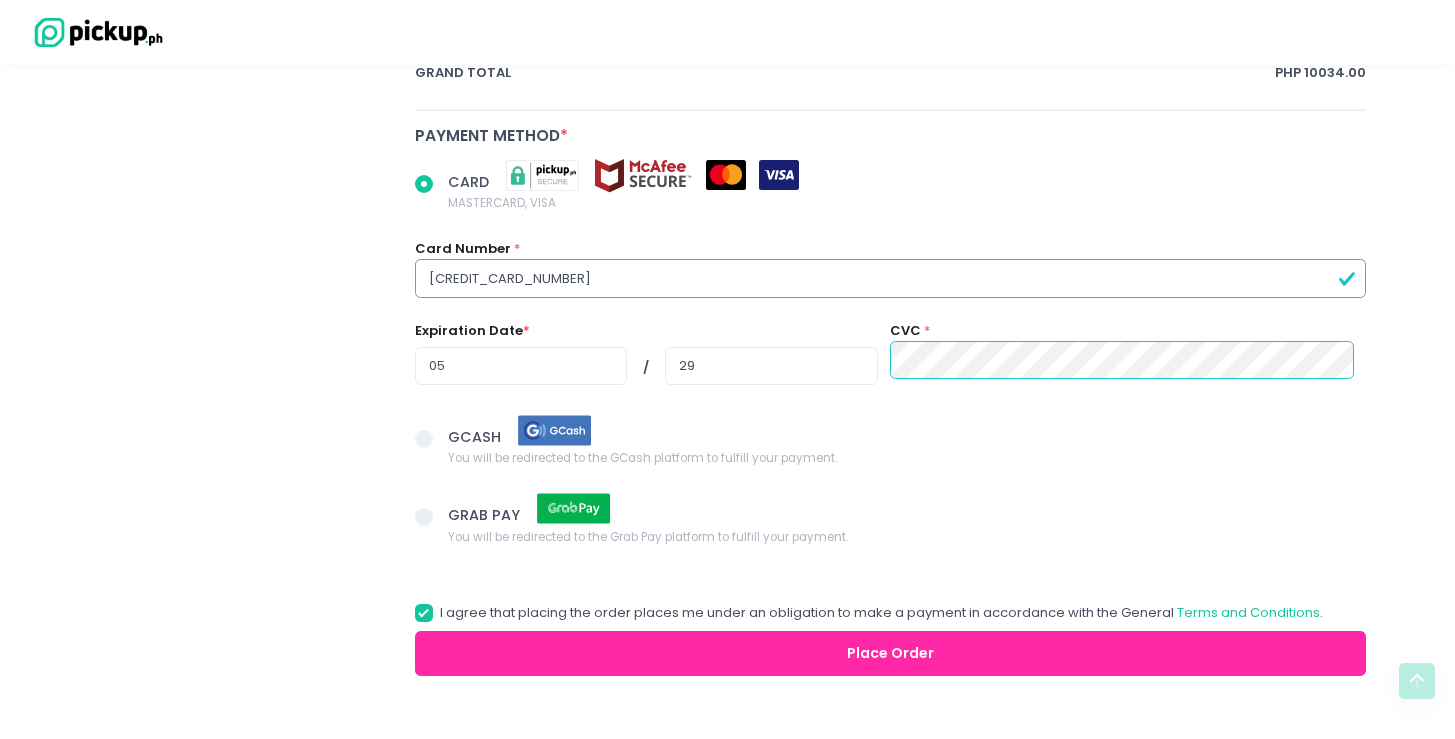 scroll, scrollTop: 1720, scrollLeft: 0, axis: vertical 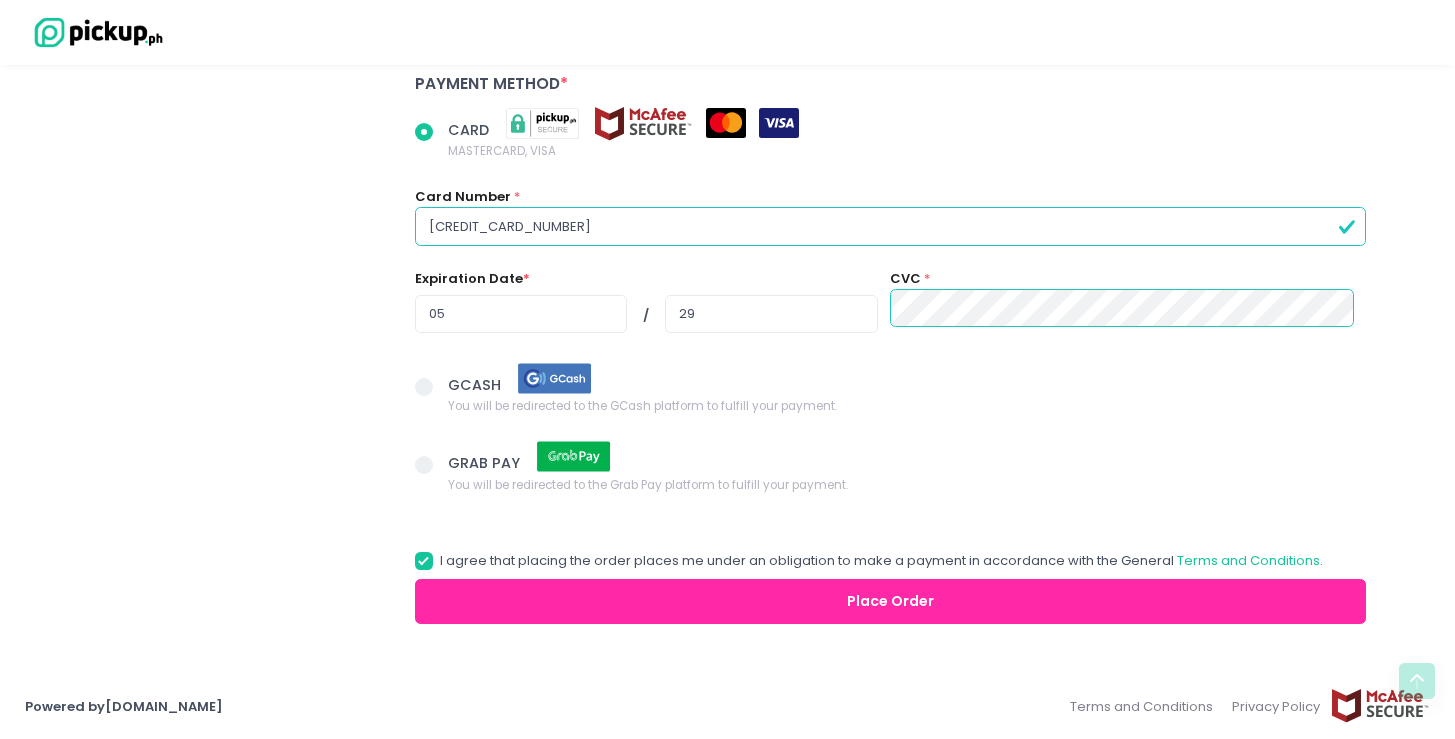 click on "Place Order" at bounding box center [891, 601] 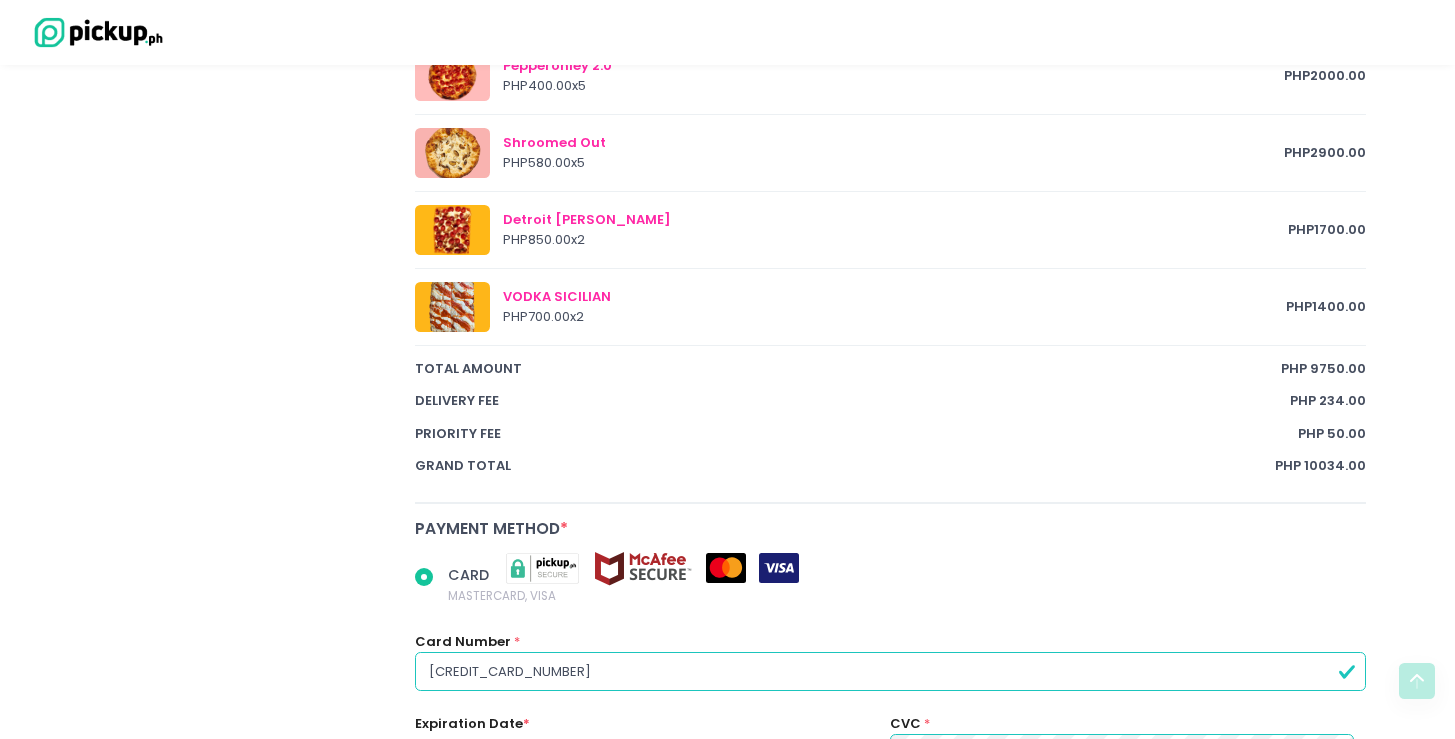 scroll, scrollTop: 1274, scrollLeft: 0, axis: vertical 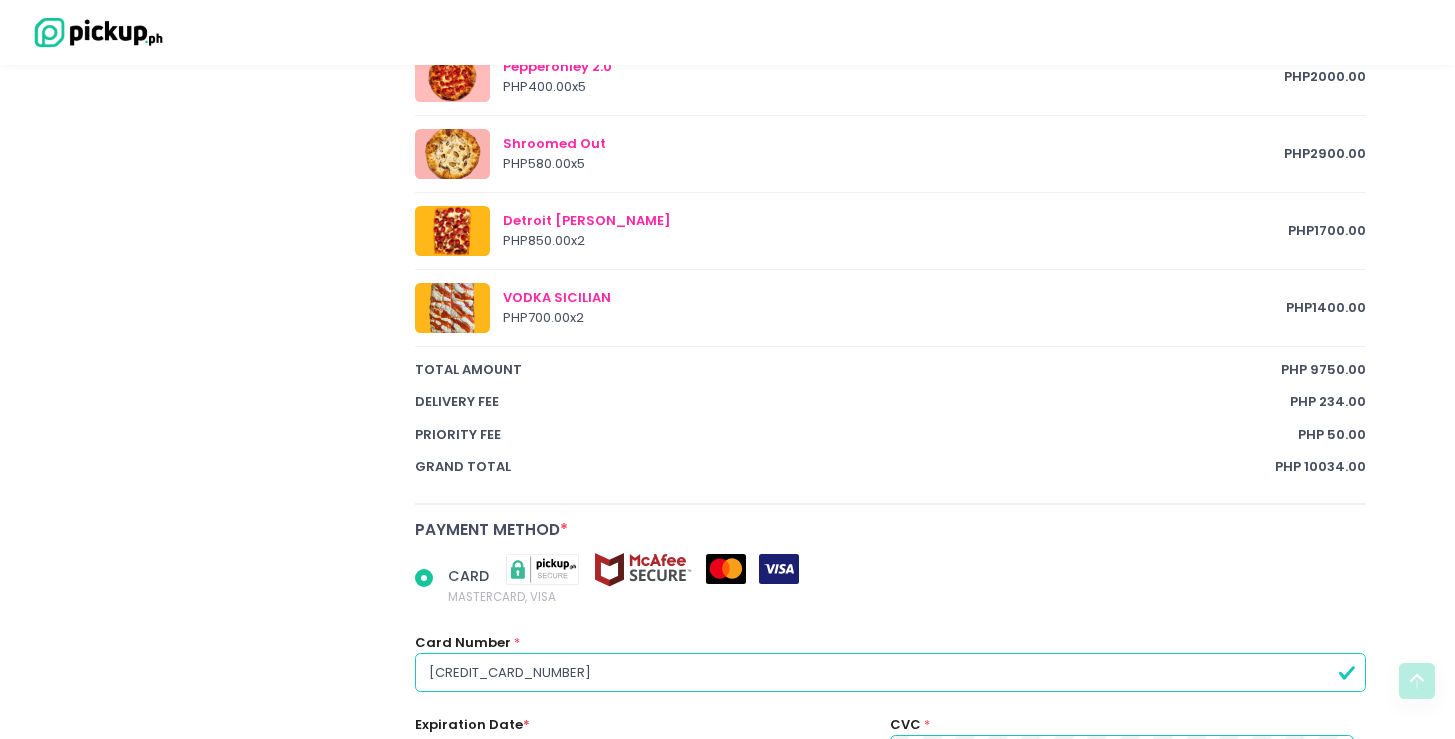 radio on "true" 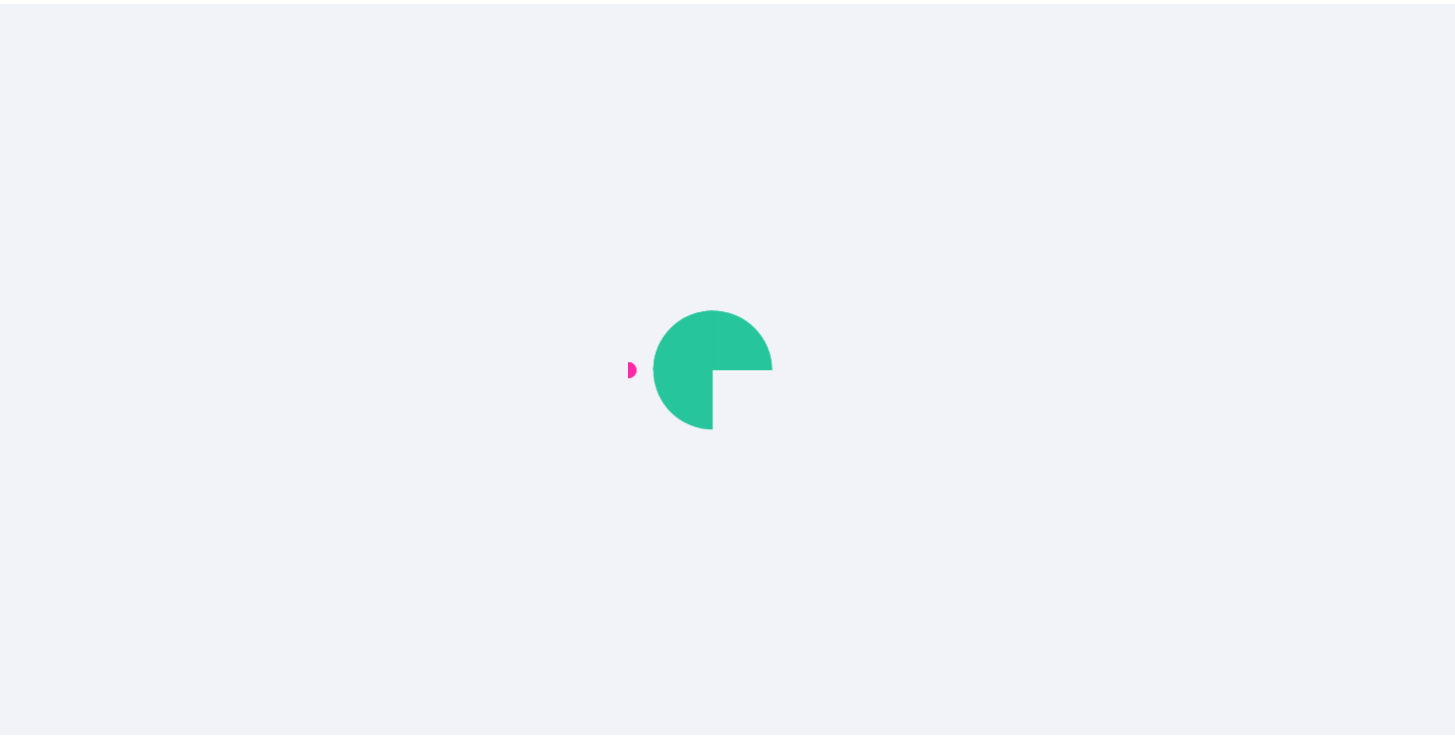scroll, scrollTop: 0, scrollLeft: 0, axis: both 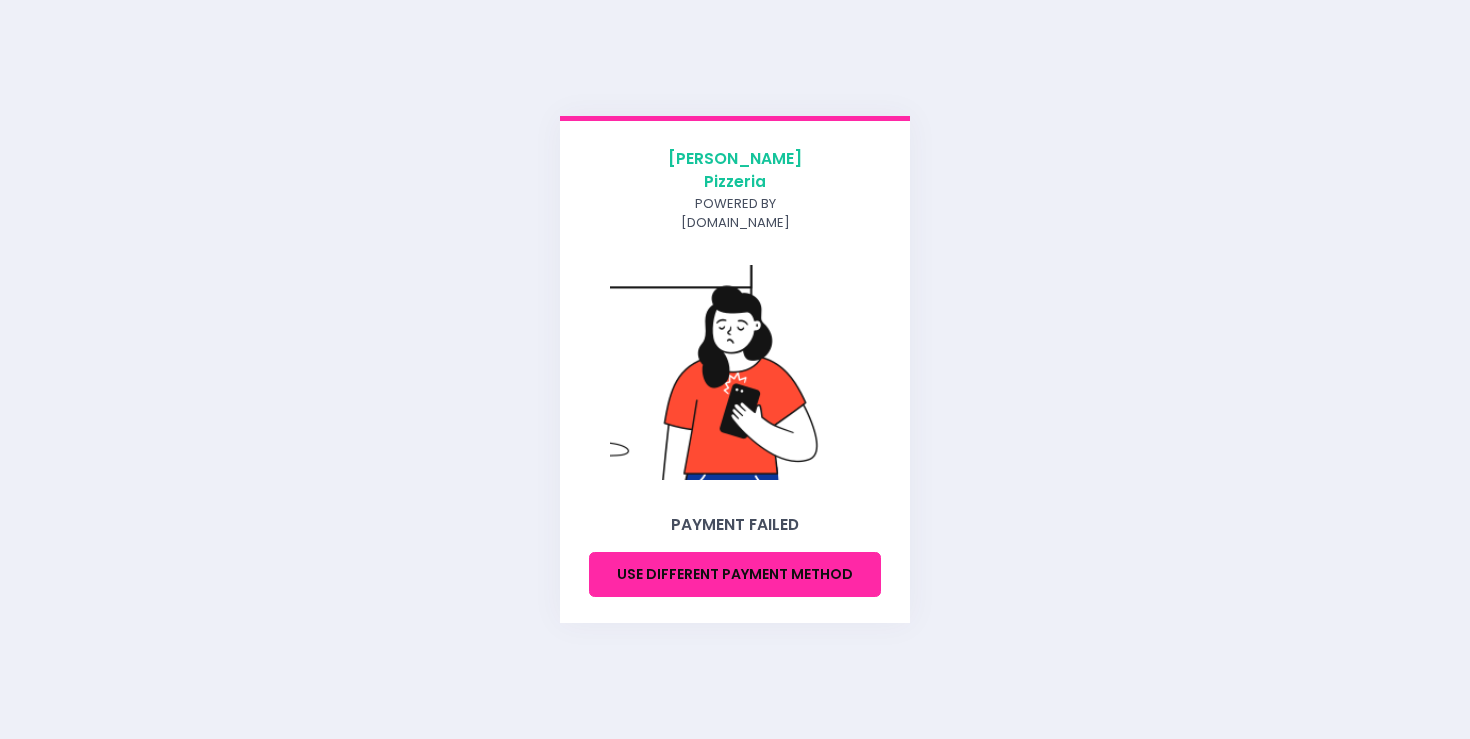 click on "Use different payment method" at bounding box center [735, 574] 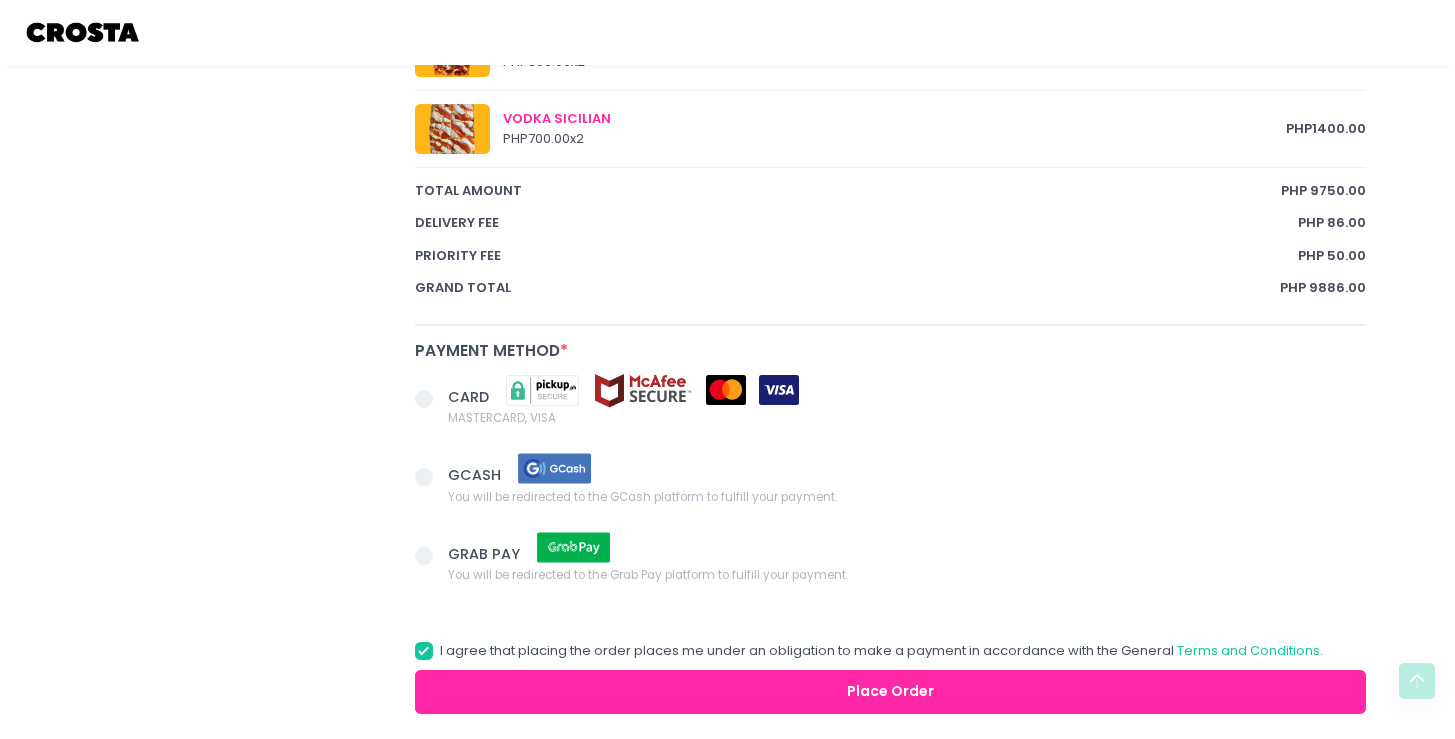 scroll, scrollTop: 1544, scrollLeft: 0, axis: vertical 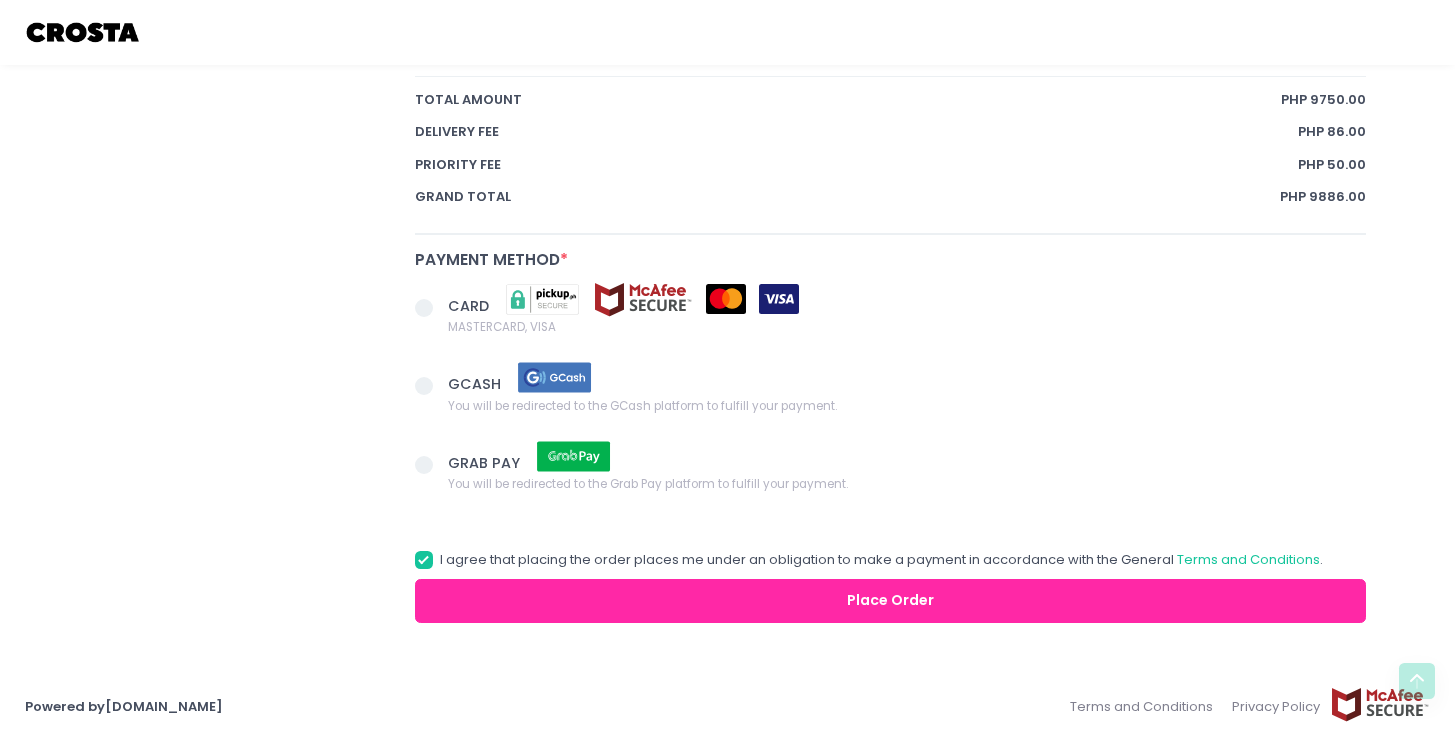click at bounding box center (424, 386) 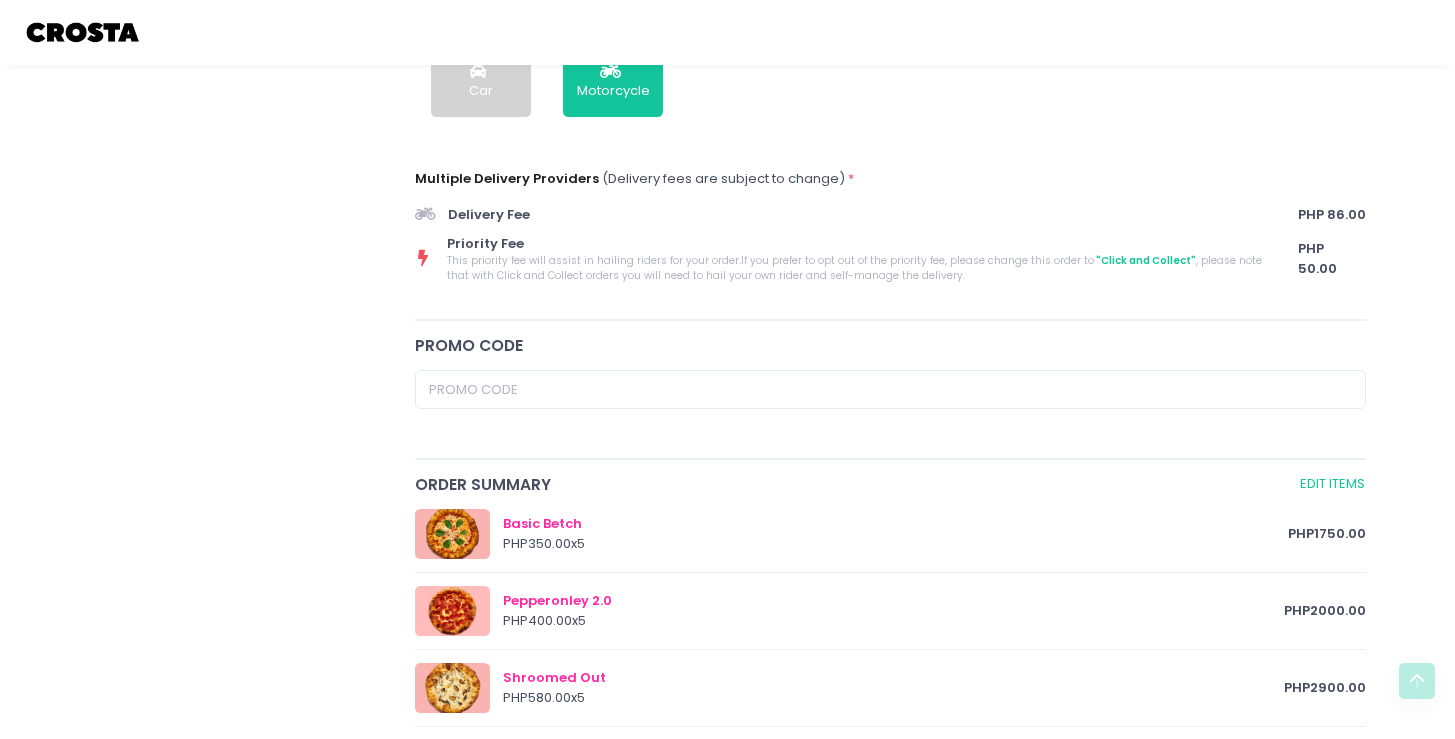 scroll, scrollTop: 642, scrollLeft: 0, axis: vertical 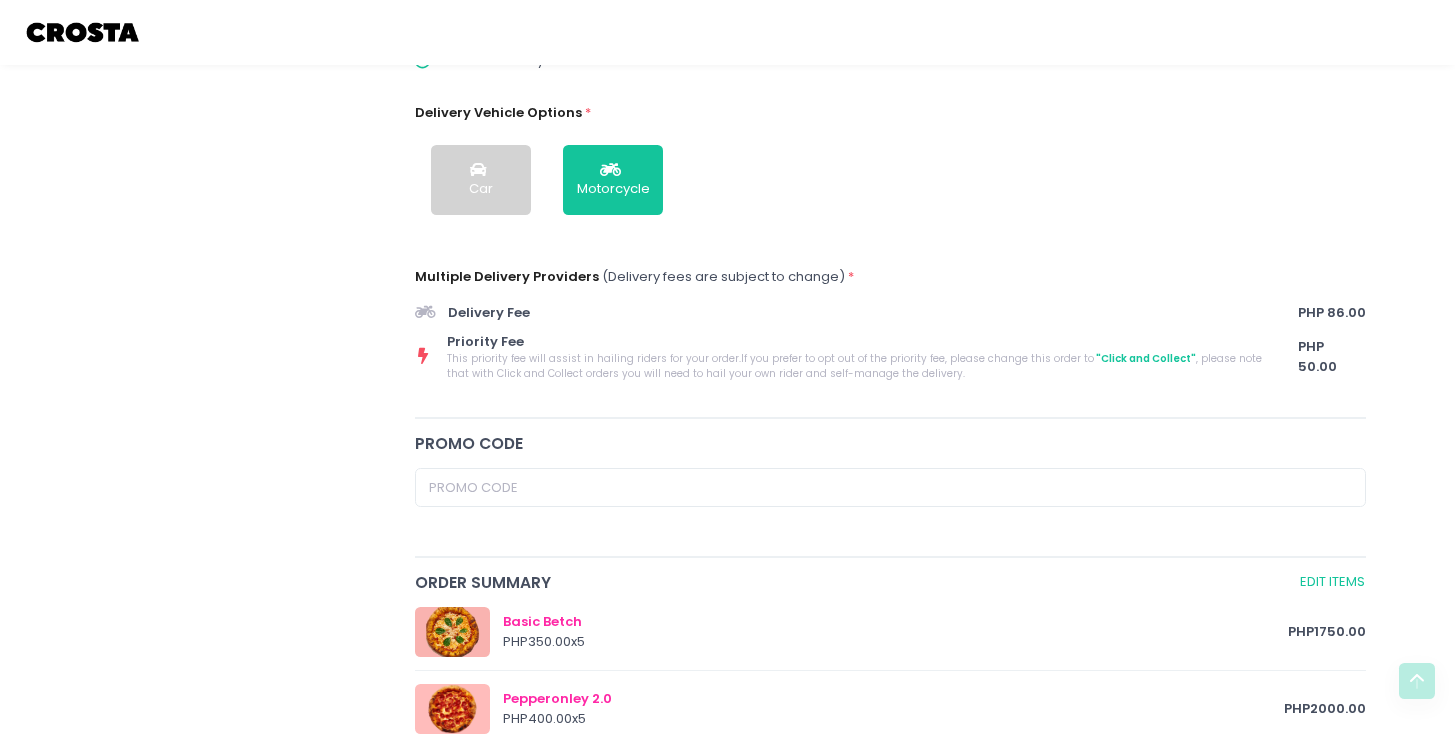 click on "Car" at bounding box center (481, 180) 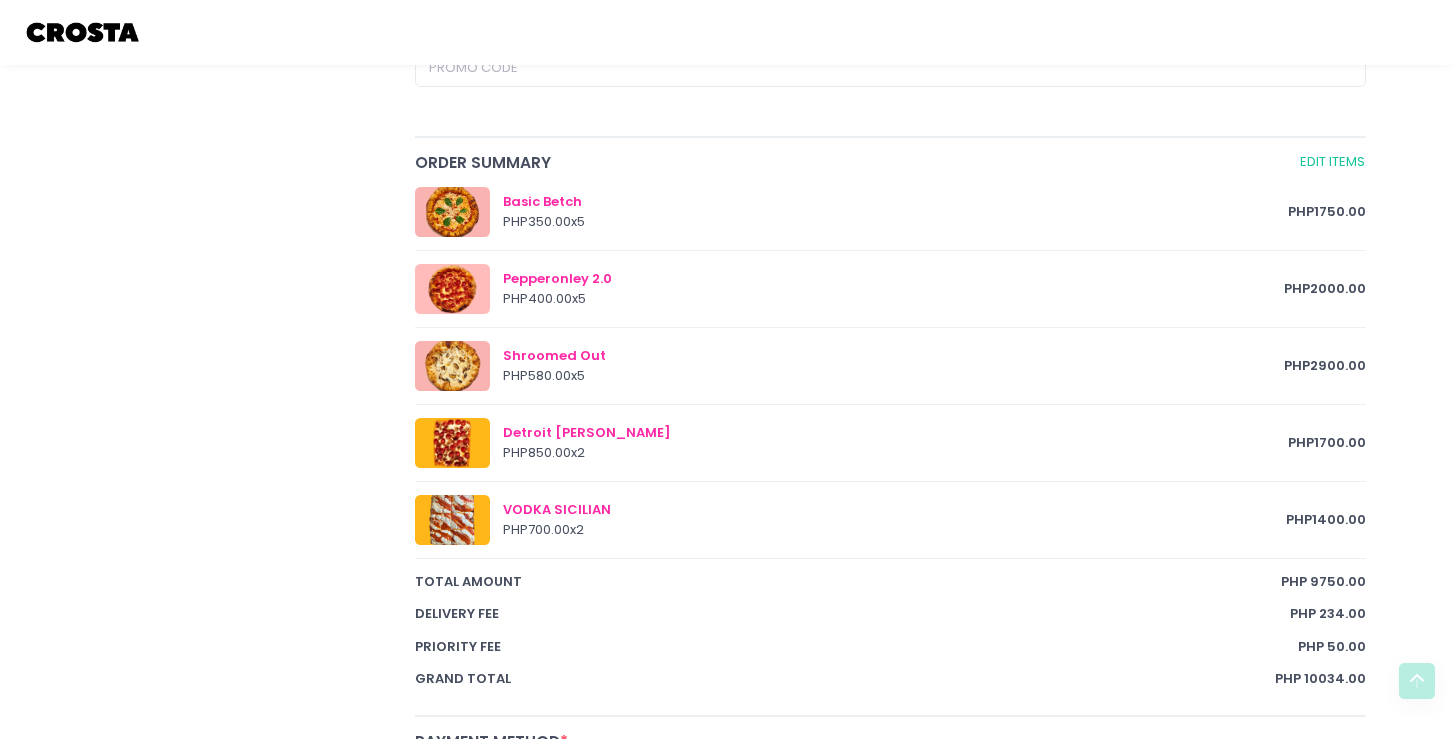 scroll, scrollTop: 1475, scrollLeft: 0, axis: vertical 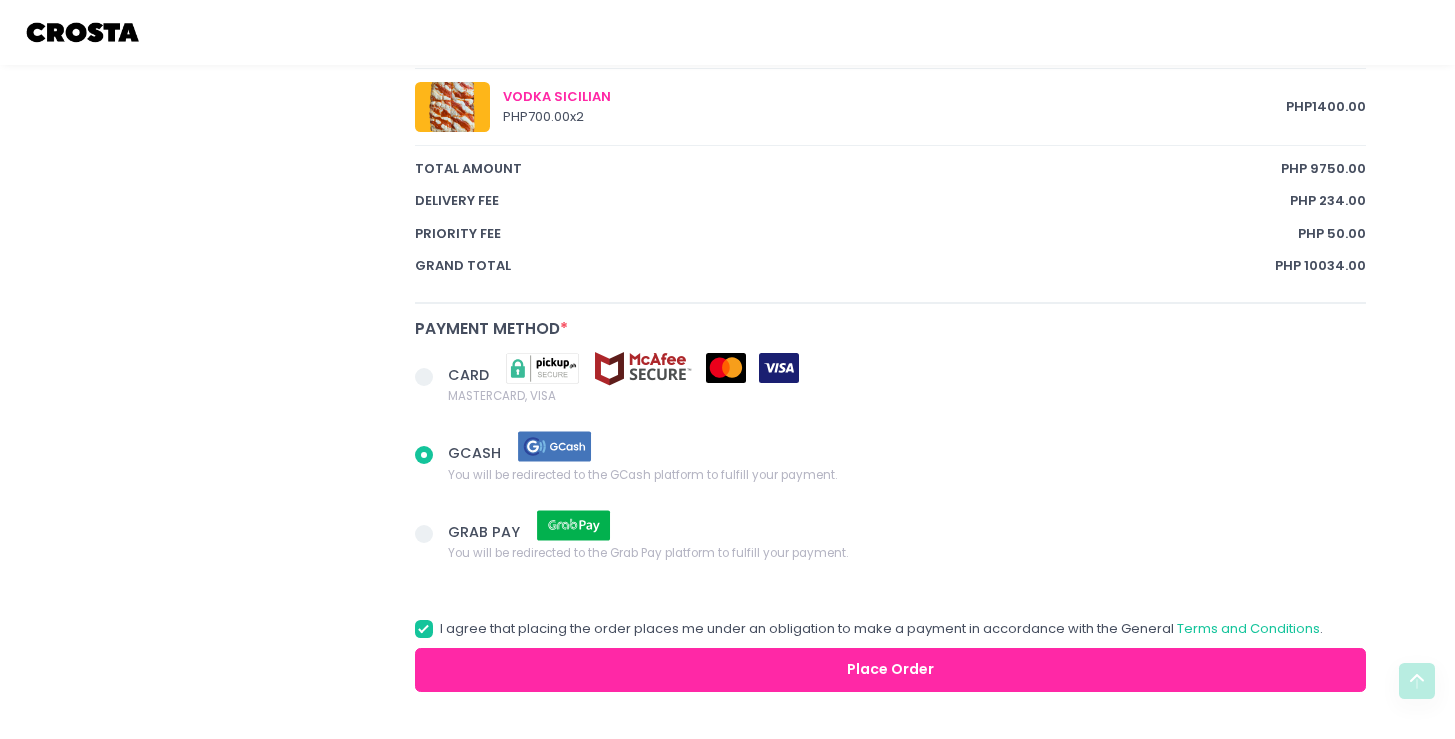 click on "Place Order" at bounding box center (891, 670) 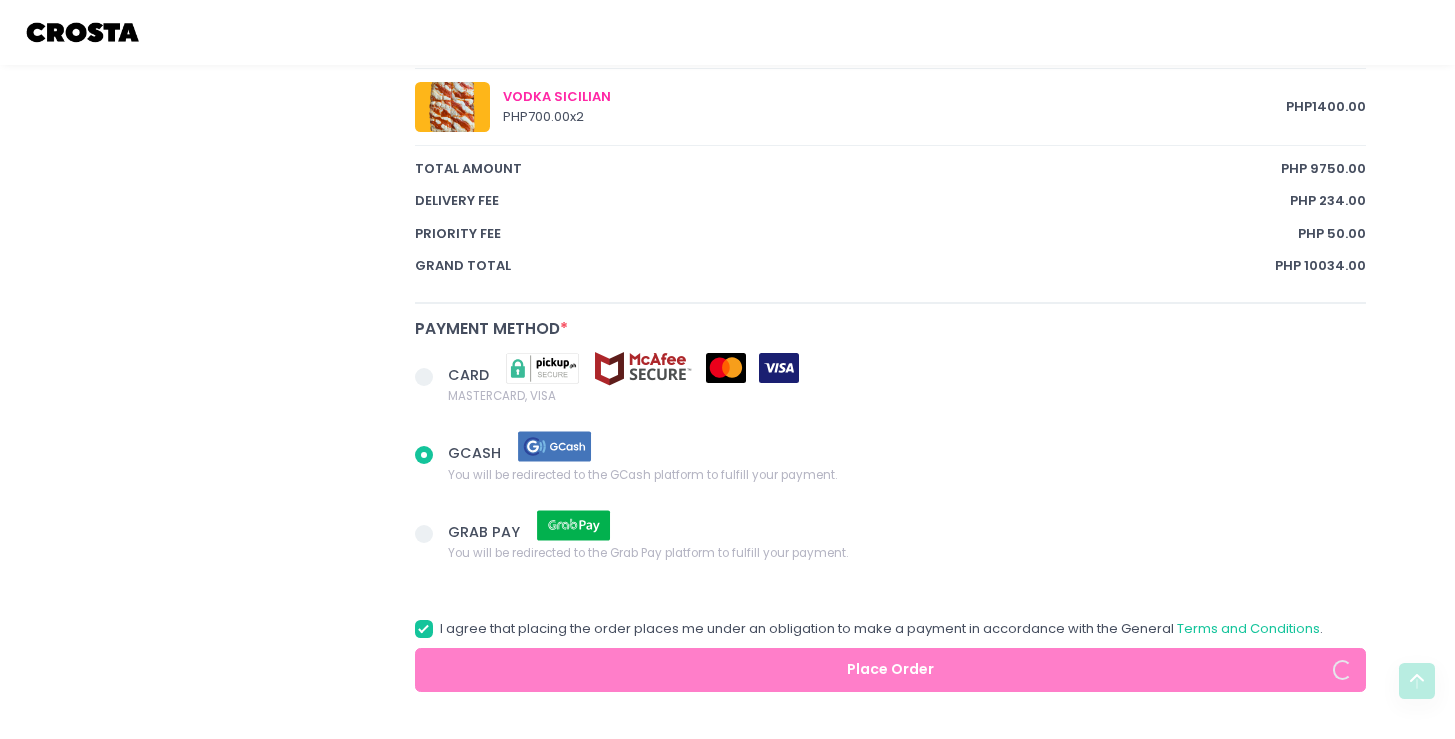 radio on "true" 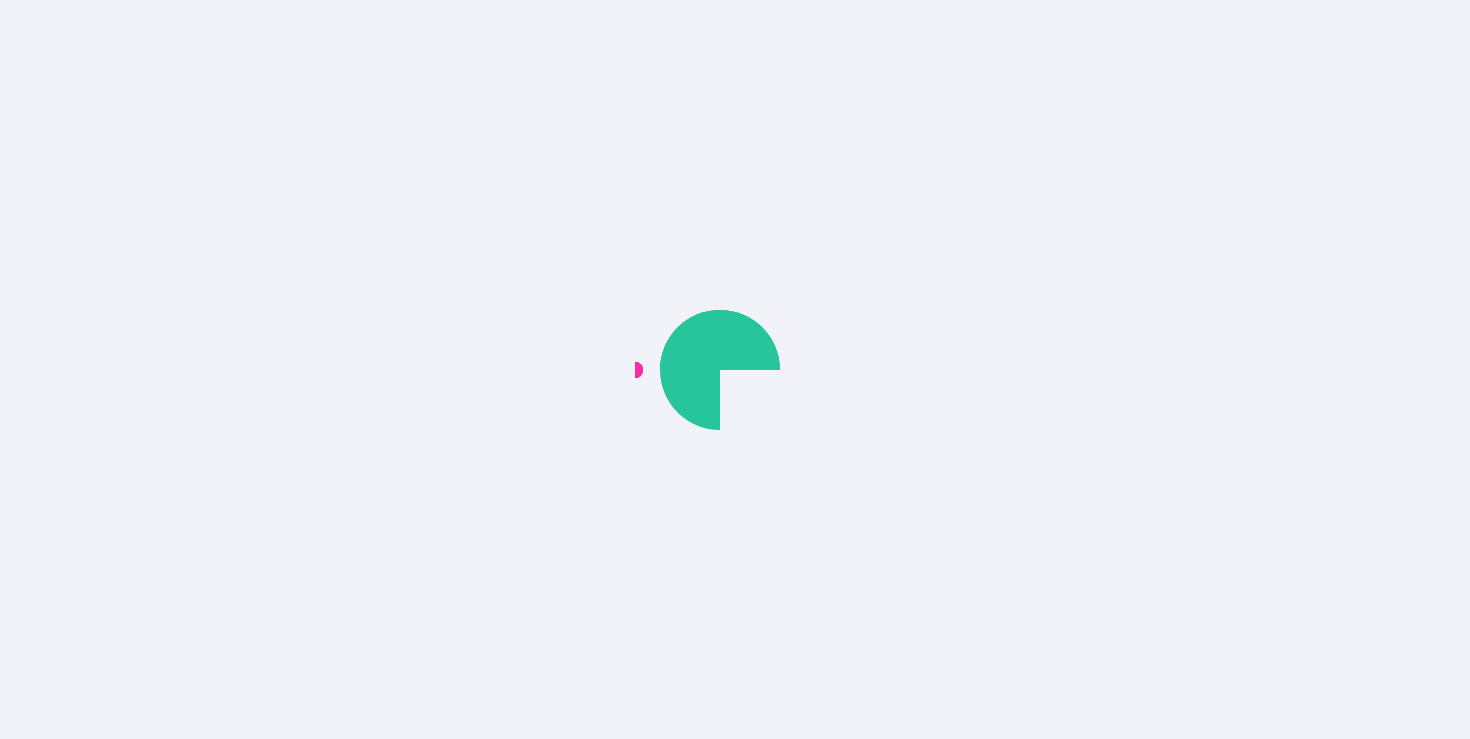 scroll, scrollTop: 0, scrollLeft: 0, axis: both 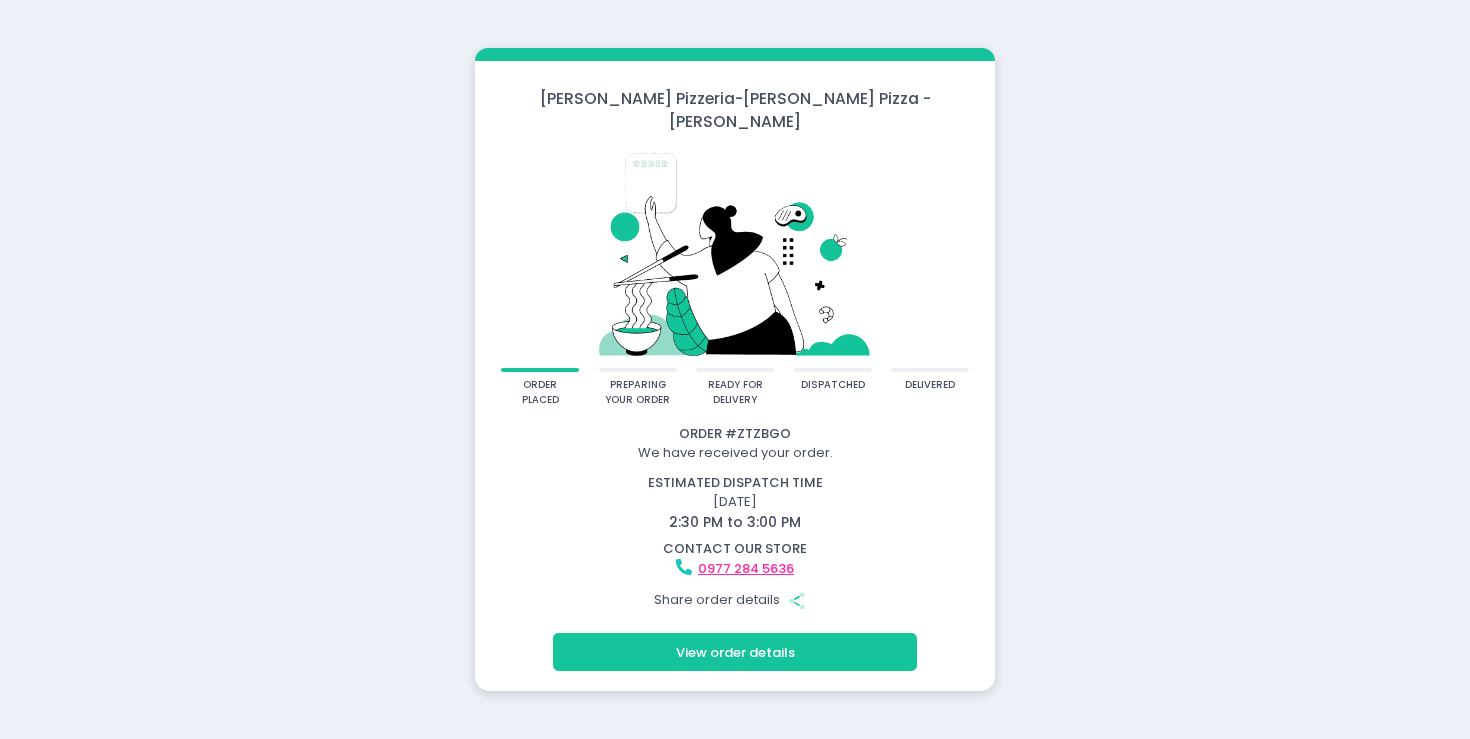 click on "Share Created with Sketch." 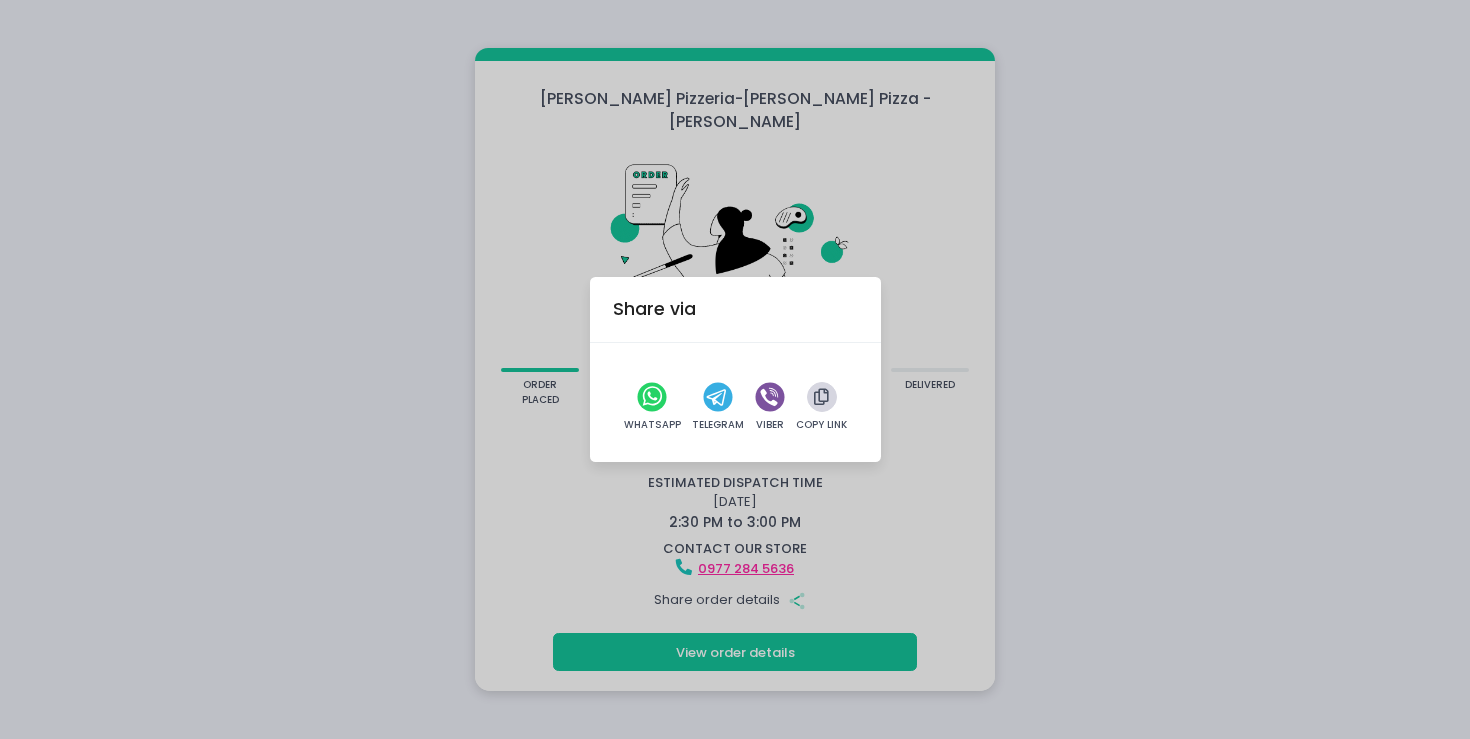 click at bounding box center [821, 397] 